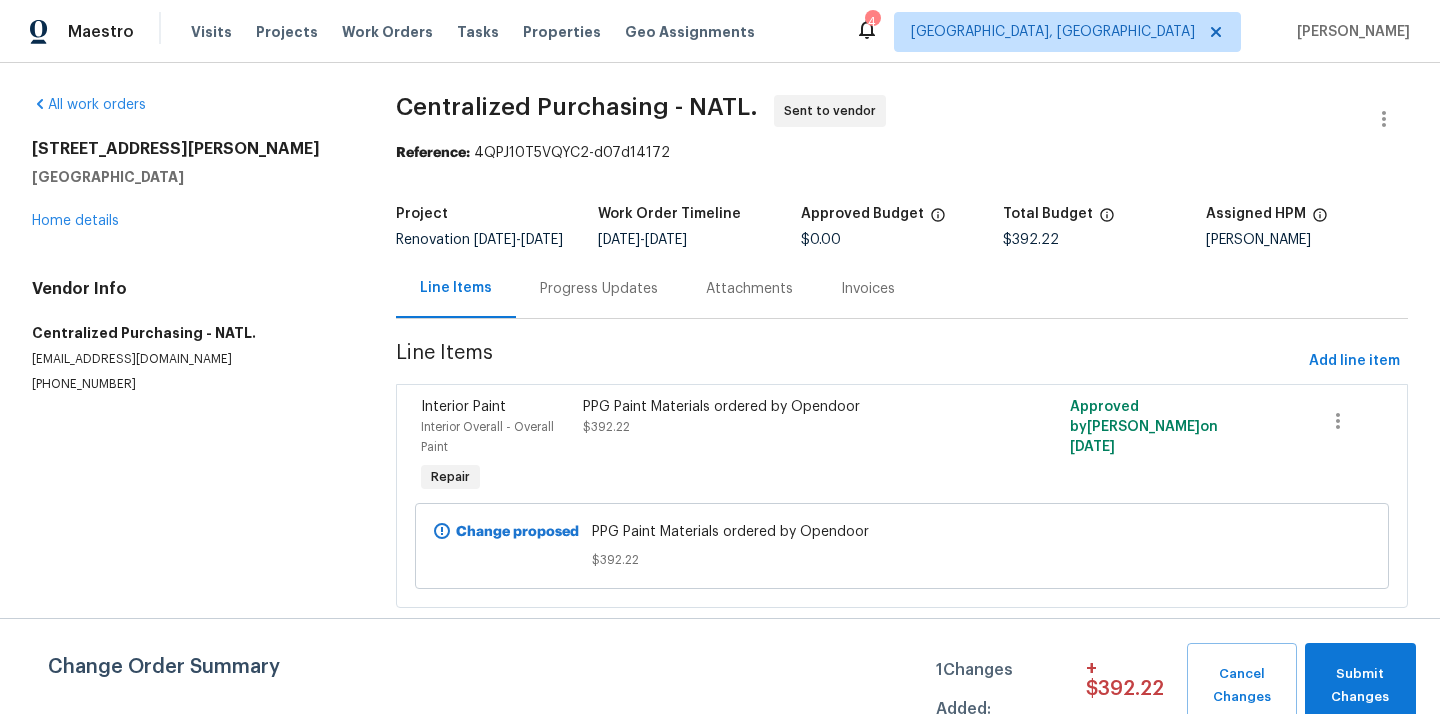 scroll, scrollTop: 0, scrollLeft: 0, axis: both 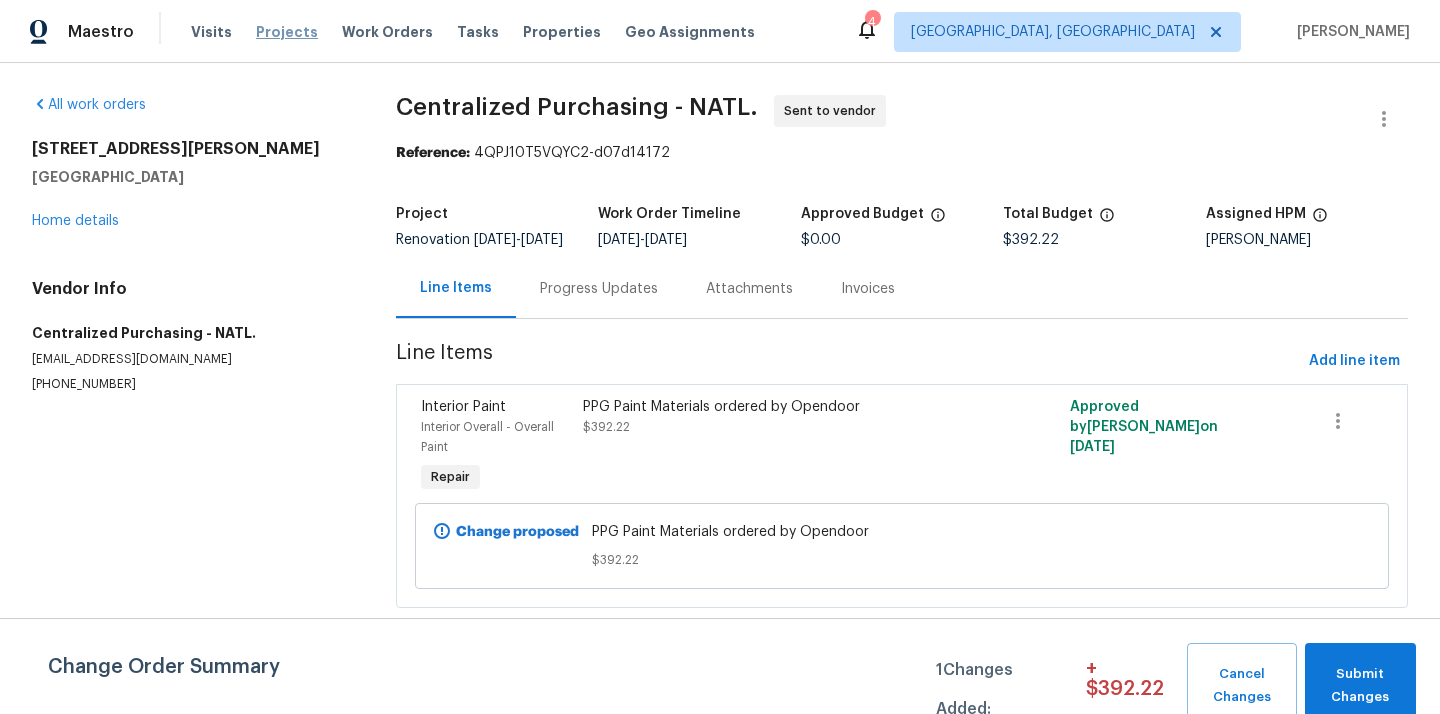 click on "Projects" at bounding box center (287, 32) 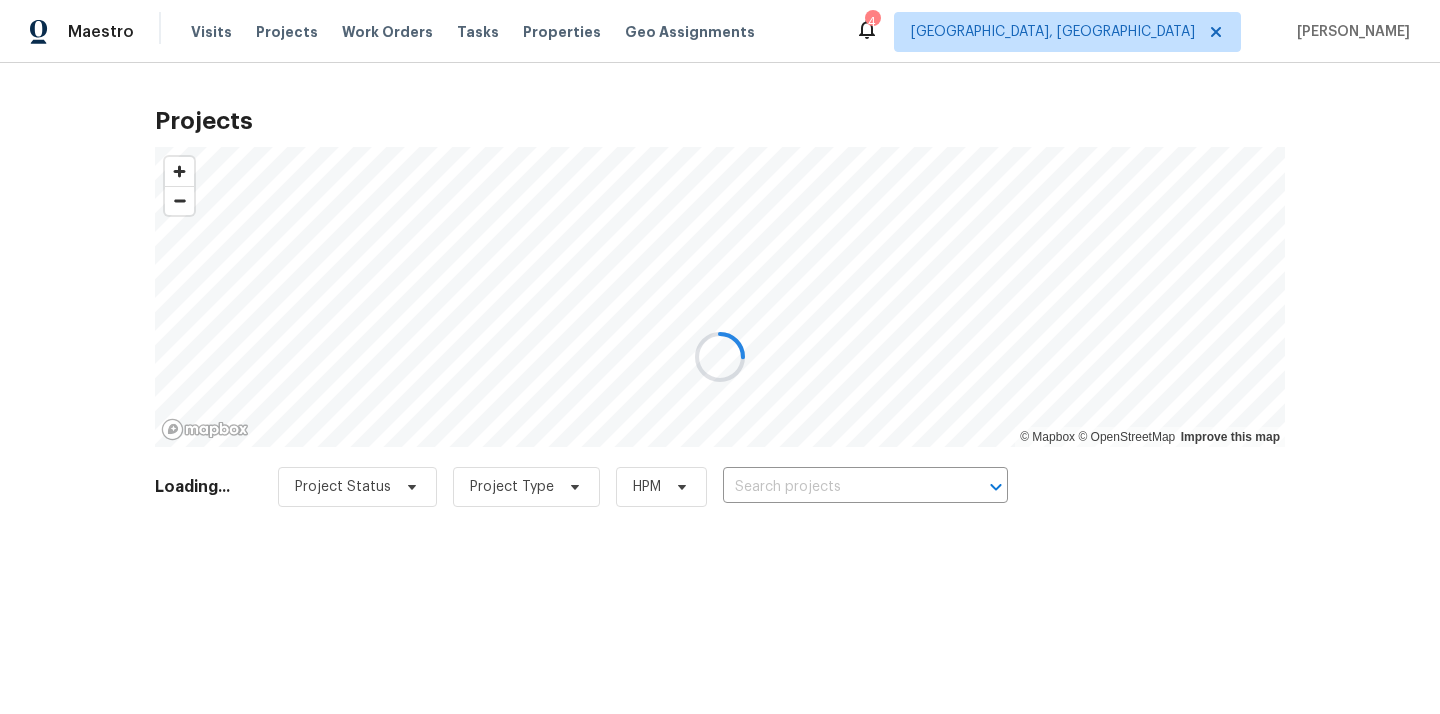 click at bounding box center (720, 357) 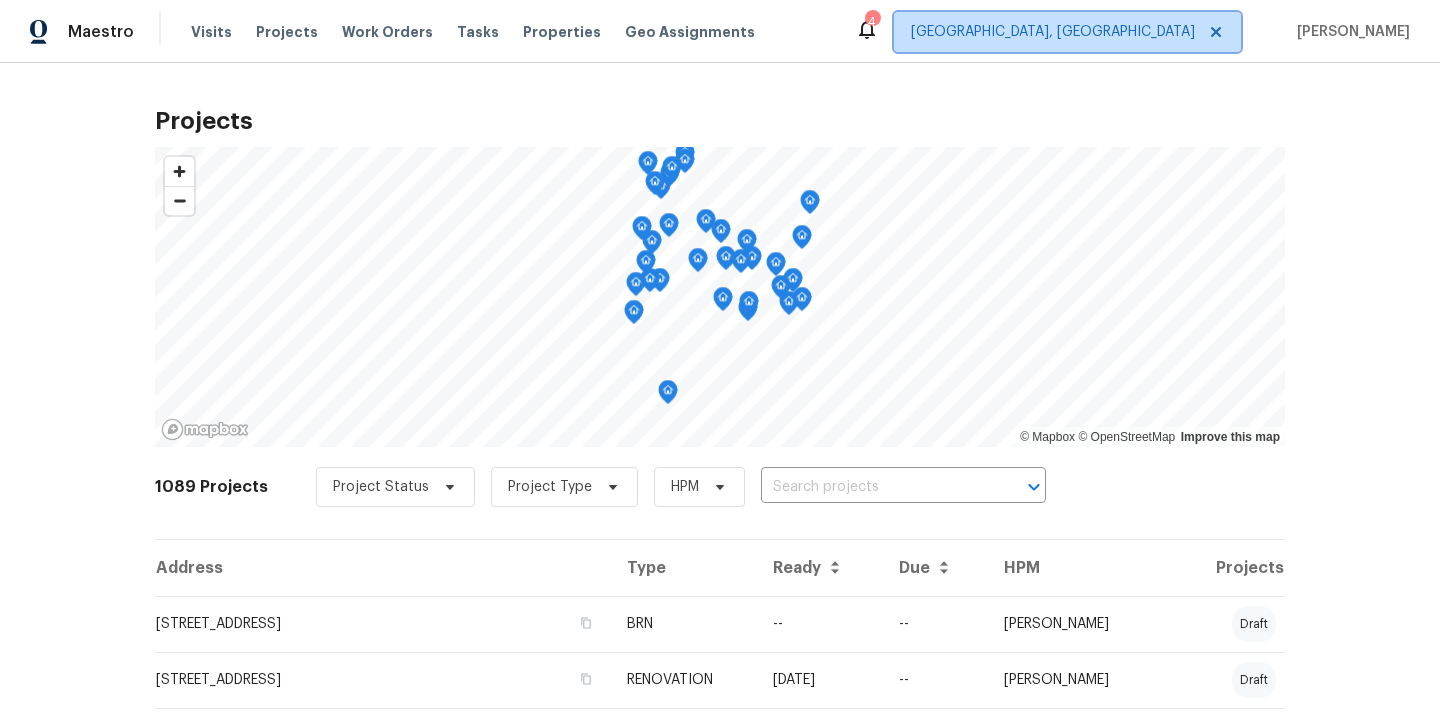 click on "[GEOGRAPHIC_DATA], [GEOGRAPHIC_DATA]" at bounding box center (1053, 32) 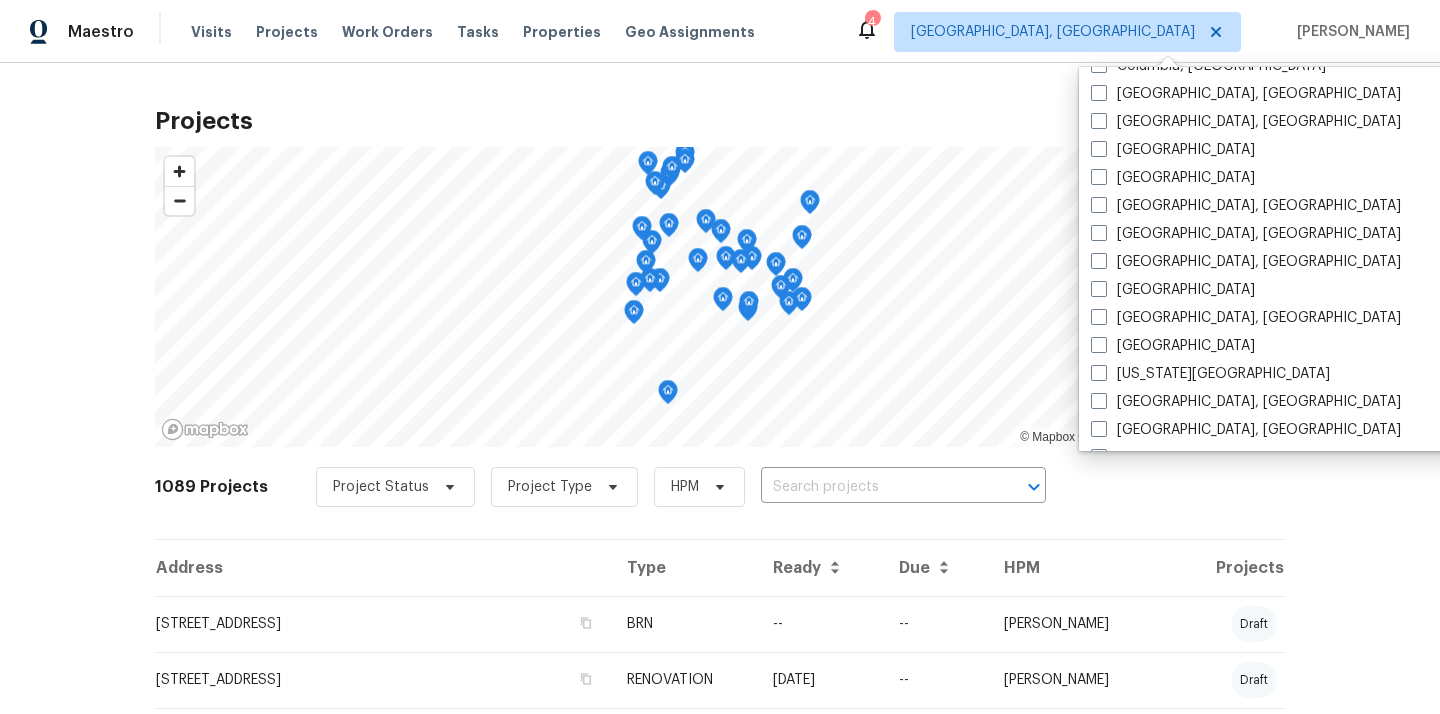 scroll, scrollTop: 473, scrollLeft: 0, axis: vertical 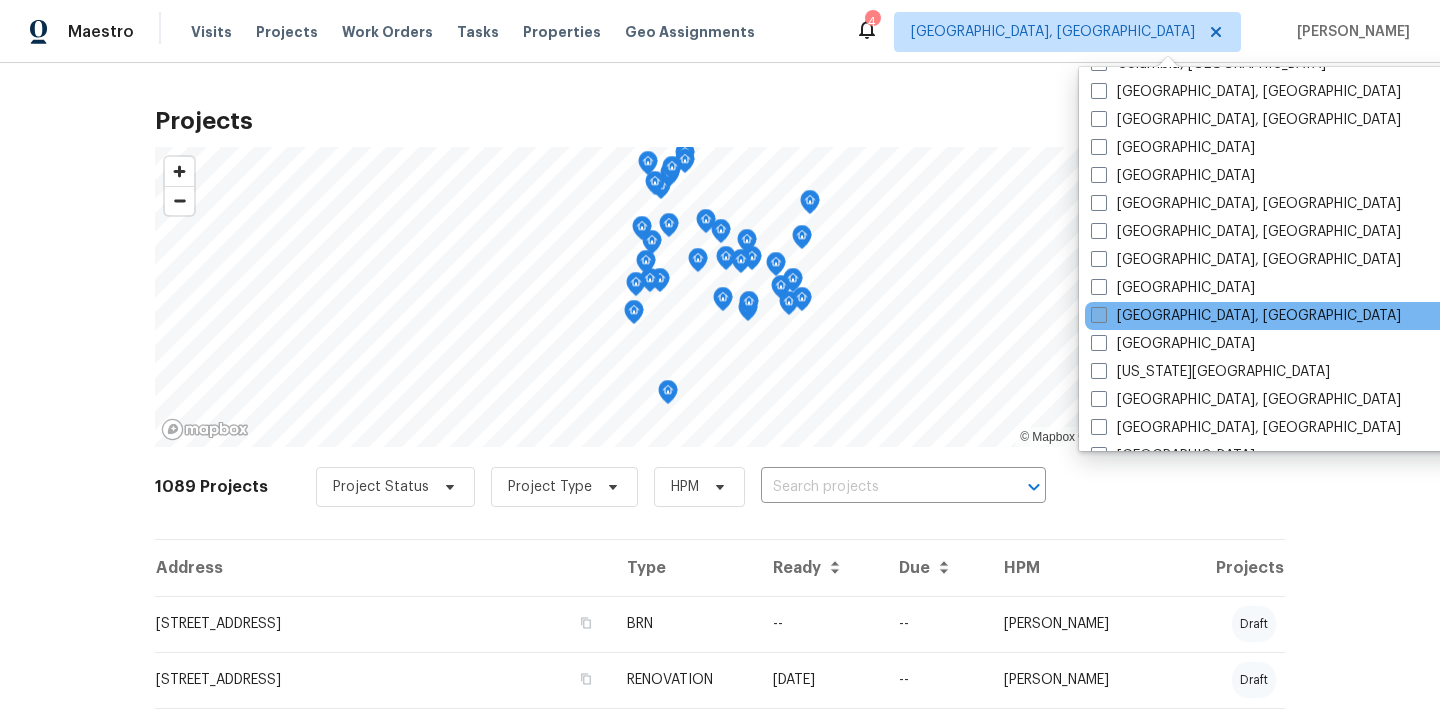 click on "[GEOGRAPHIC_DATA], [GEOGRAPHIC_DATA]" at bounding box center [1246, 316] 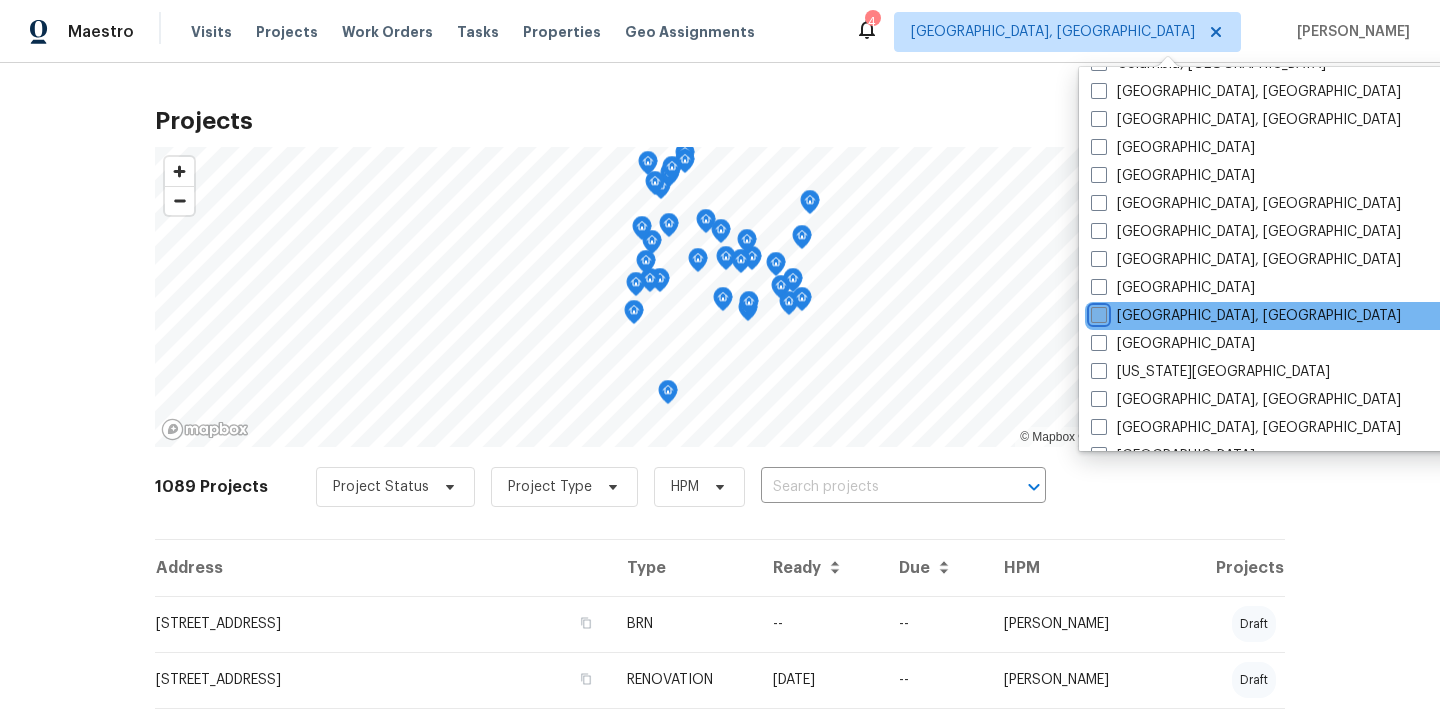 click on "[GEOGRAPHIC_DATA], [GEOGRAPHIC_DATA]" at bounding box center [1097, 312] 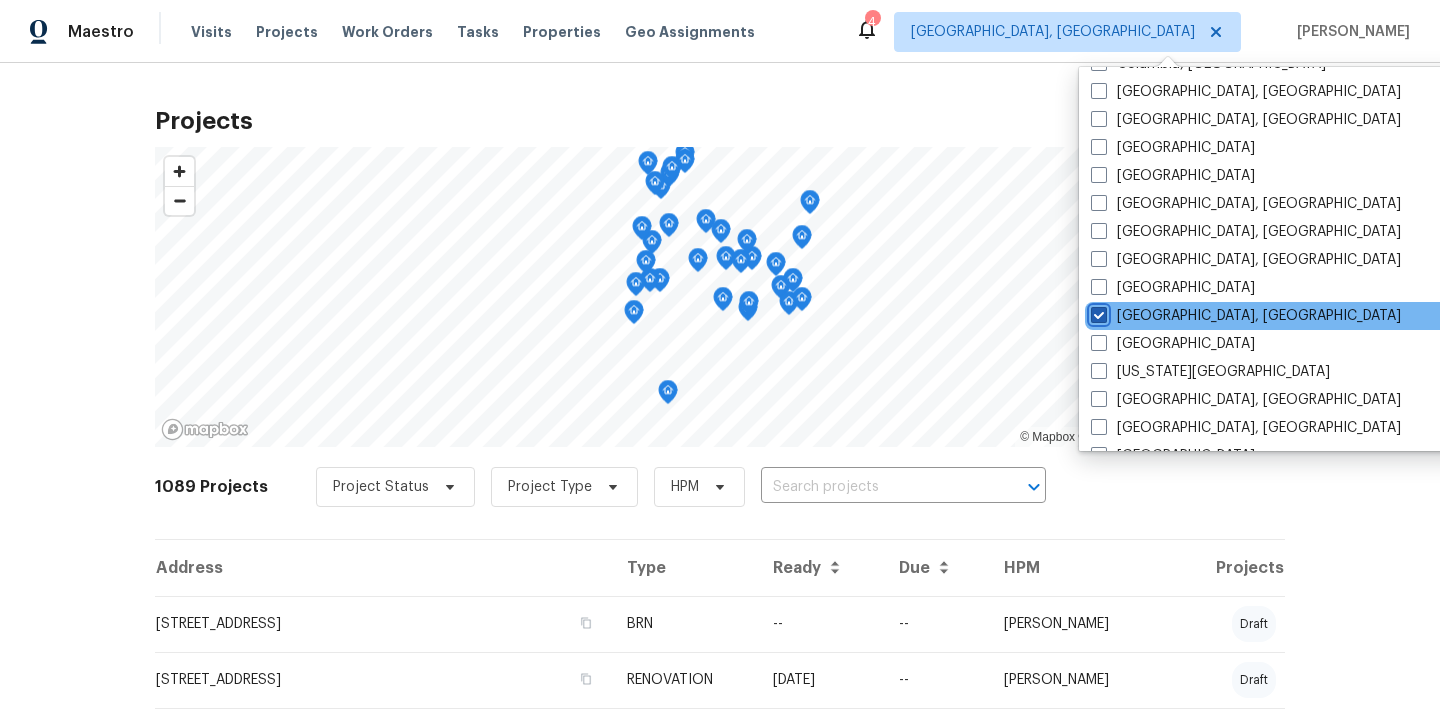 checkbox on "true" 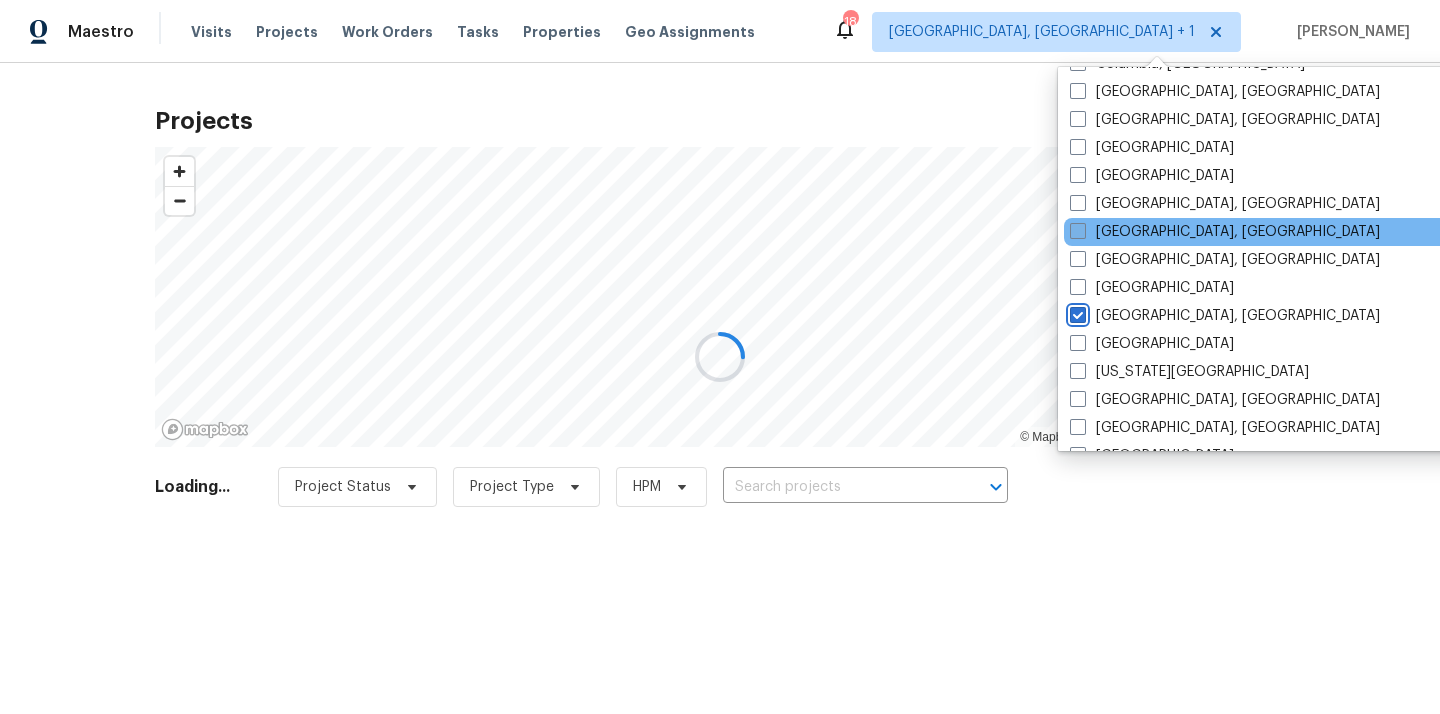 scroll, scrollTop: 0, scrollLeft: 0, axis: both 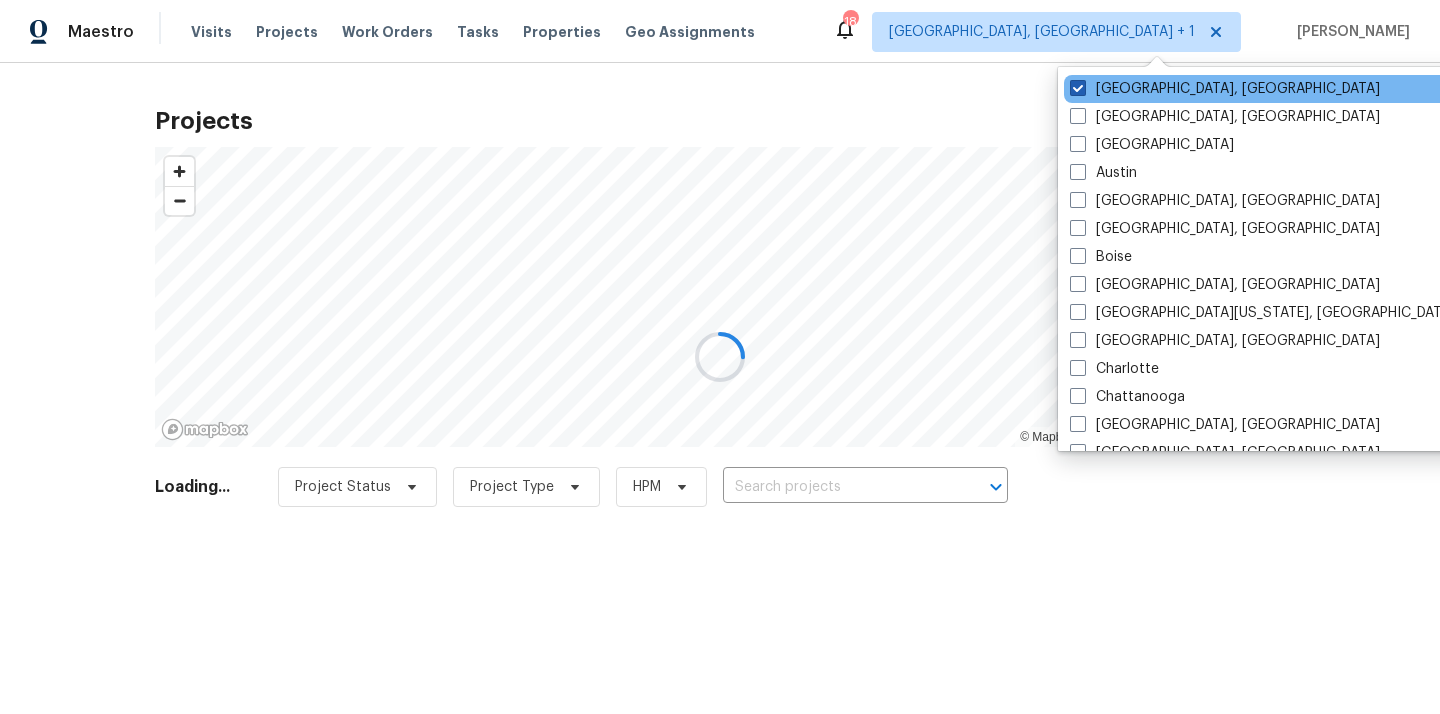 click on "[GEOGRAPHIC_DATA], [GEOGRAPHIC_DATA]" at bounding box center (1225, 89) 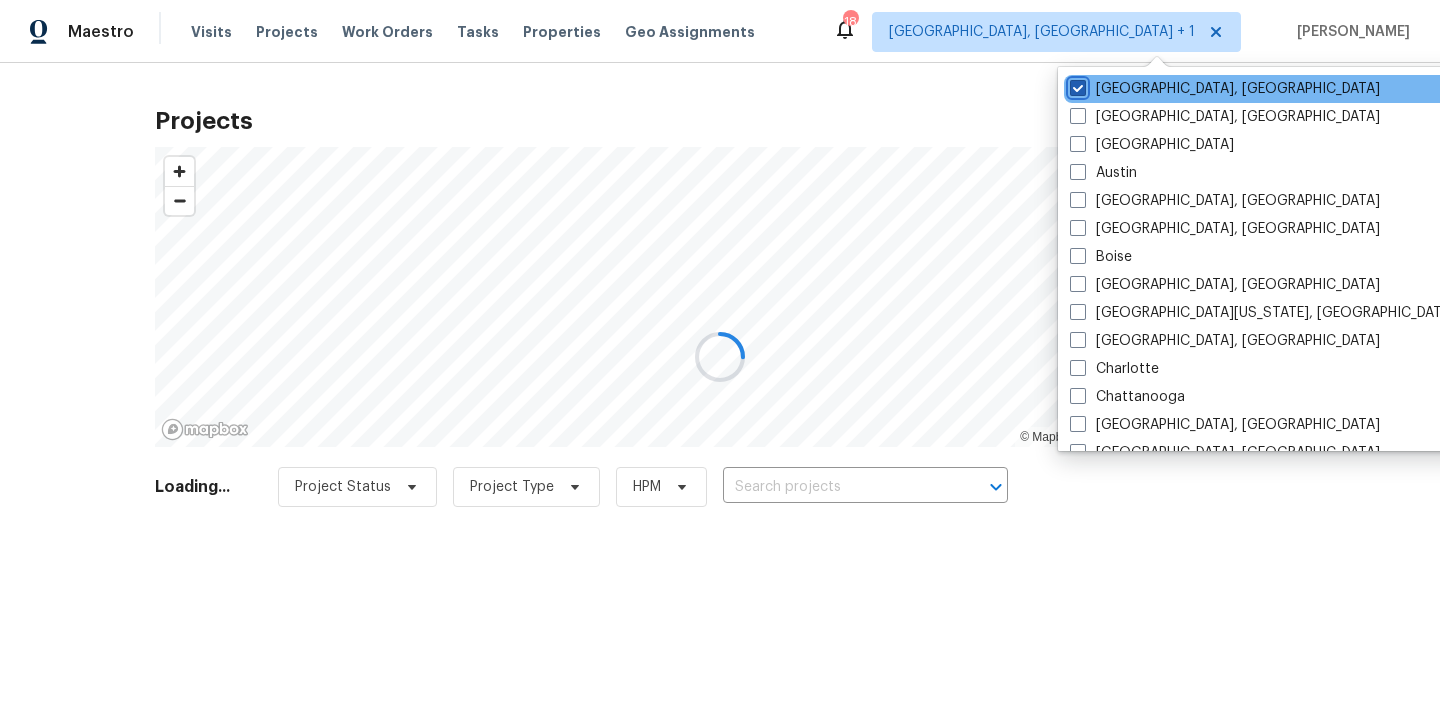 click on "[GEOGRAPHIC_DATA], [GEOGRAPHIC_DATA]" at bounding box center [1076, 85] 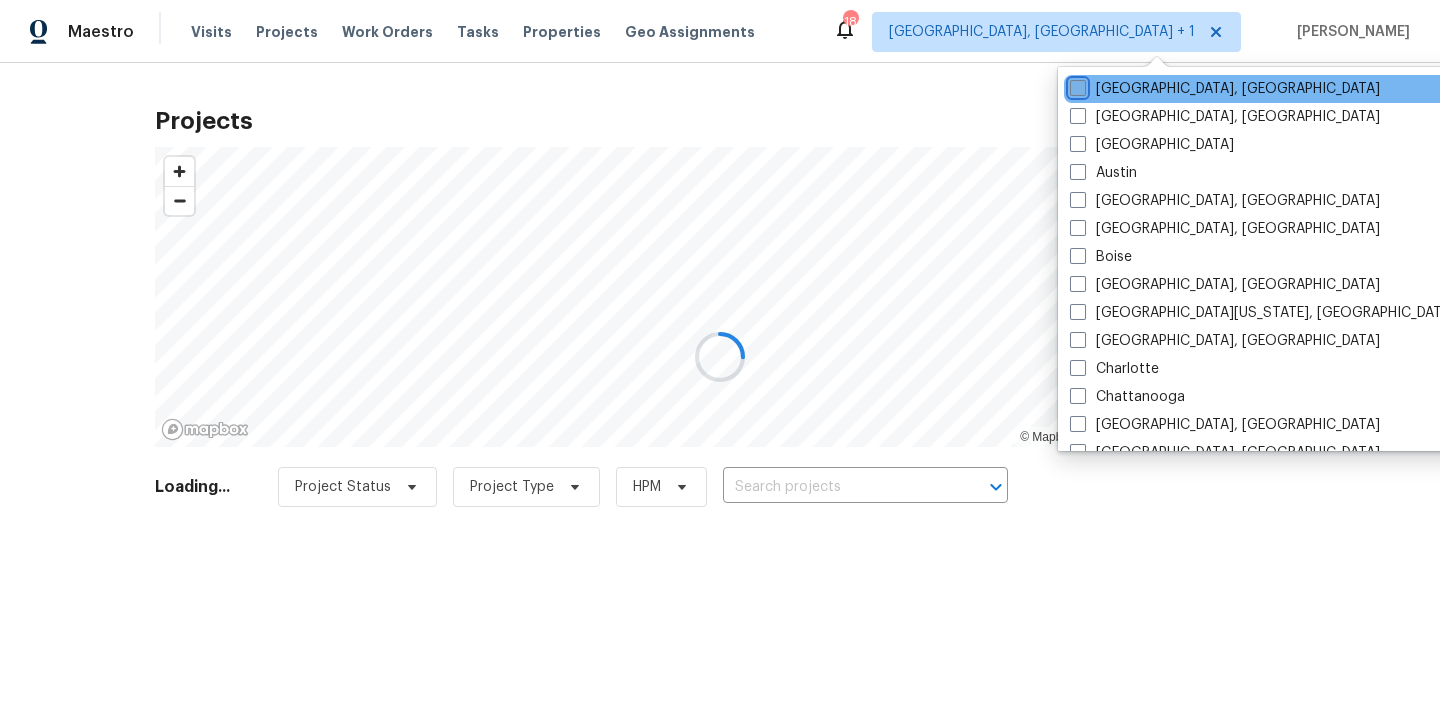 checkbox on "false" 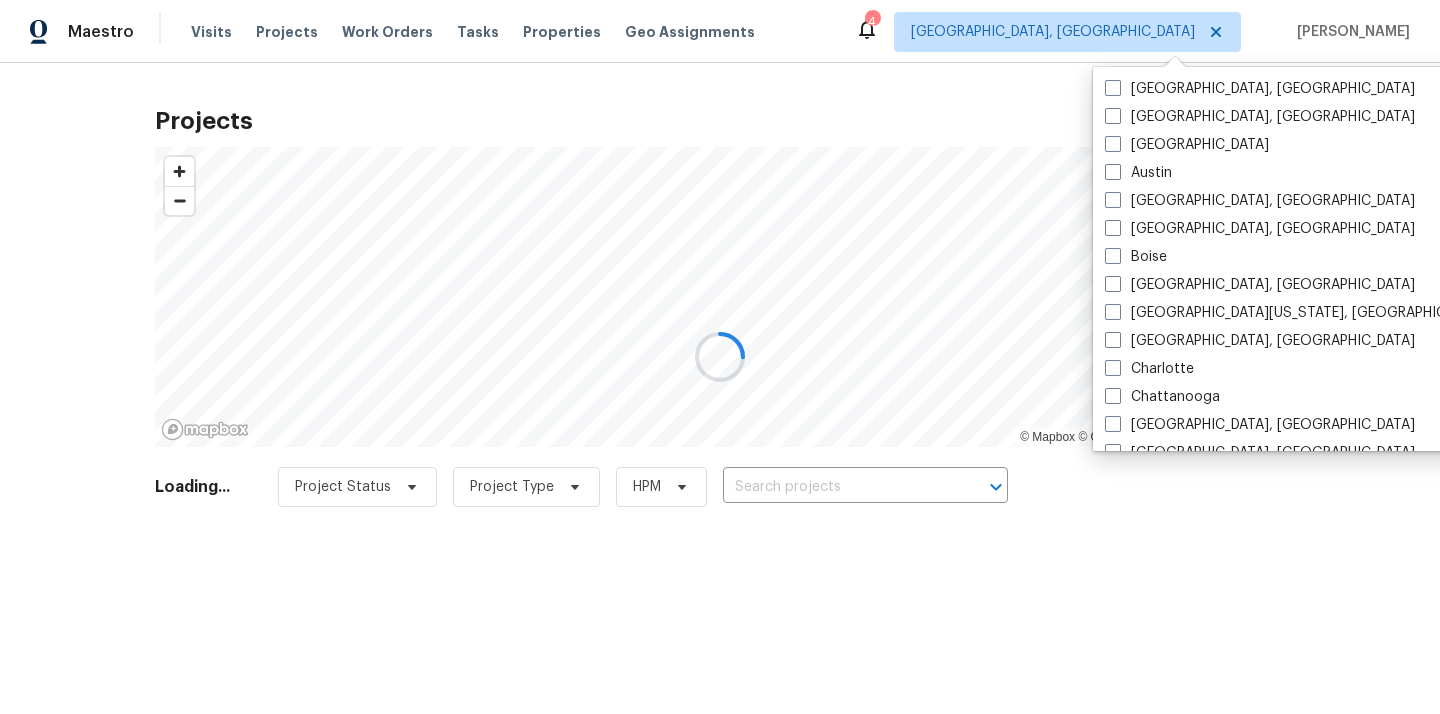 click at bounding box center (720, 357) 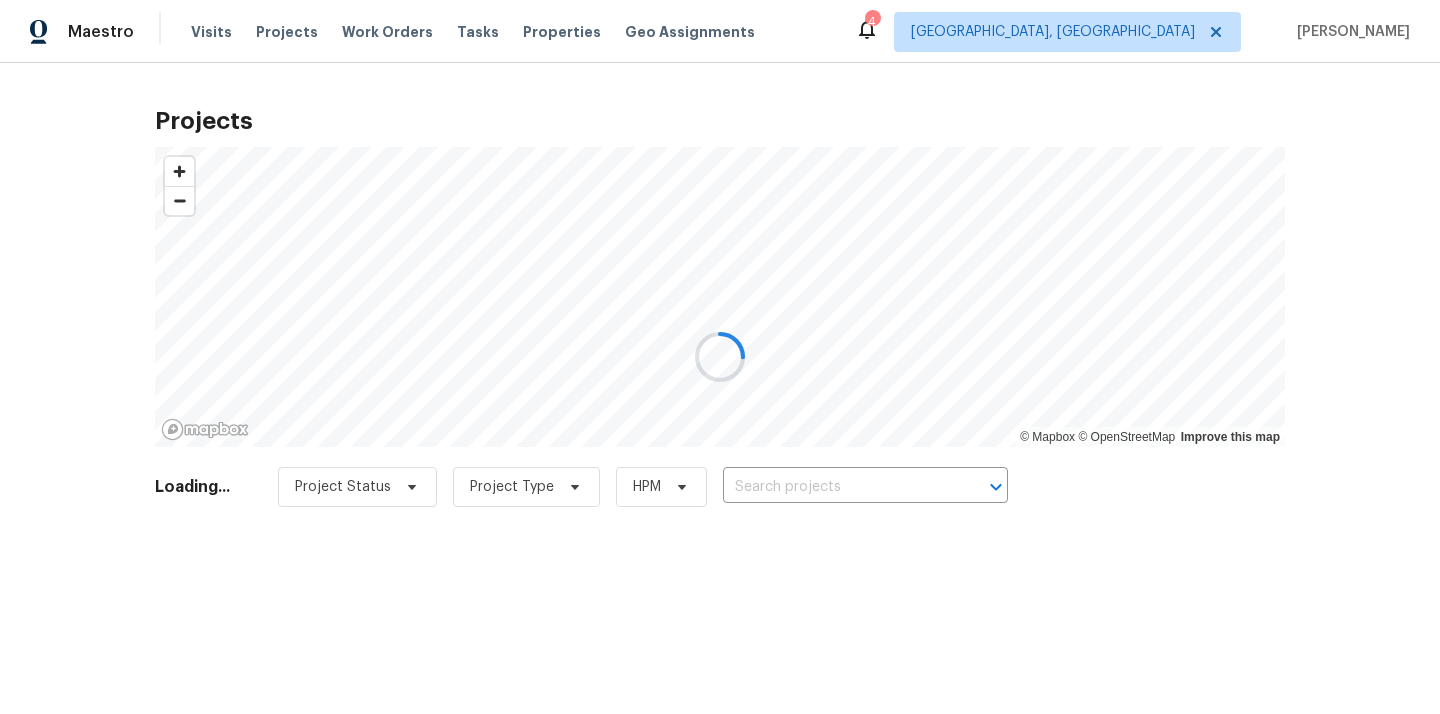 click at bounding box center (720, 357) 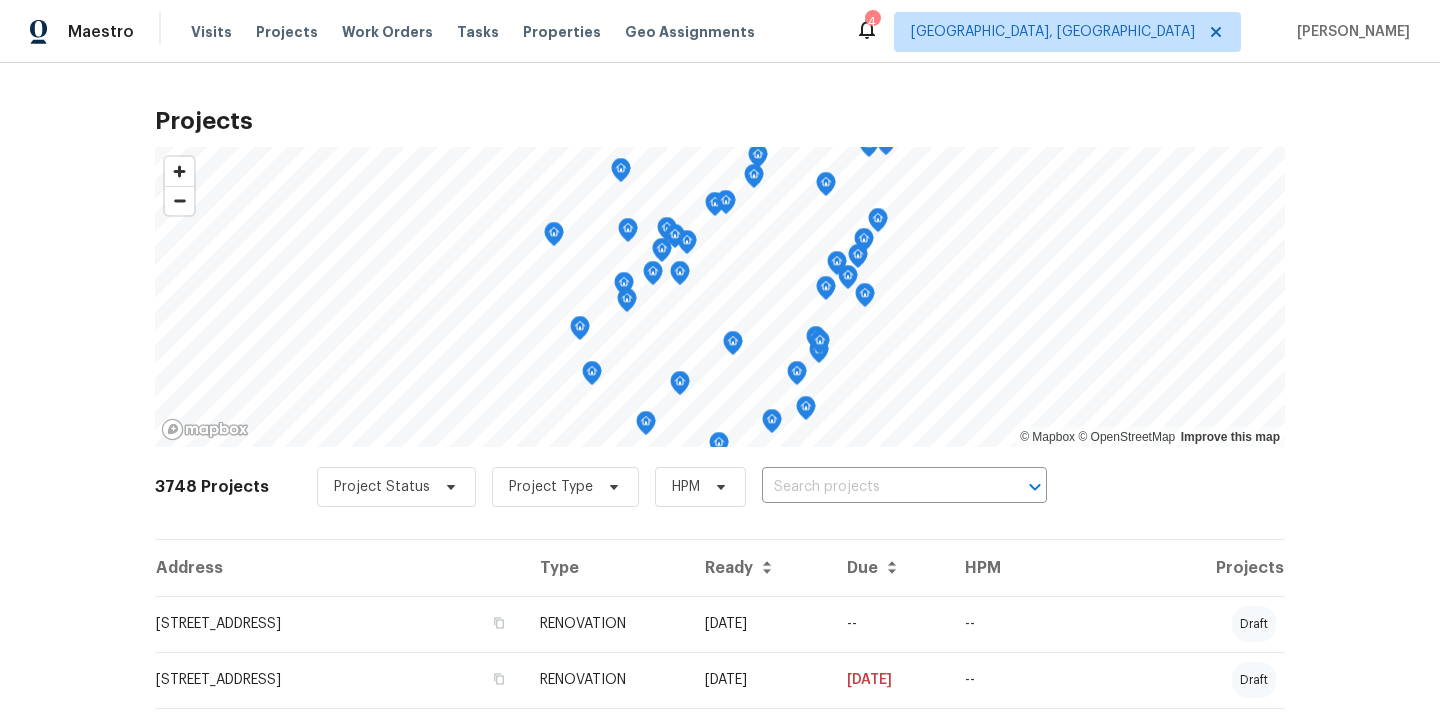click at bounding box center (876, 487) 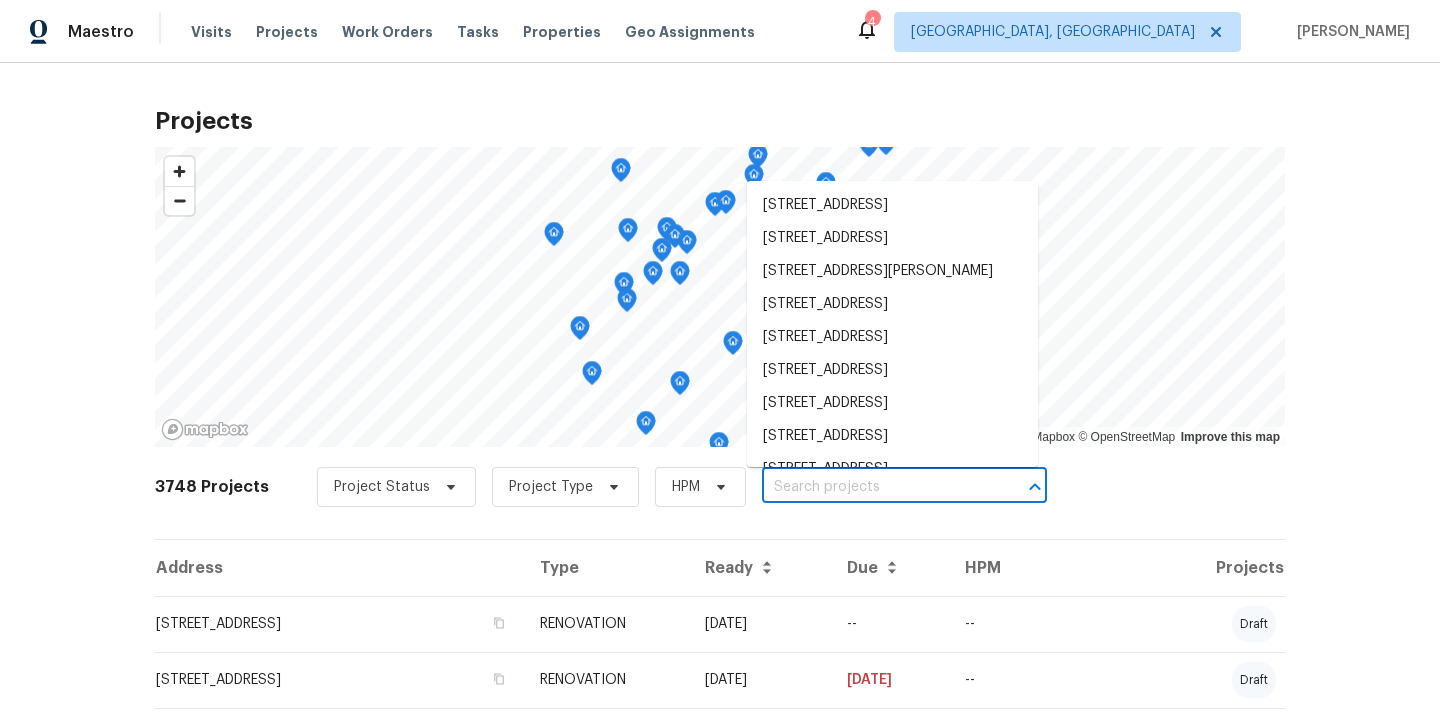 paste on "44PWX4YXFEZQN" 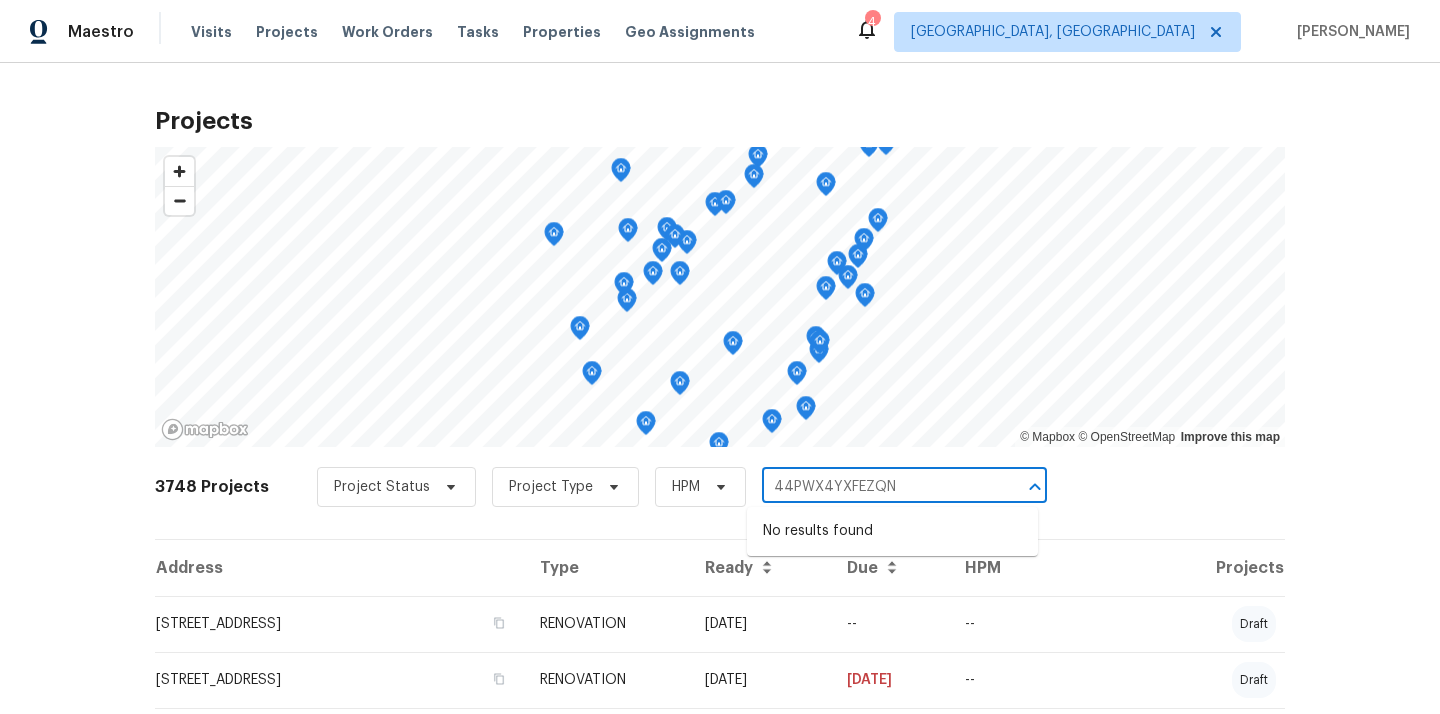 type on "44PWX4YXFEZQN" 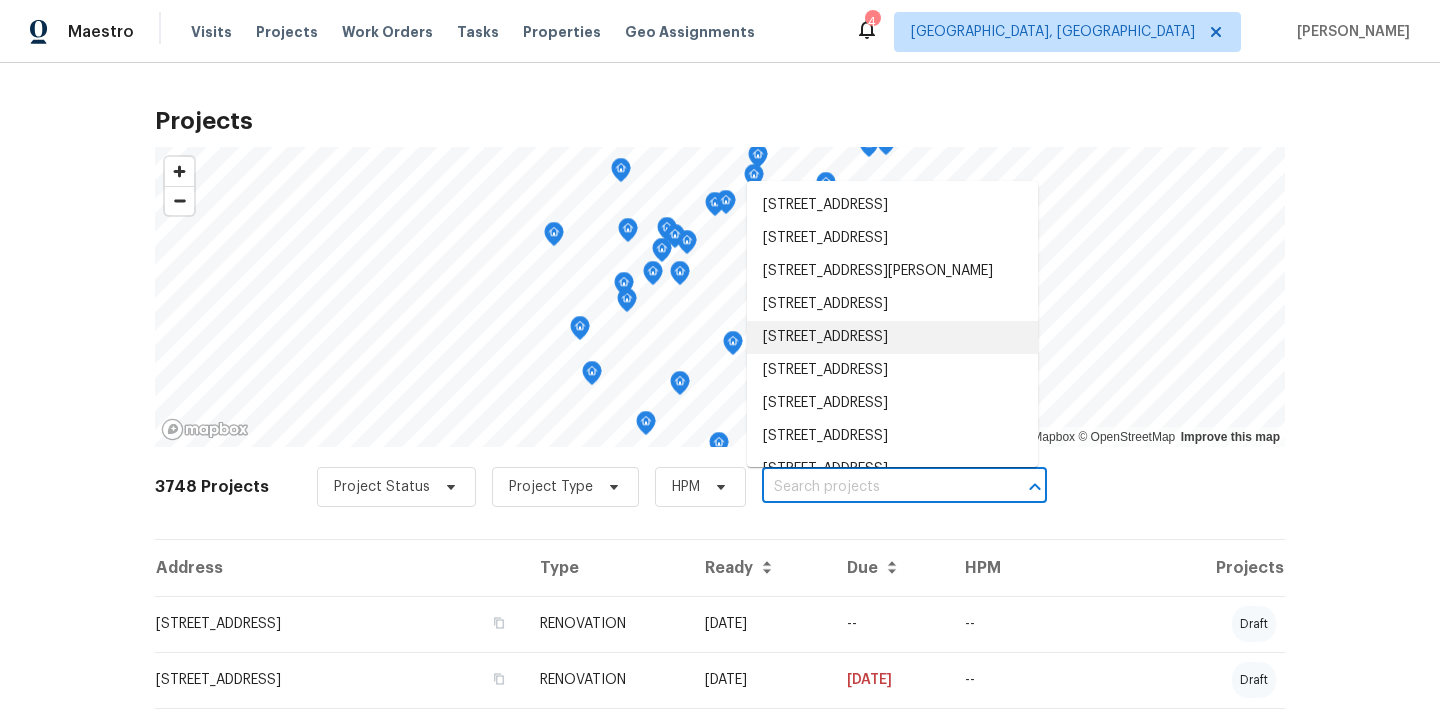 paste on "[STREET_ADDRESS]" 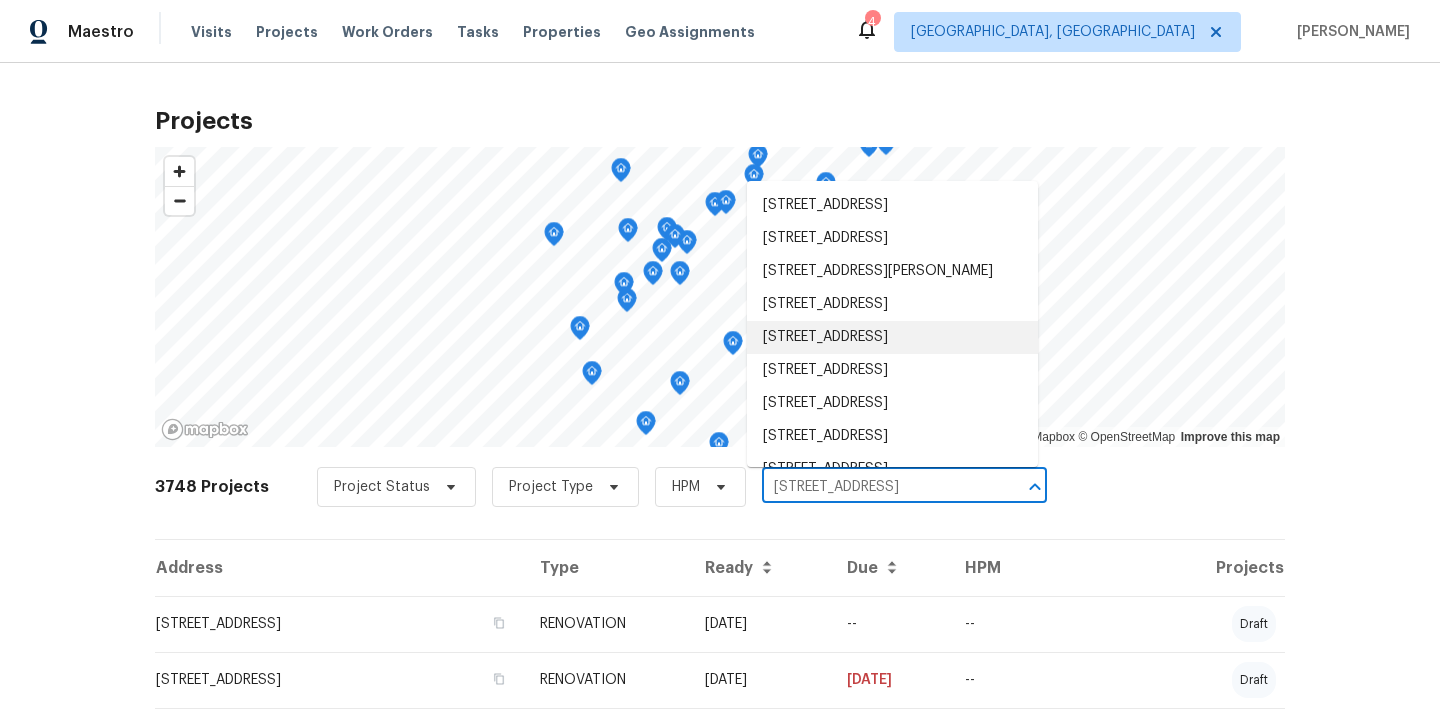 scroll, scrollTop: 0, scrollLeft: 55, axis: horizontal 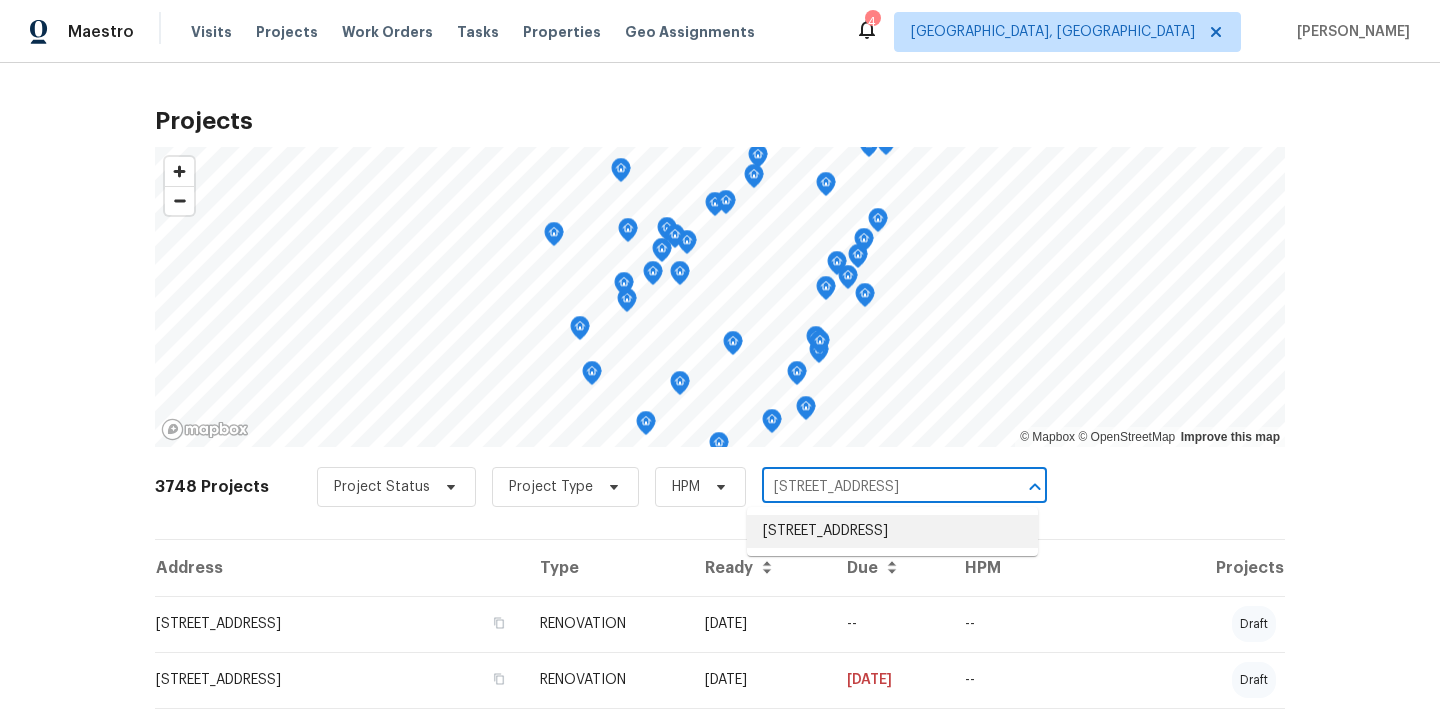 click on "[STREET_ADDRESS]" at bounding box center (892, 531) 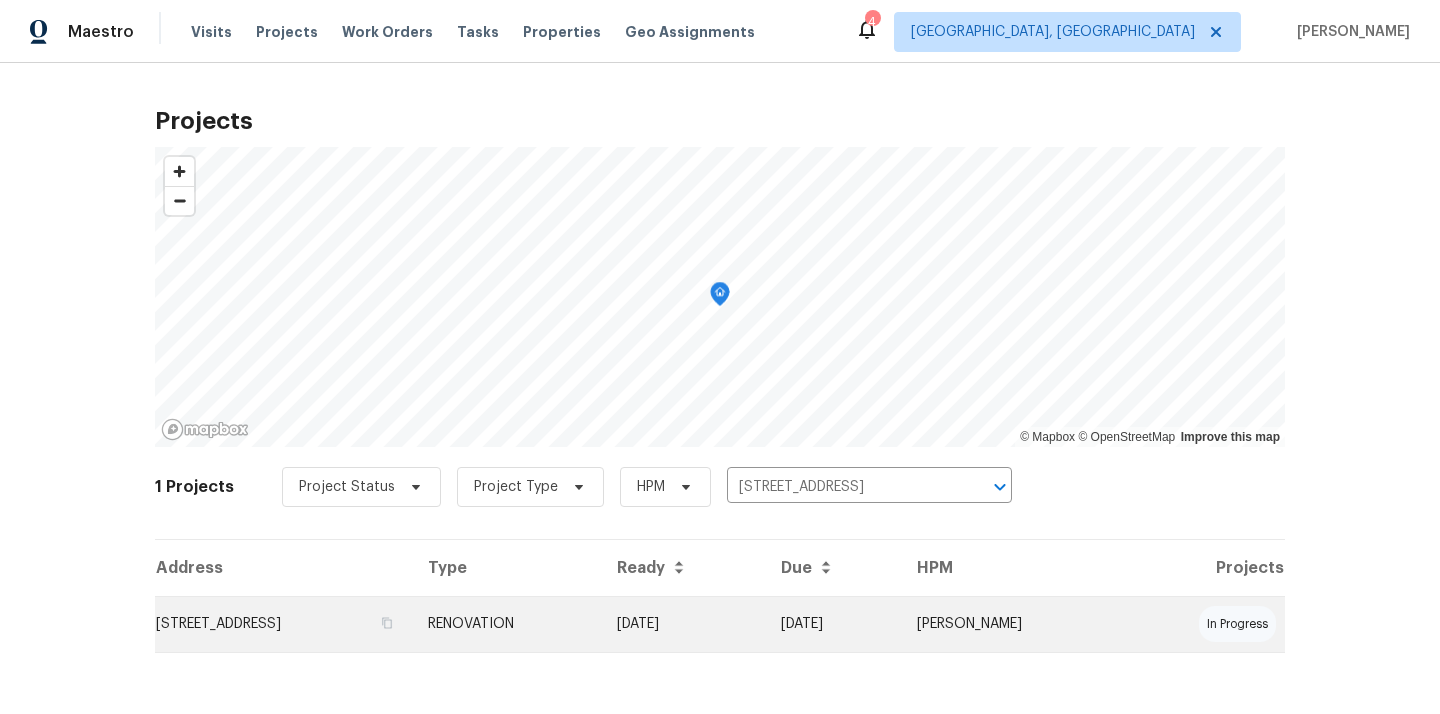 click on "[DATE]" at bounding box center [683, 624] 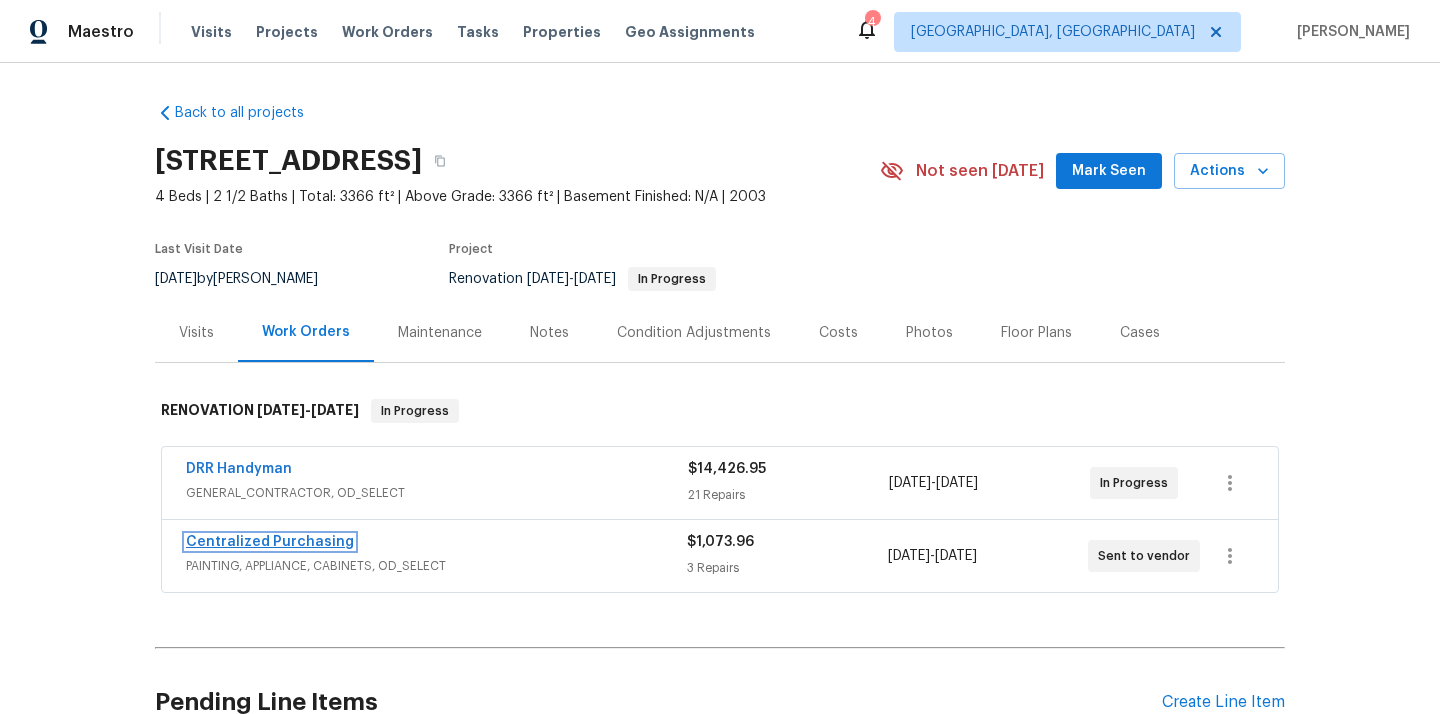 click on "Centralized Purchasing" at bounding box center [270, 542] 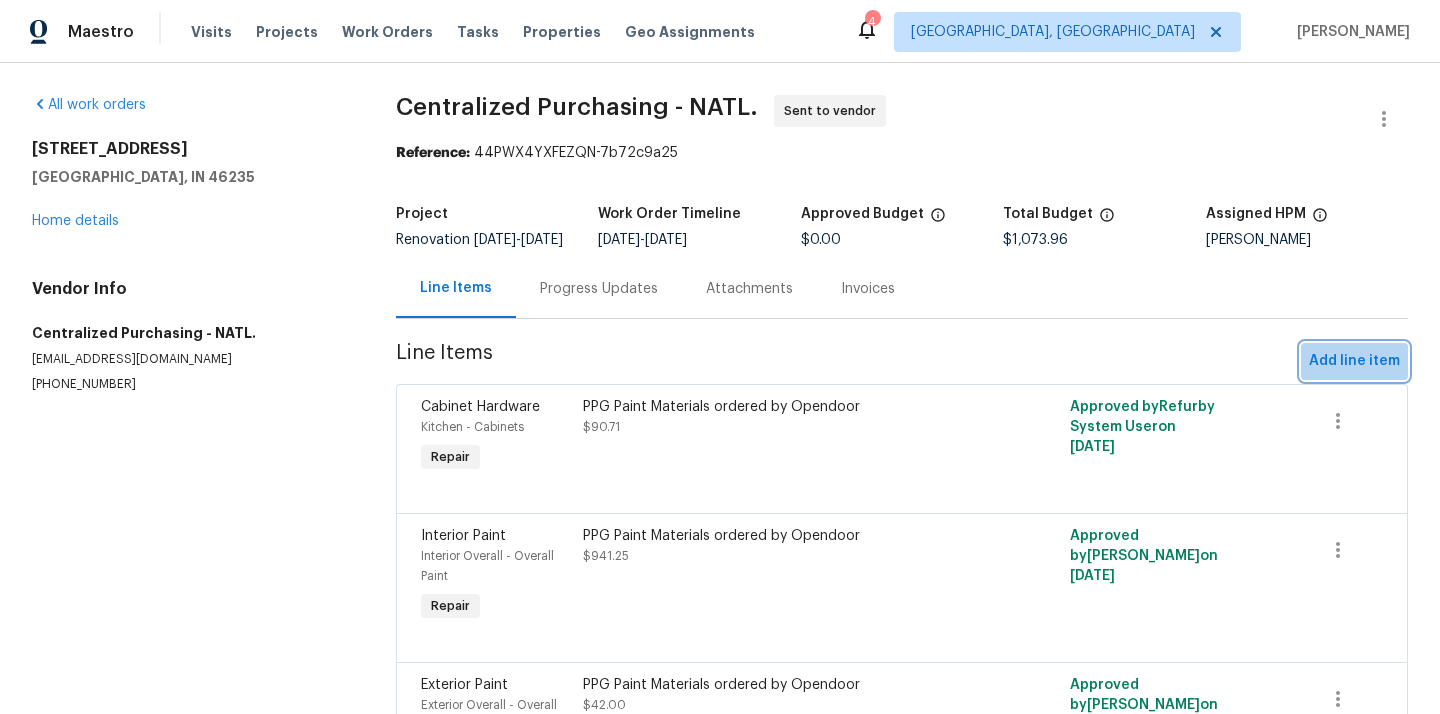 click on "Add line item" at bounding box center (1354, 361) 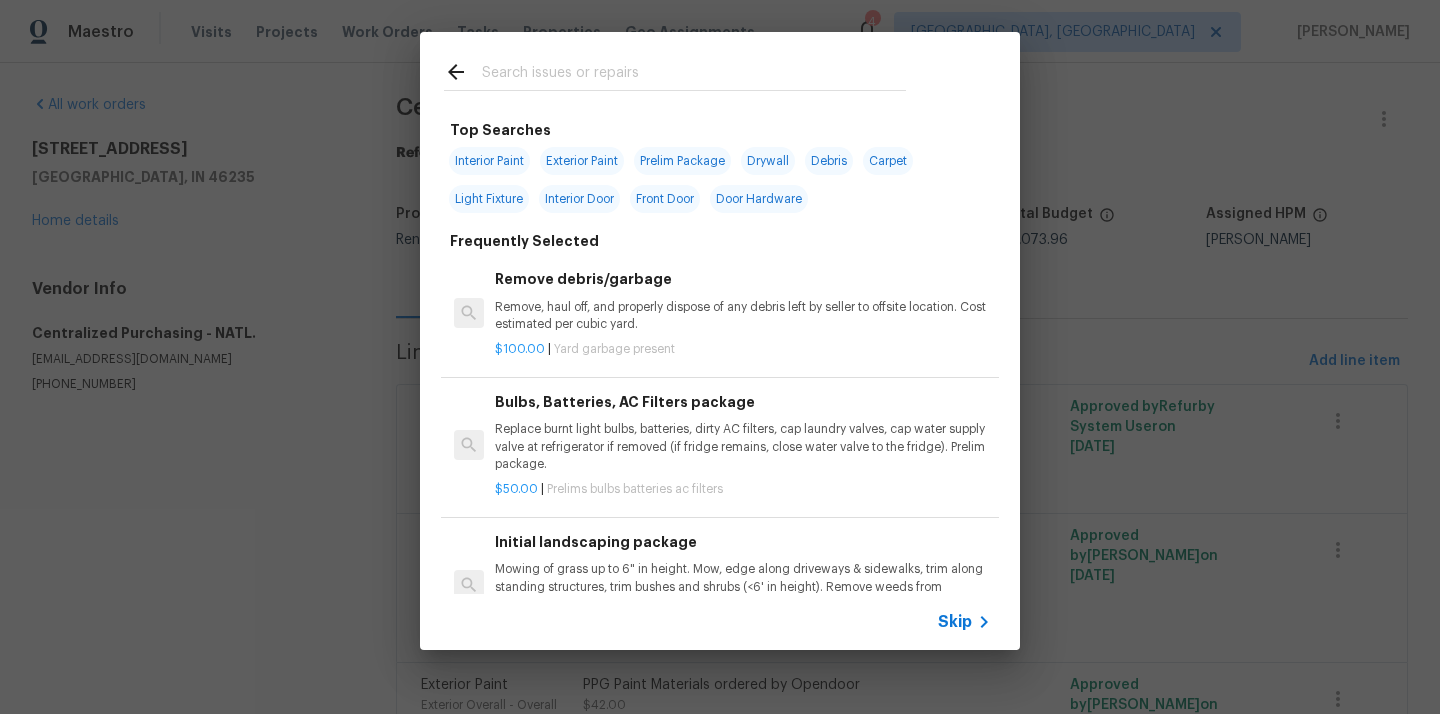 click at bounding box center (694, 75) 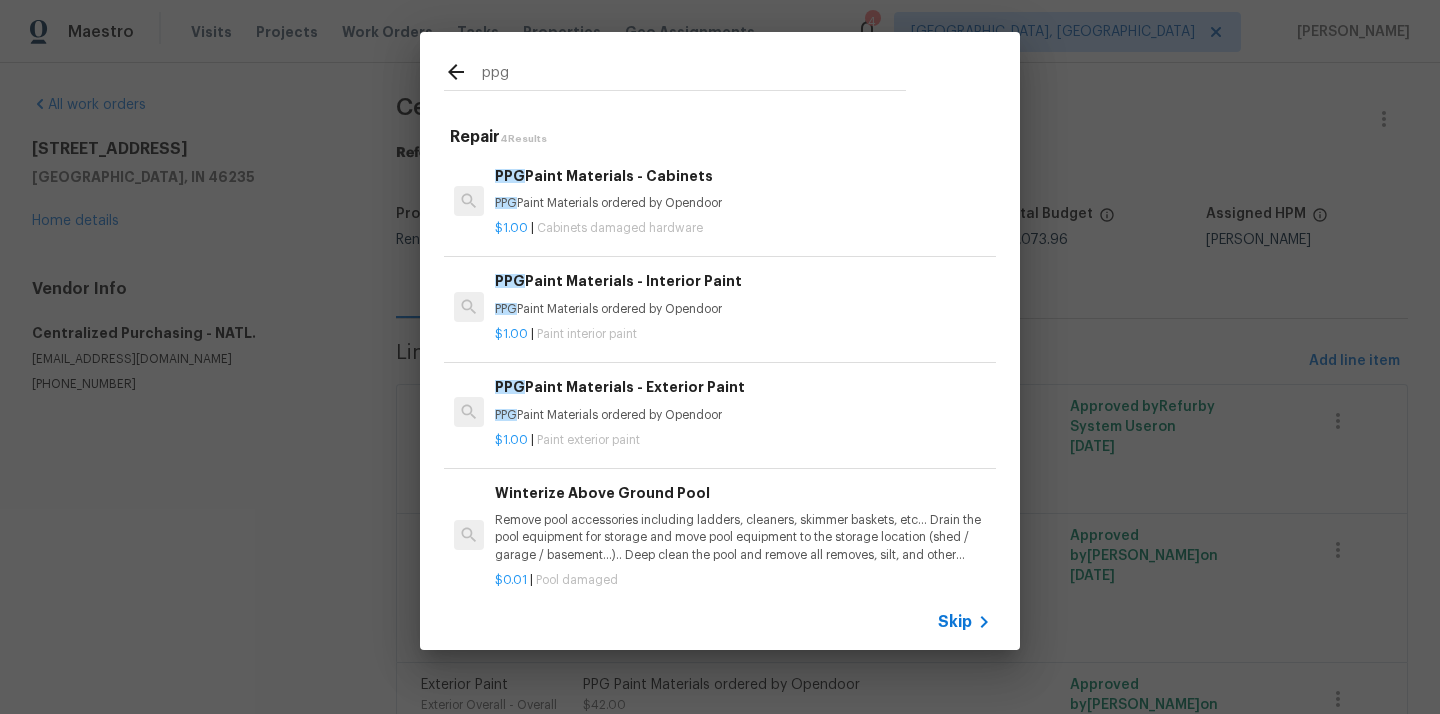 type on "ppg" 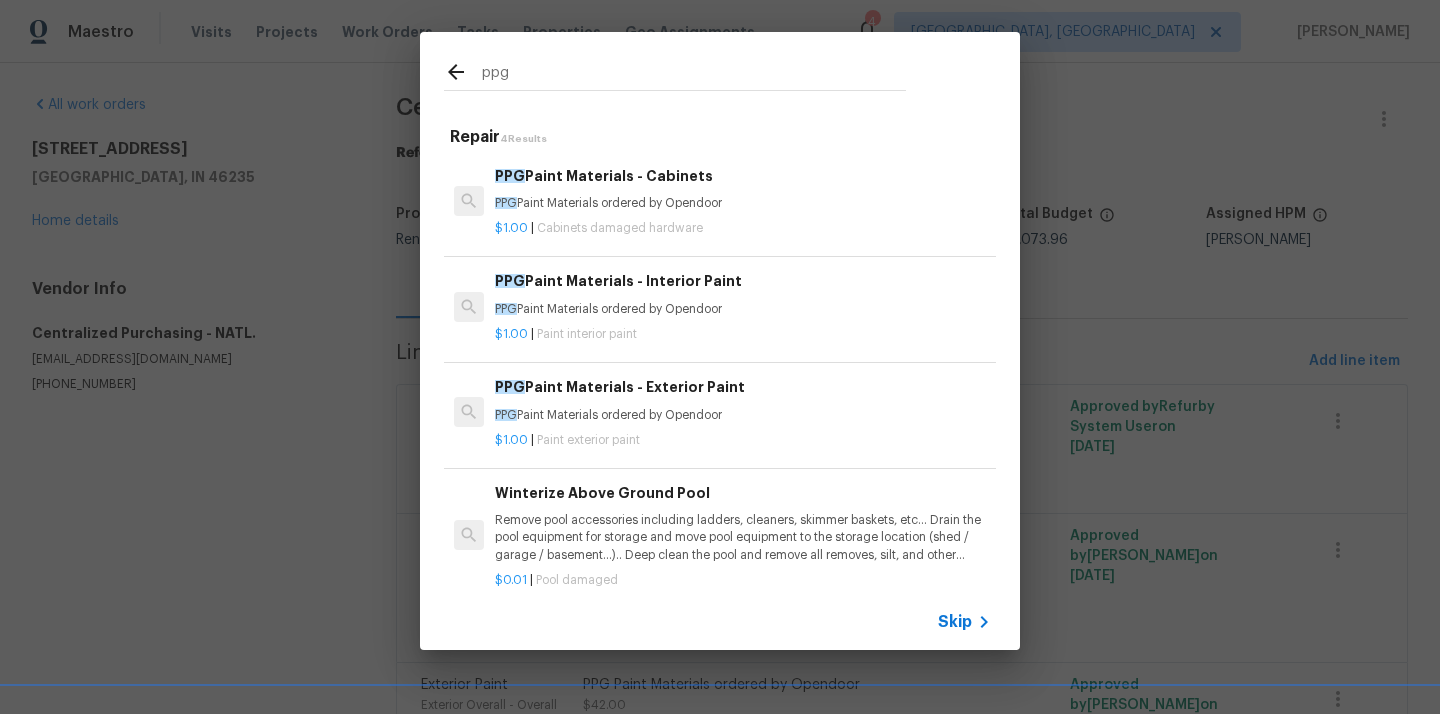 click on "PPG  Paint Materials - Cabinets PPG  Paint Materials ordered by Opendoor" at bounding box center (743, 189) 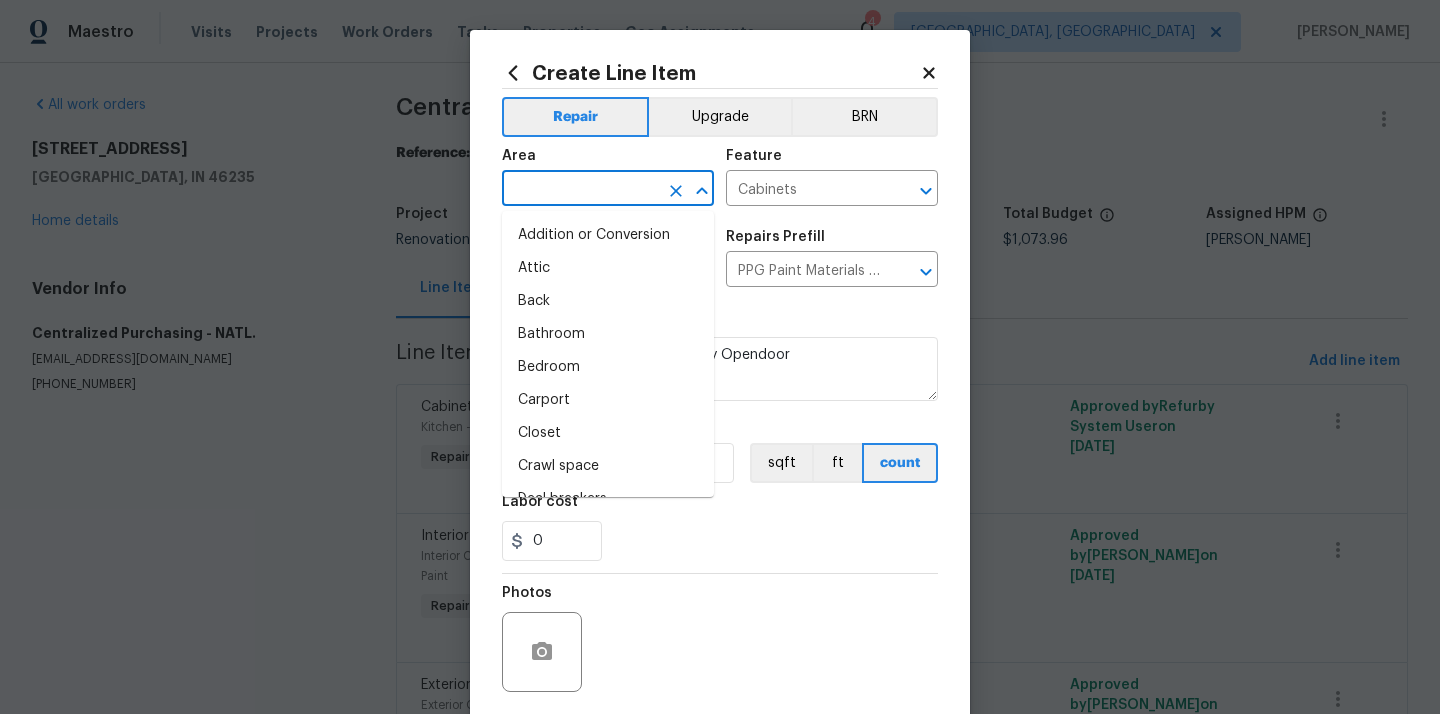 click at bounding box center (580, 190) 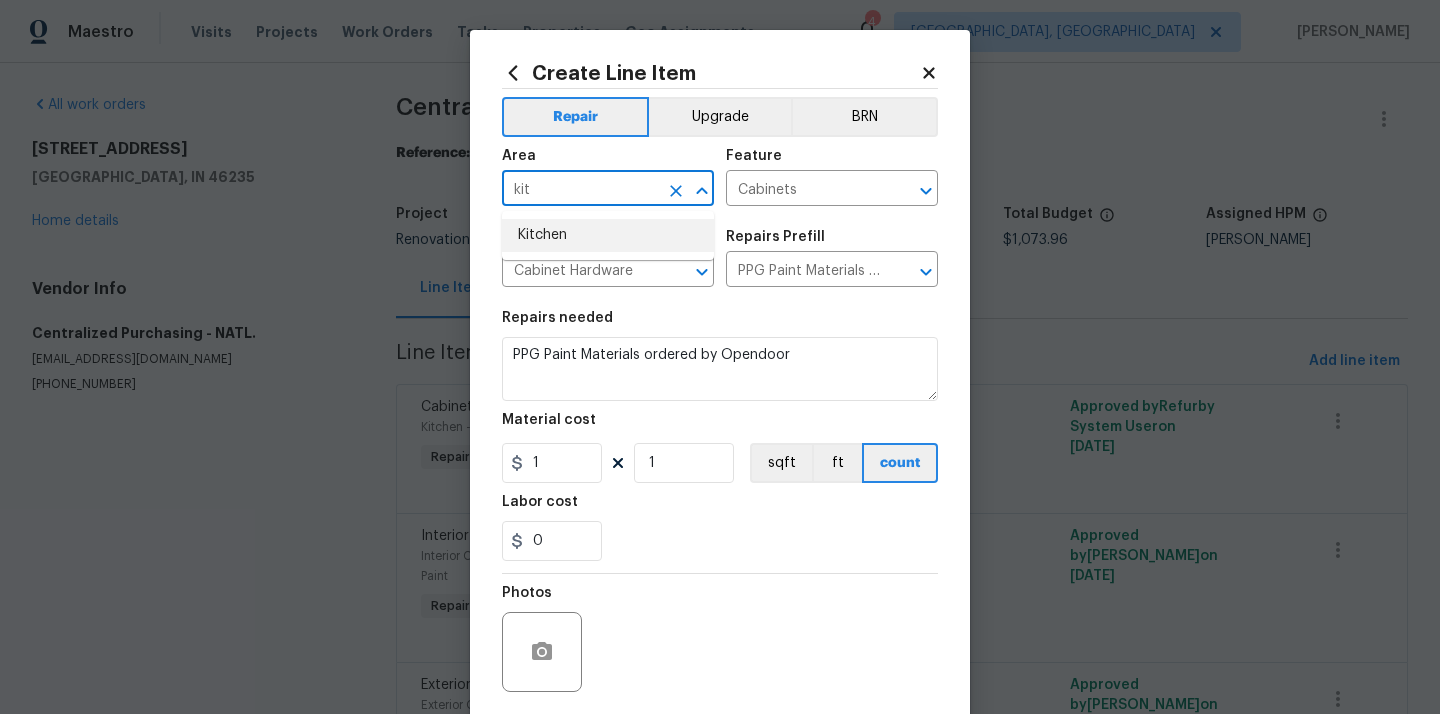 click on "Kitchen" at bounding box center [608, 235] 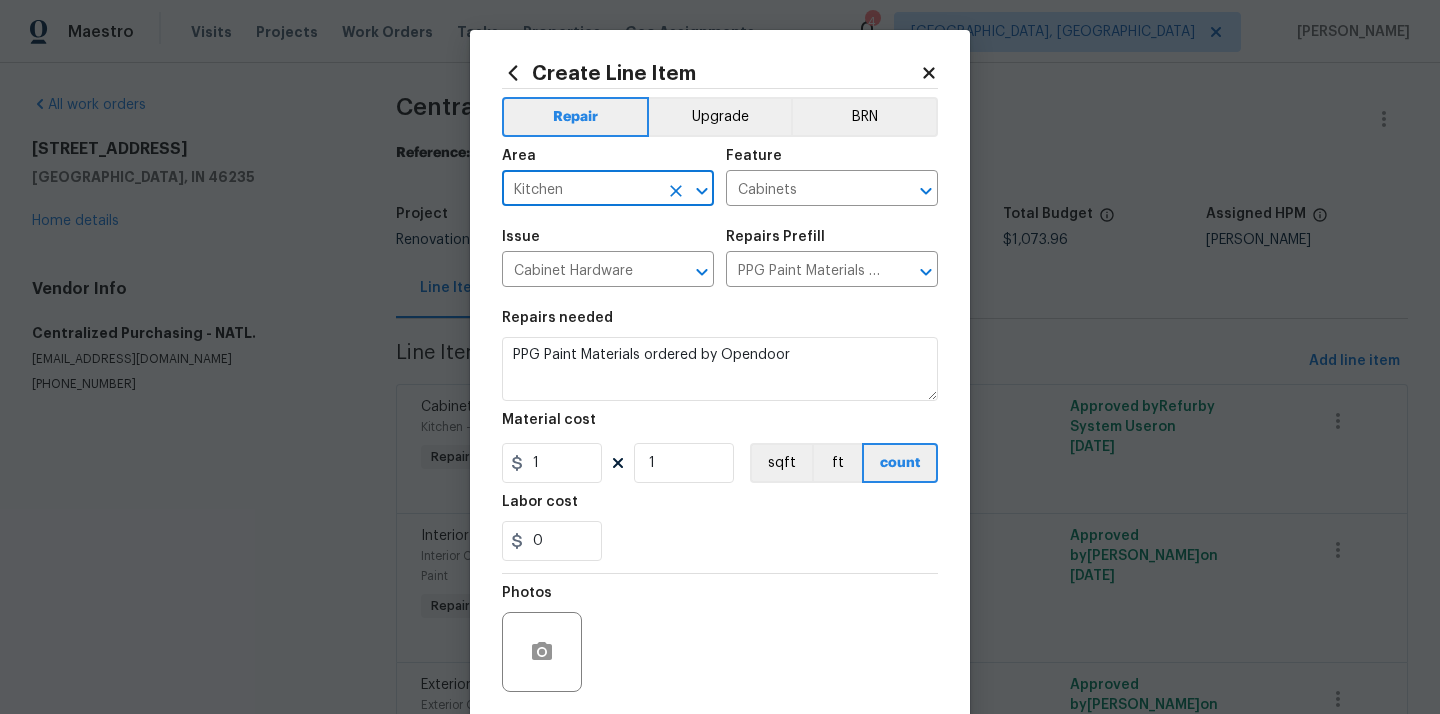 type on "Kitchen" 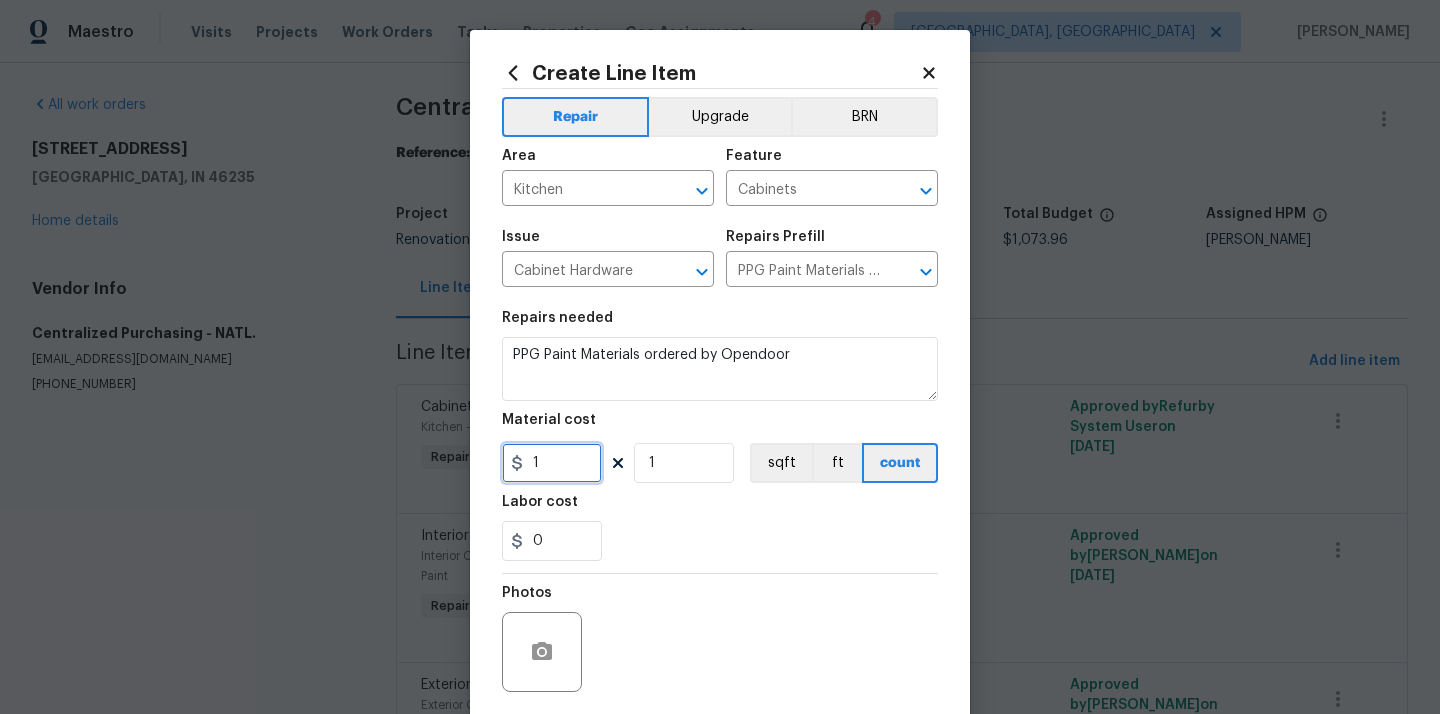 drag, startPoint x: 559, startPoint y: 471, endPoint x: 417, endPoint y: 465, distance: 142.12671 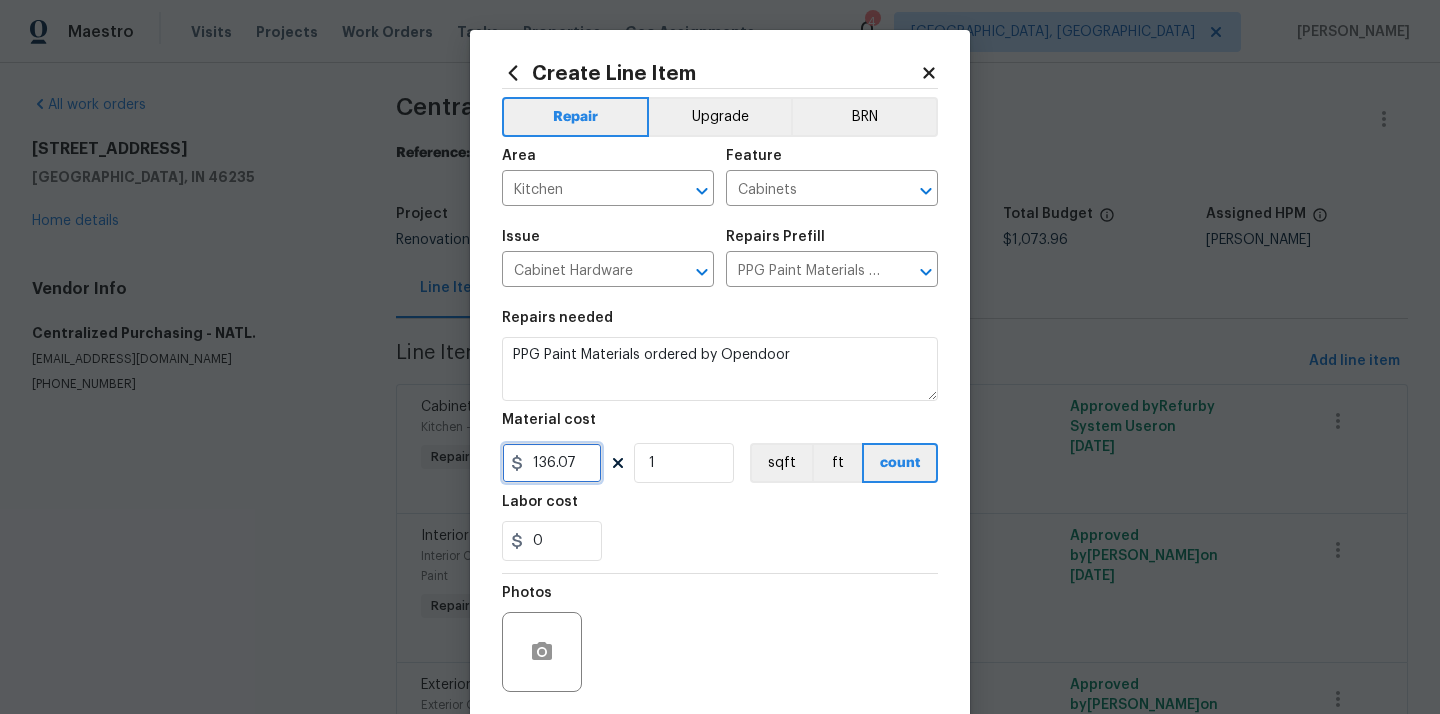 type on "136.07" 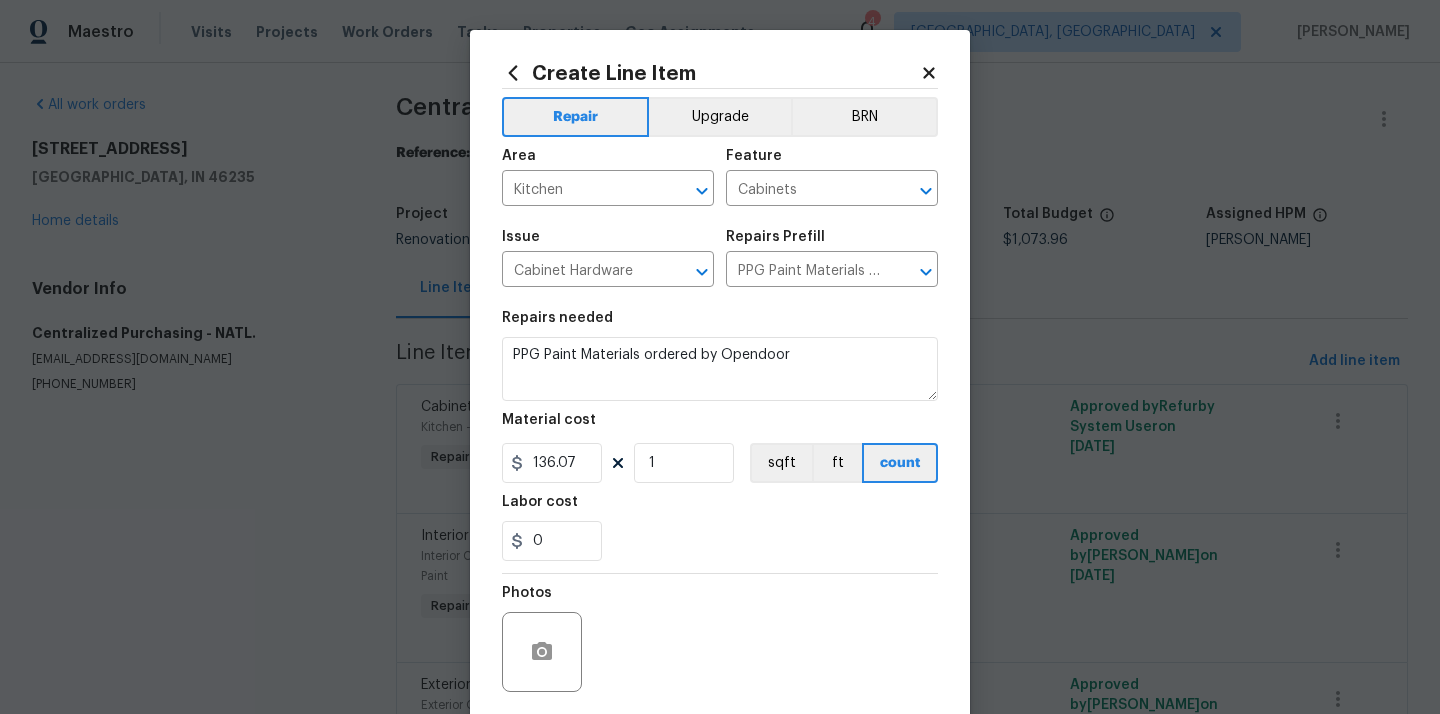 click on "0" at bounding box center (720, 541) 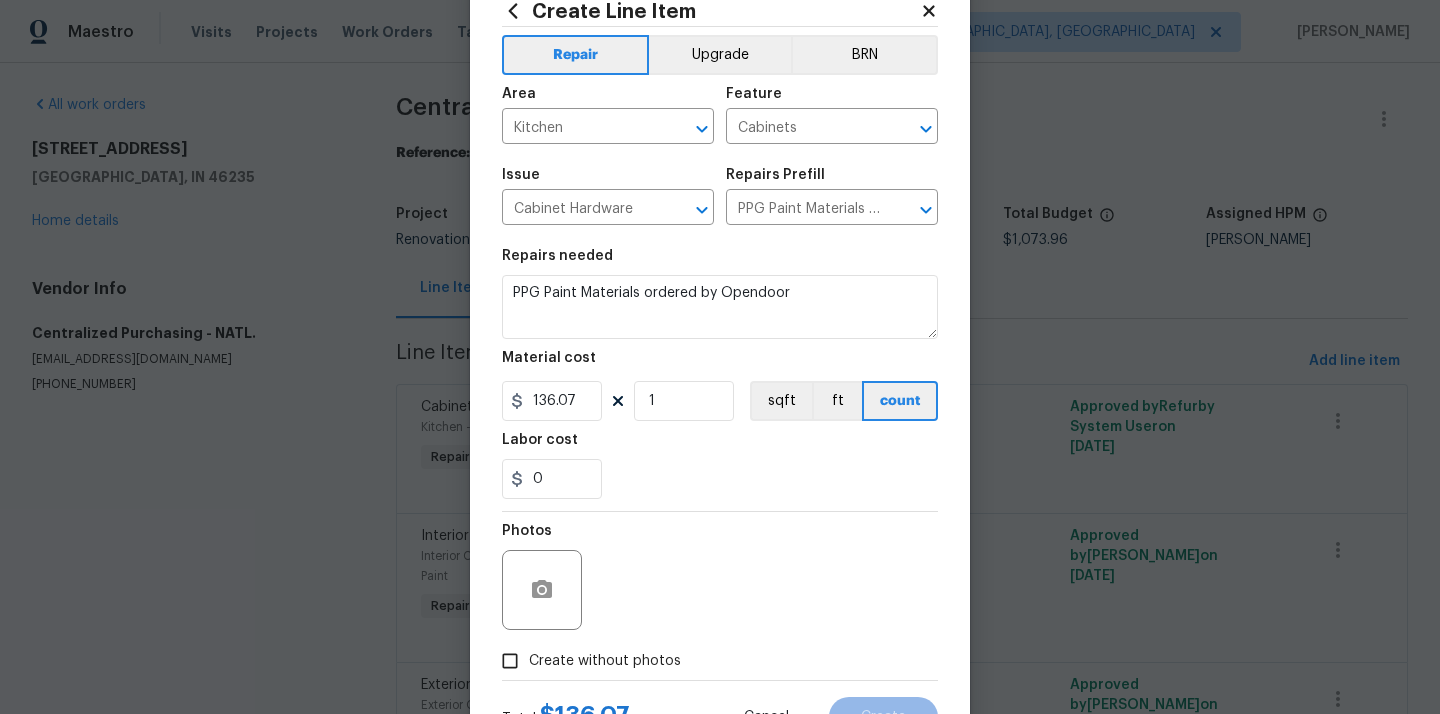 scroll, scrollTop: 148, scrollLeft: 0, axis: vertical 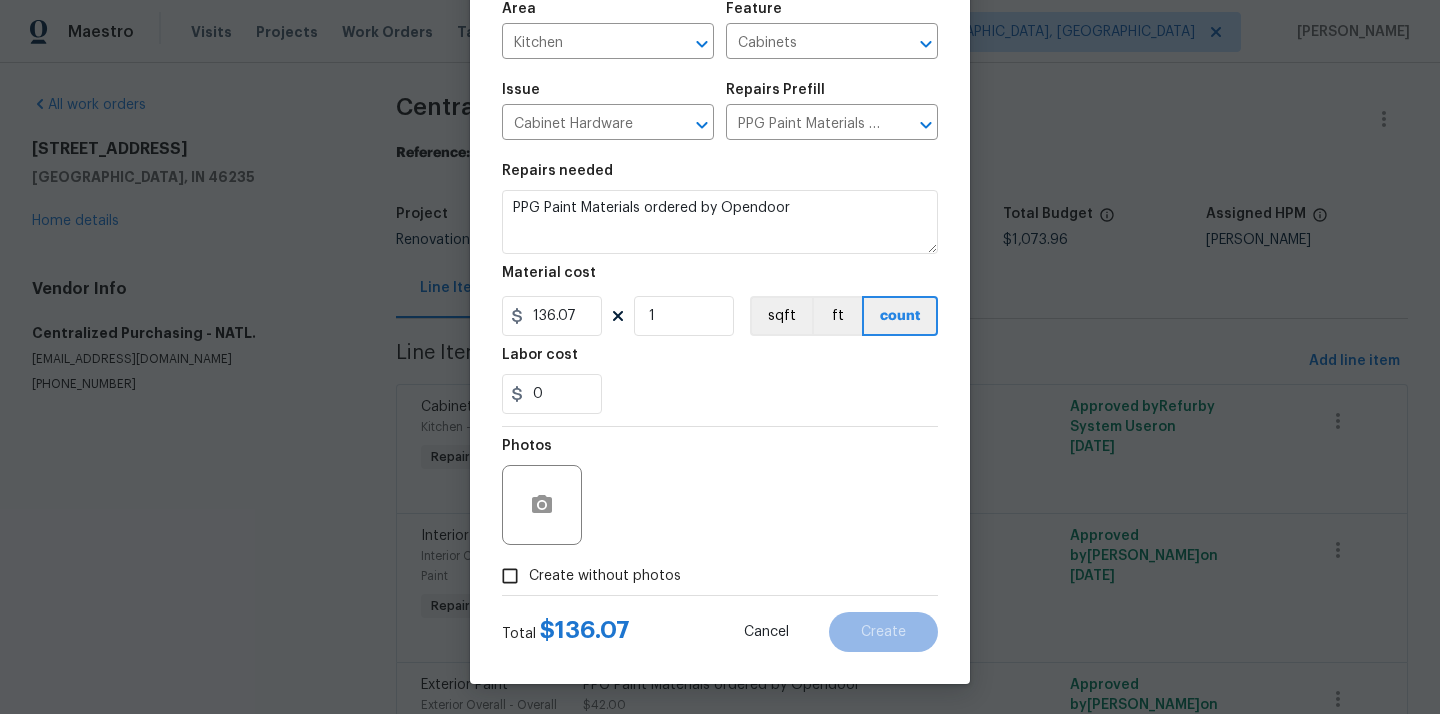 click on "Create without photos" at bounding box center [605, 576] 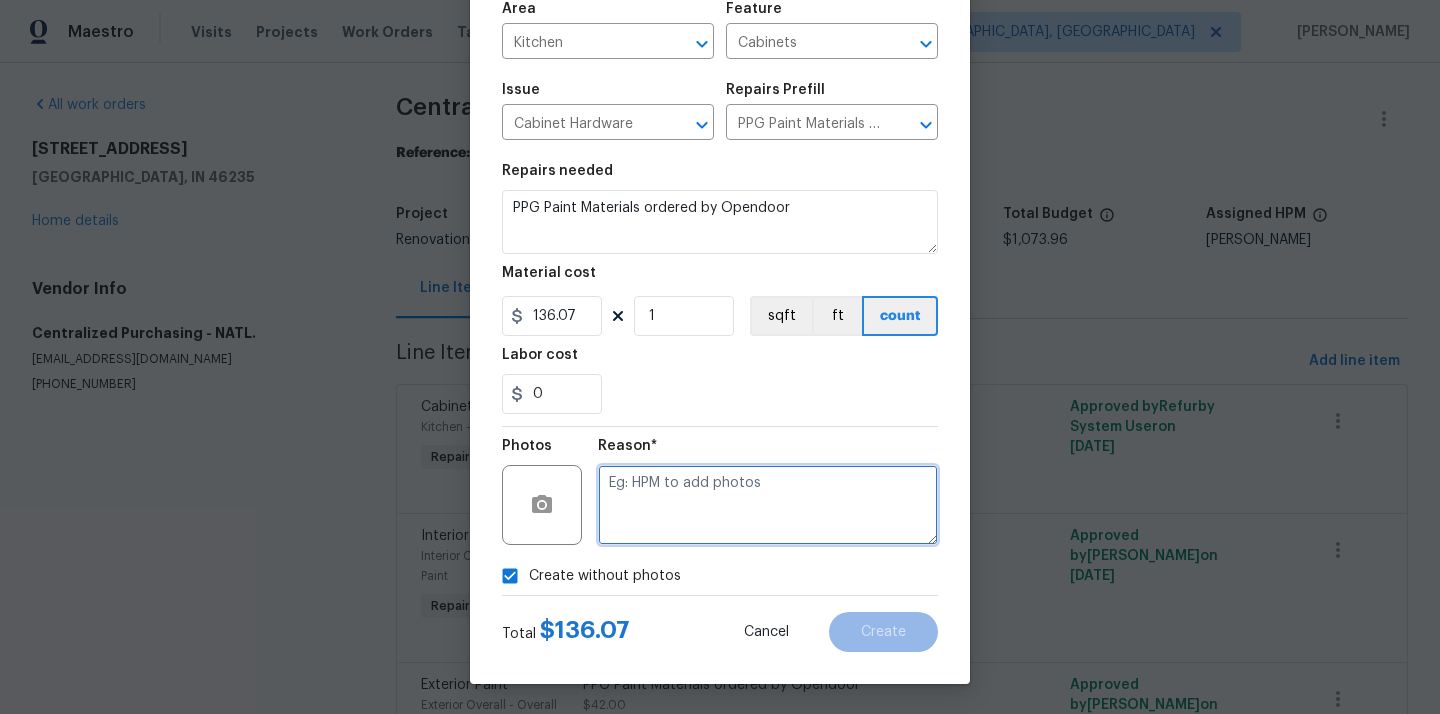 click at bounding box center [768, 505] 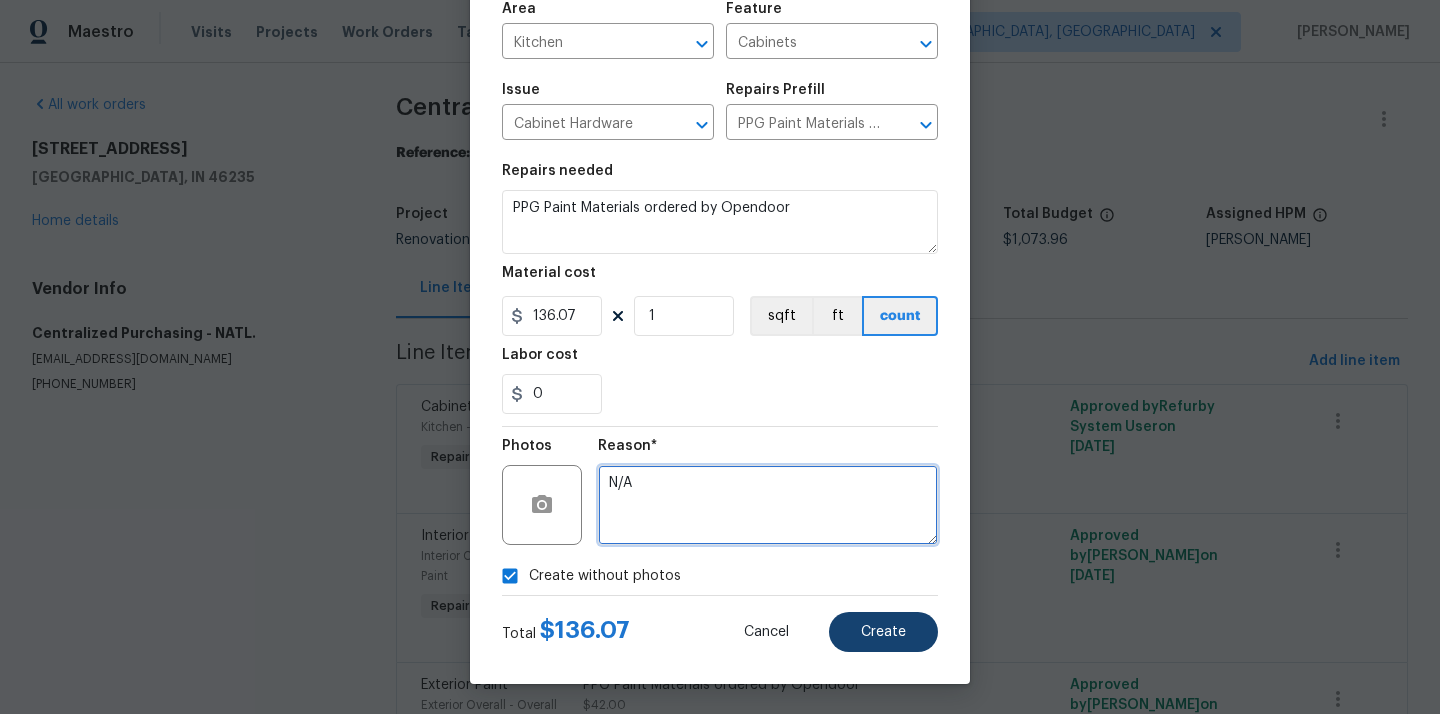 type on "N/A" 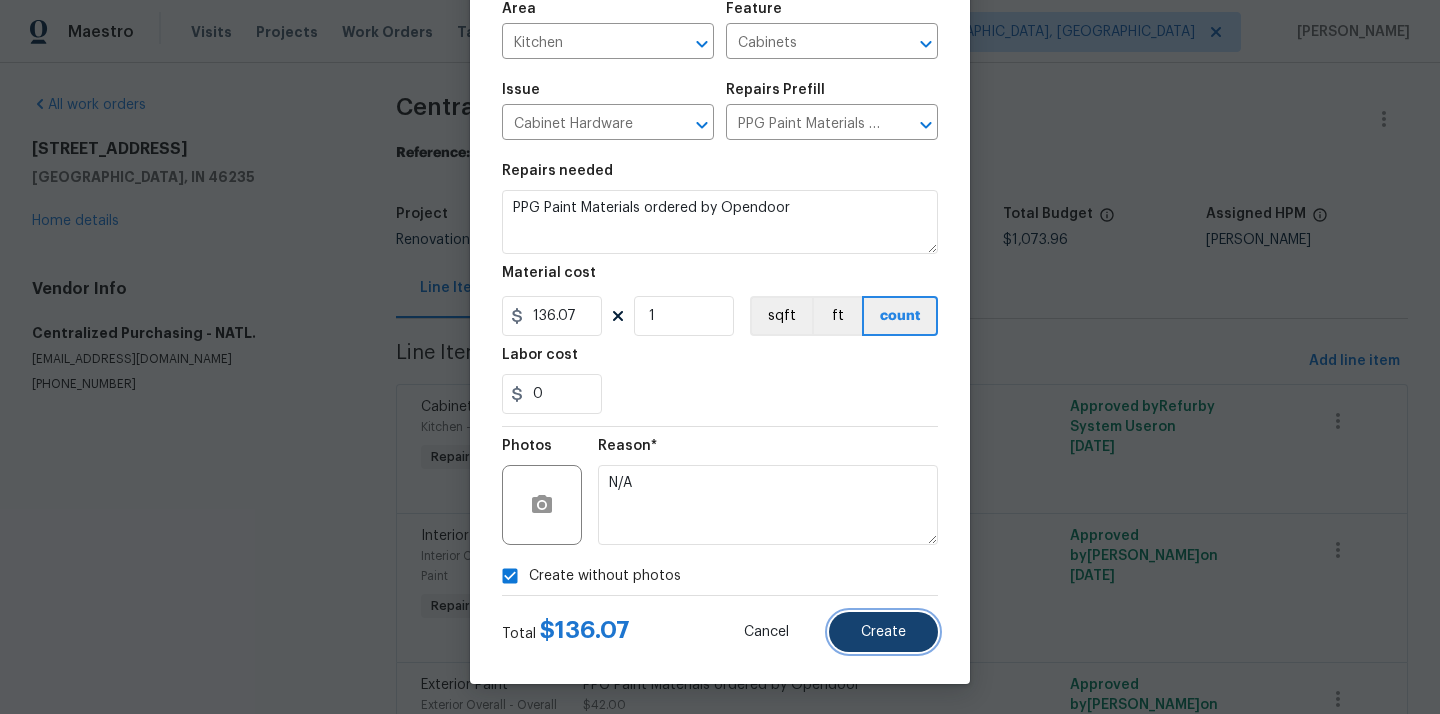 click on "Create" at bounding box center [883, 632] 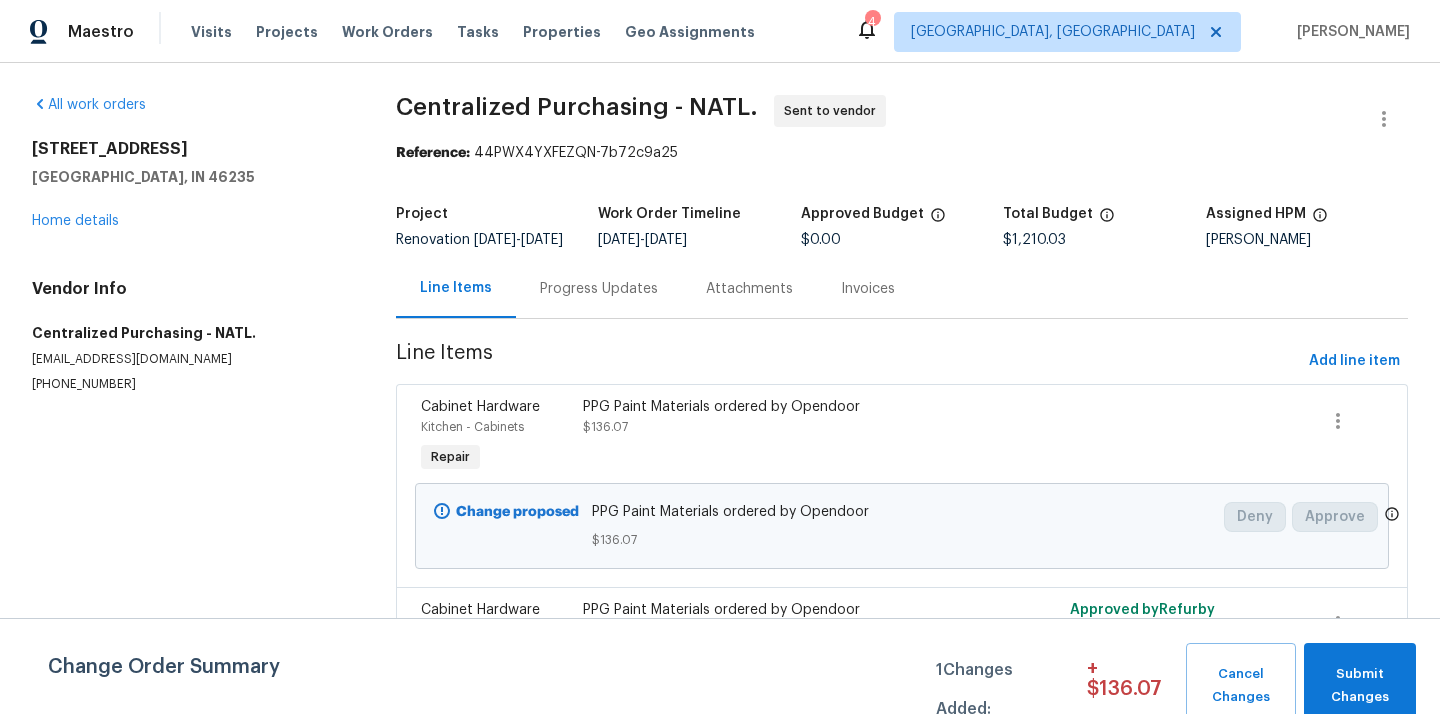 scroll, scrollTop: 26, scrollLeft: 0, axis: vertical 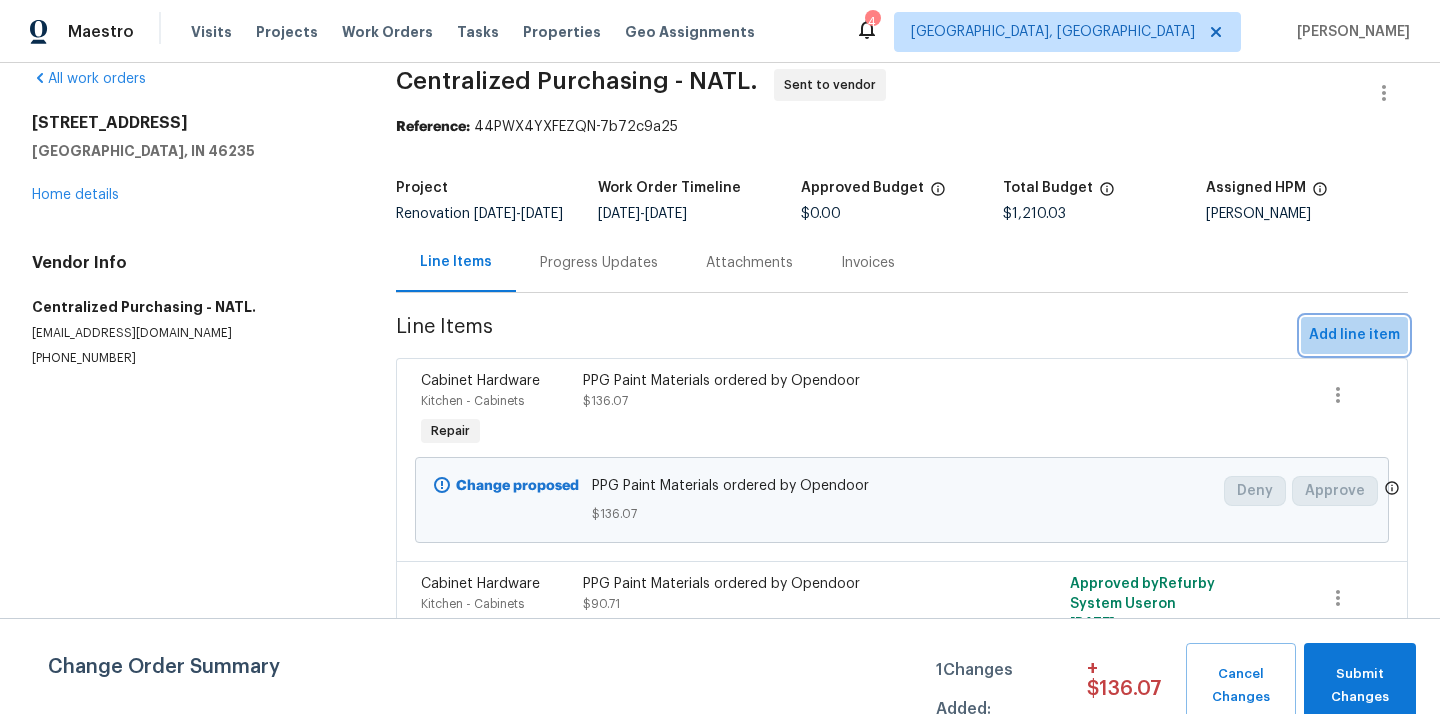 click on "Add line item" at bounding box center [1354, 335] 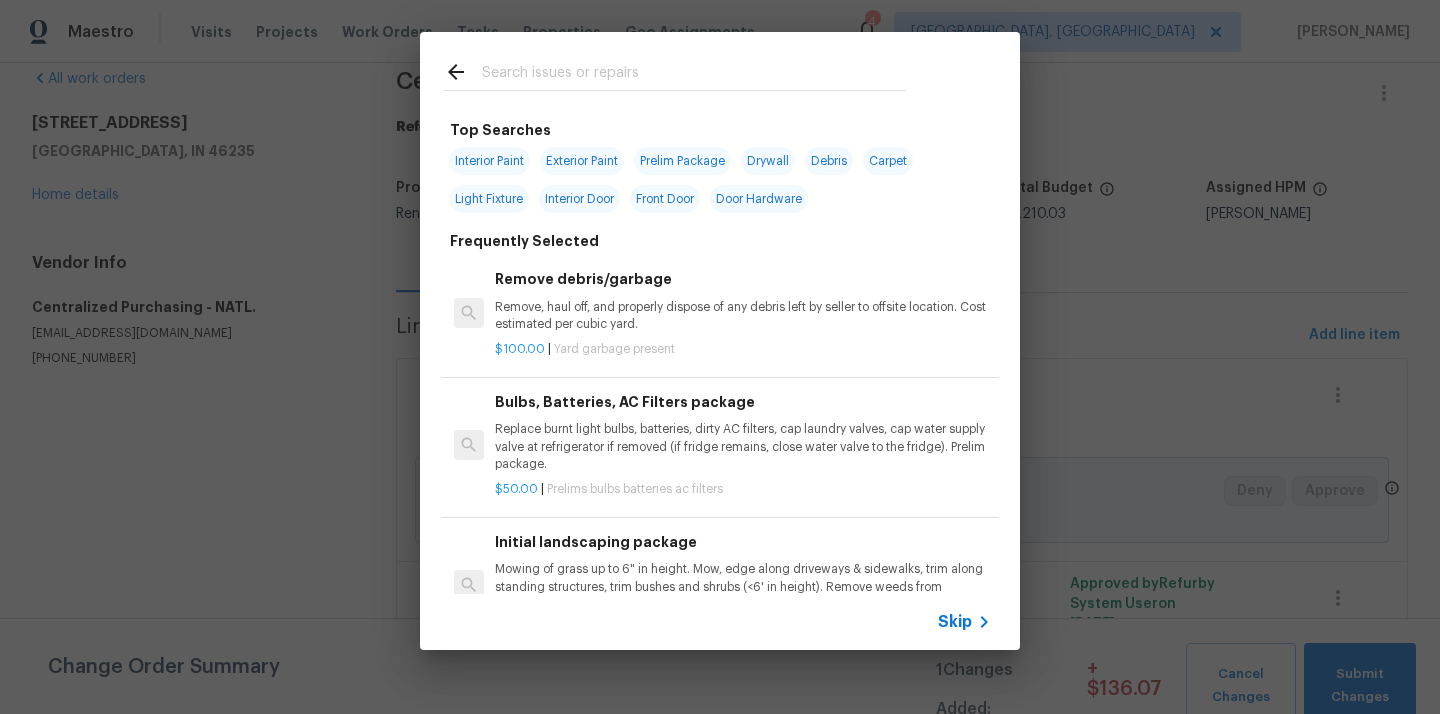 click at bounding box center [694, 75] 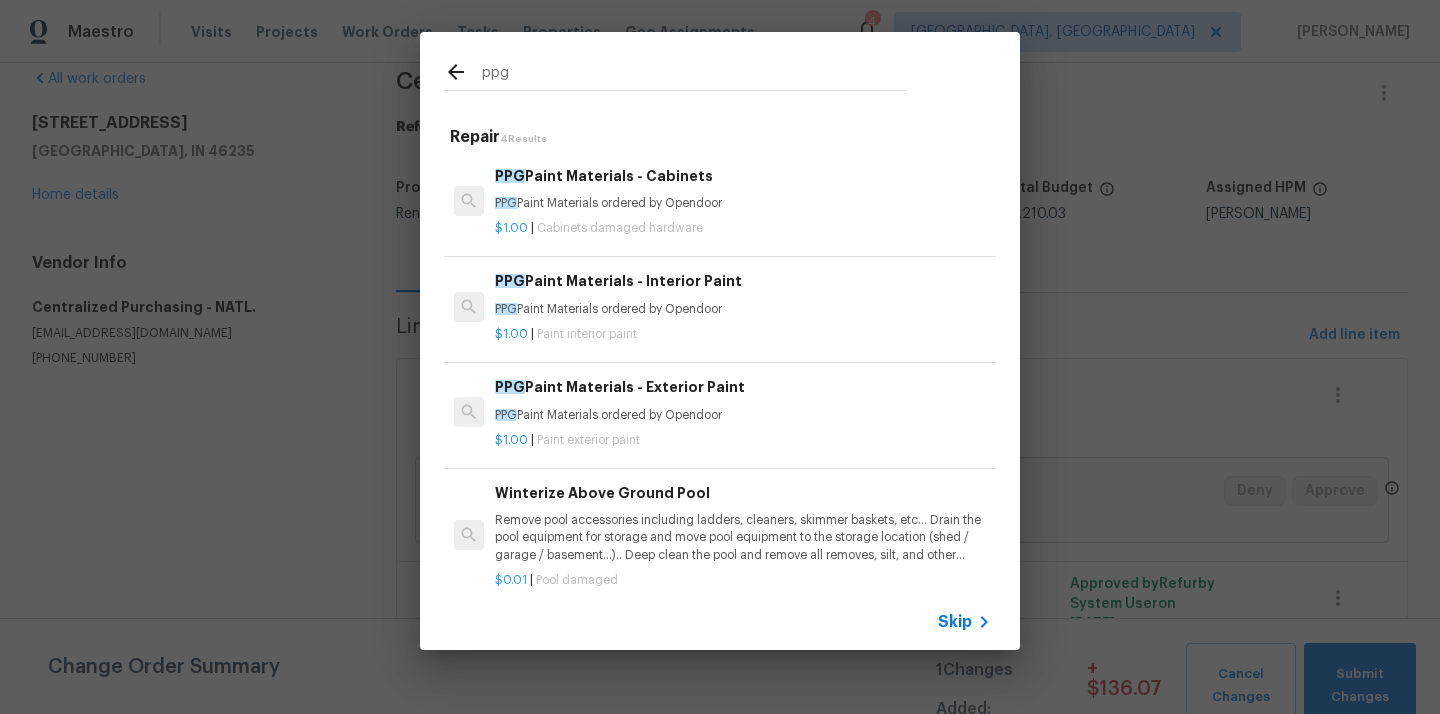 type on "ppg" 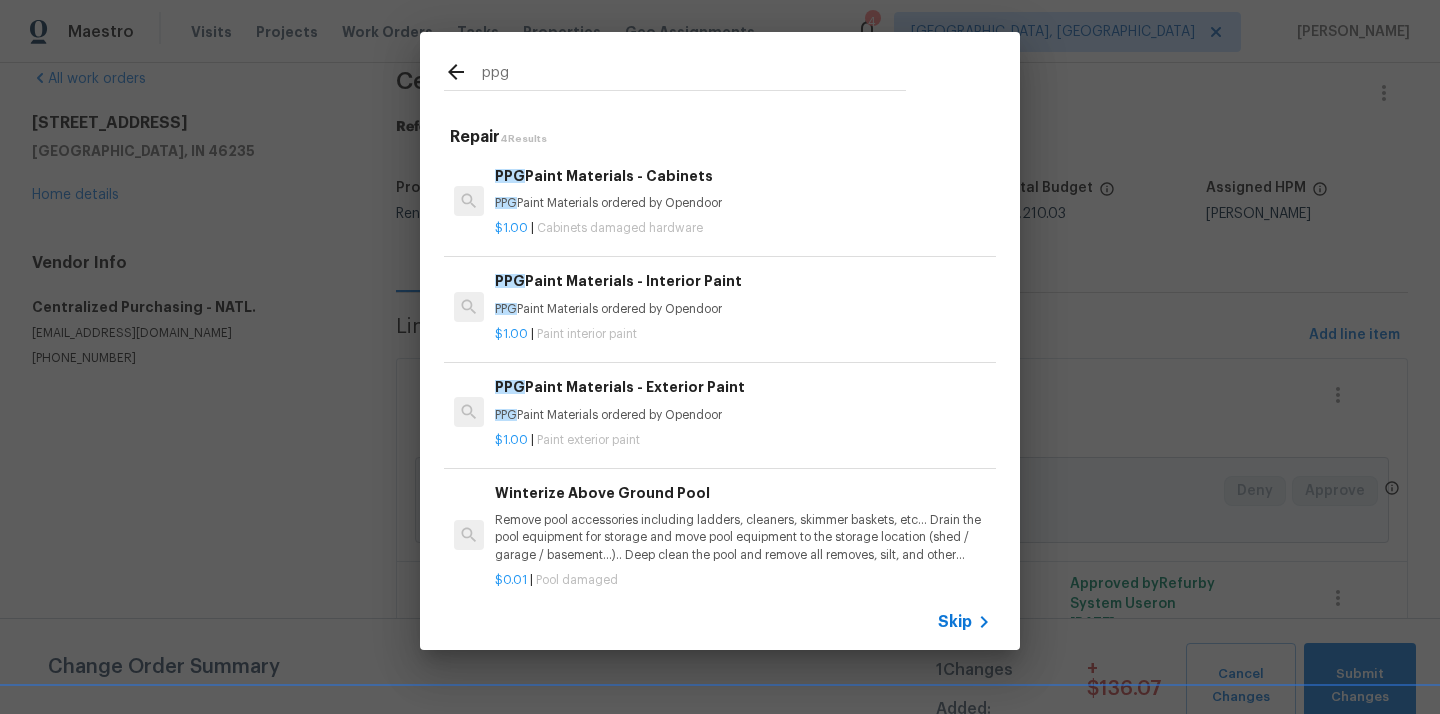 click on "PPG  Paint Materials ordered by Opendoor" at bounding box center [743, 309] 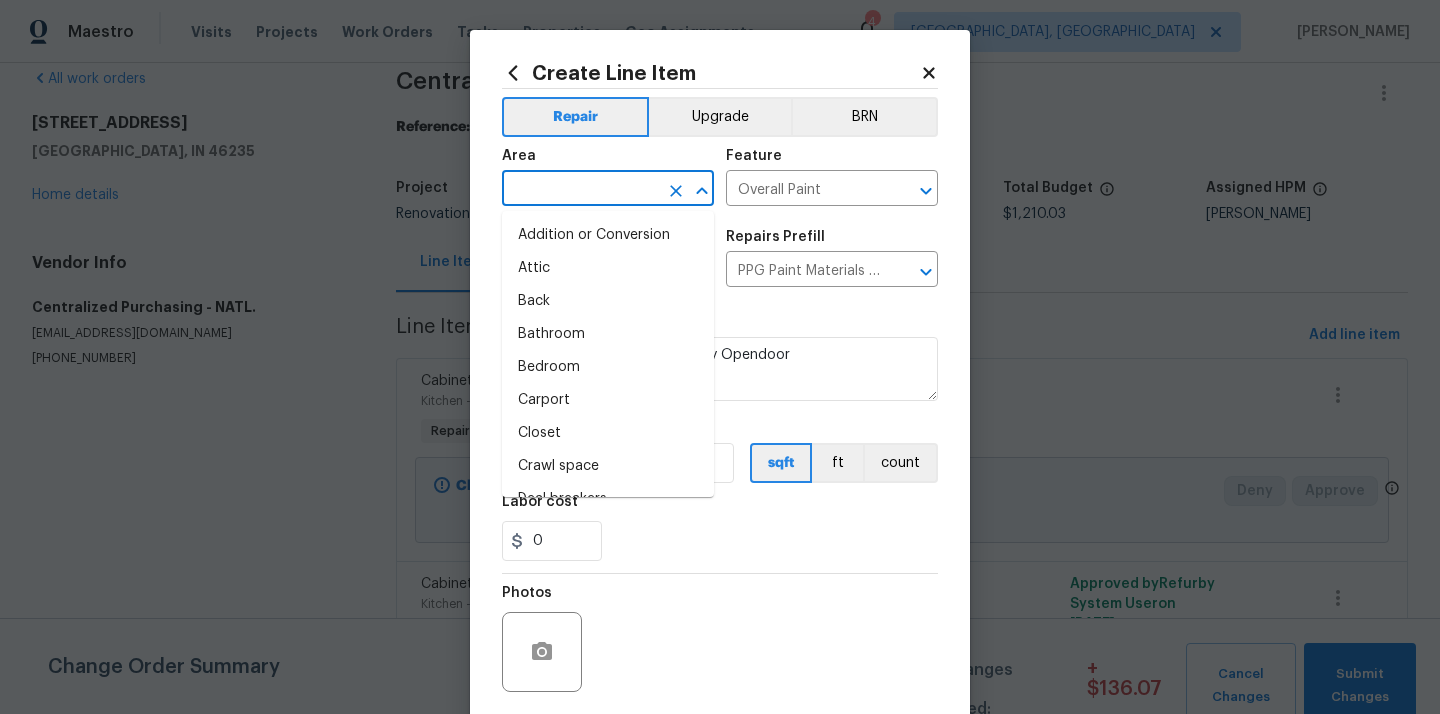 click at bounding box center [580, 190] 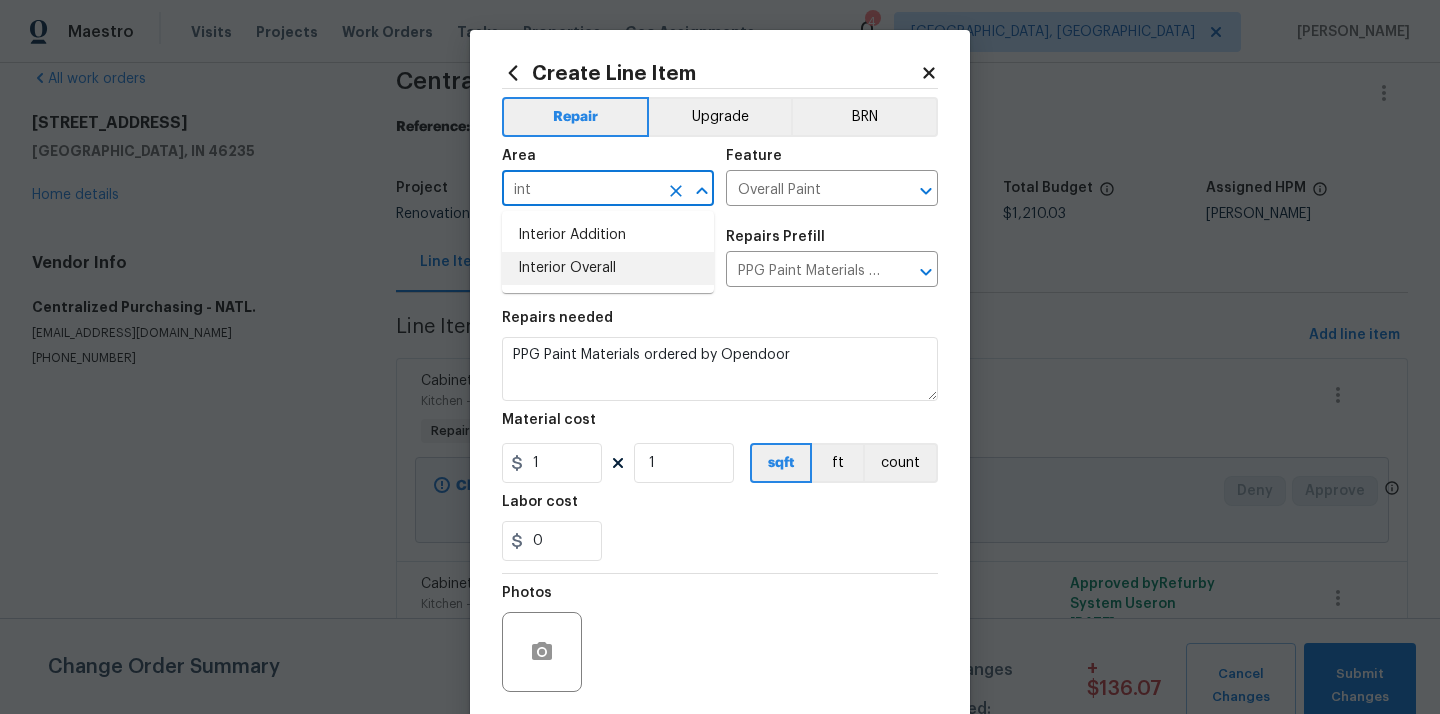 click on "Interior Overall" at bounding box center (608, 268) 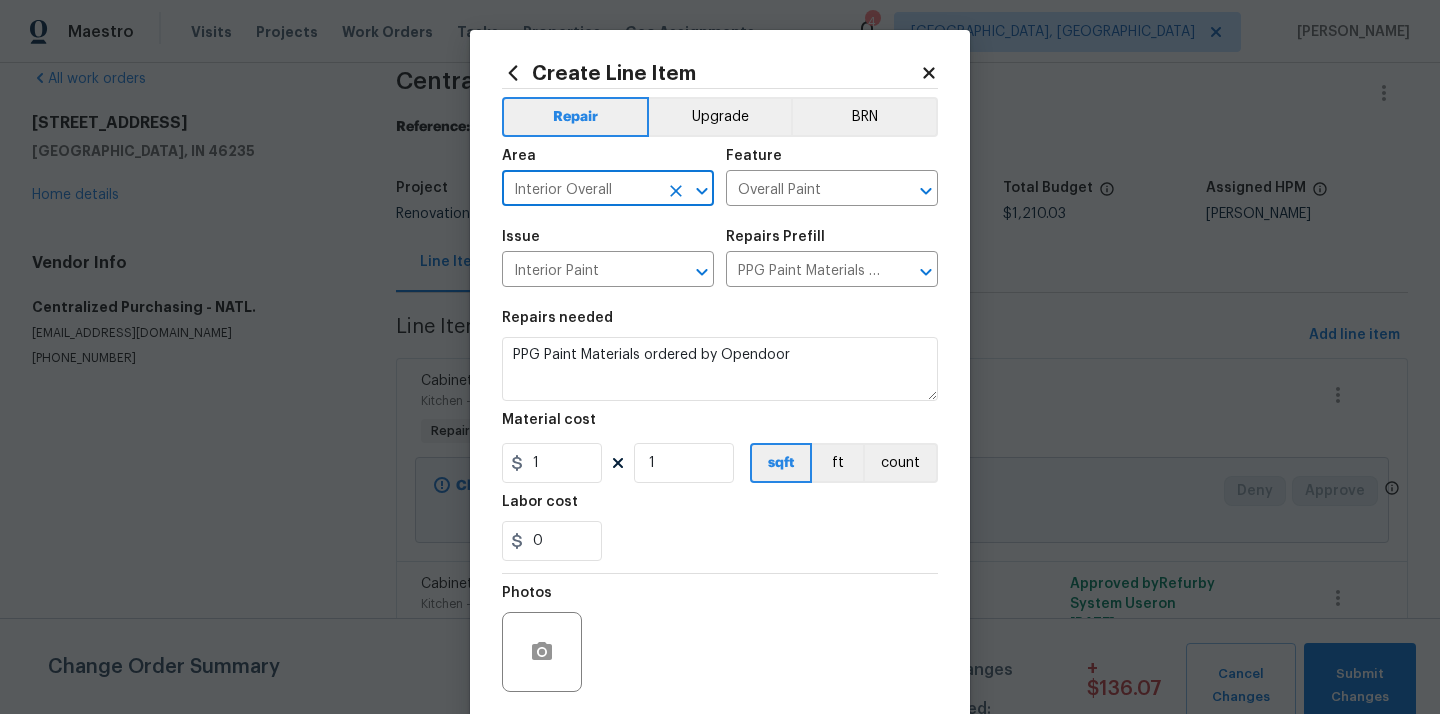 type on "Interior Overall" 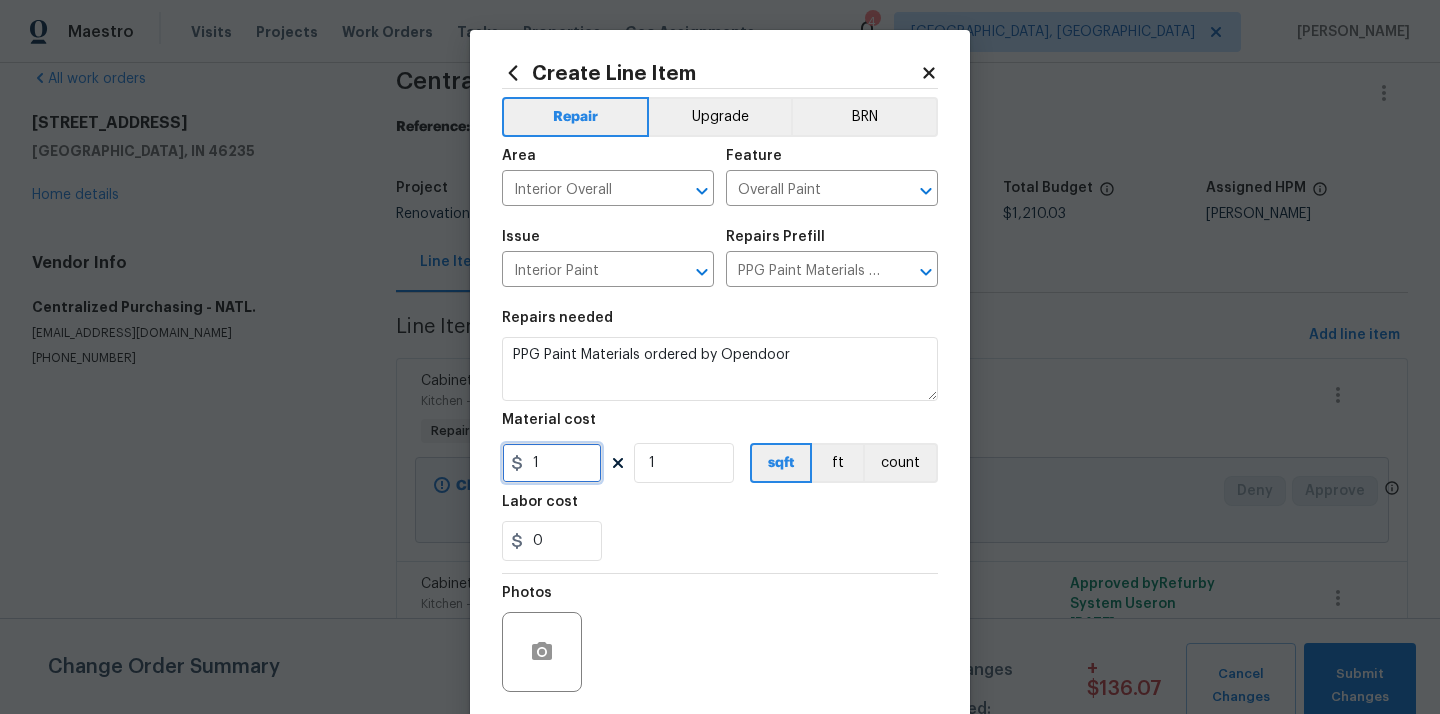 drag, startPoint x: 564, startPoint y: 460, endPoint x: 444, endPoint y: 439, distance: 121.82365 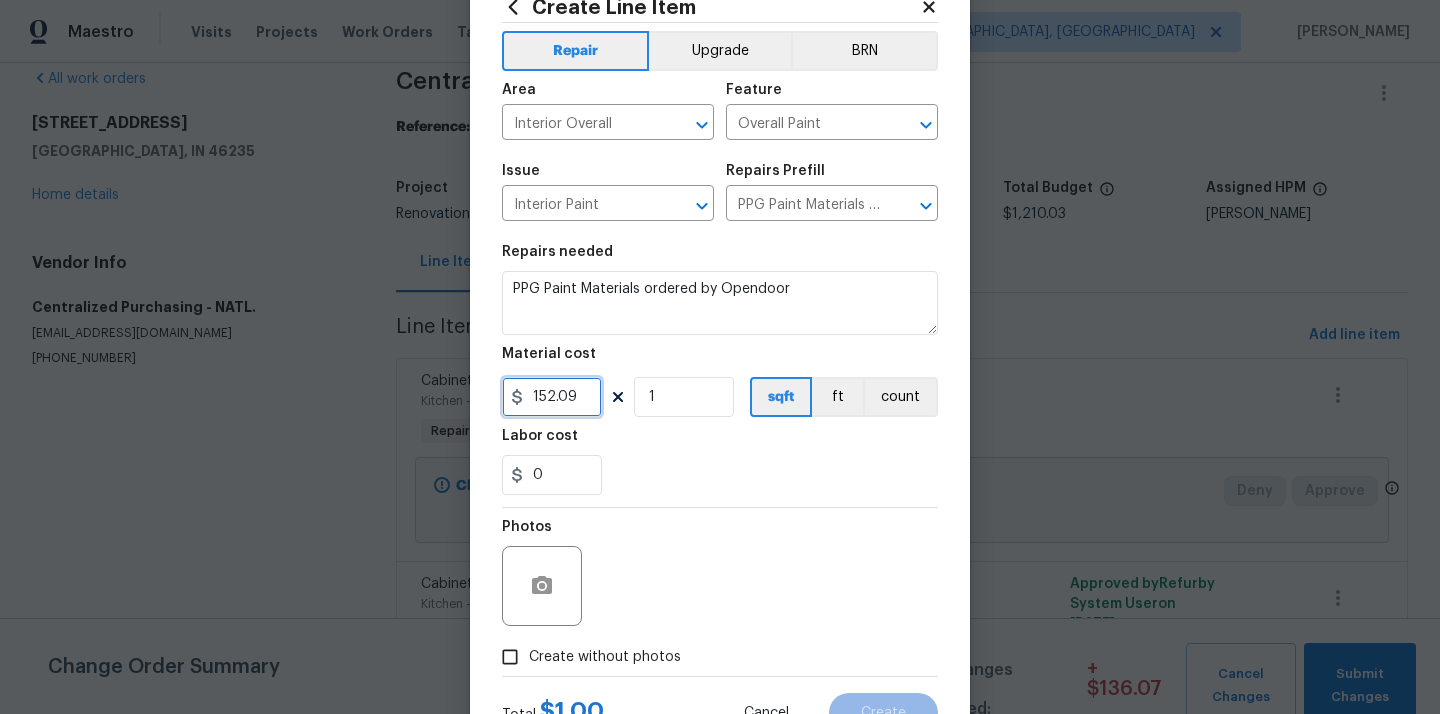 scroll, scrollTop: 148, scrollLeft: 0, axis: vertical 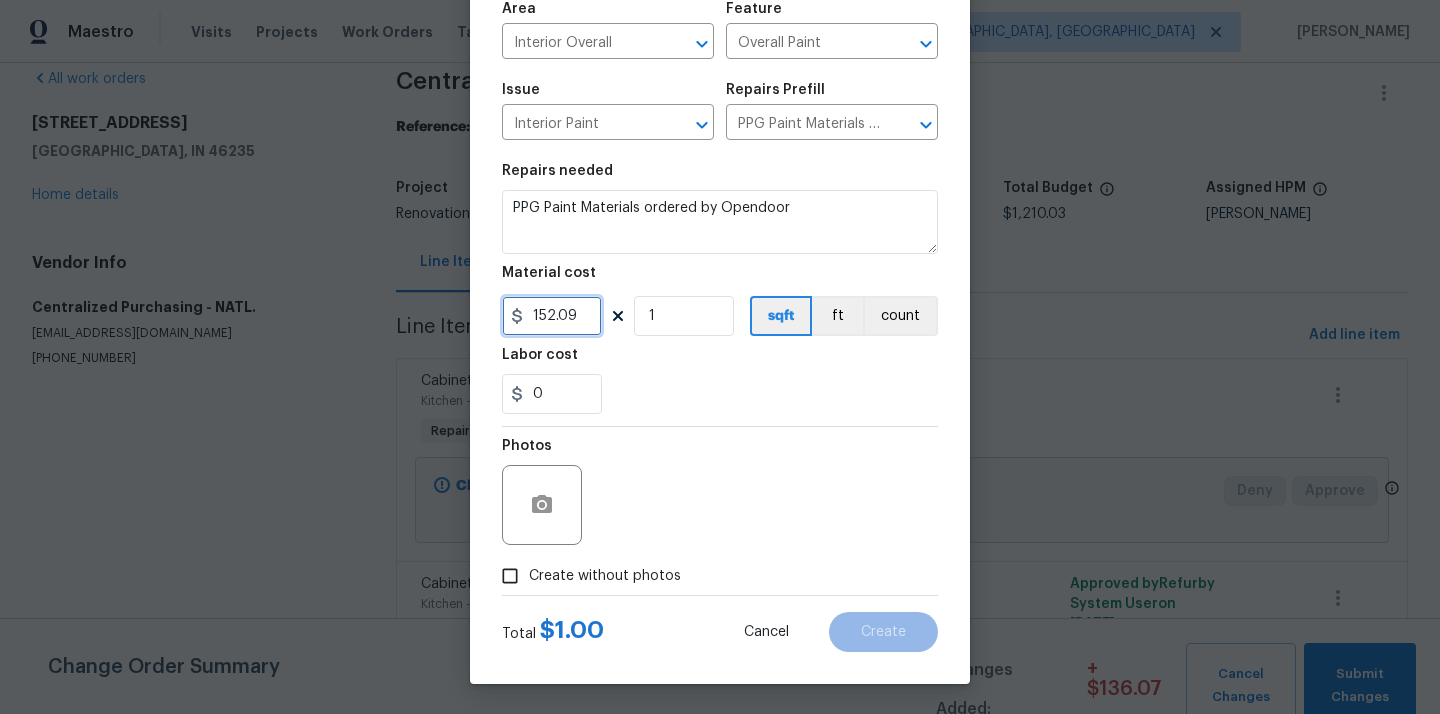 type on "152.09" 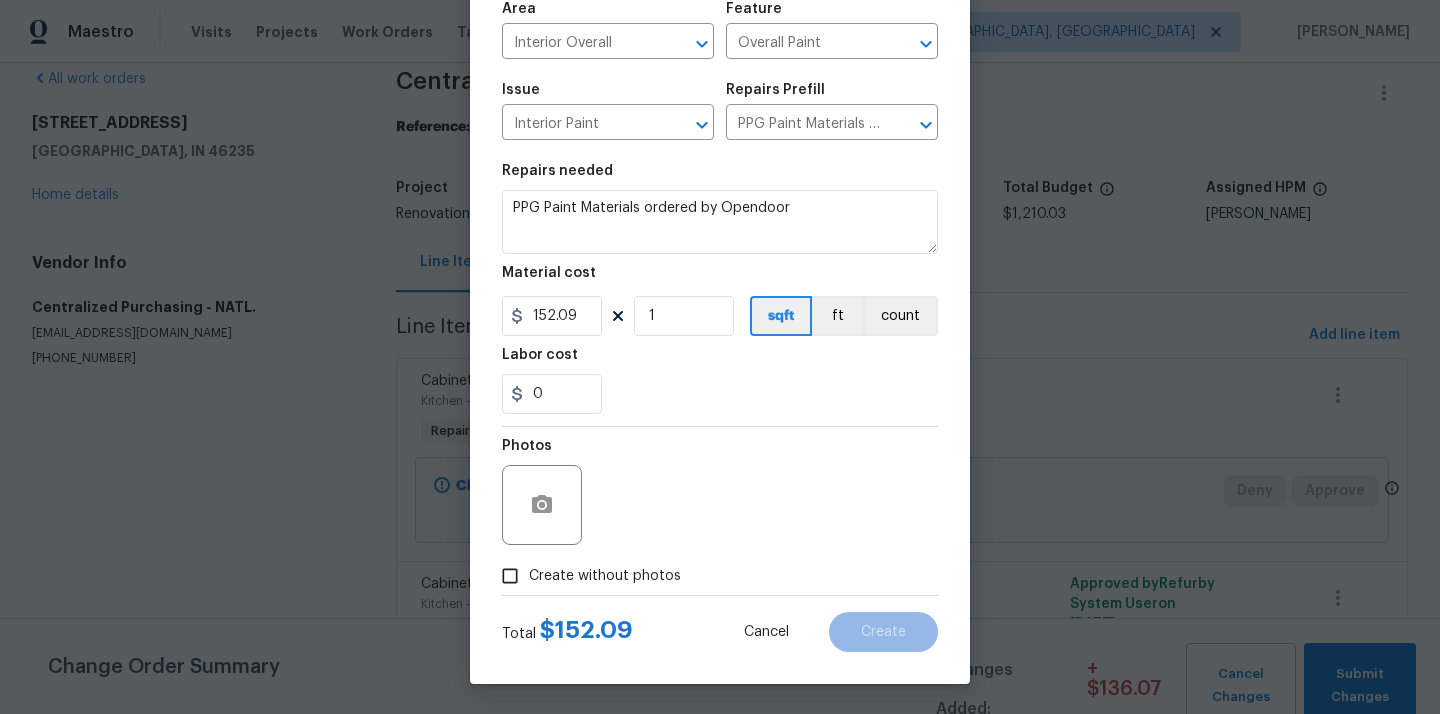 click on "Create without photos" at bounding box center [605, 576] 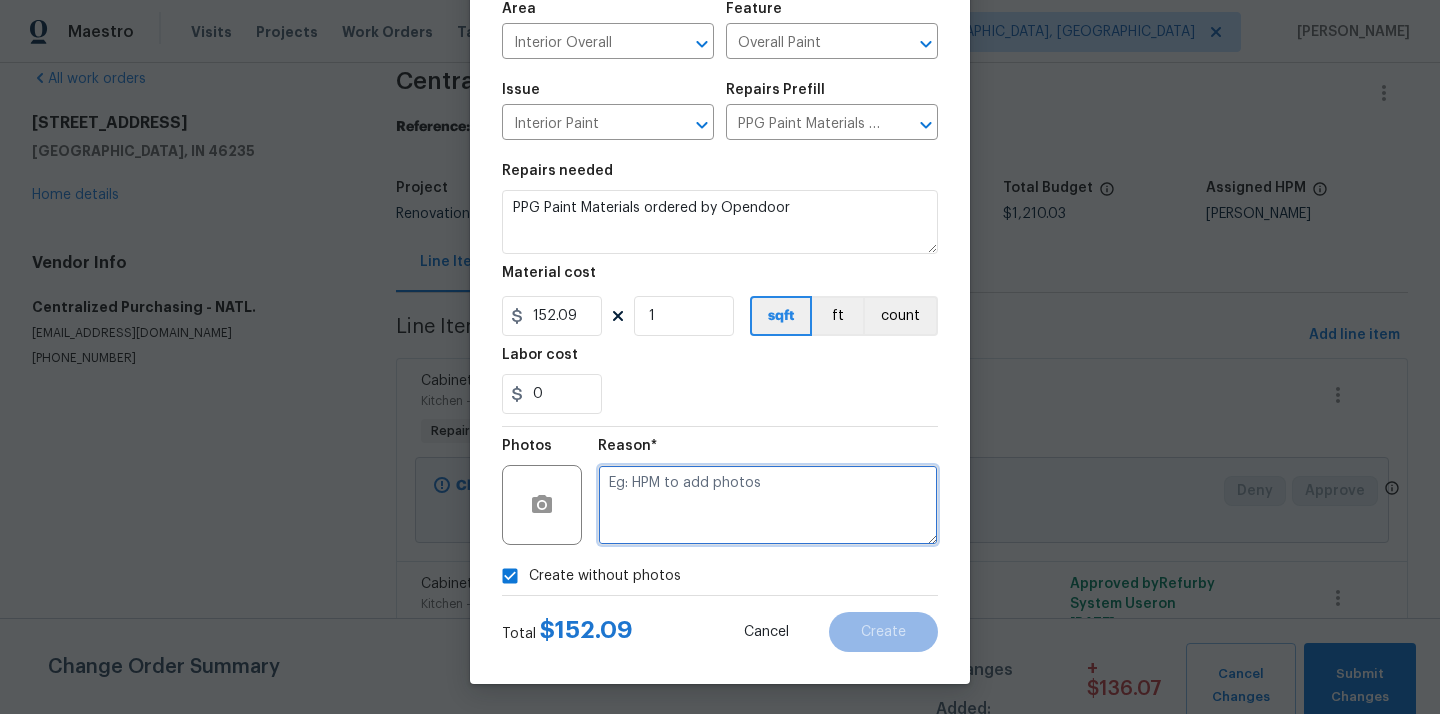 click at bounding box center (768, 505) 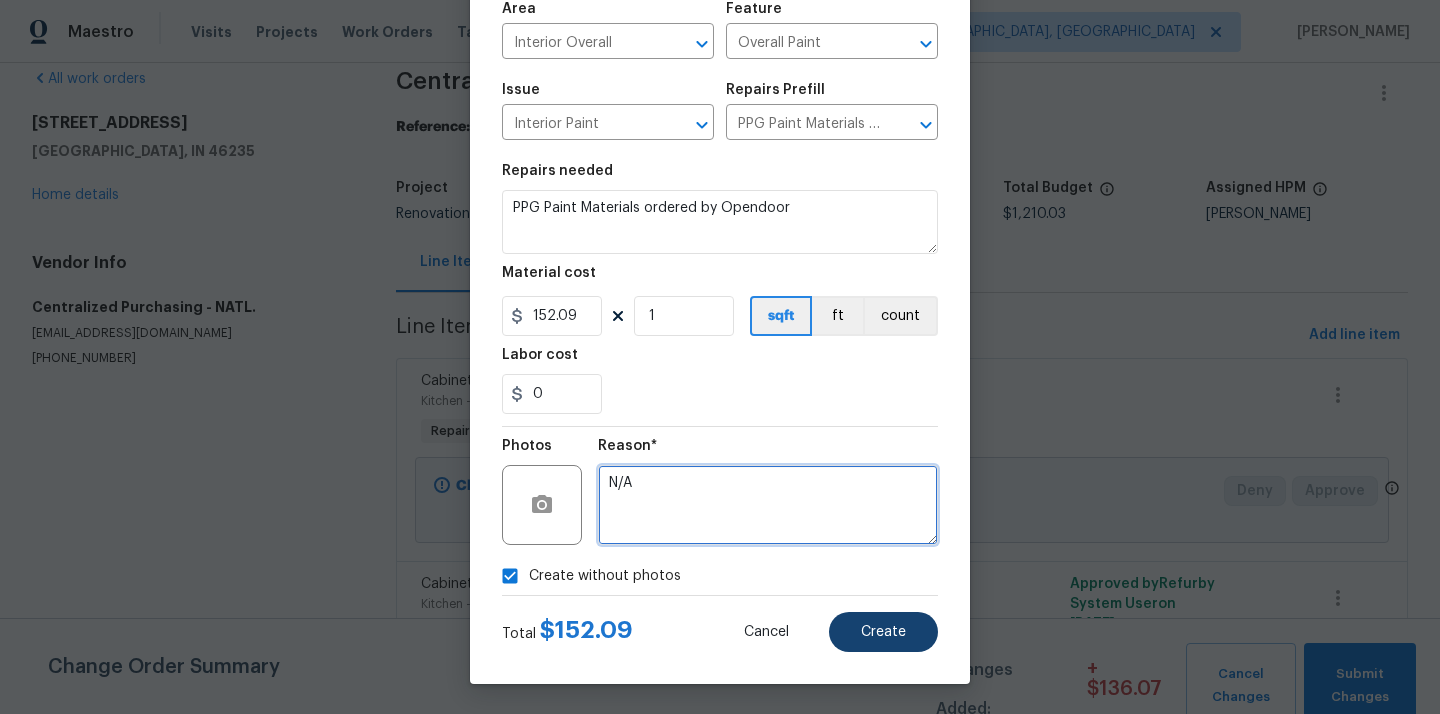 type on "N/A" 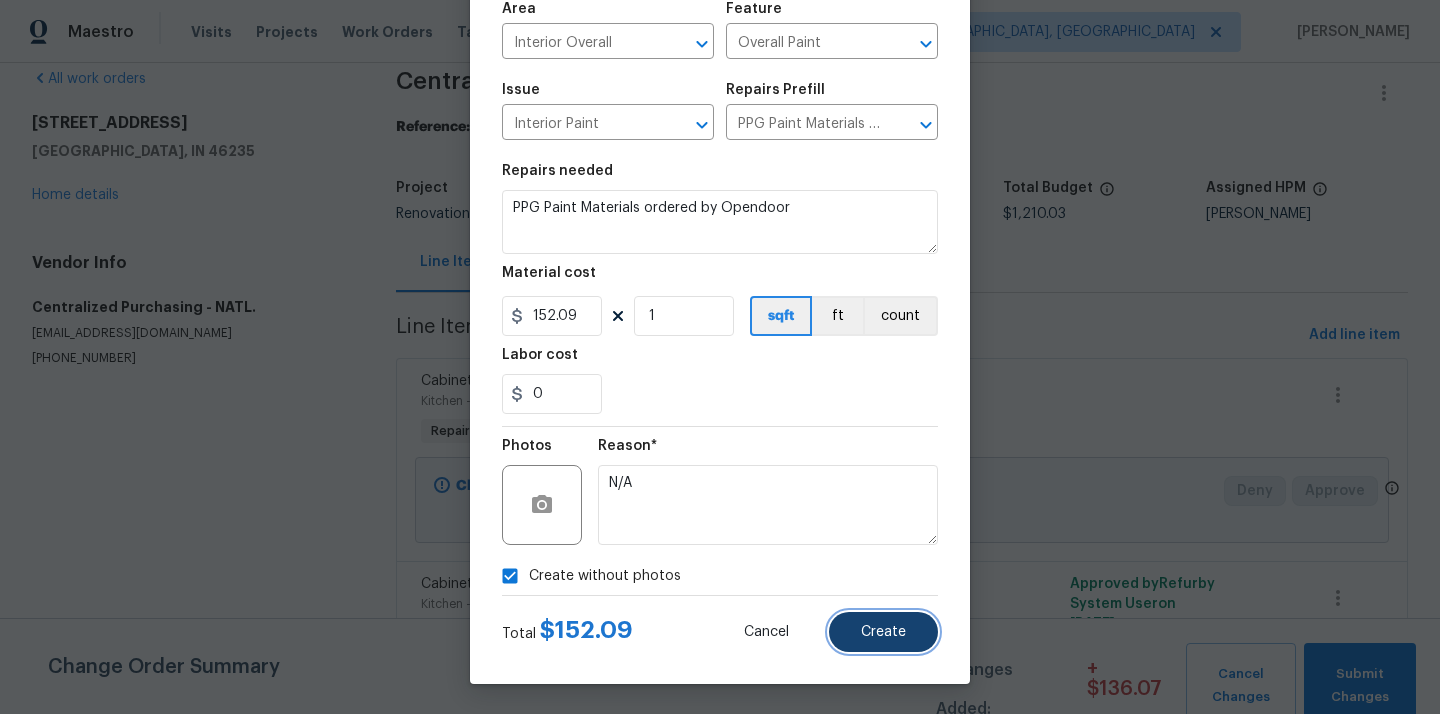 click on "Create" at bounding box center [883, 632] 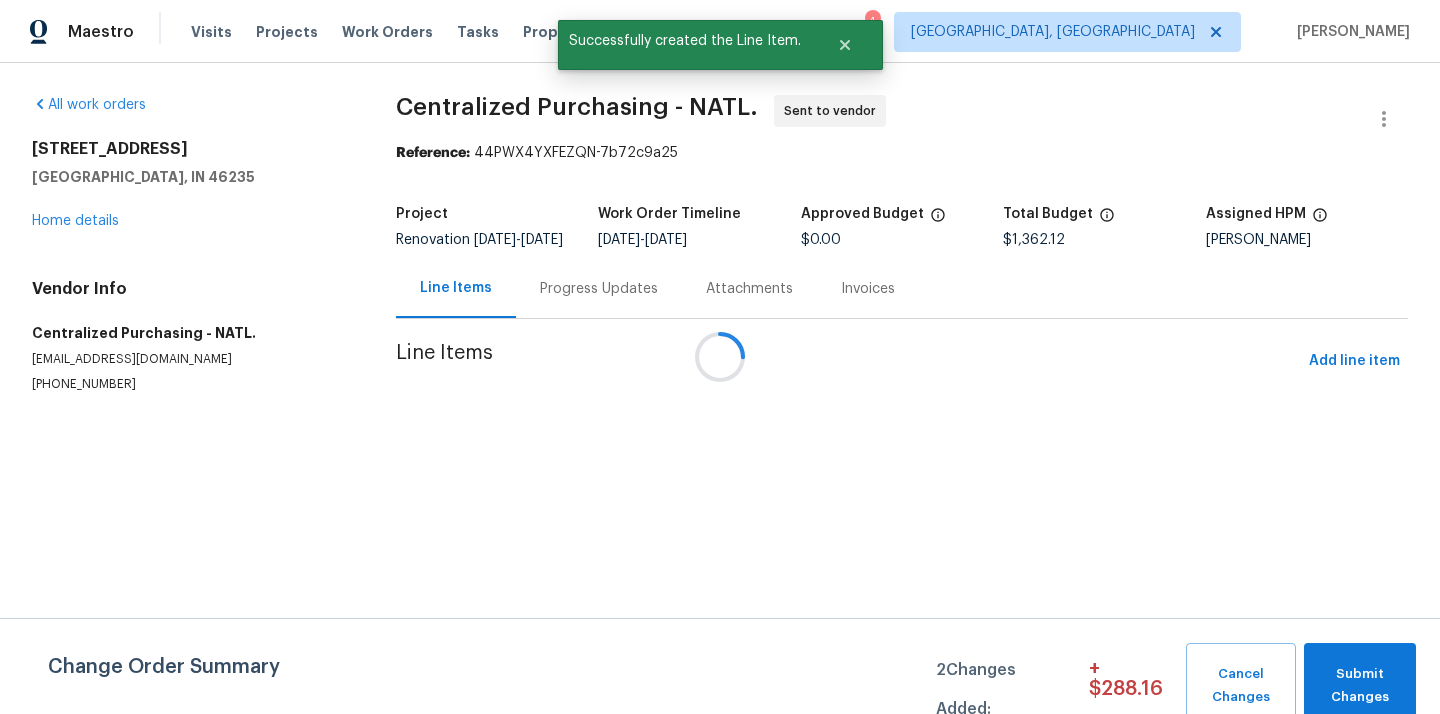 scroll, scrollTop: 0, scrollLeft: 0, axis: both 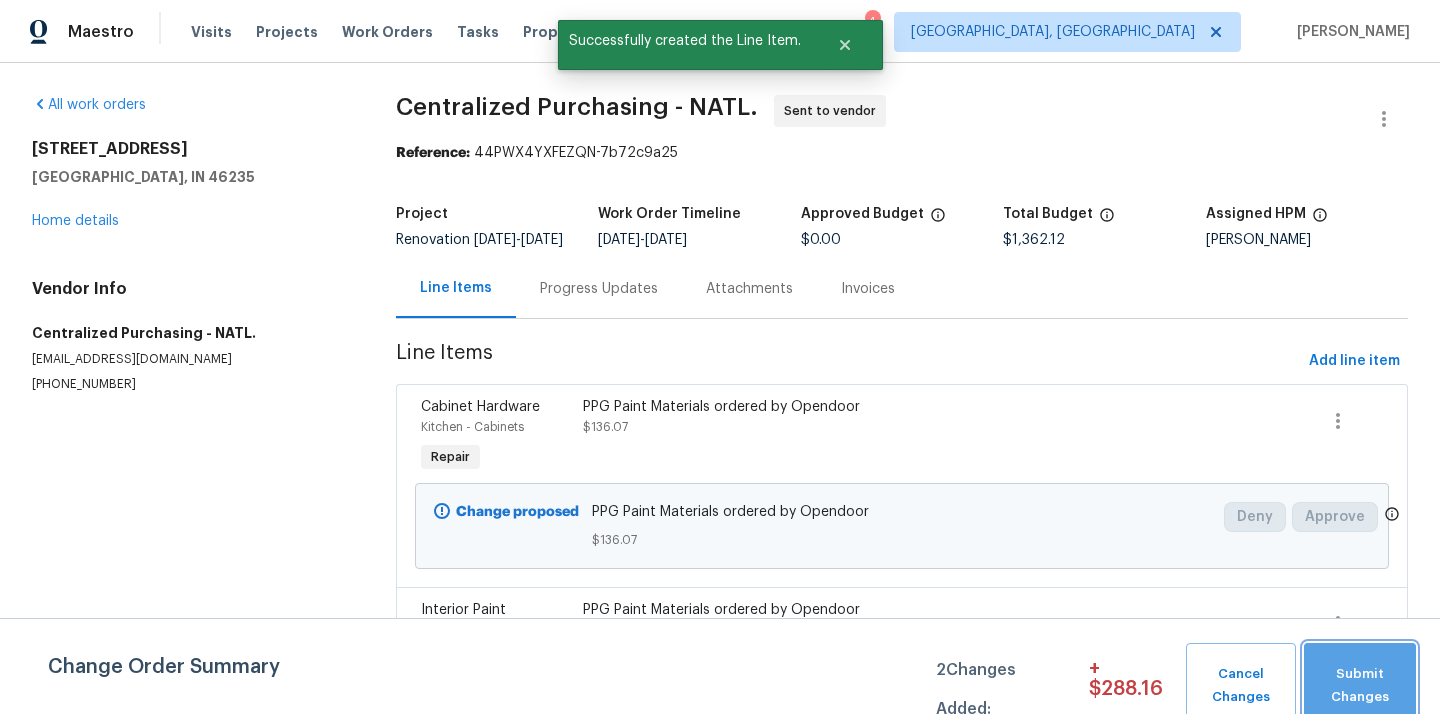 click on "Submit Changes" at bounding box center (1360, 686) 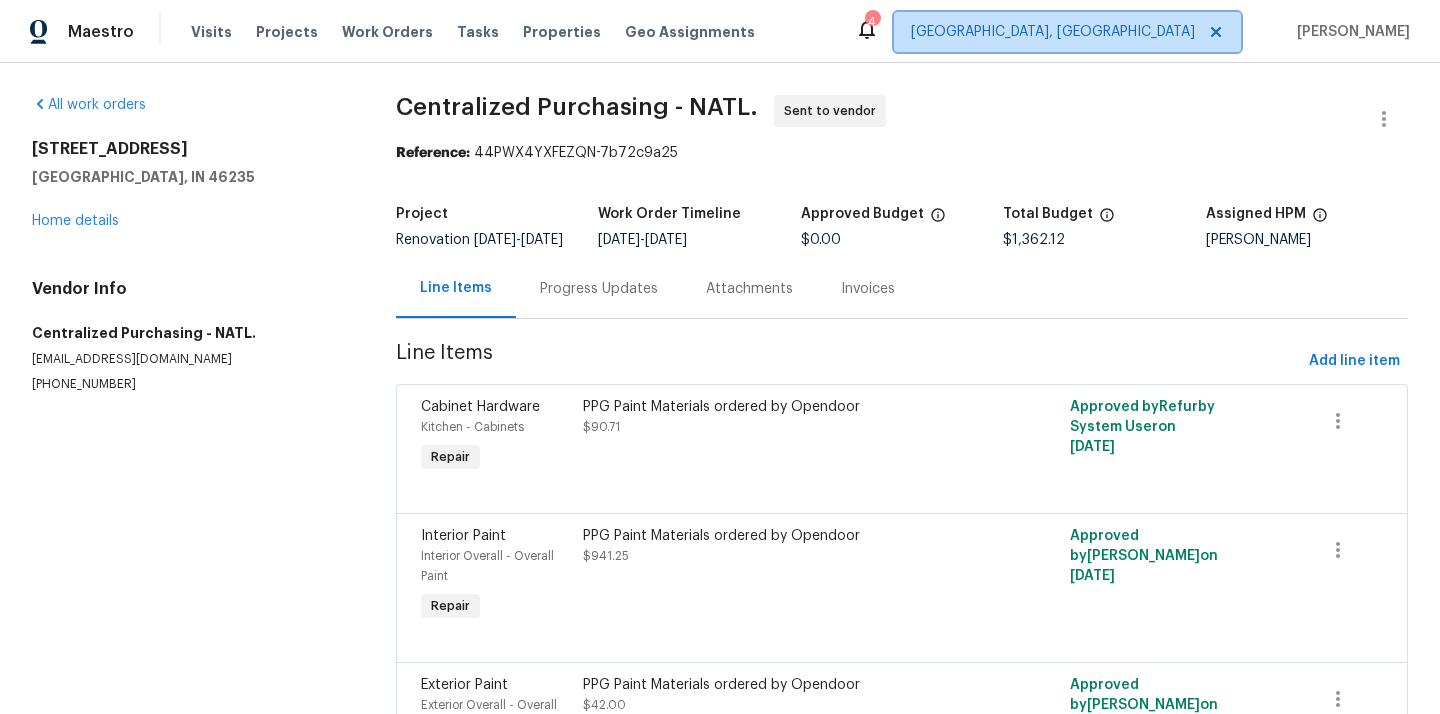click on "[GEOGRAPHIC_DATA], [GEOGRAPHIC_DATA]" at bounding box center [1053, 32] 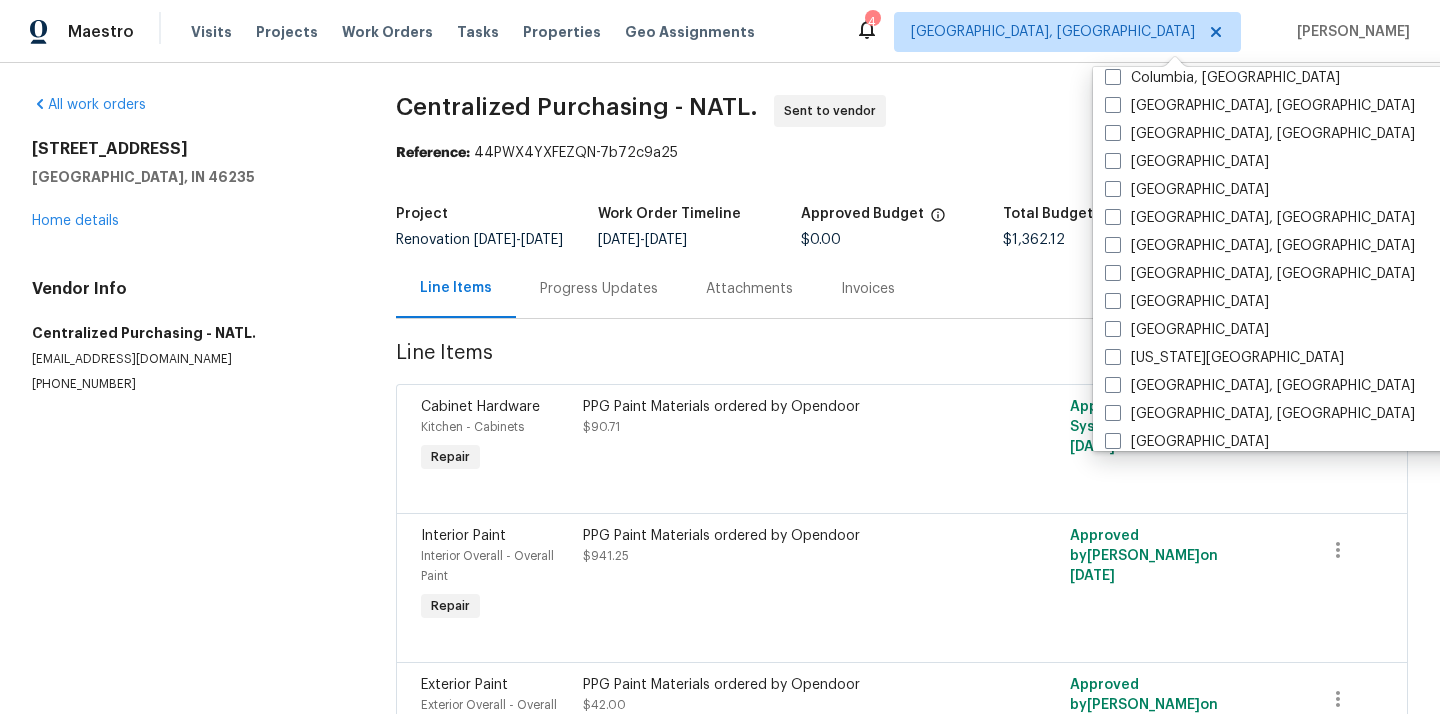 scroll, scrollTop: 493, scrollLeft: 0, axis: vertical 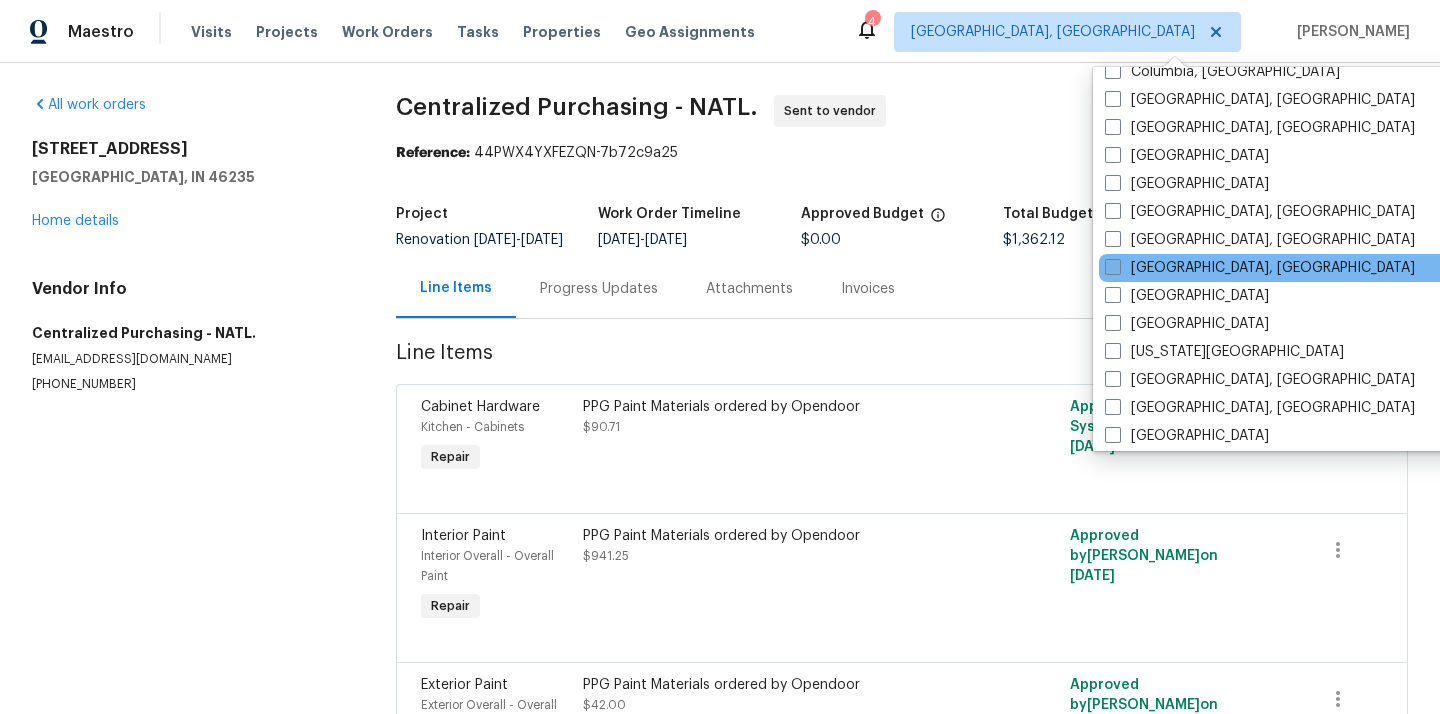 click on "[GEOGRAPHIC_DATA], [GEOGRAPHIC_DATA]" at bounding box center (1260, 268) 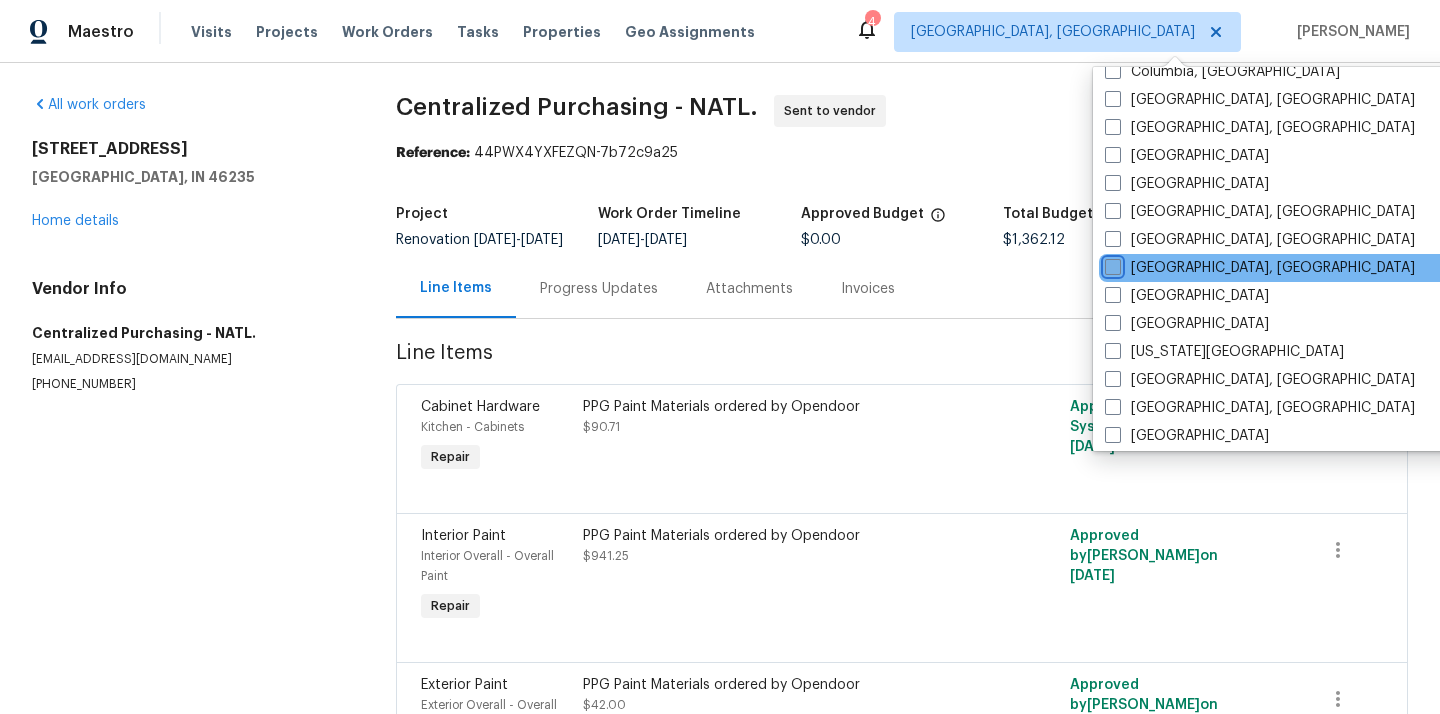 click on "[GEOGRAPHIC_DATA], [GEOGRAPHIC_DATA]" at bounding box center (1111, 264) 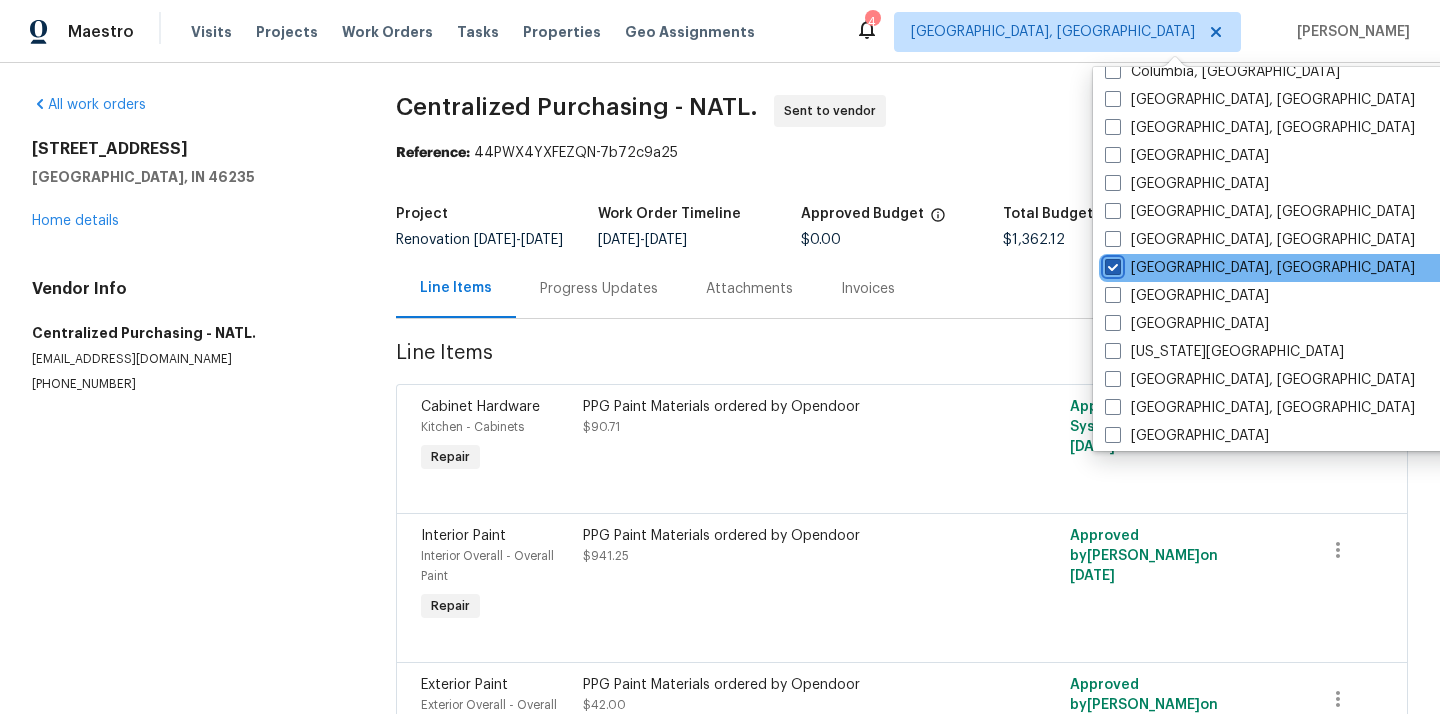 checkbox on "true" 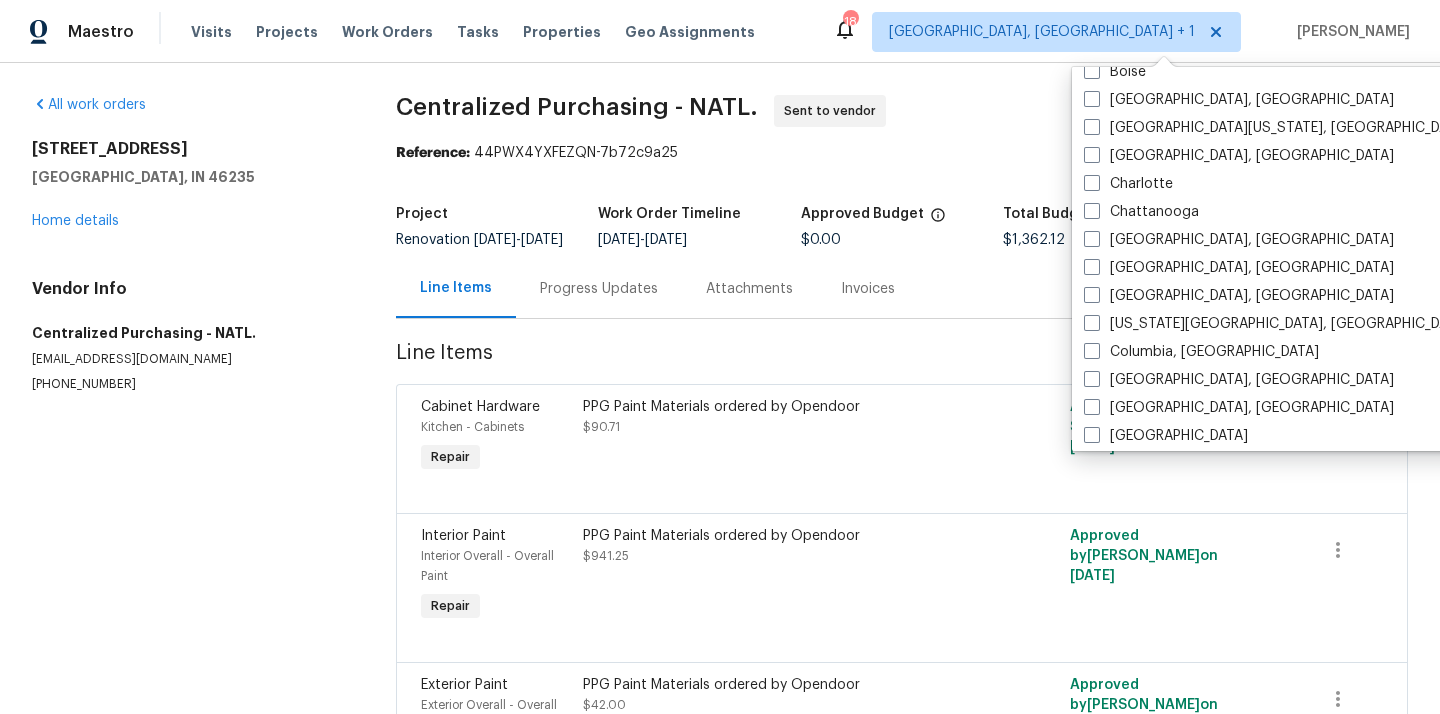 scroll, scrollTop: 0, scrollLeft: 0, axis: both 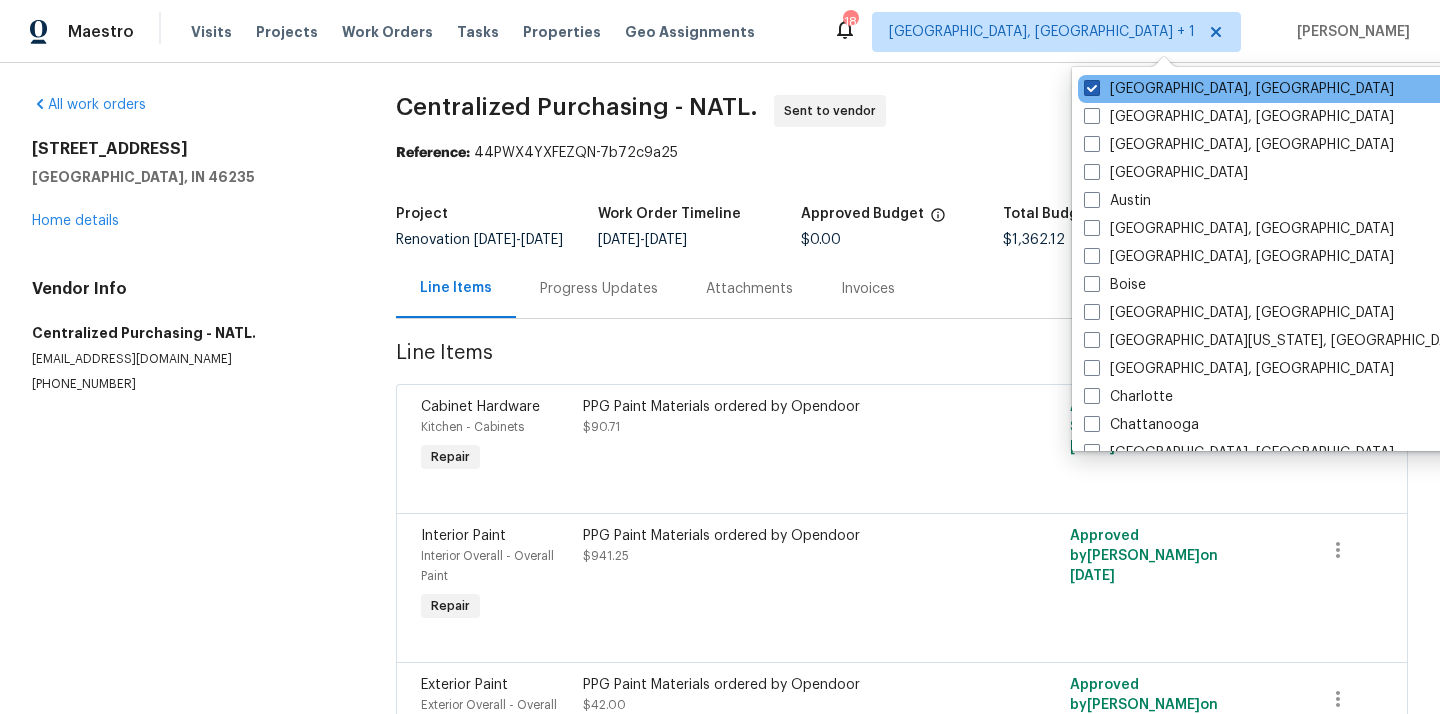 click on "[GEOGRAPHIC_DATA], [GEOGRAPHIC_DATA]" at bounding box center (1239, 89) 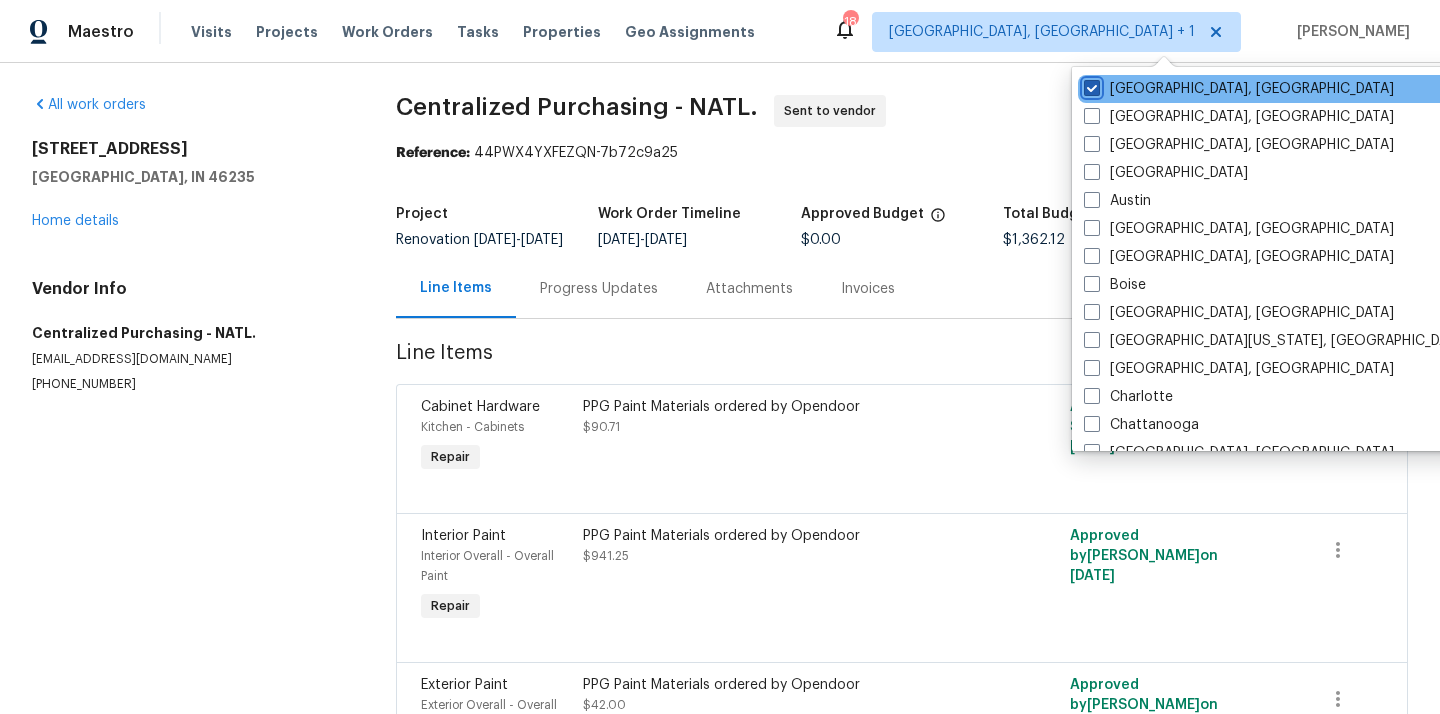 click on "[GEOGRAPHIC_DATA], [GEOGRAPHIC_DATA]" at bounding box center [1090, 85] 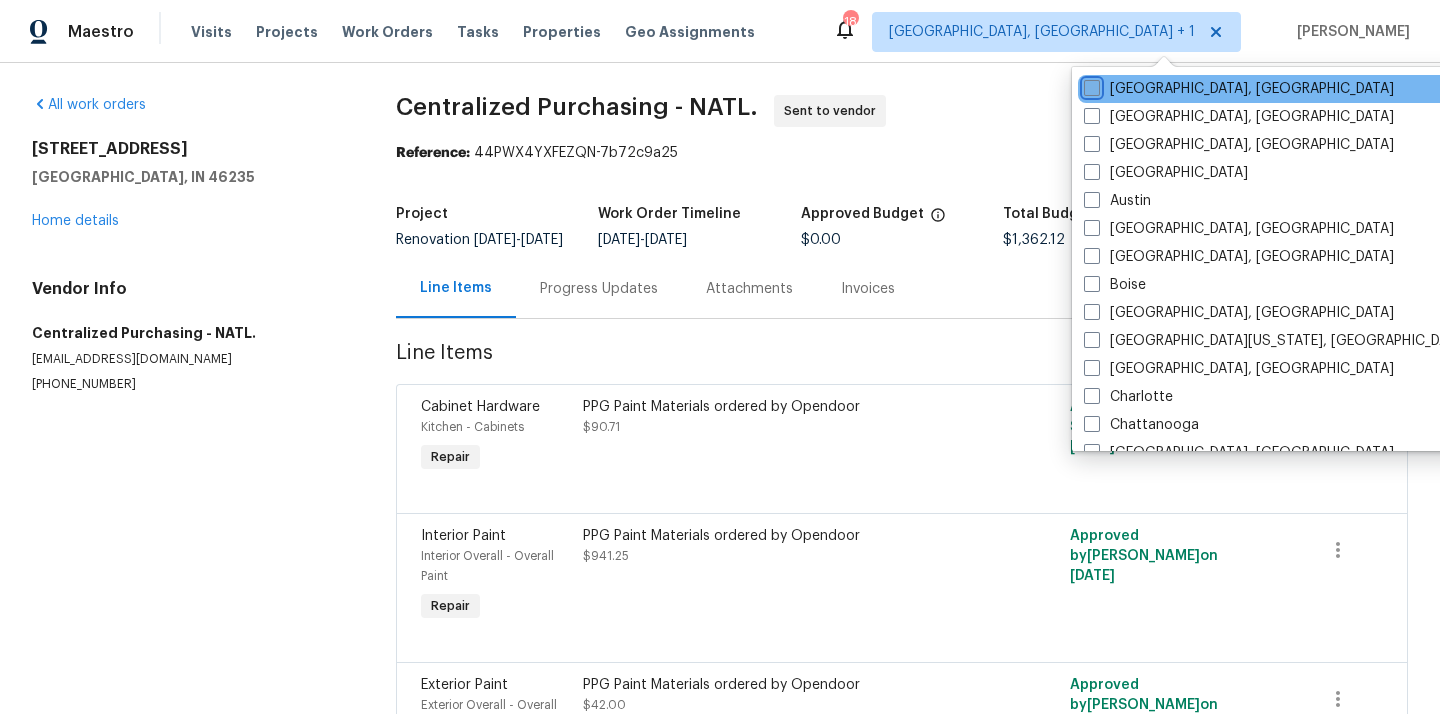 checkbox on "false" 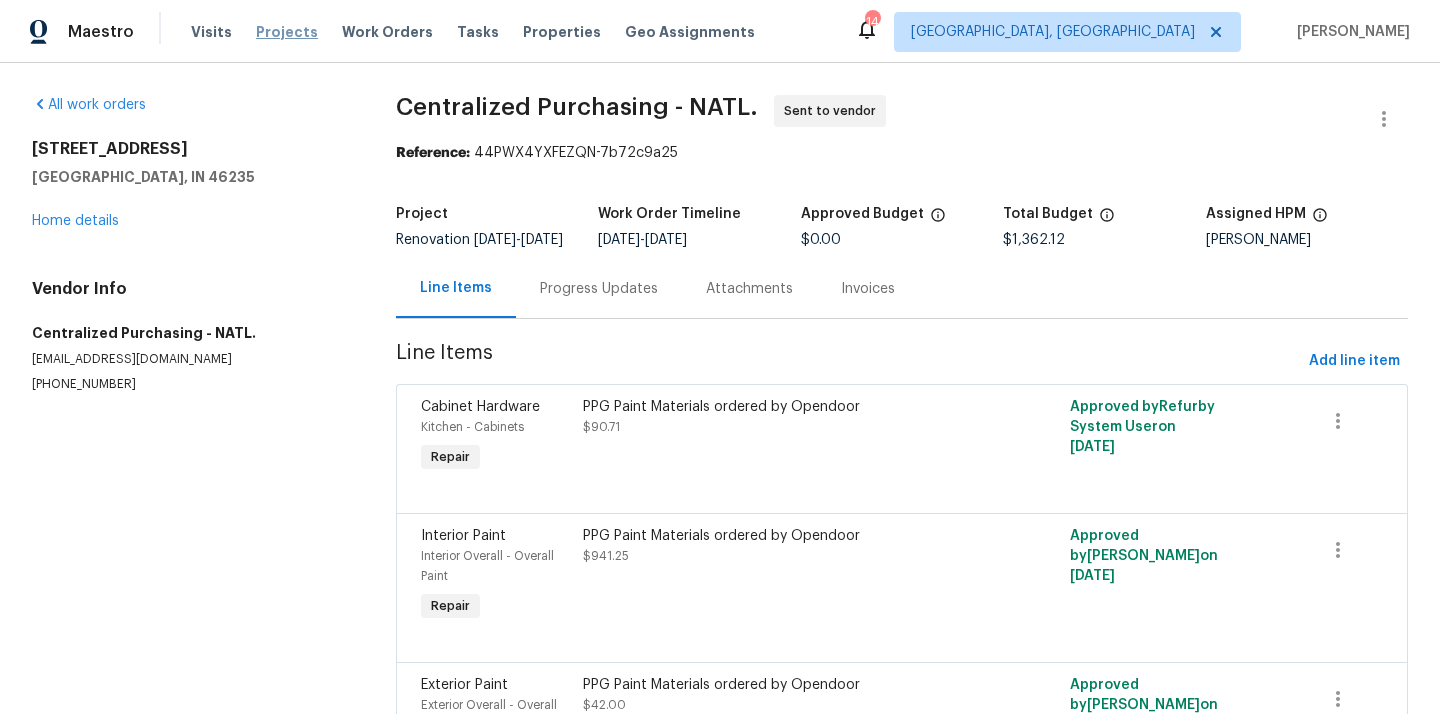 click on "Projects" at bounding box center (287, 32) 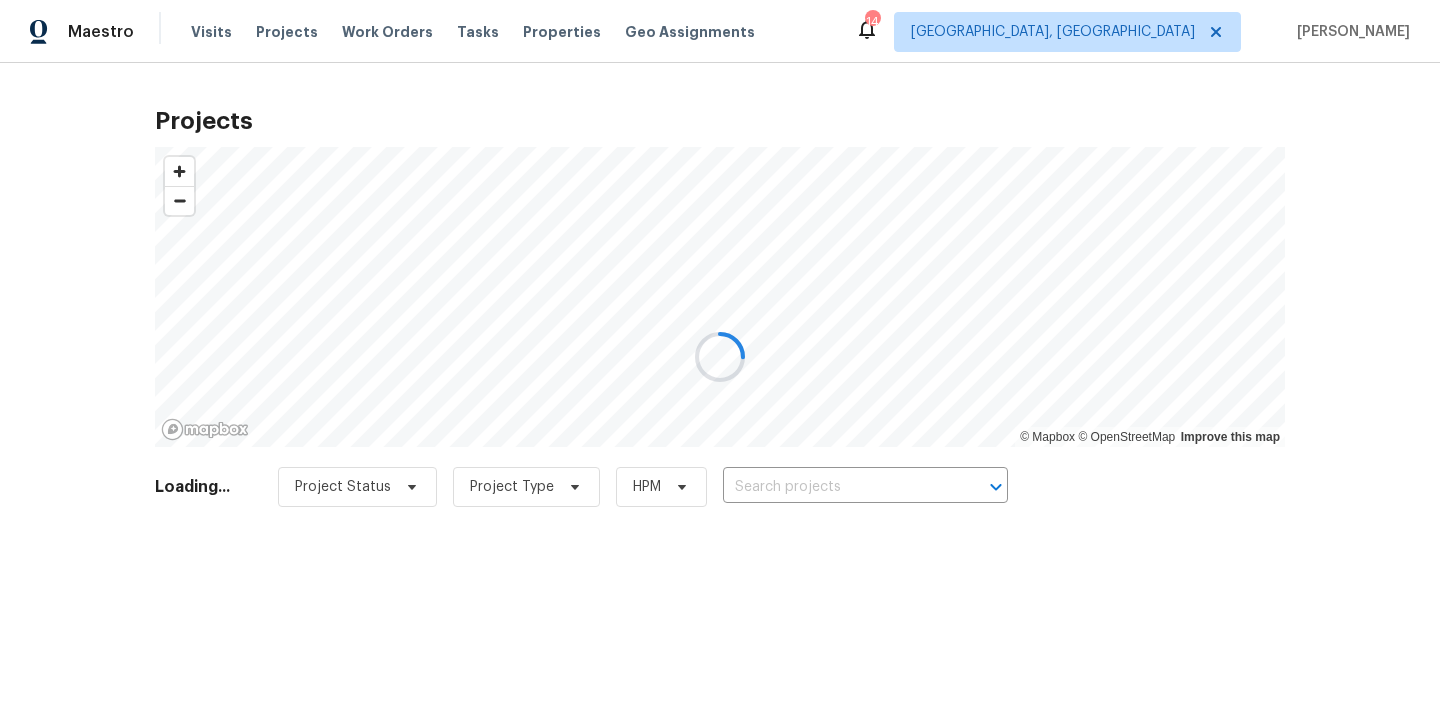 click at bounding box center (720, 357) 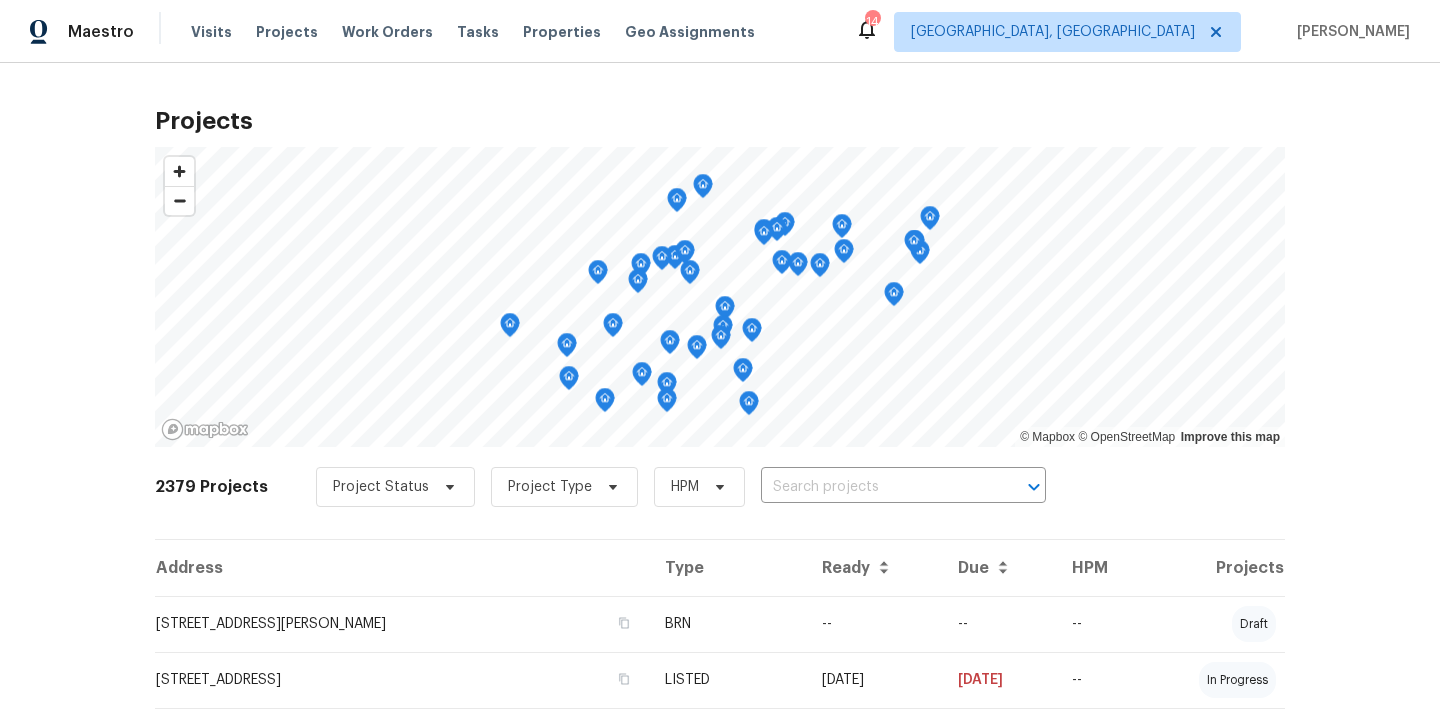click at bounding box center [875, 487] 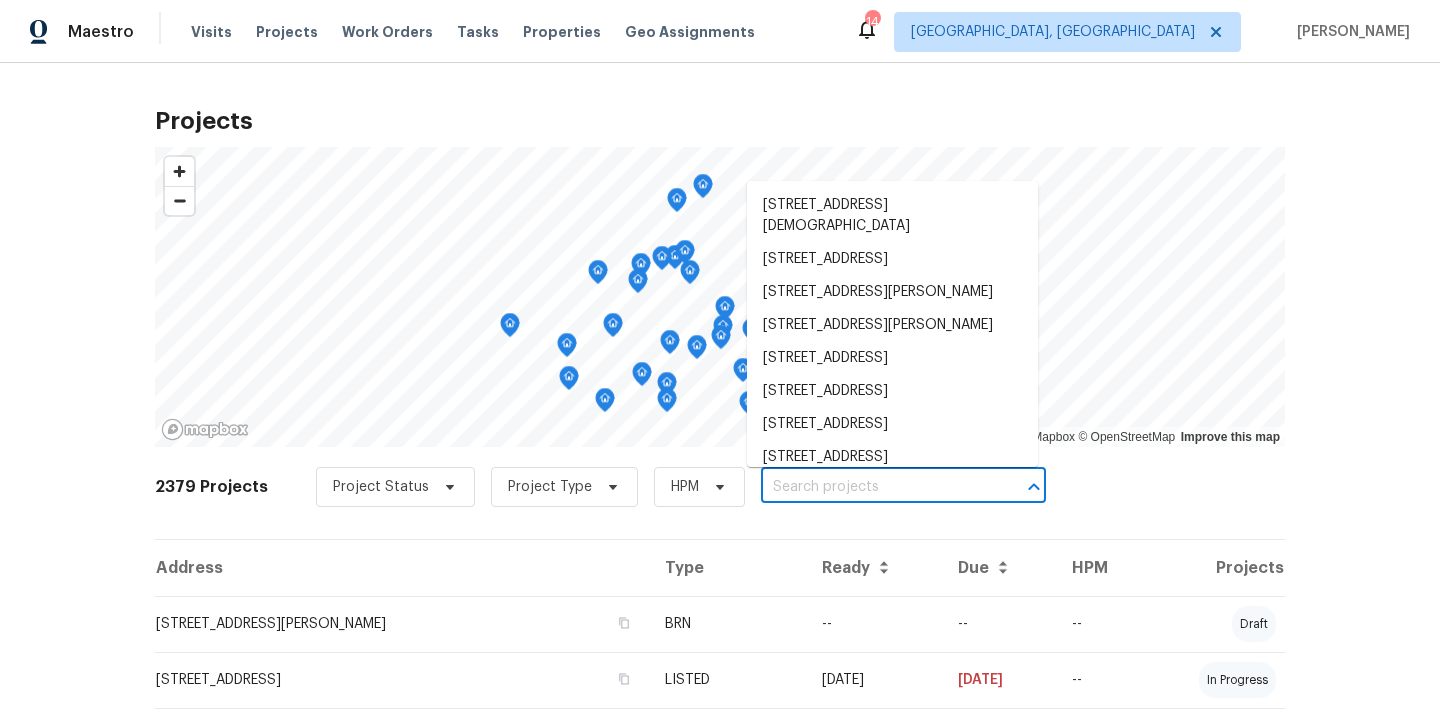 paste on "[STREET_ADDRESS]" 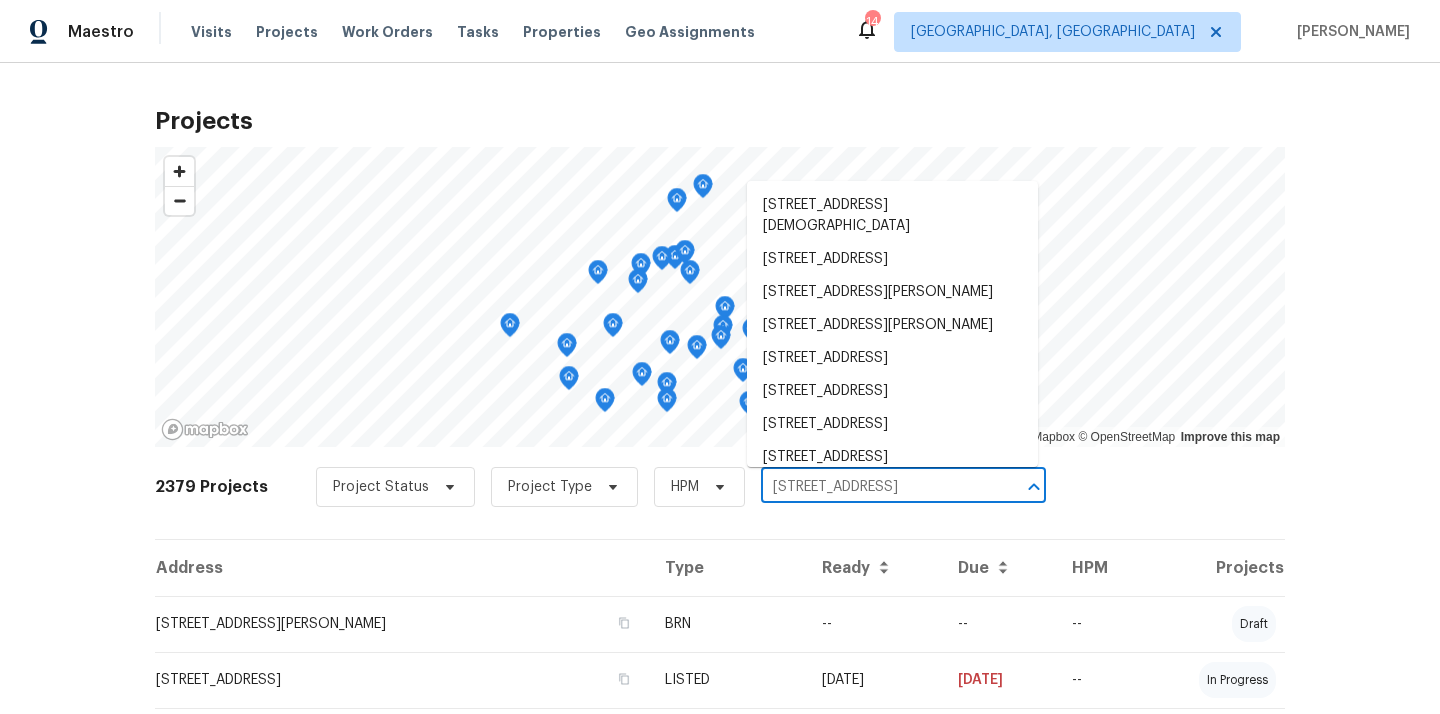 scroll, scrollTop: 0, scrollLeft: 33, axis: horizontal 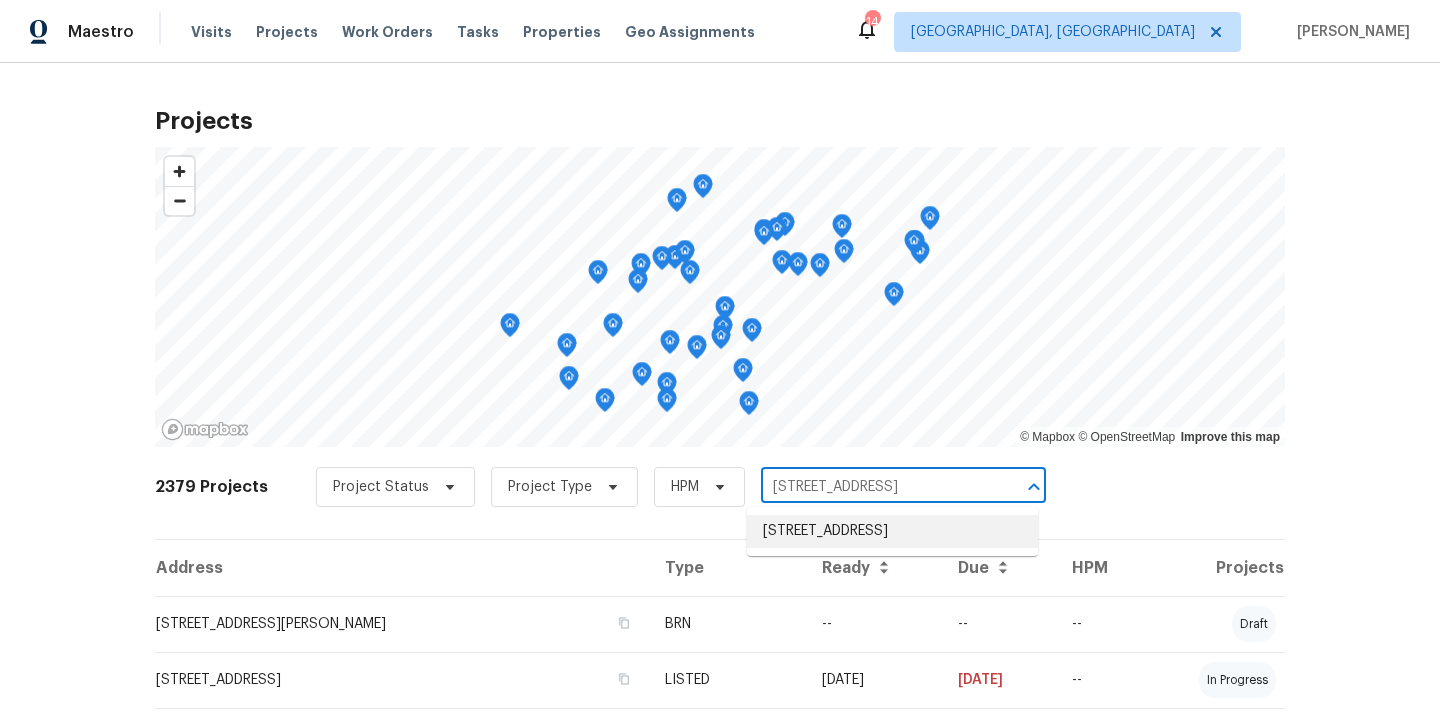 click on "[STREET_ADDRESS]" at bounding box center [892, 531] 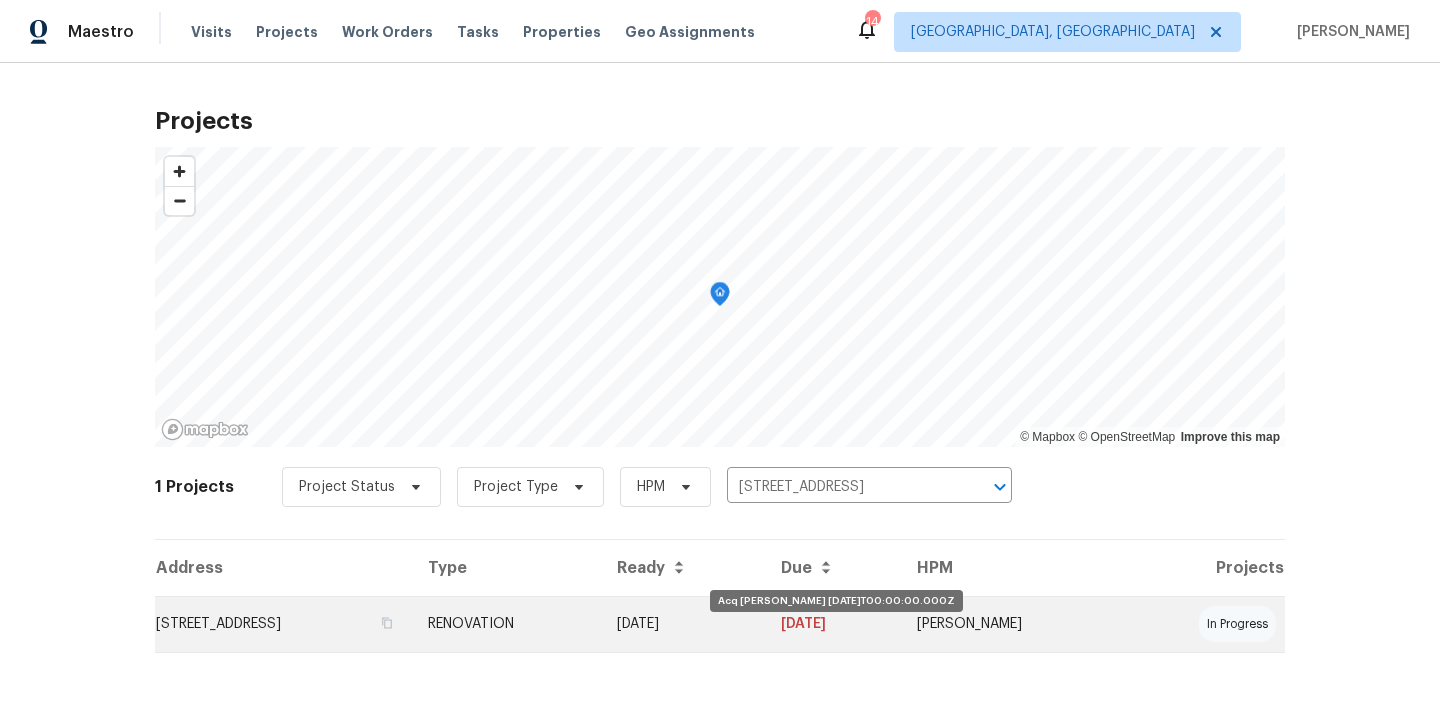 click on "[DATE]" at bounding box center [683, 624] 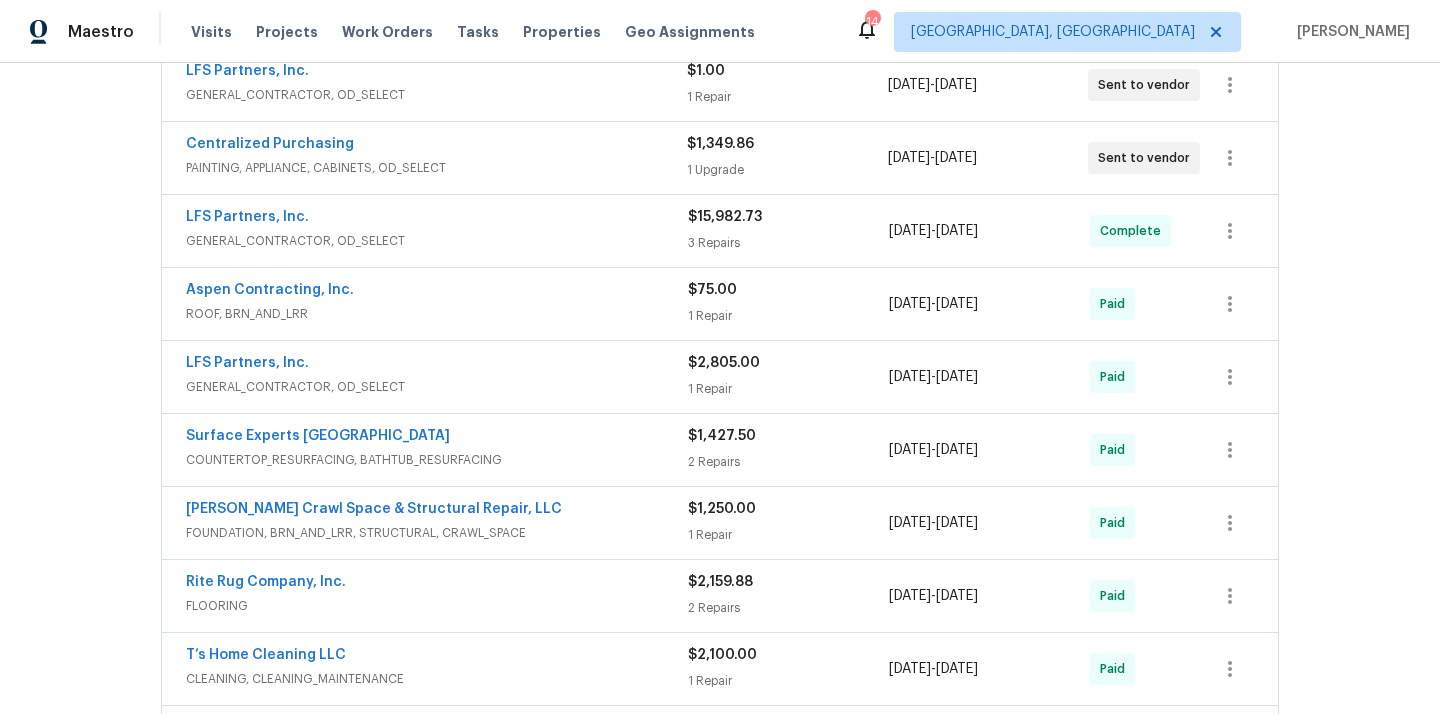 scroll, scrollTop: 564, scrollLeft: 0, axis: vertical 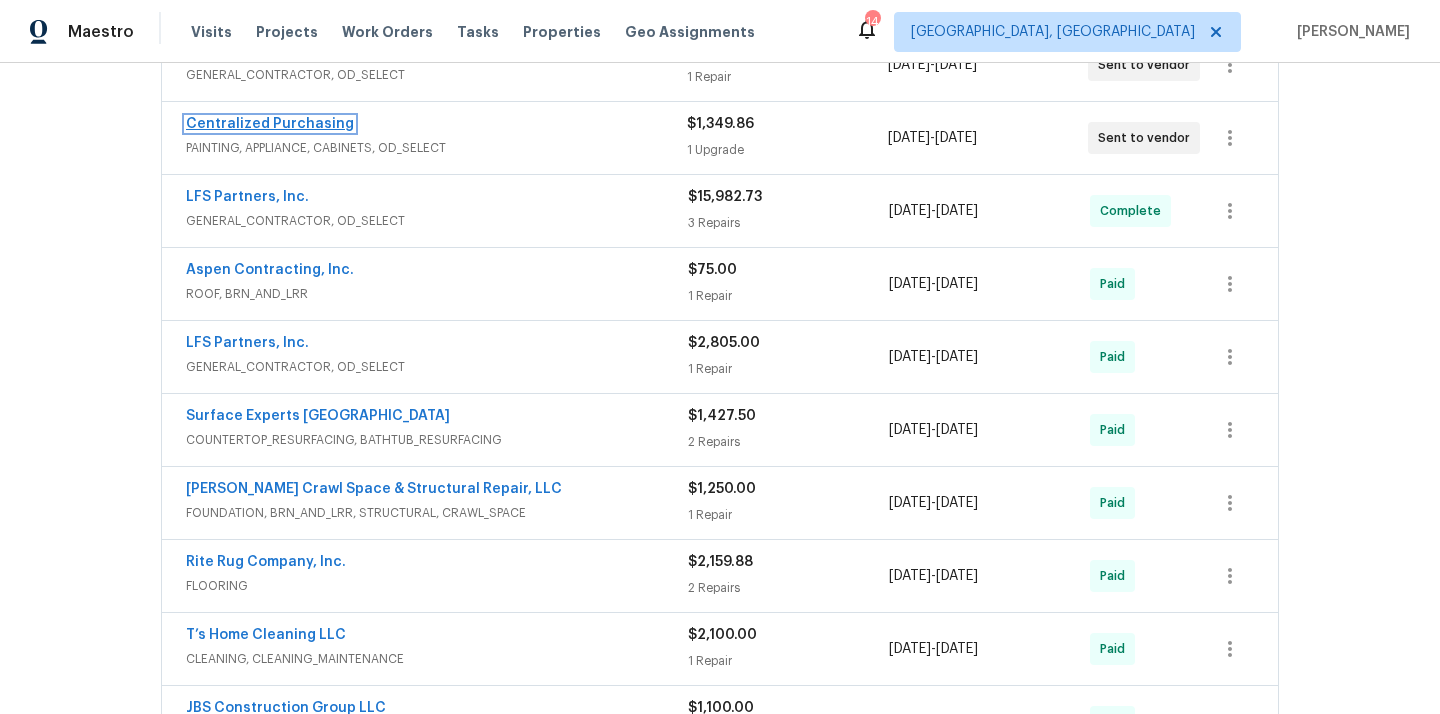 click on "Centralized Purchasing" at bounding box center [270, 124] 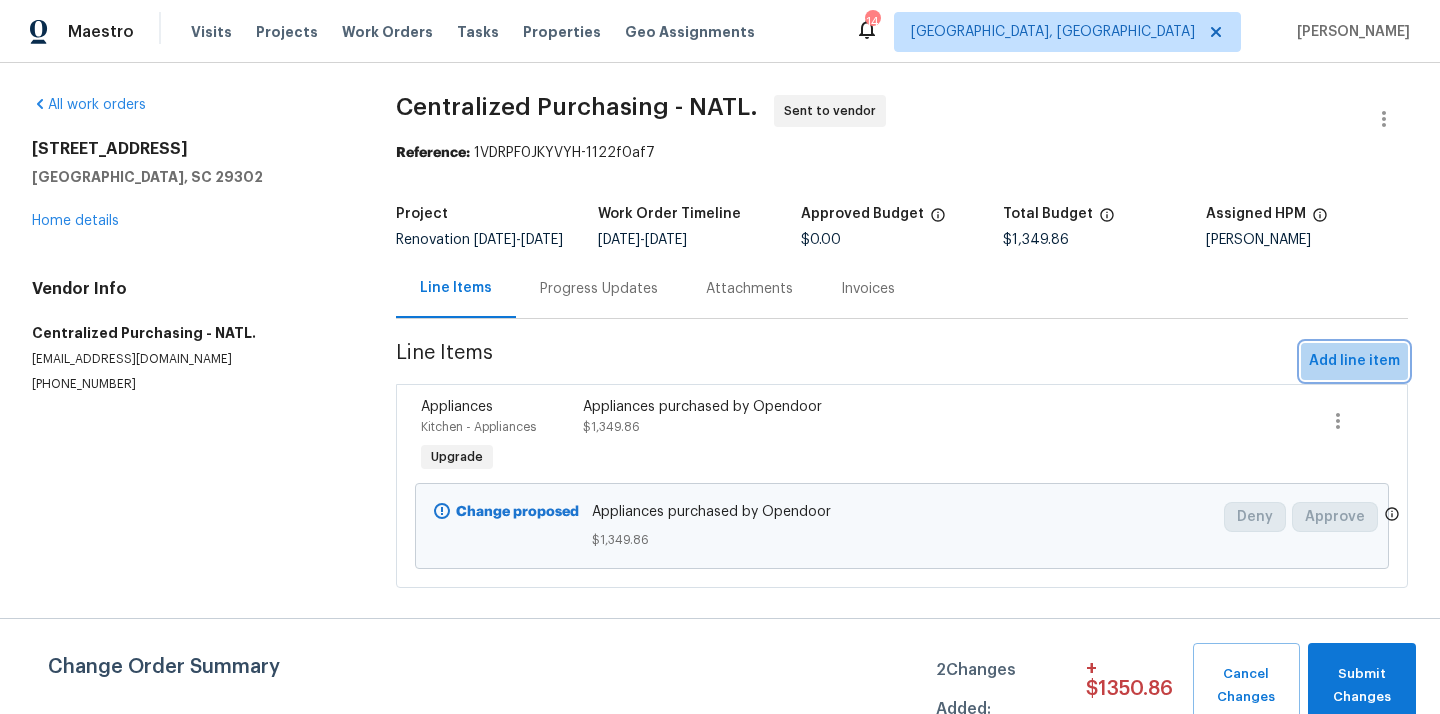 click on "Add line item" at bounding box center [1354, 361] 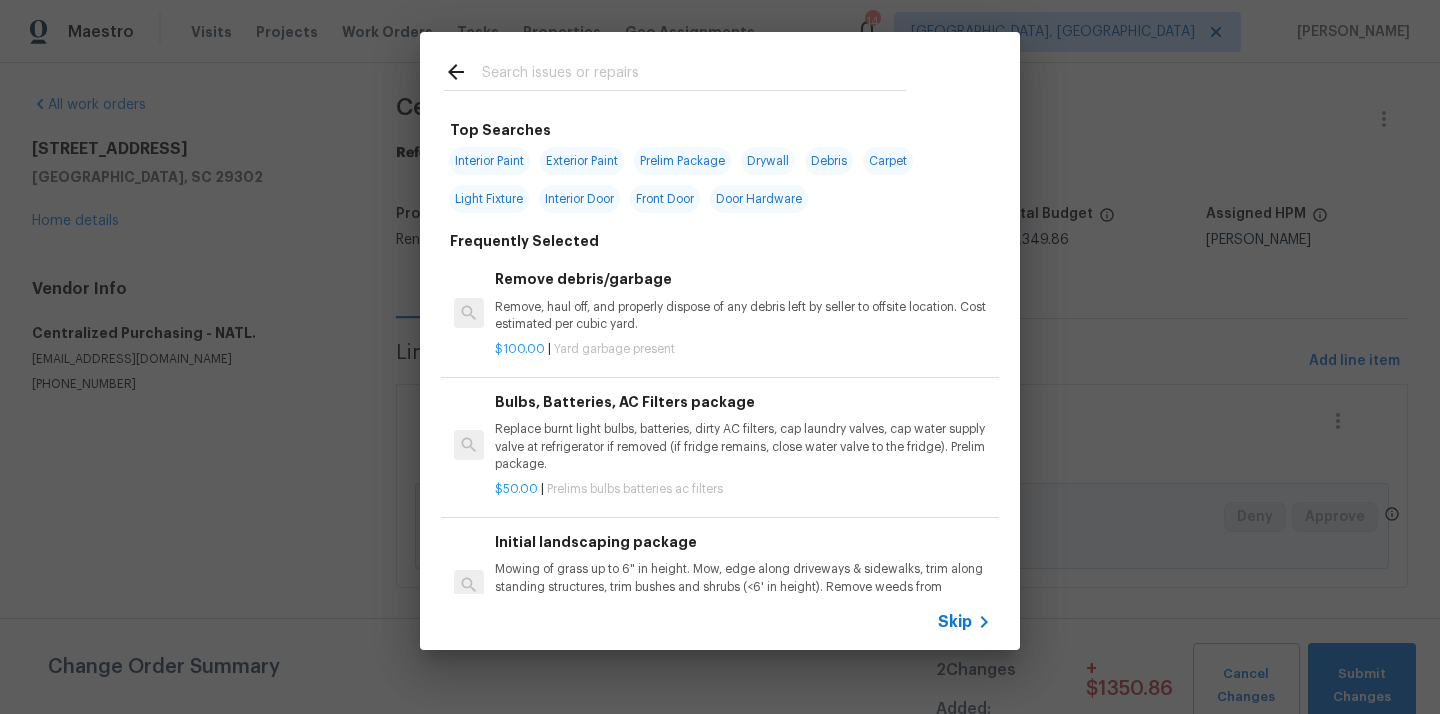 click at bounding box center (694, 75) 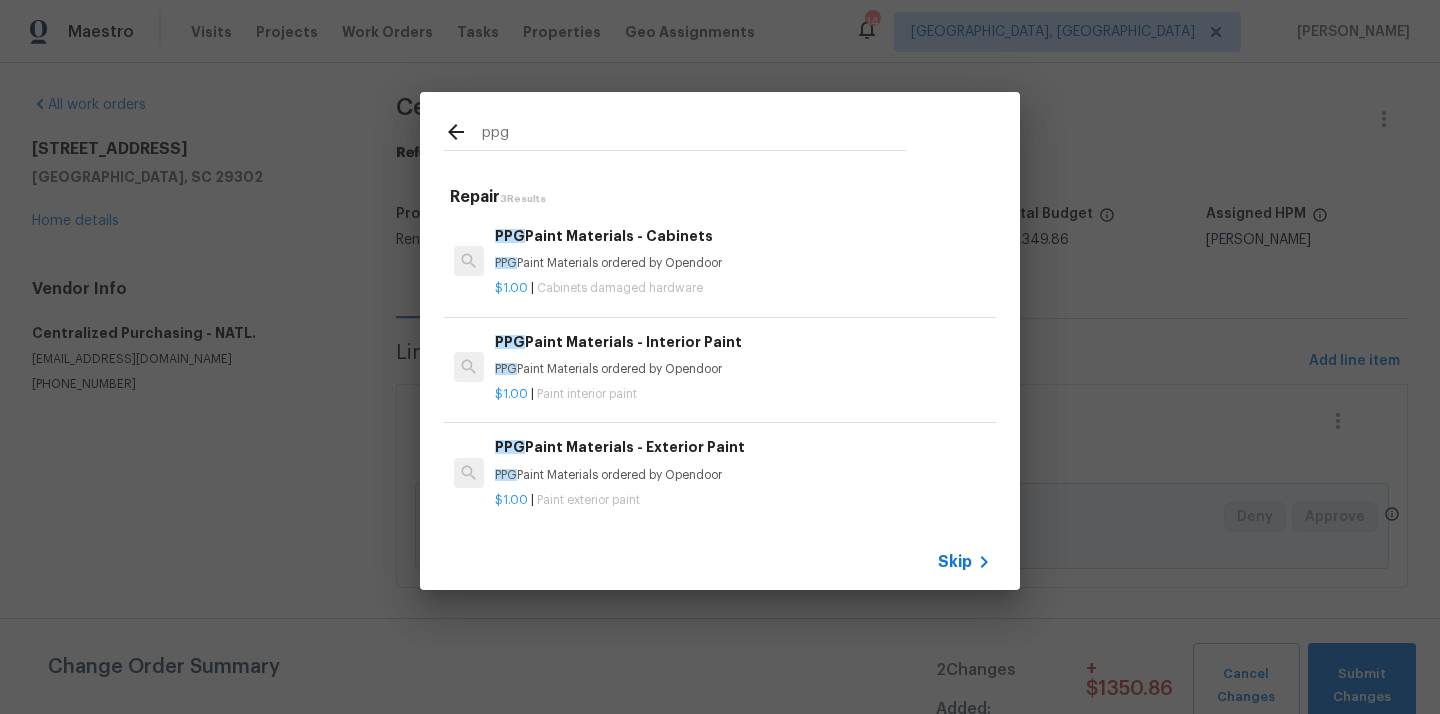 type on "ppg" 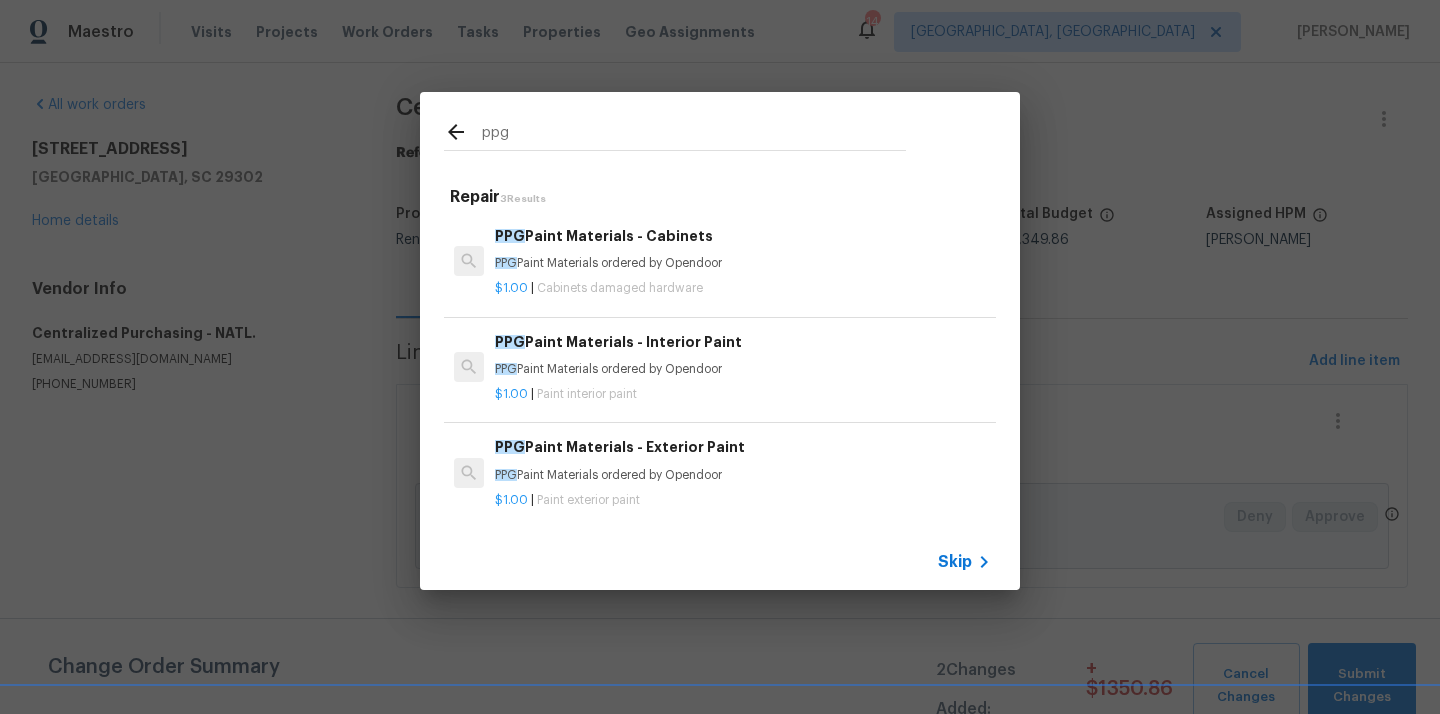 click on "PPG  Paint Materials ordered by Opendoor" at bounding box center [743, 369] 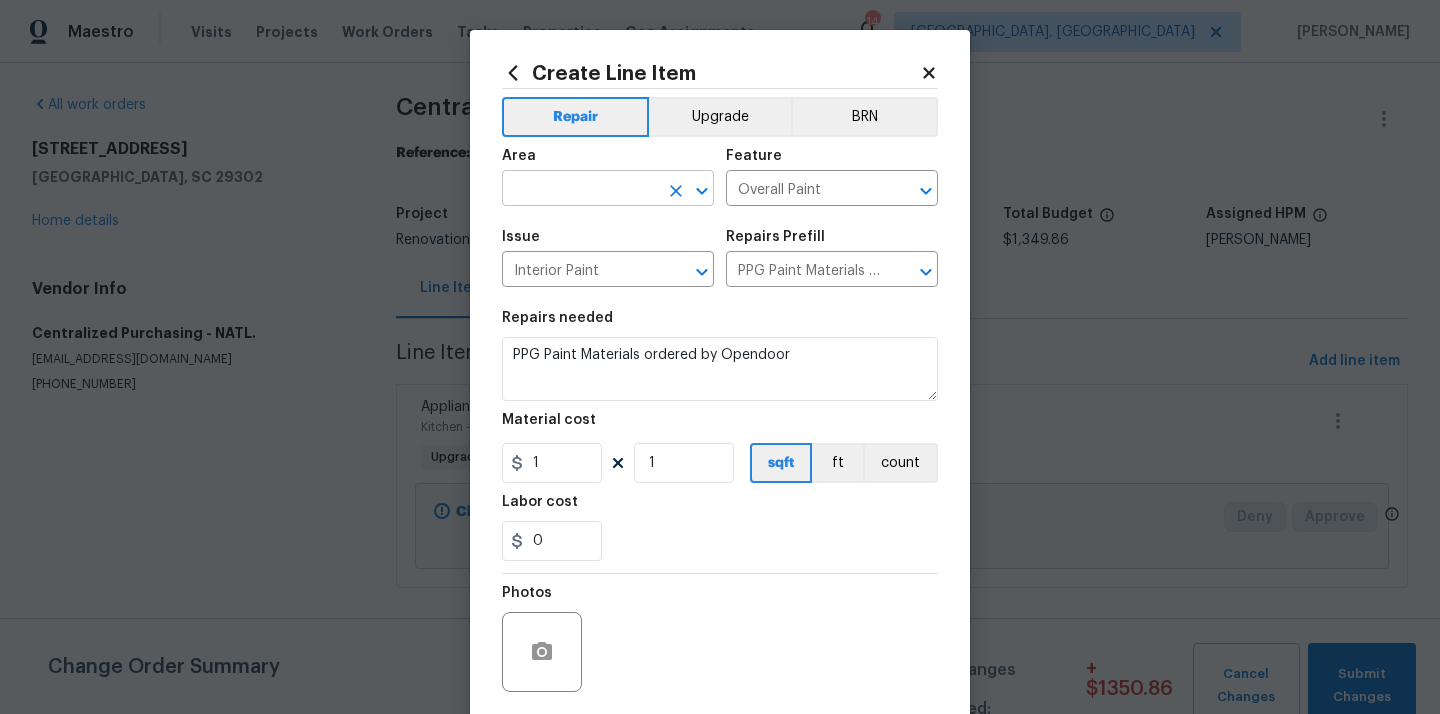 click at bounding box center [580, 190] 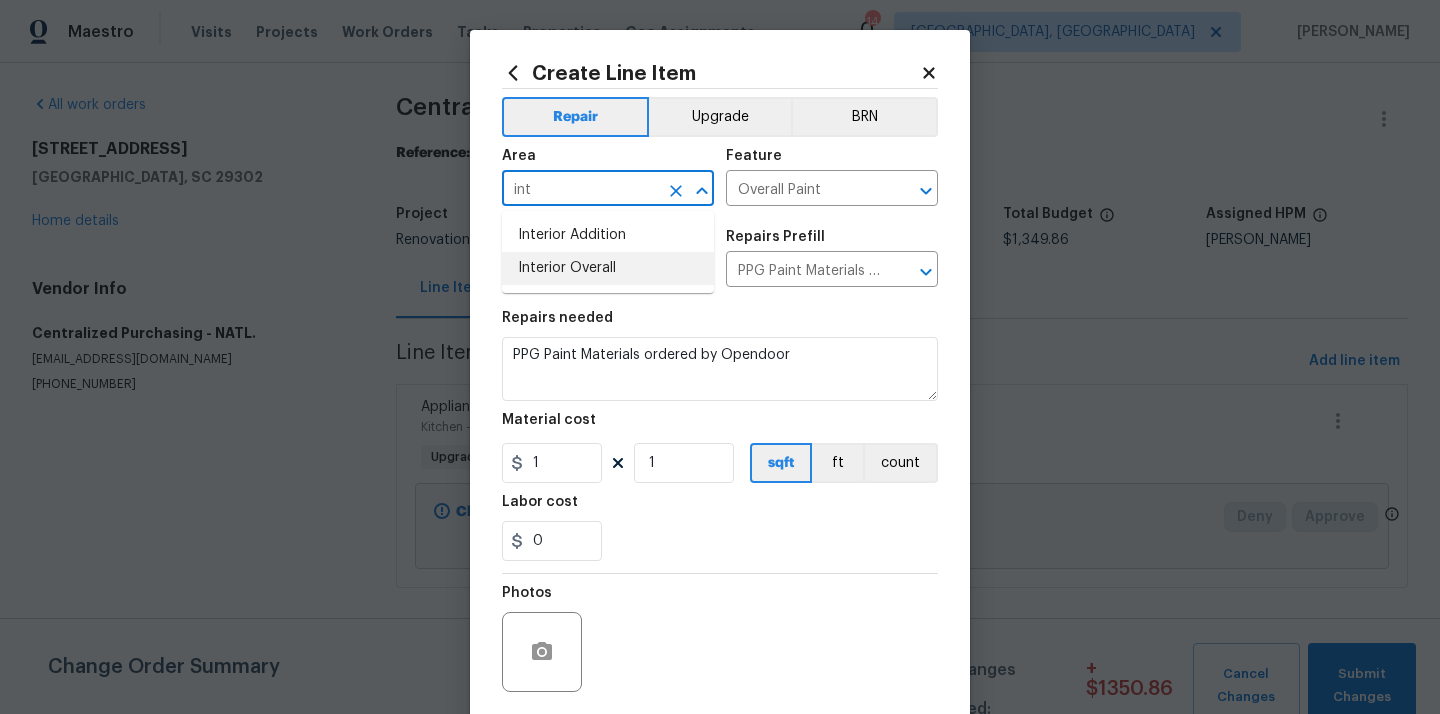 click on "Interior Addition Interior Overall" at bounding box center [608, 252] 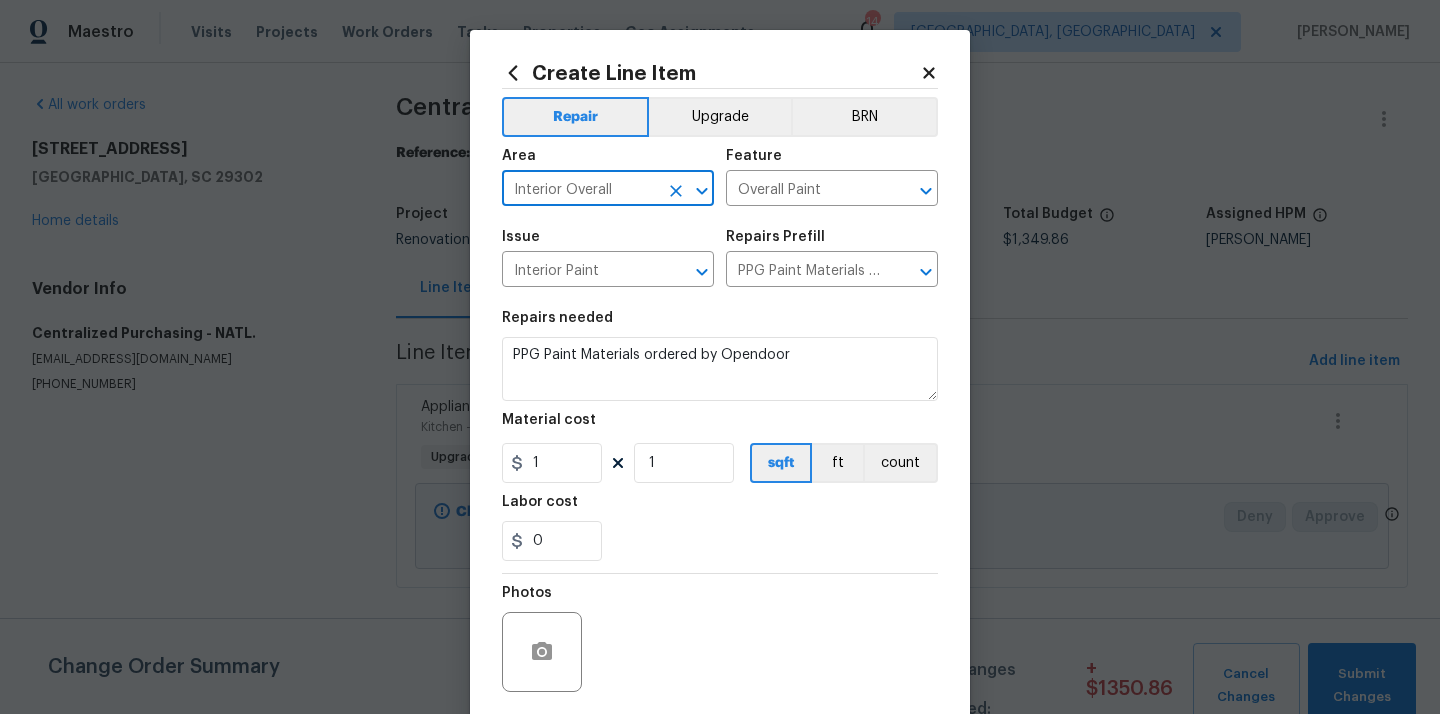 type on "Interior Overall" 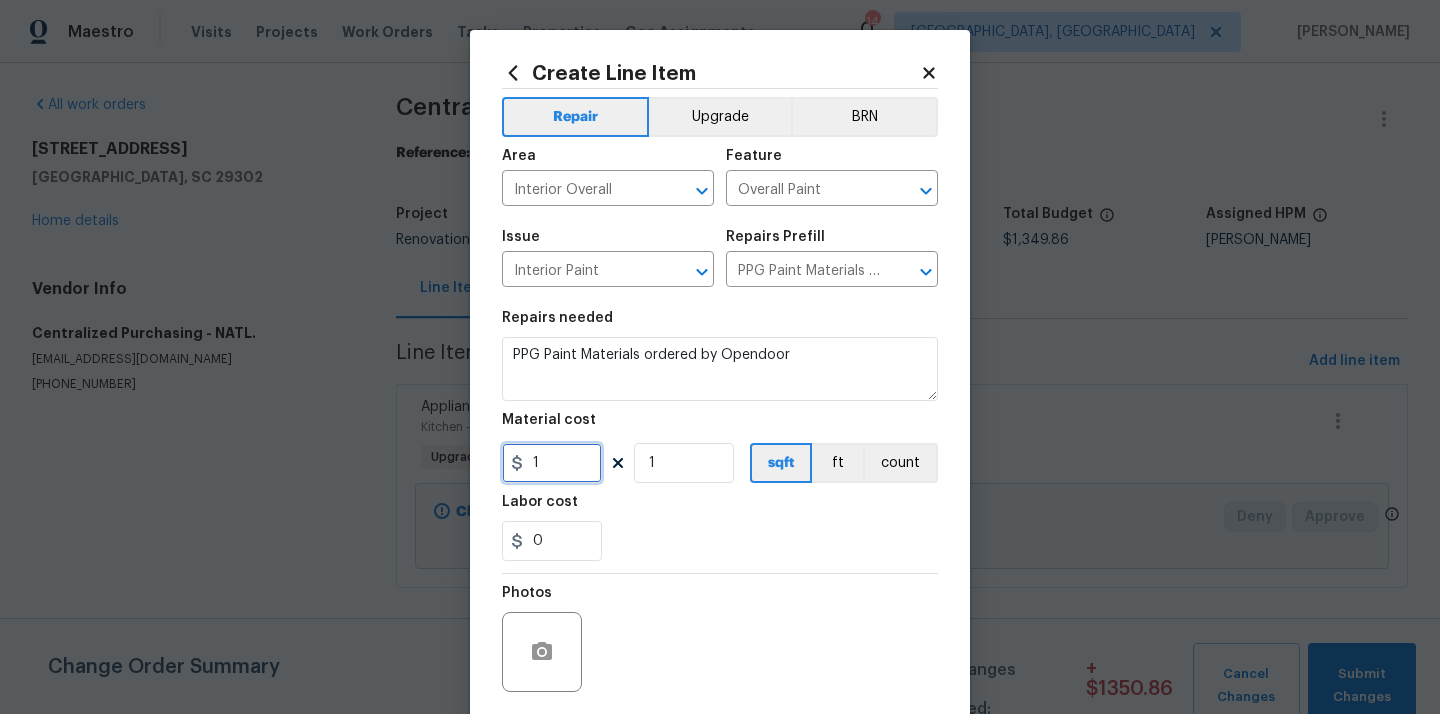 drag, startPoint x: 548, startPoint y: 455, endPoint x: 513, endPoint y: 451, distance: 35.22783 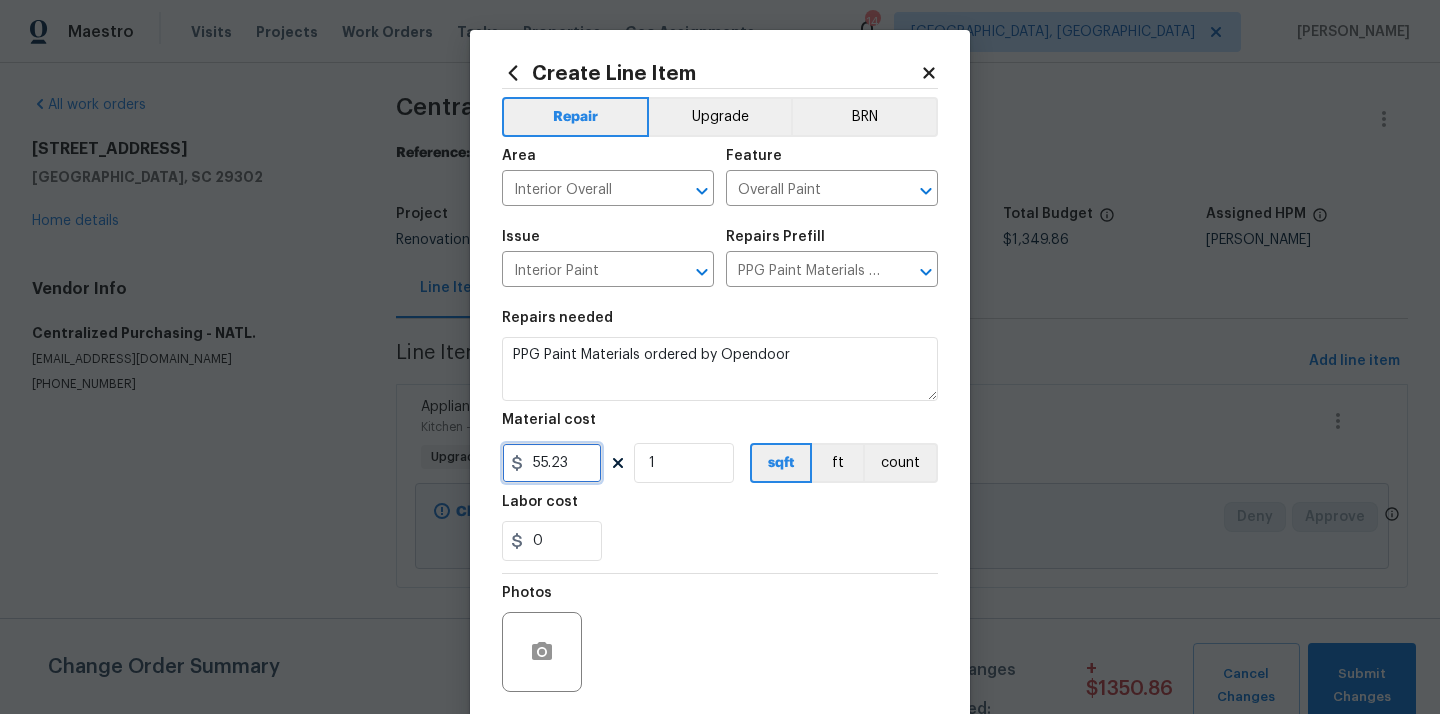 type on "55.23" 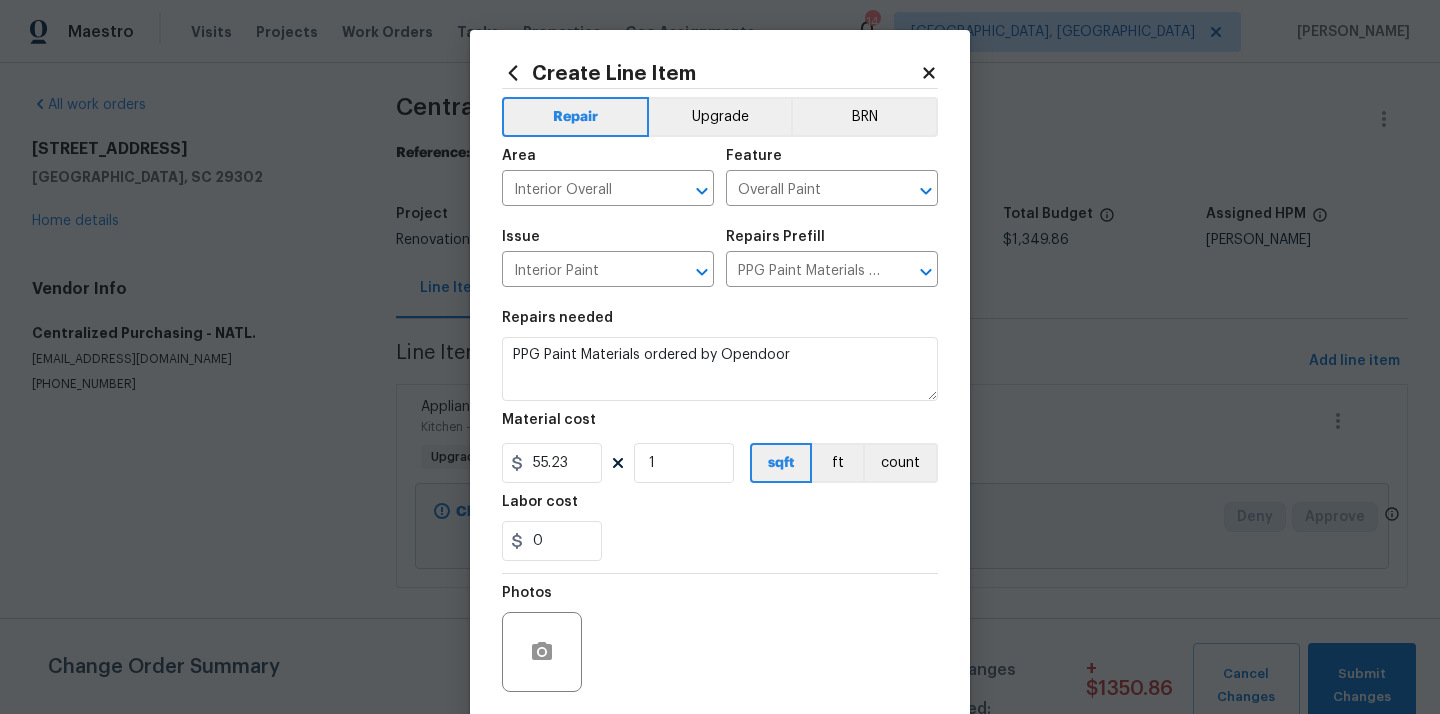 click on "Labor cost" at bounding box center [720, 508] 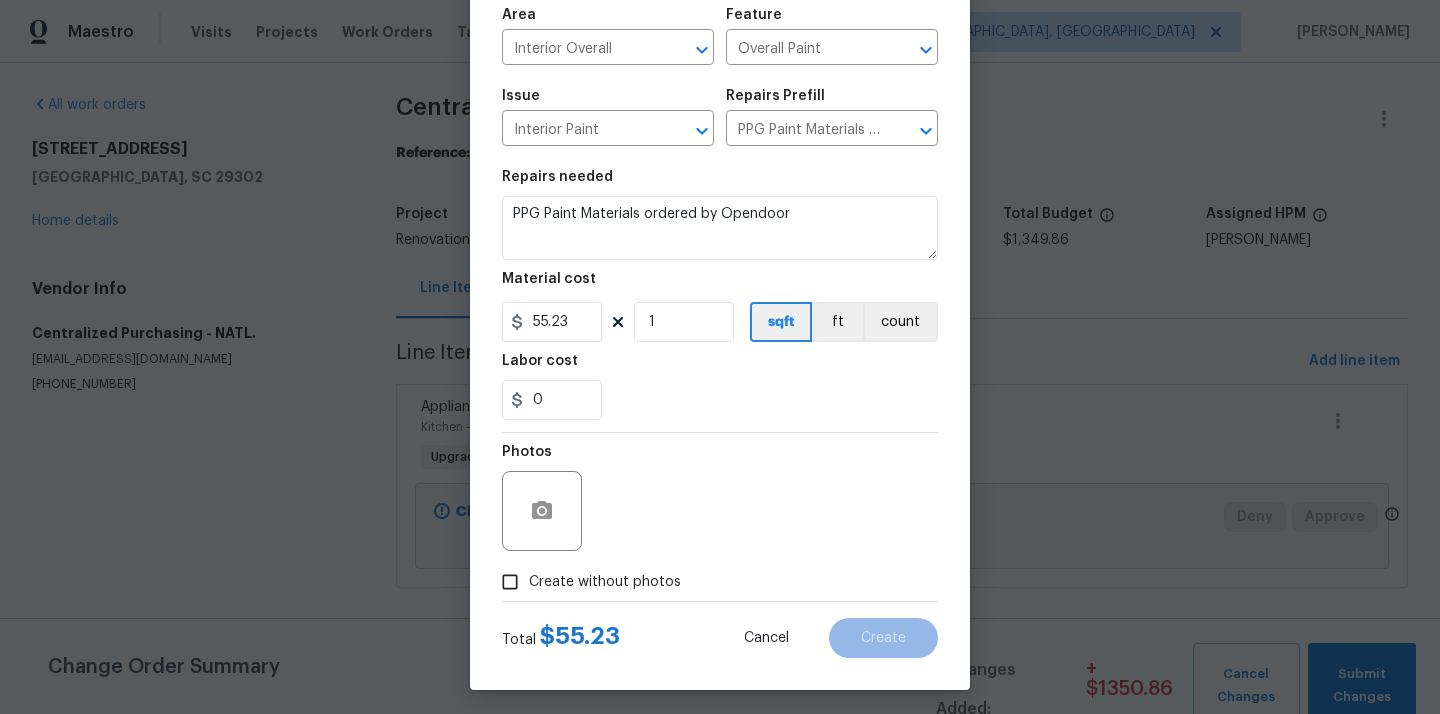 click on "Create without photos" at bounding box center (605, 582) 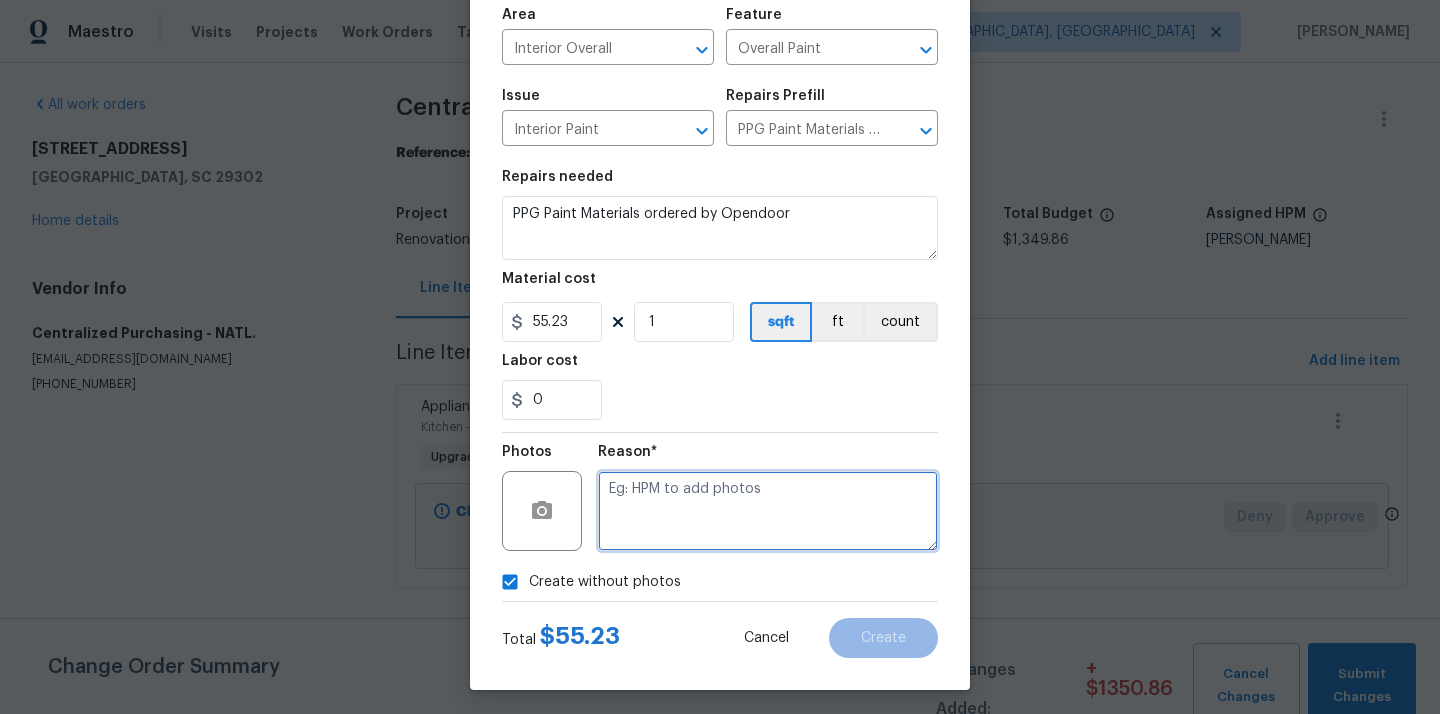 click at bounding box center (768, 511) 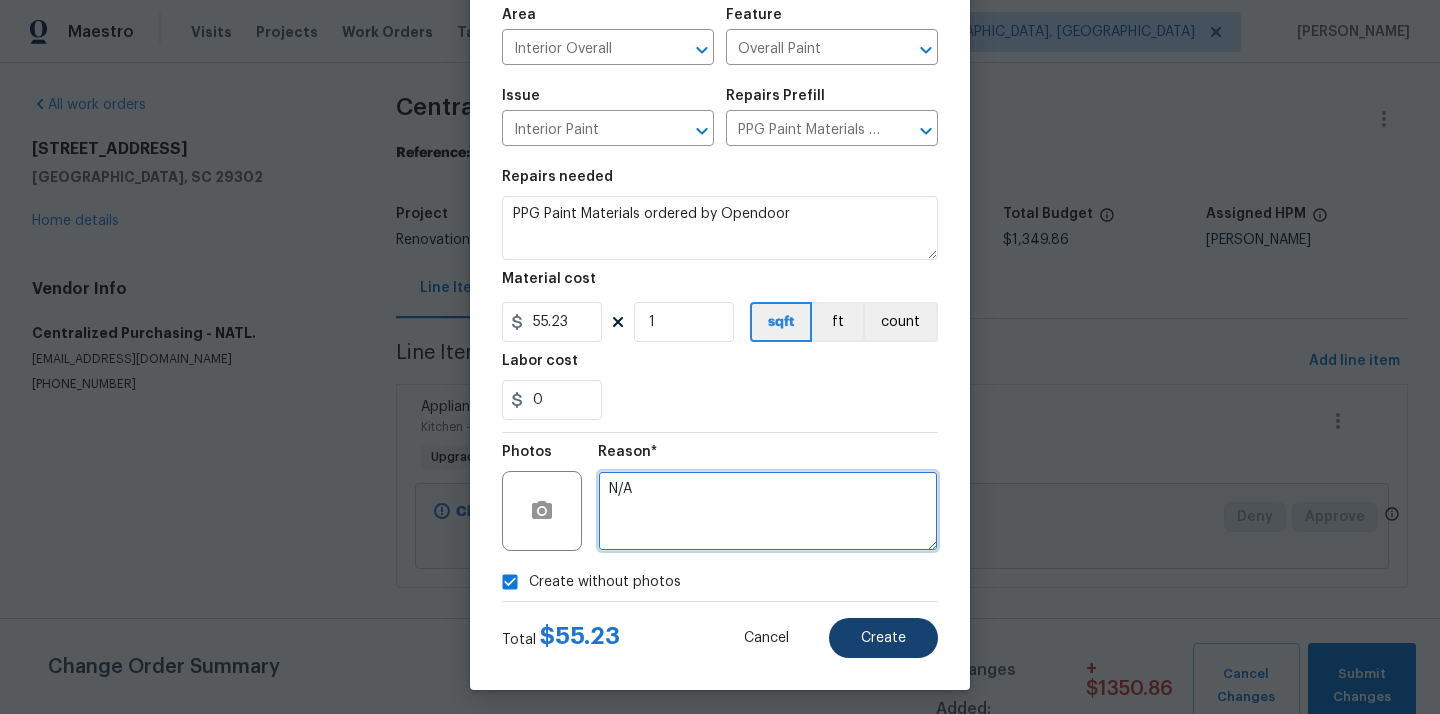 type on "N/A" 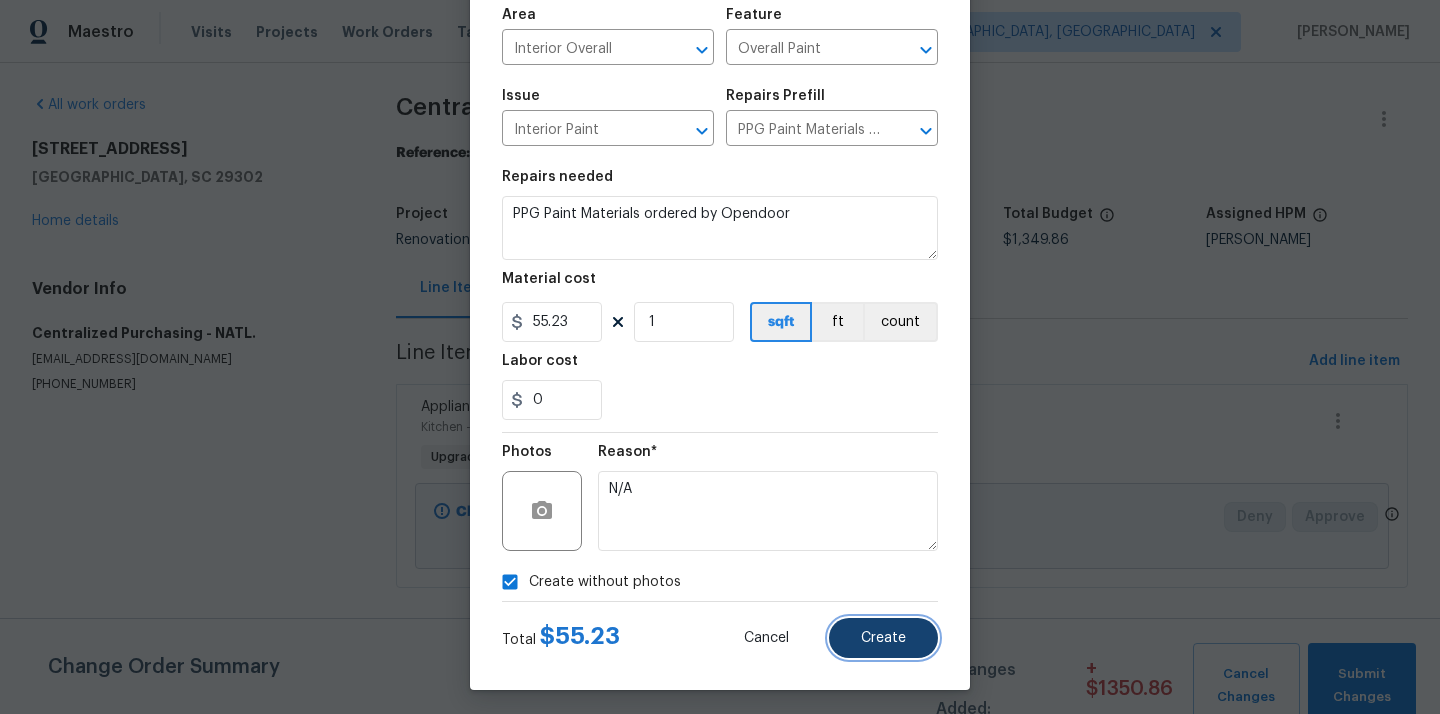 click on "Create" at bounding box center (883, 638) 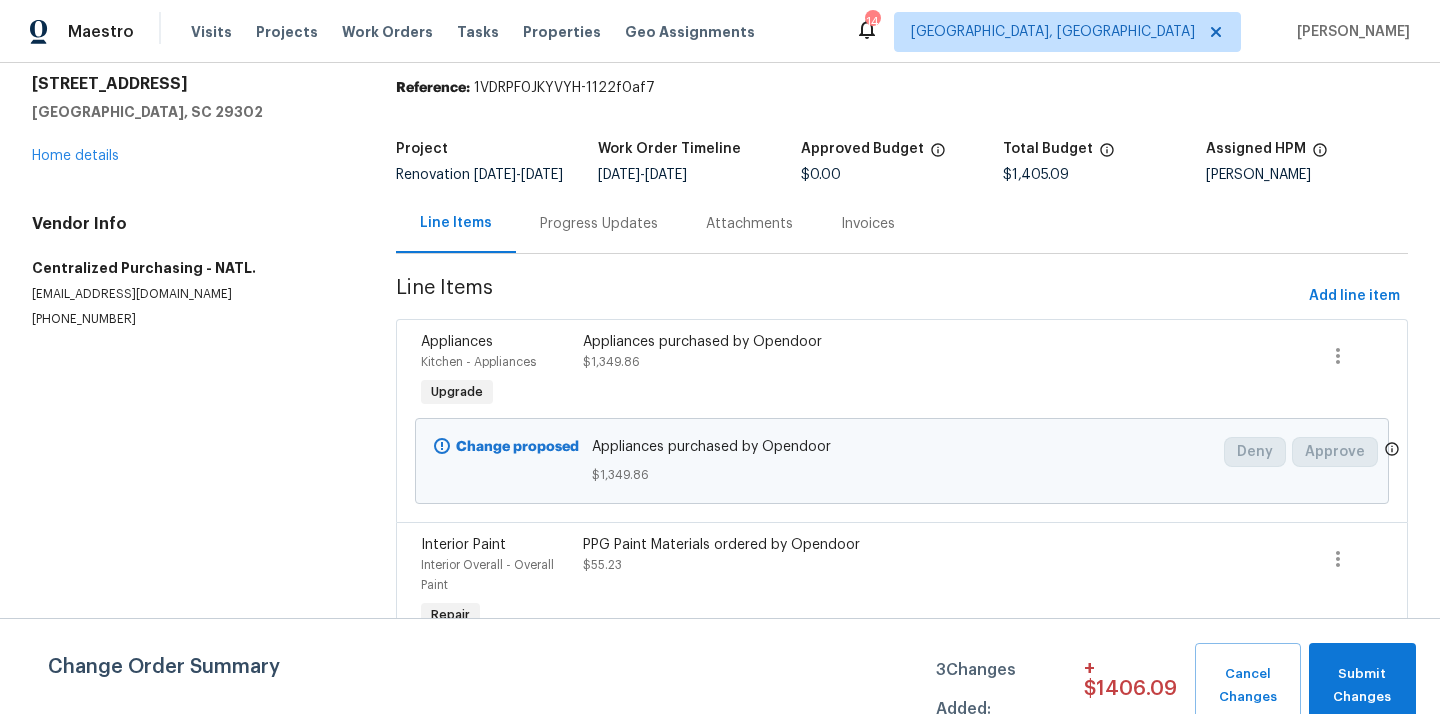 scroll, scrollTop: 67, scrollLeft: 0, axis: vertical 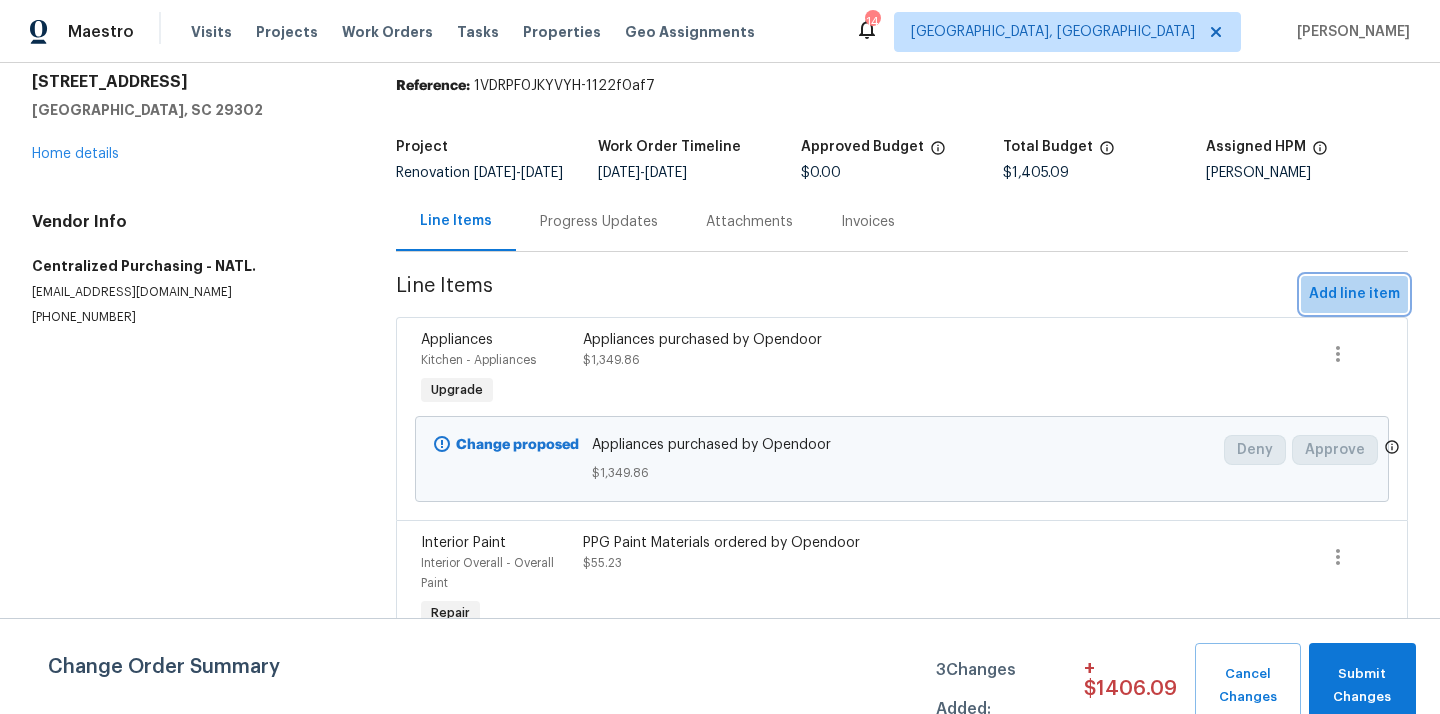 click on "Add line item" at bounding box center (1354, 294) 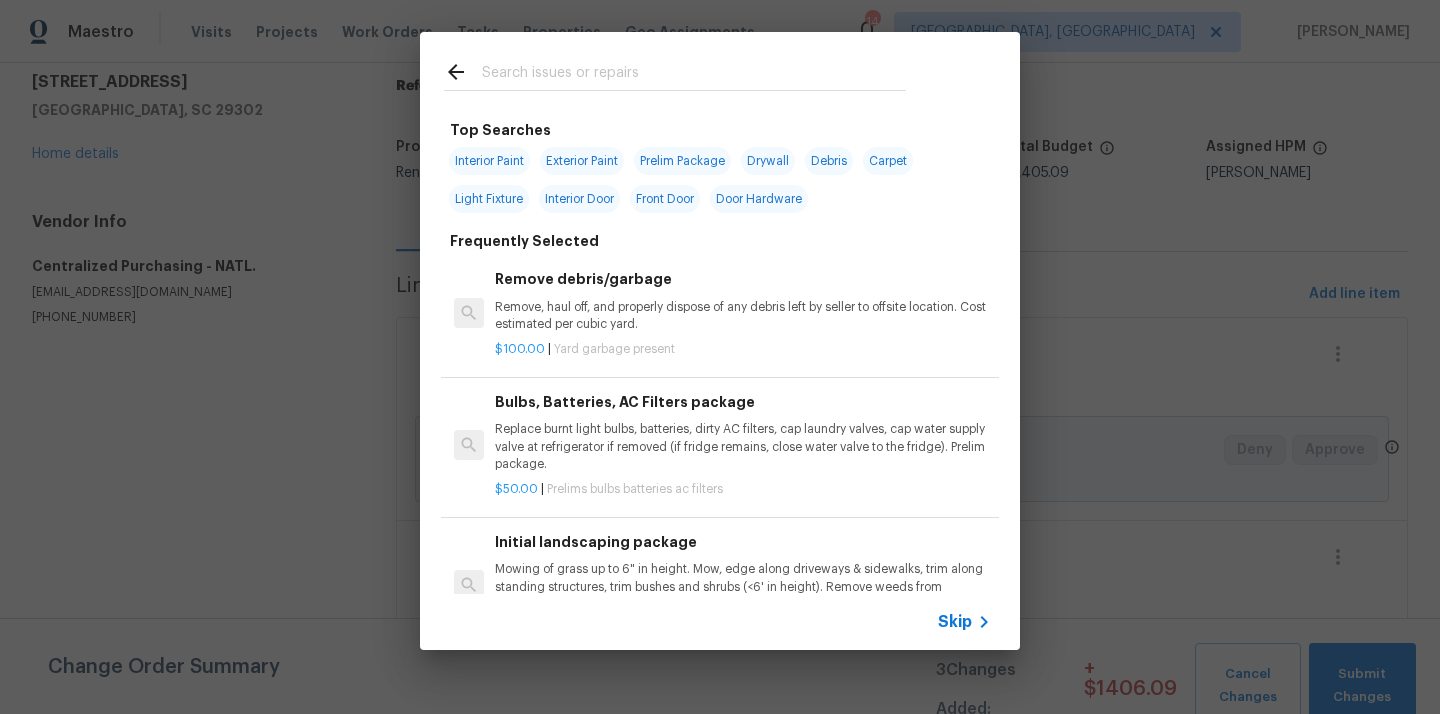 click at bounding box center [694, 75] 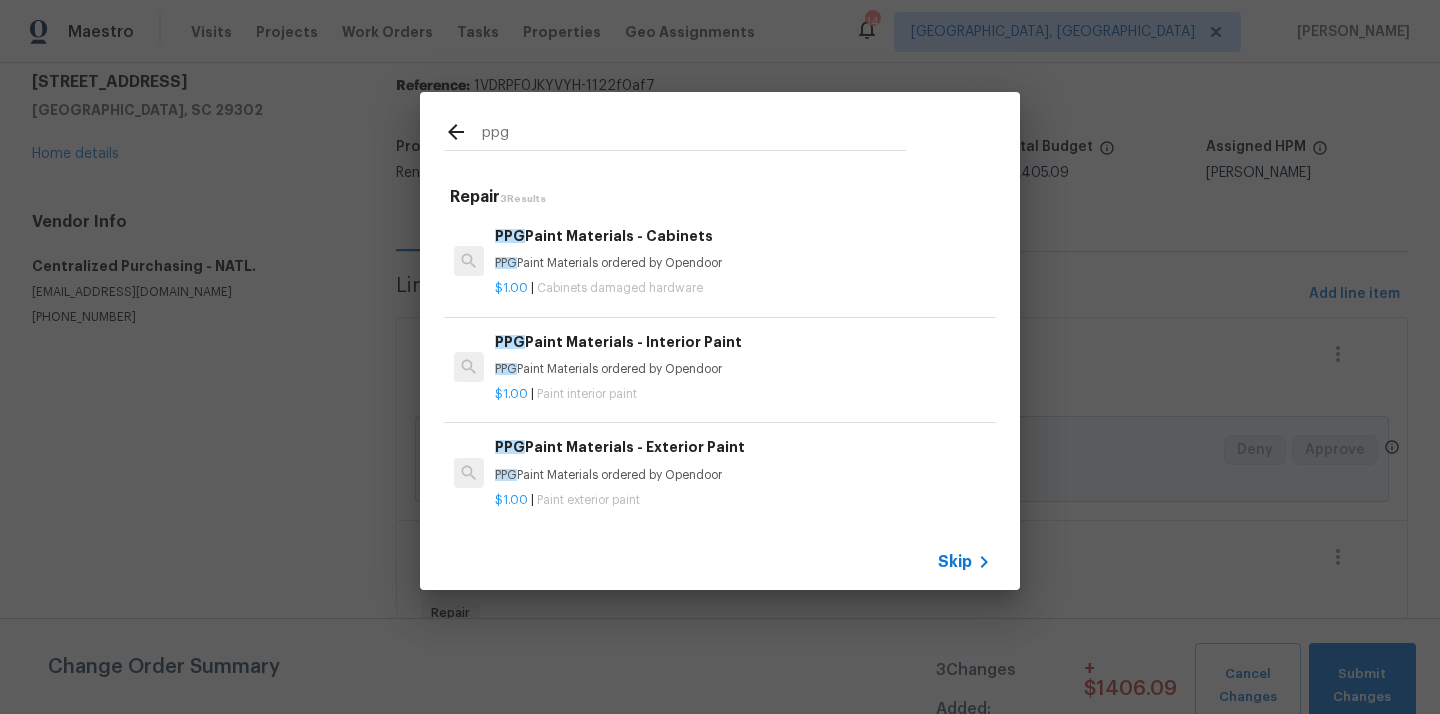 type on "ppg" 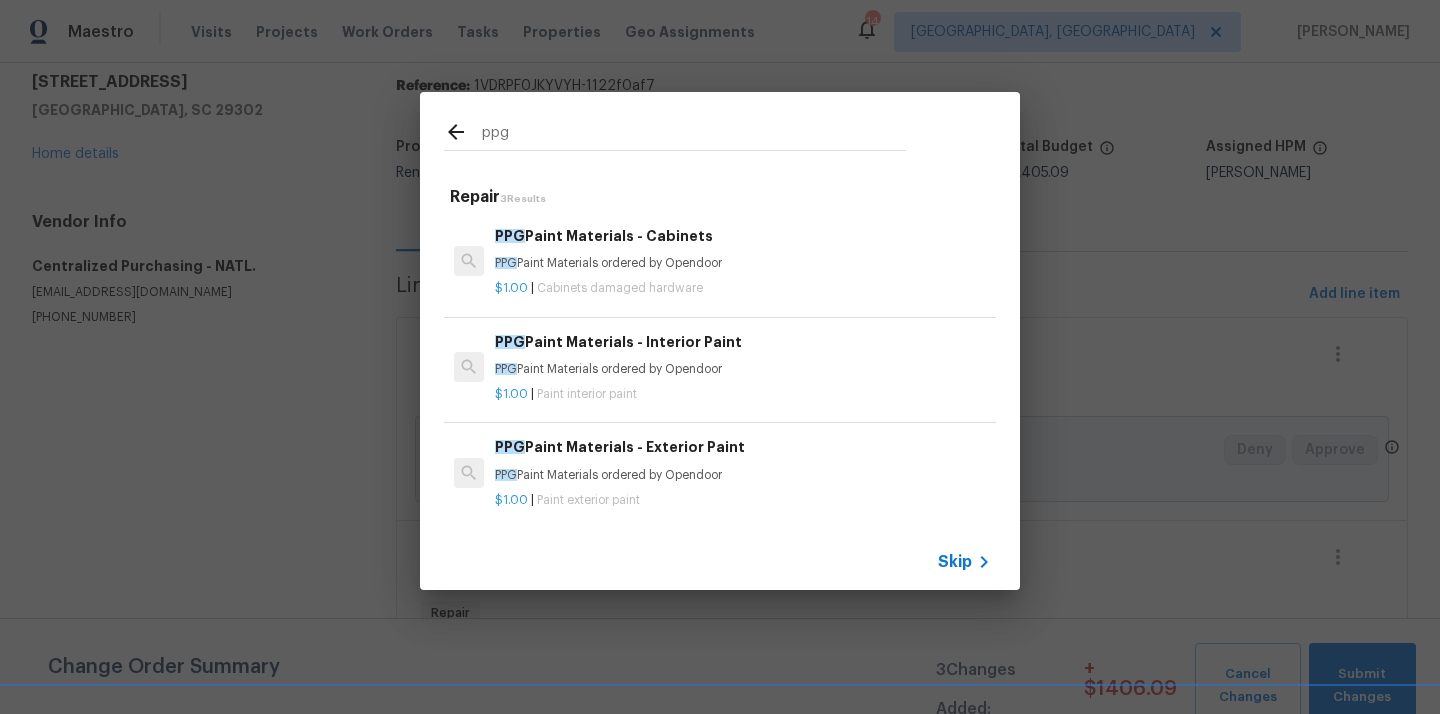click on "Cabinets damaged hardware" at bounding box center (620, 288) 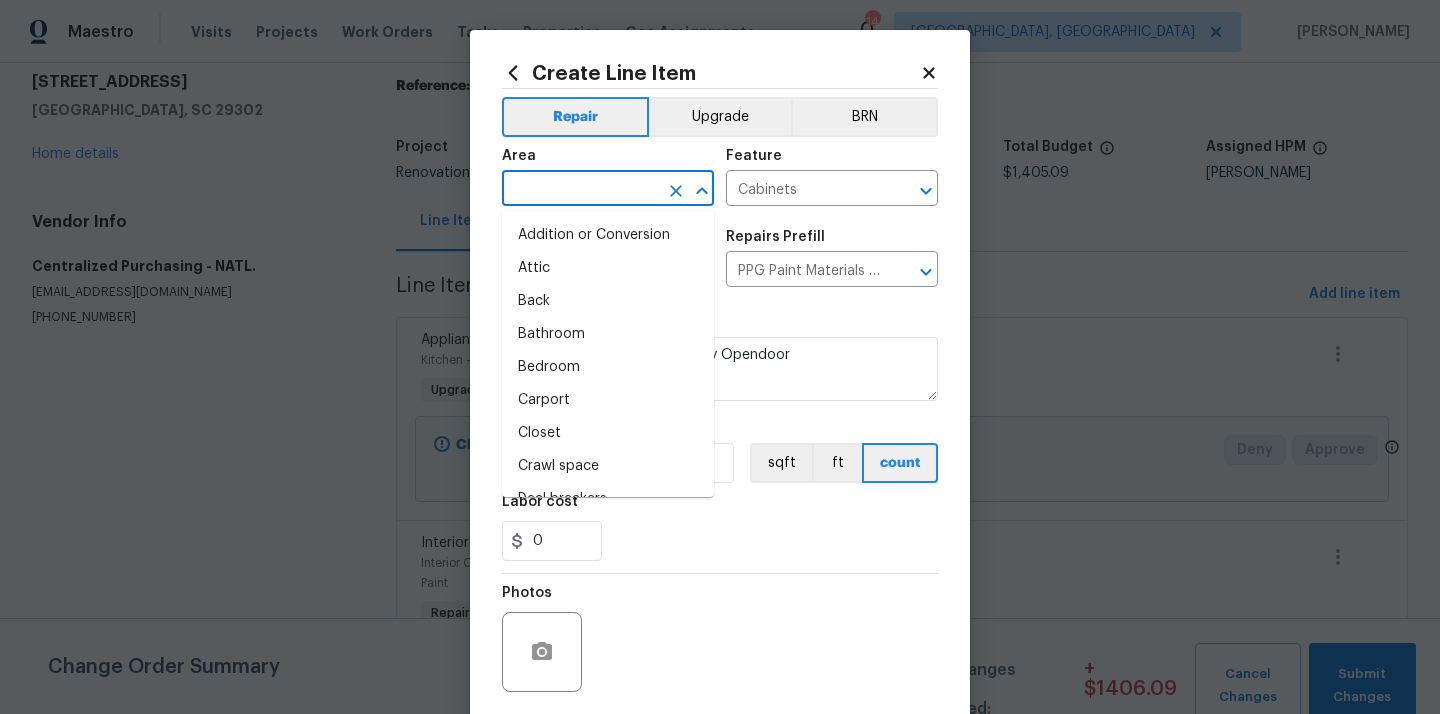 click at bounding box center [580, 190] 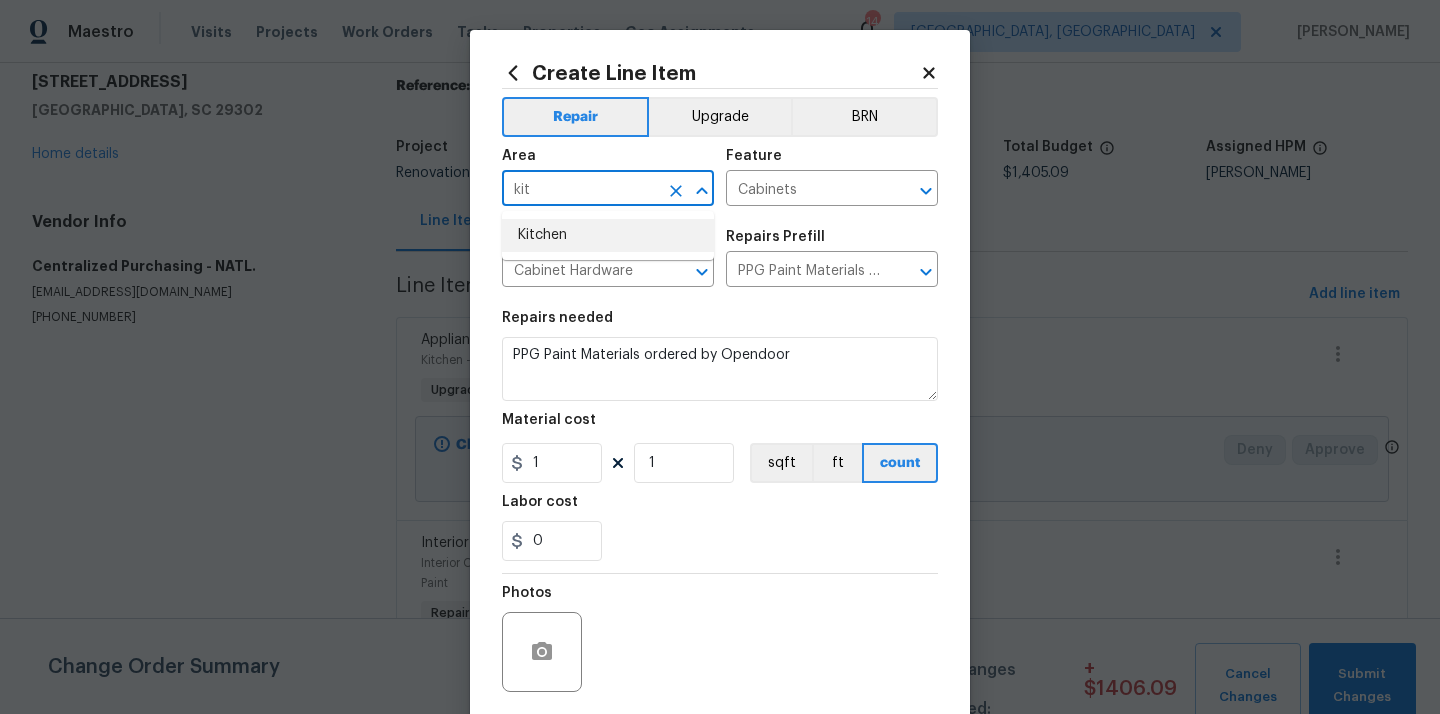 click on "Kitchen" at bounding box center (608, 235) 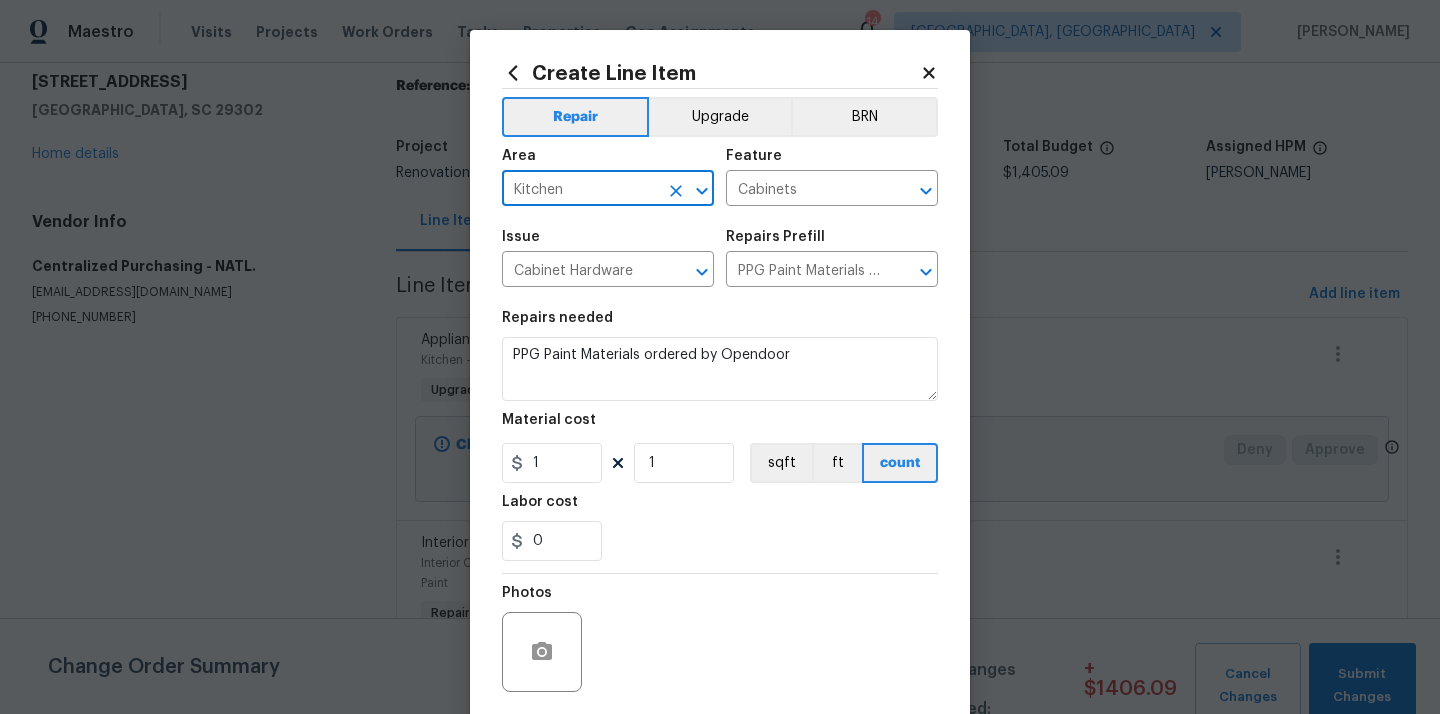 type on "Kitchen" 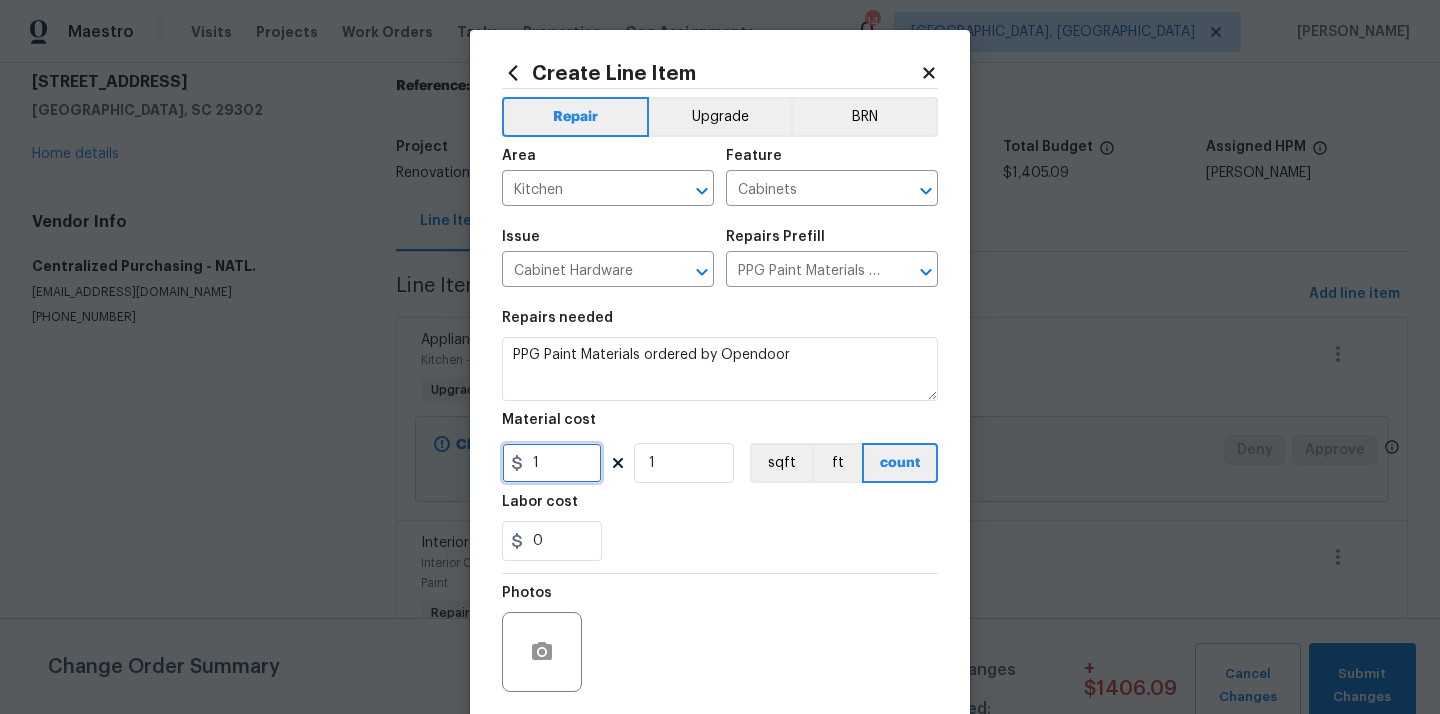 drag, startPoint x: 560, startPoint y: 462, endPoint x: 494, endPoint y: 459, distance: 66.068146 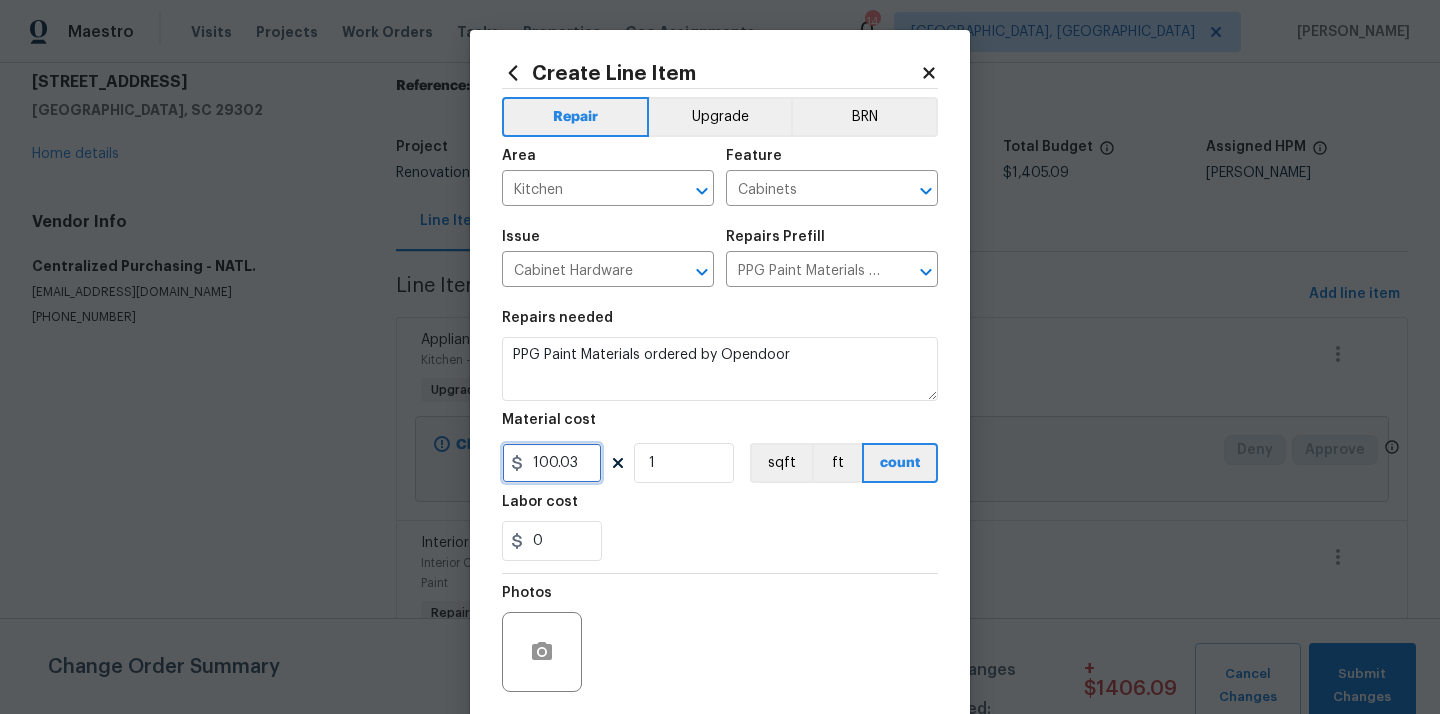 scroll, scrollTop: 46, scrollLeft: 0, axis: vertical 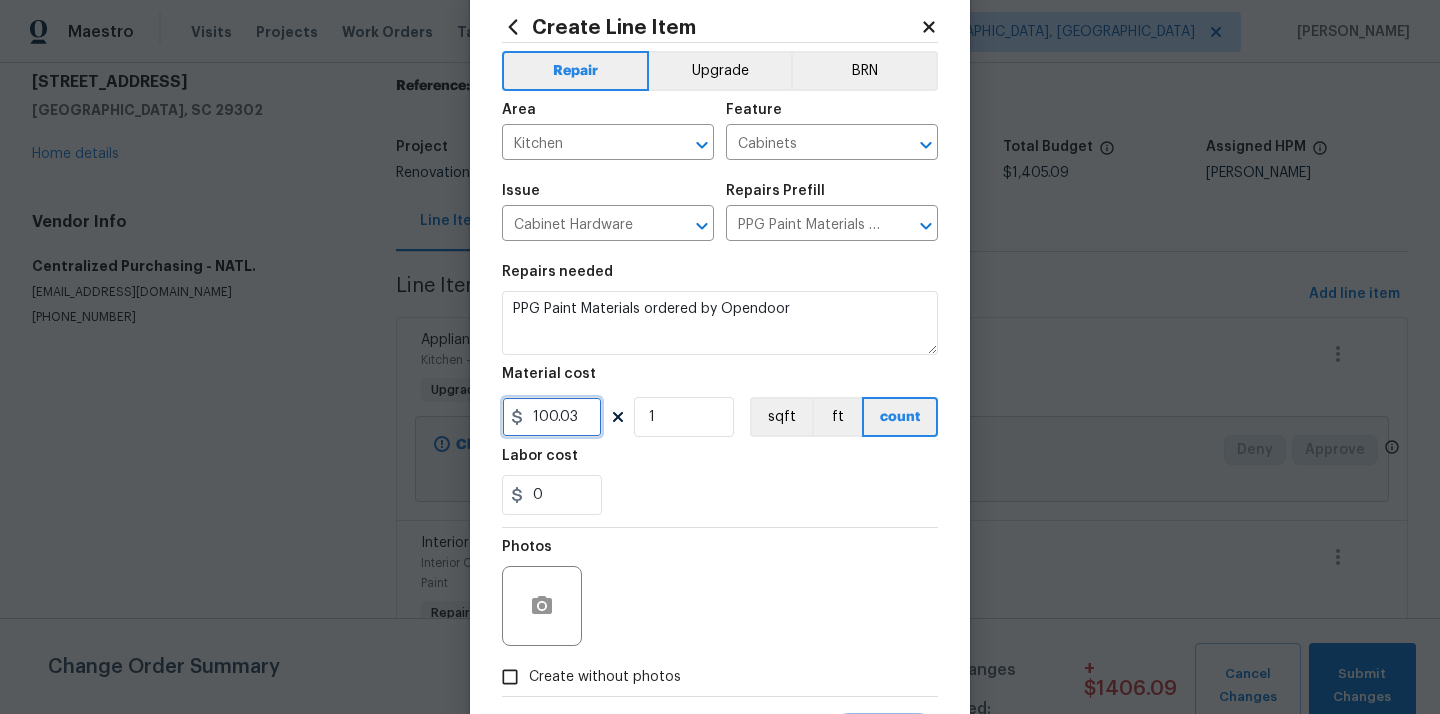 type on "100.03" 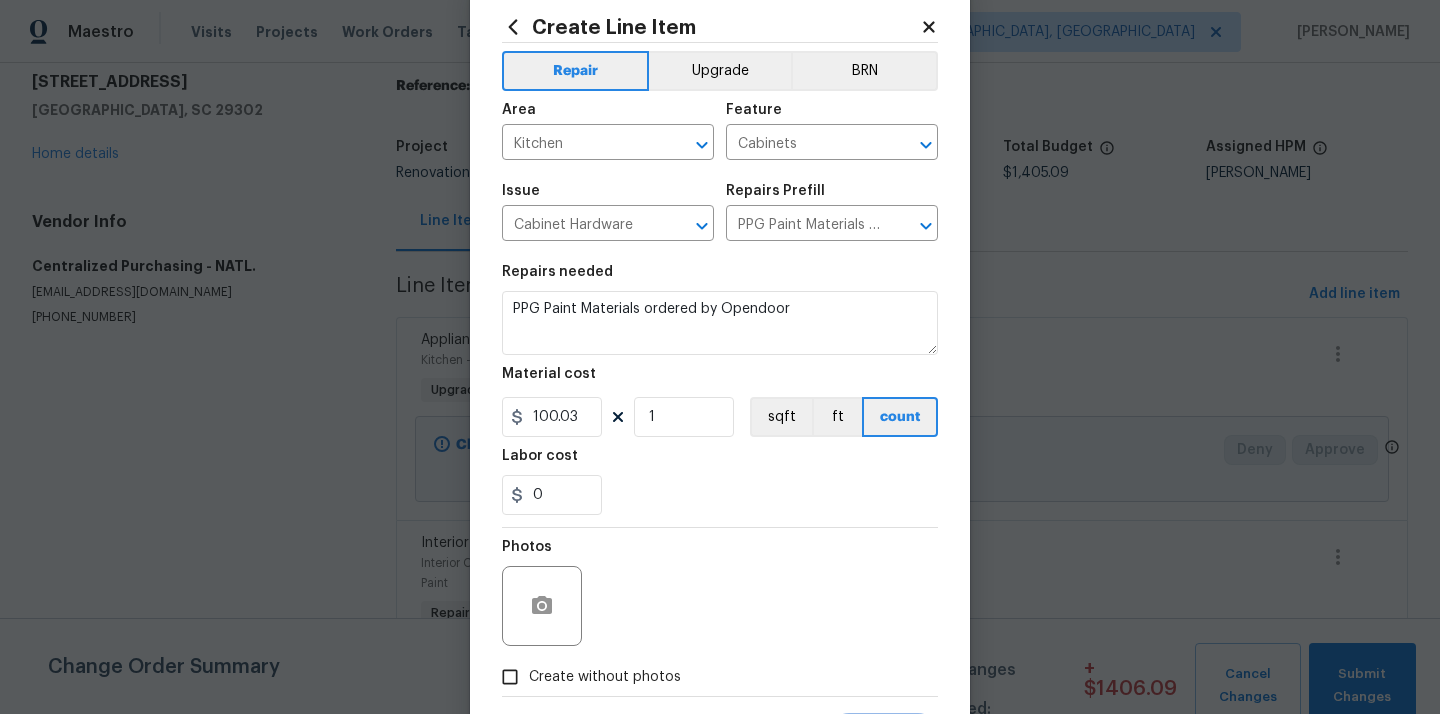 click on "Create without photos" at bounding box center [605, 677] 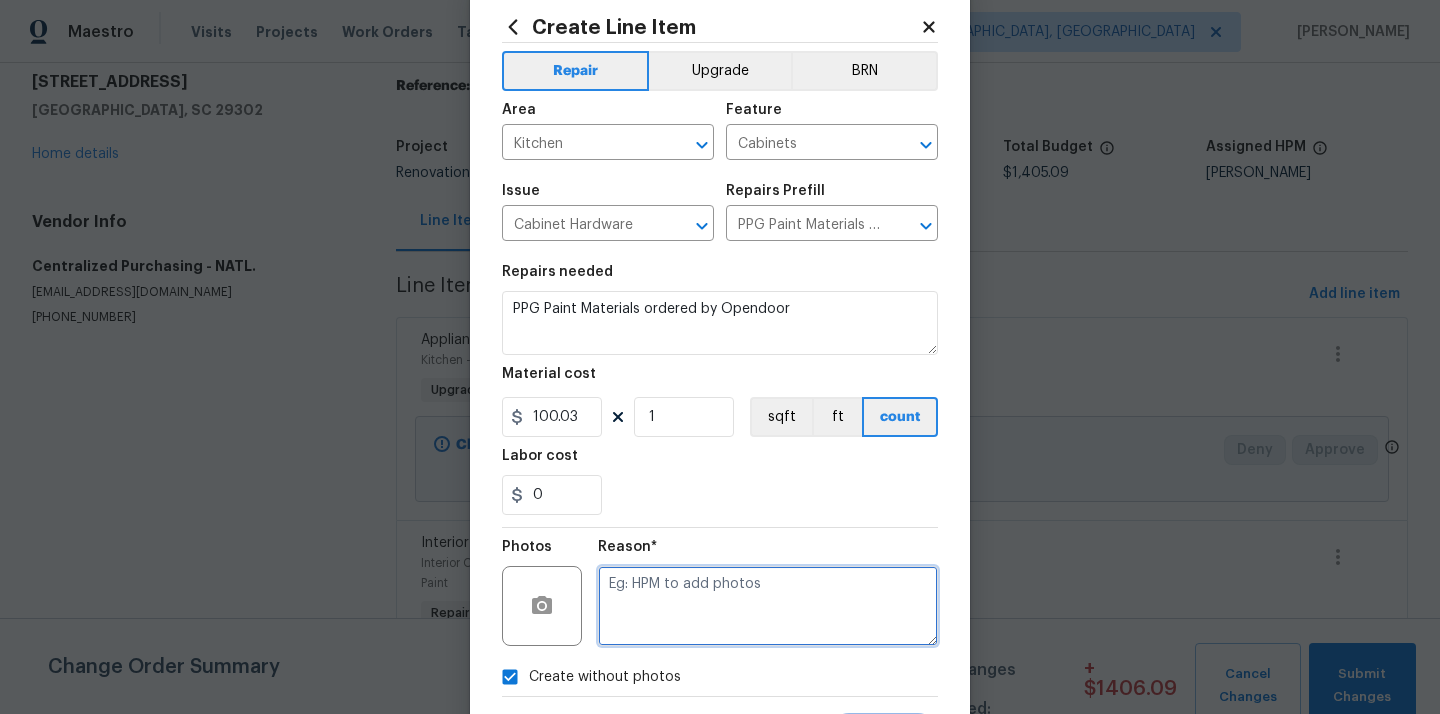 click at bounding box center (768, 606) 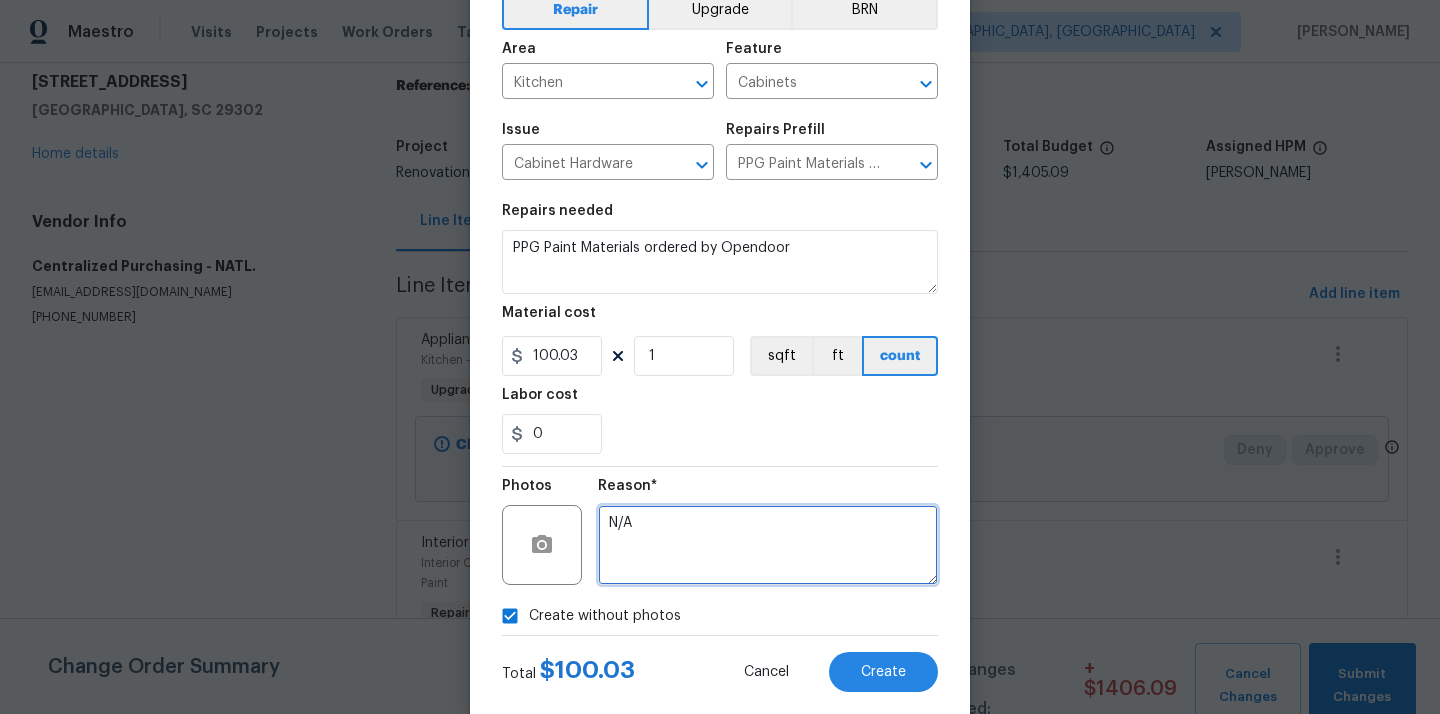 scroll, scrollTop: 148, scrollLeft: 0, axis: vertical 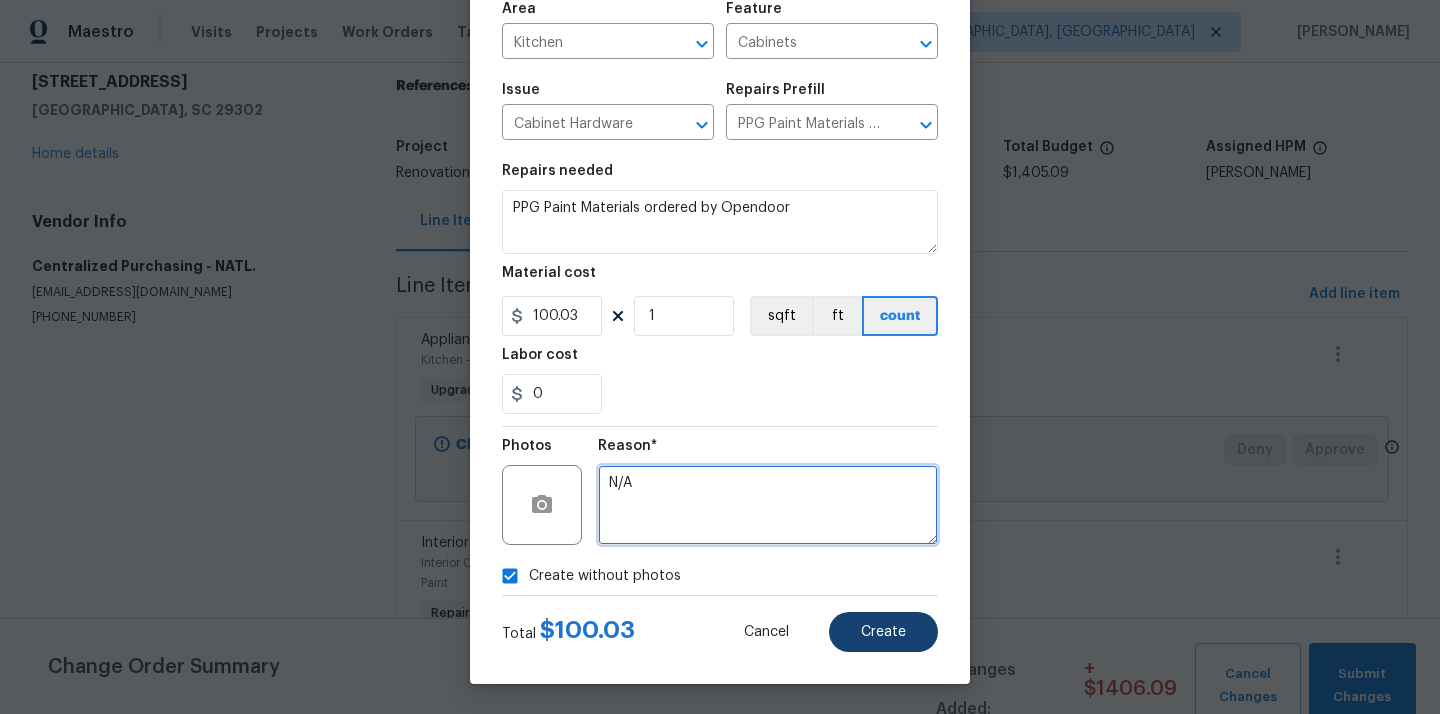 type on "N/A" 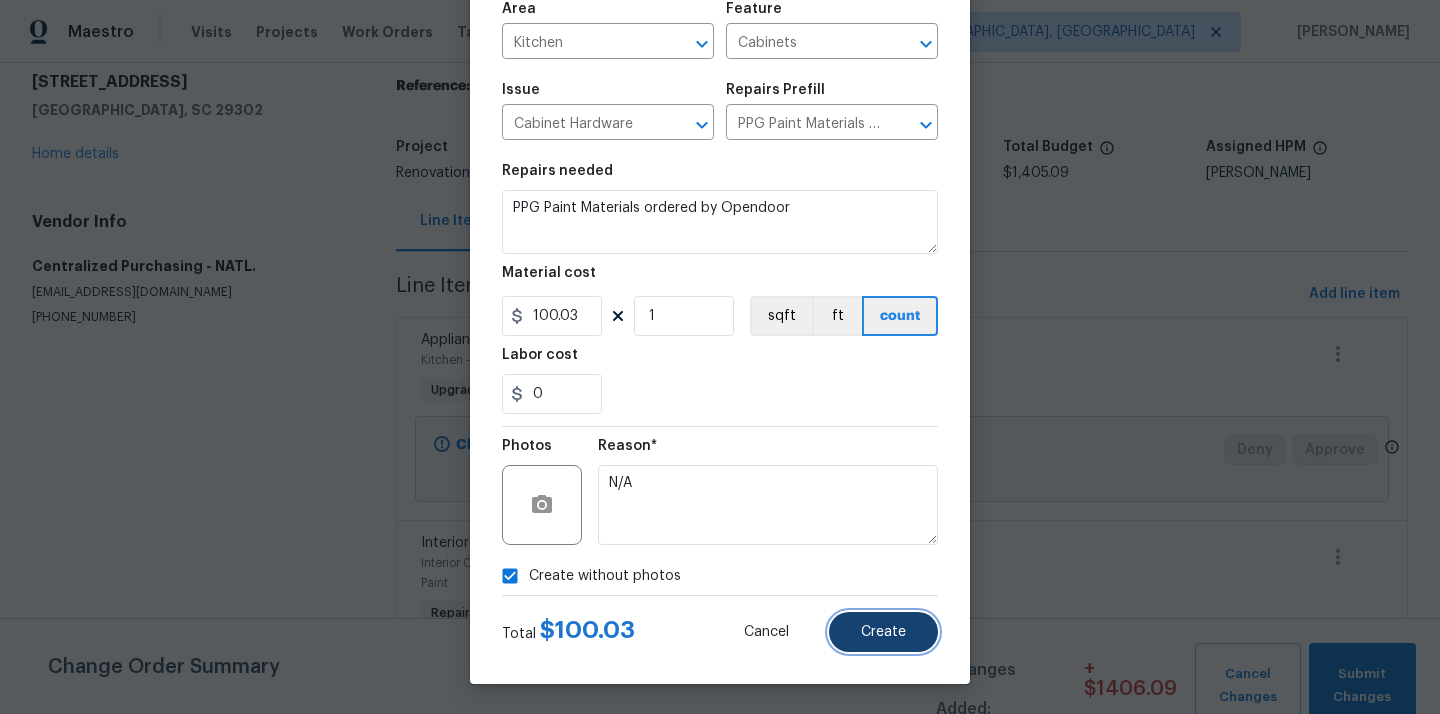click on "Create" at bounding box center (883, 632) 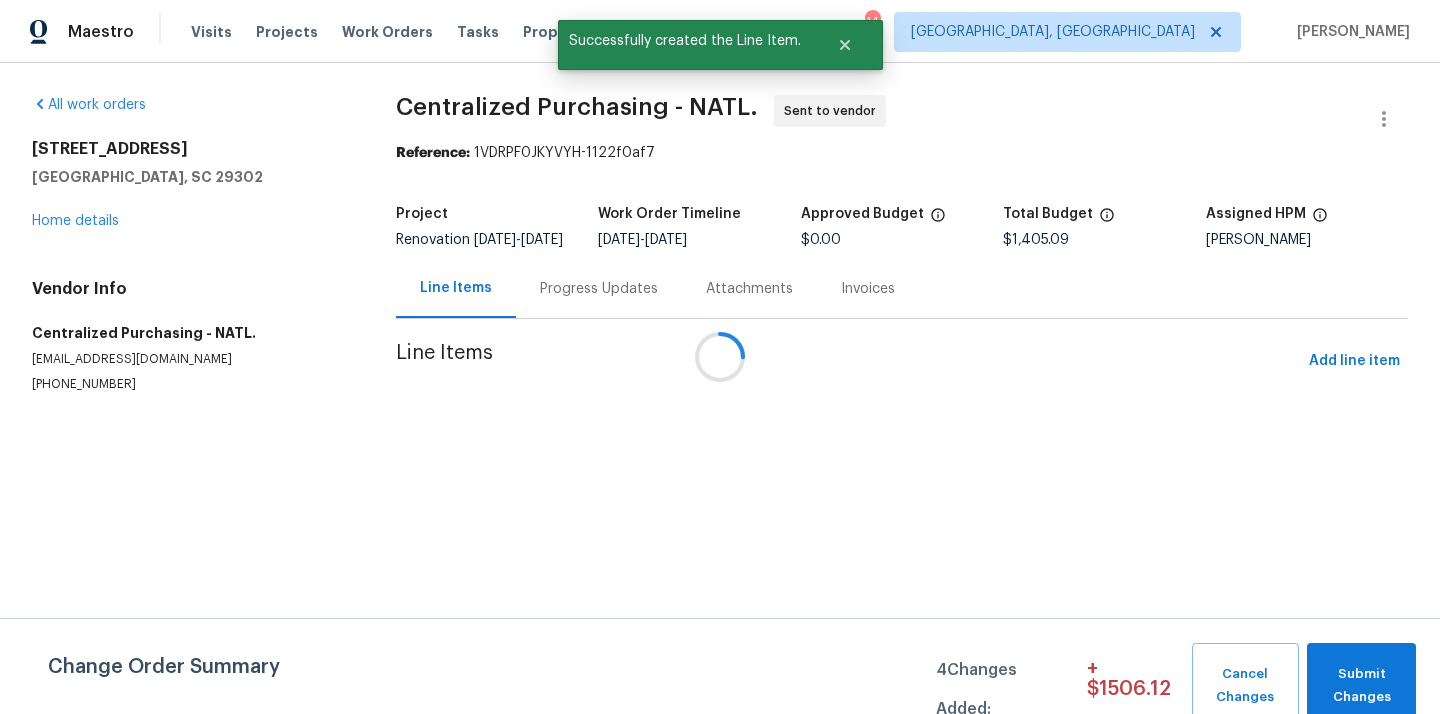 scroll, scrollTop: 0, scrollLeft: 0, axis: both 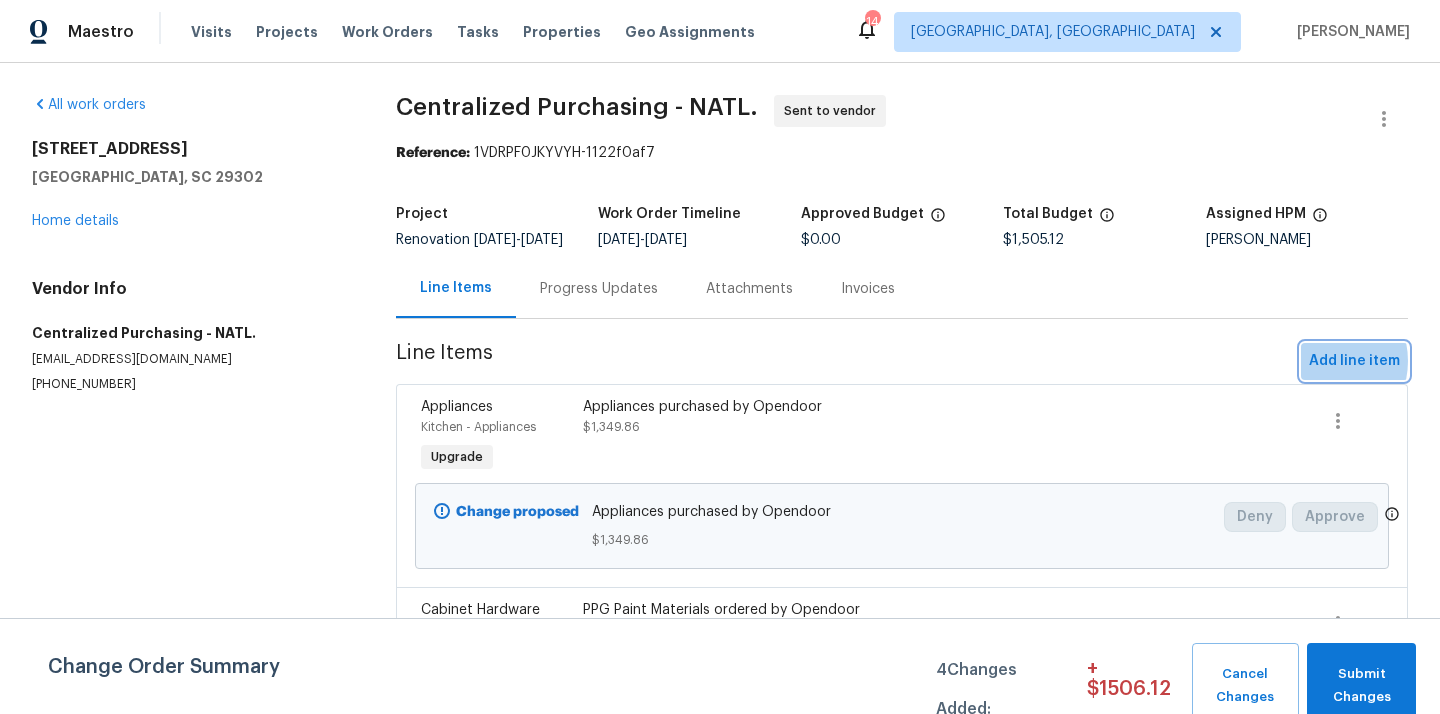 click on "Add line item" at bounding box center (1354, 361) 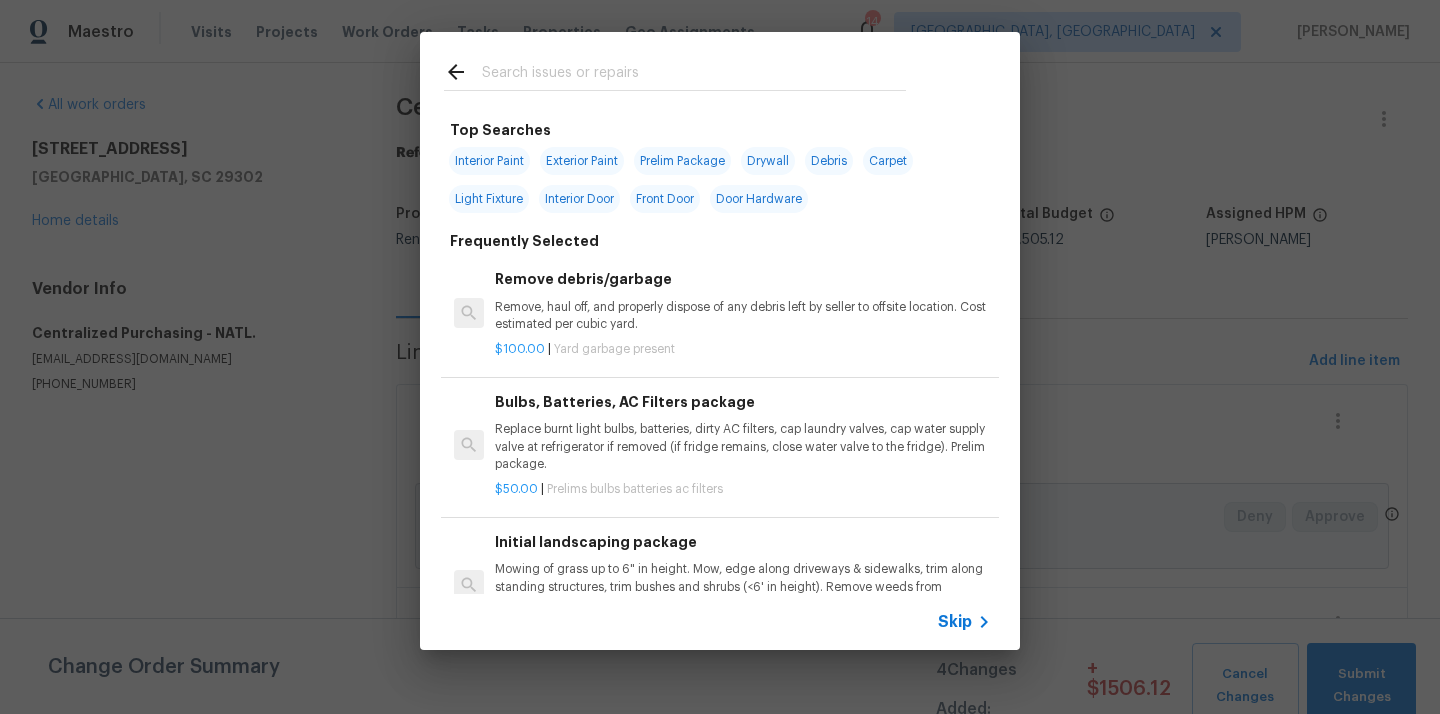 click at bounding box center [694, 75] 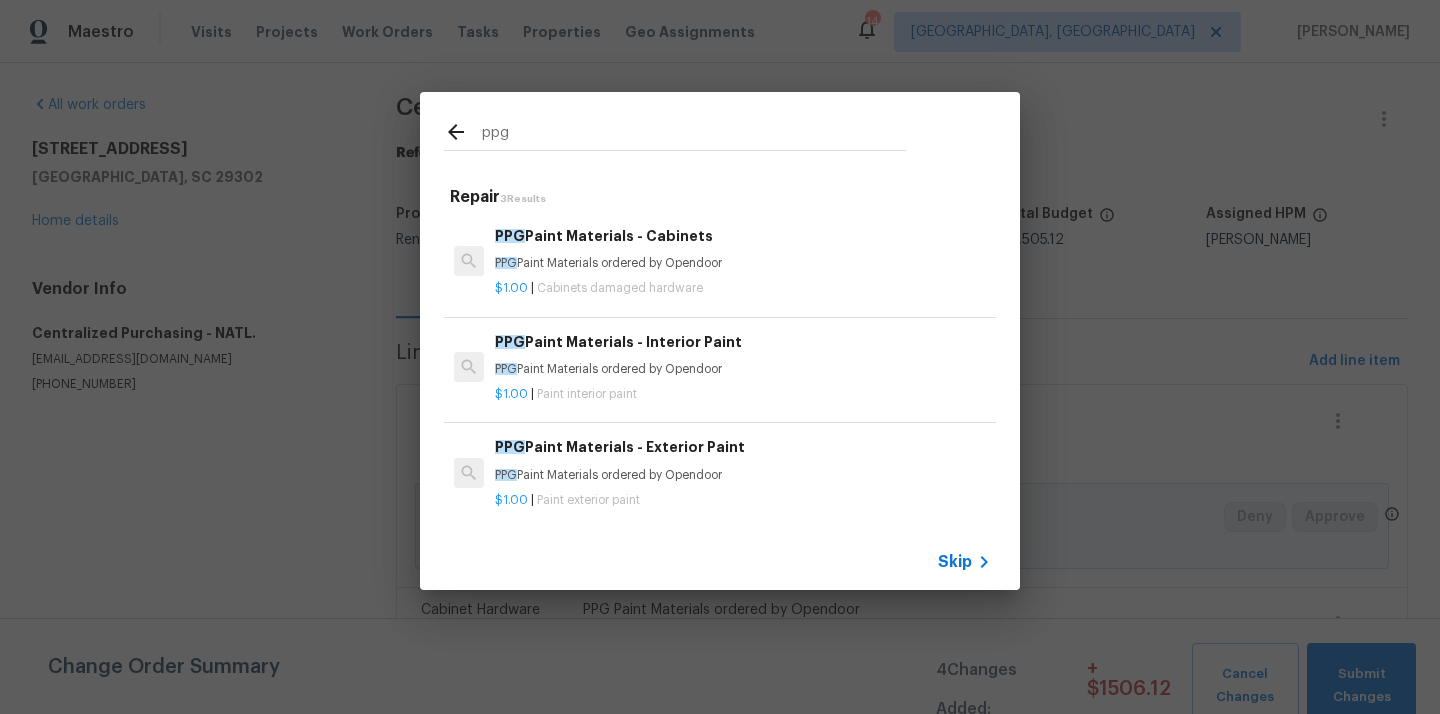 type on "ppg" 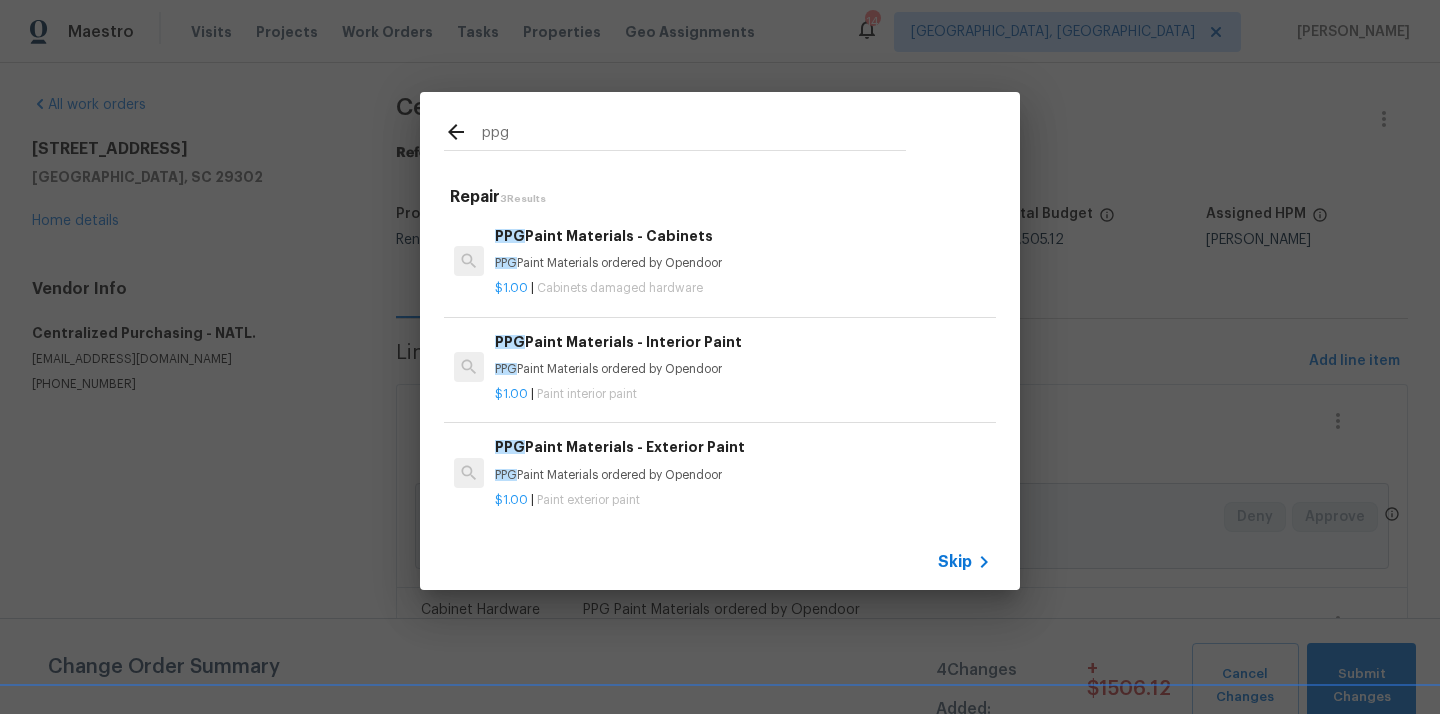 click on "$1.00   |   Paint exterior paint" at bounding box center (743, 500) 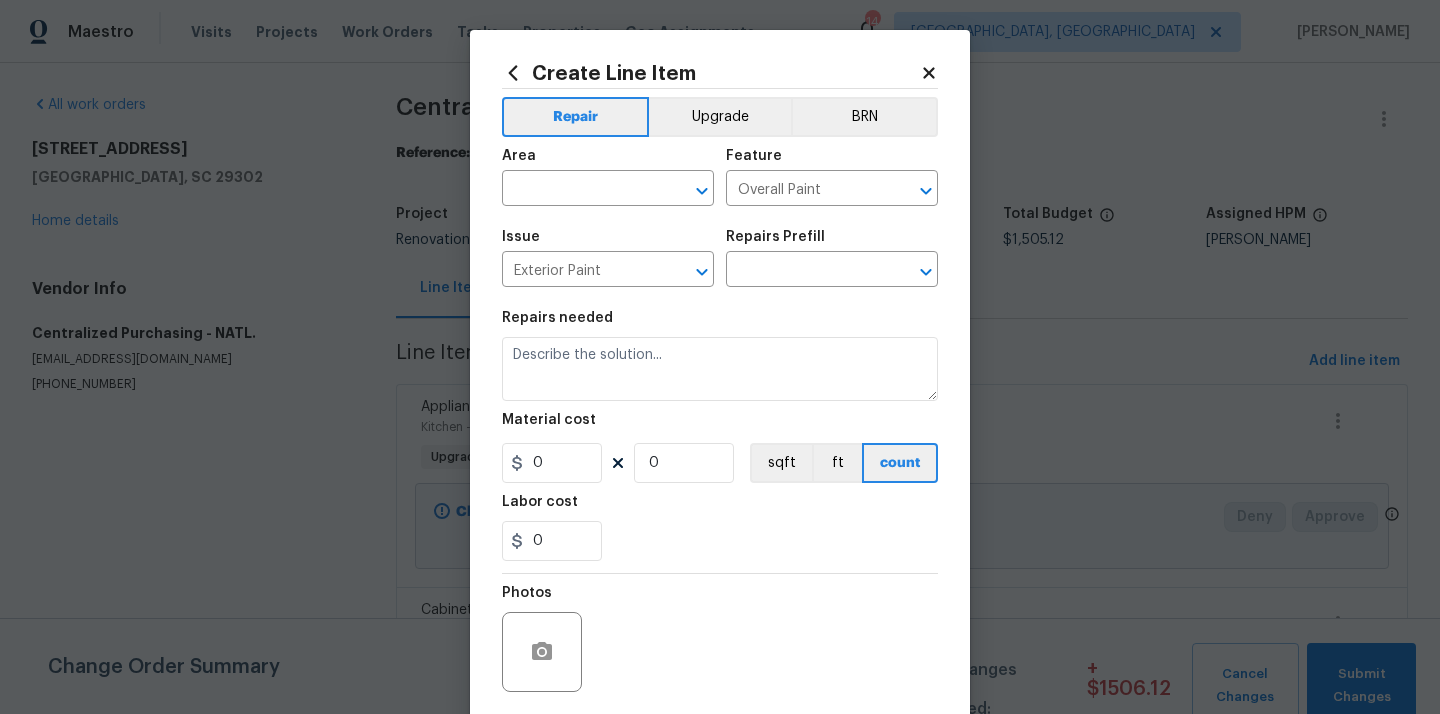 type on "PPG Paint Materials - Exterior Paint $1.00" 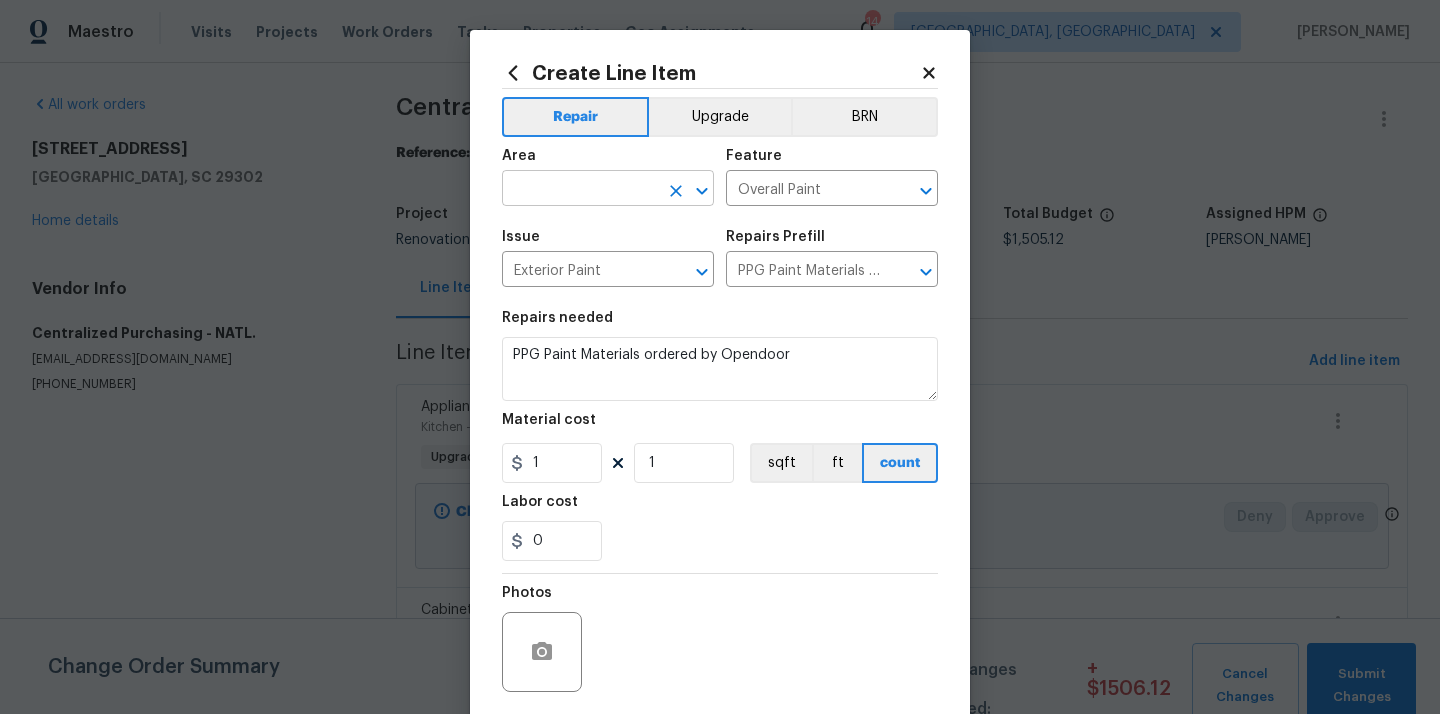 click at bounding box center (580, 190) 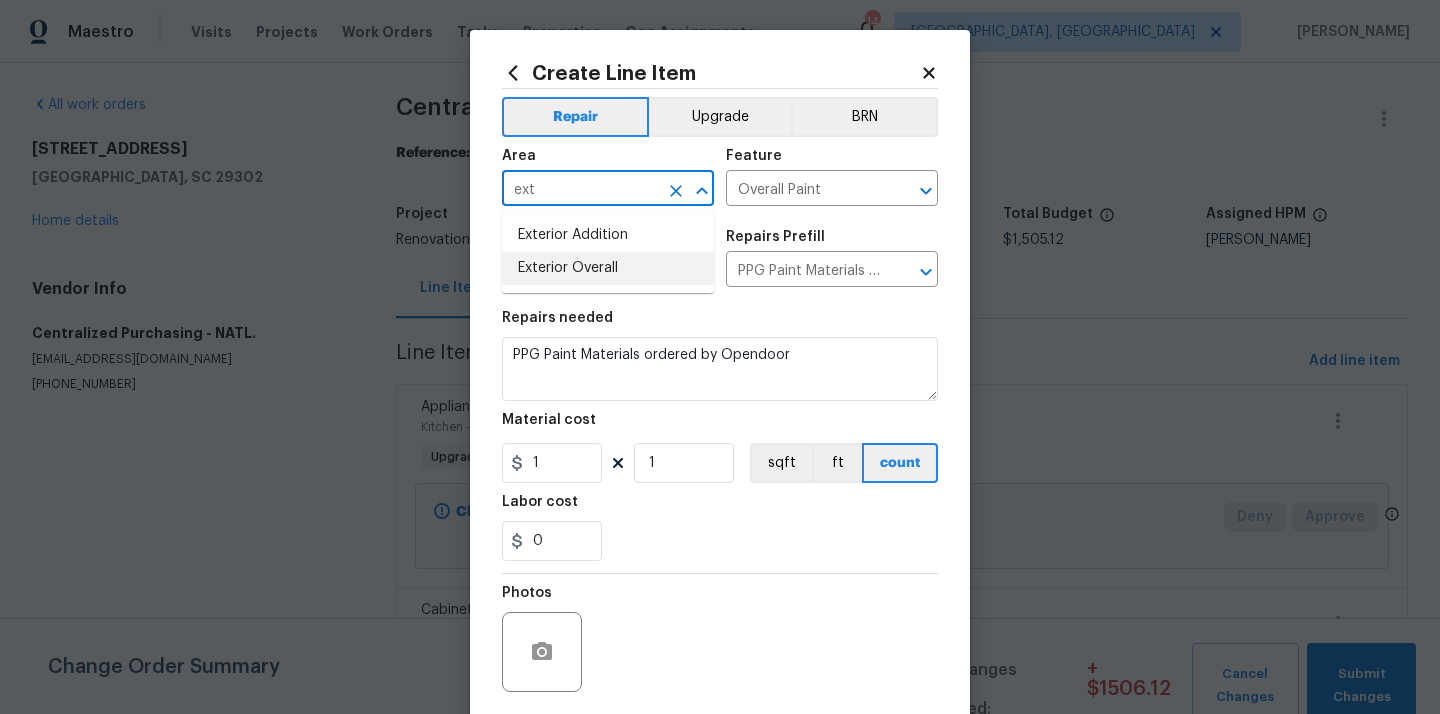 click on "Exterior Overall" at bounding box center [608, 268] 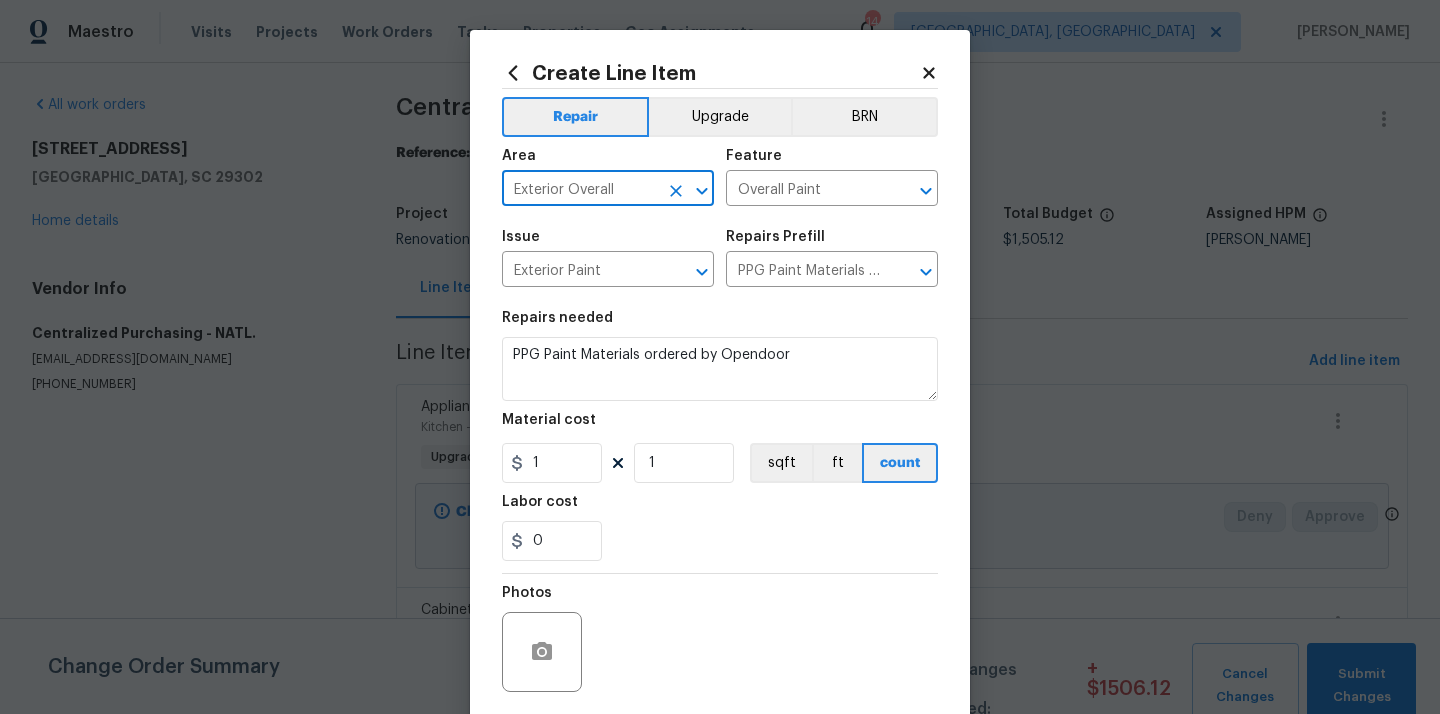 type on "Exterior Overall" 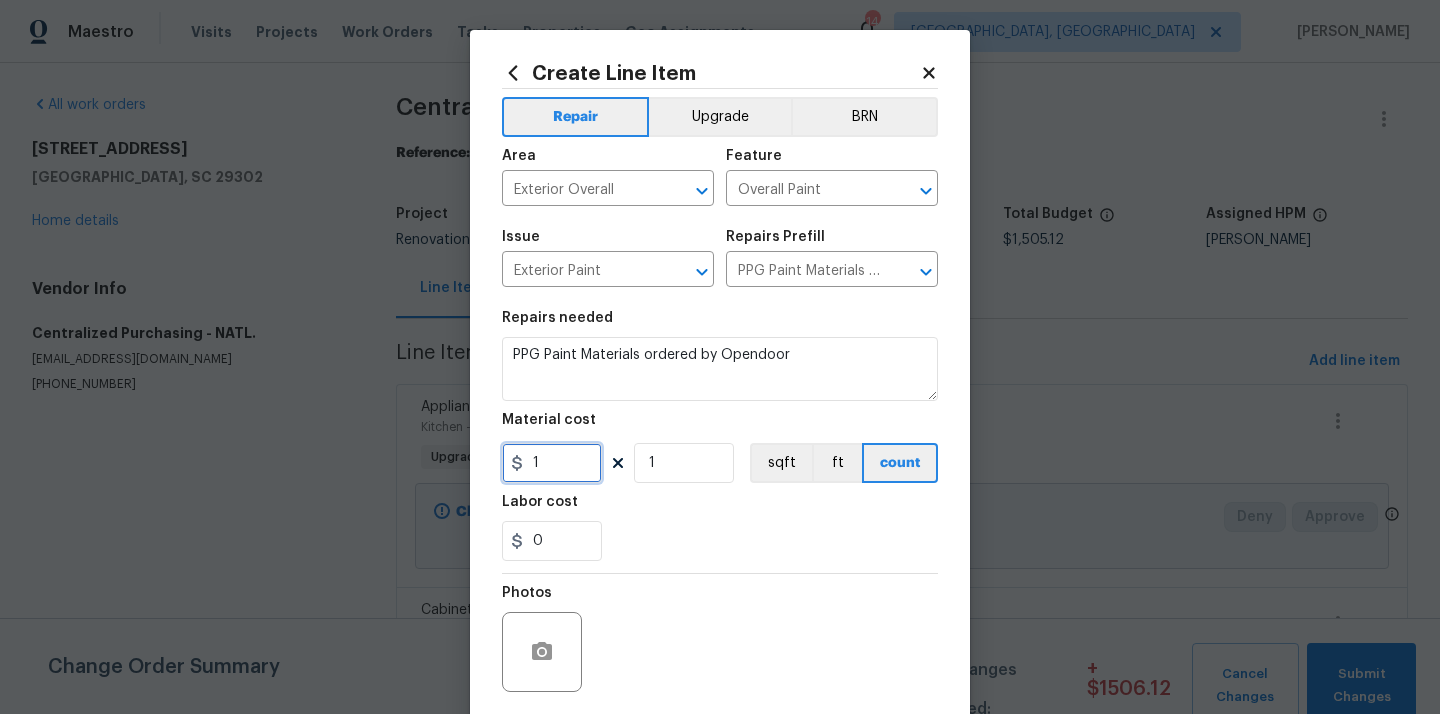drag, startPoint x: 534, startPoint y: 465, endPoint x: 487, endPoint y: 460, distance: 47.26521 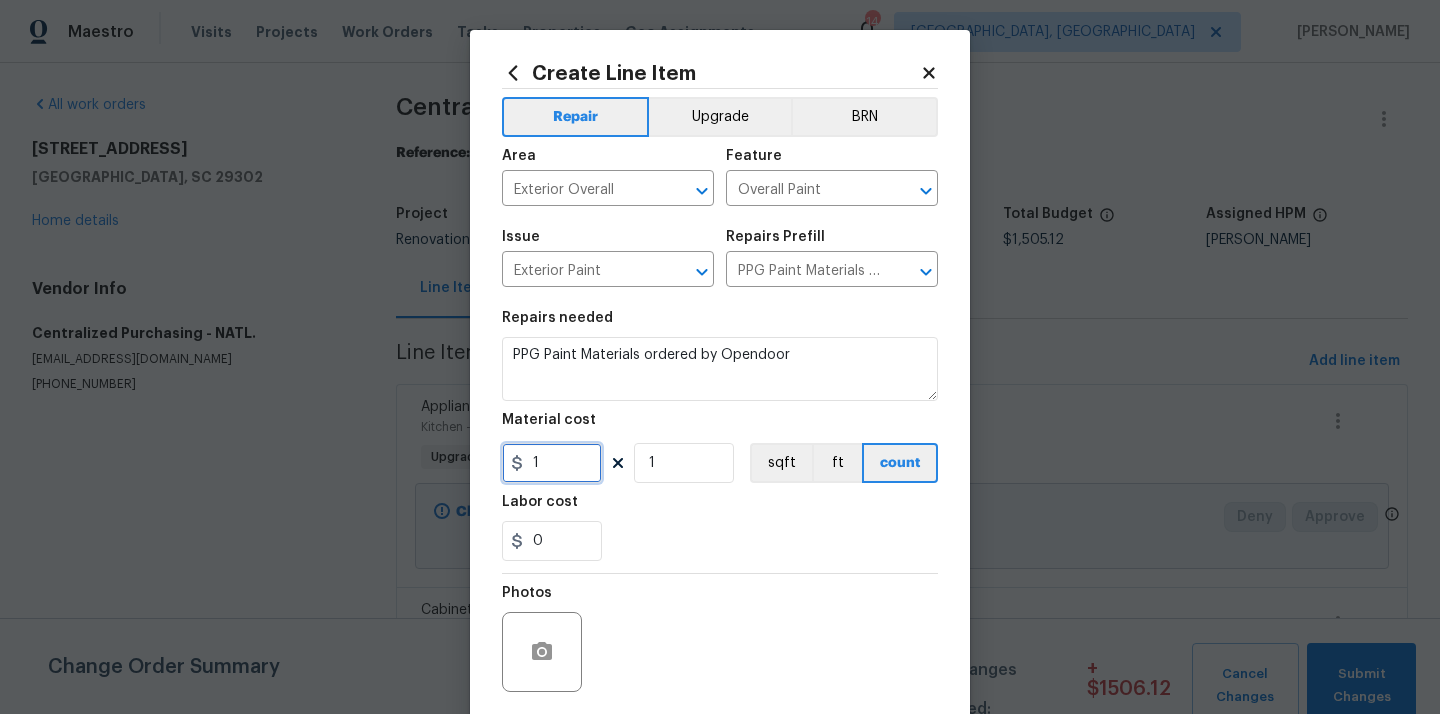 click on "Create Line Item Repair Upgrade BRN Area Exterior Overall ​ Feature Overall Paint ​ Issue Exterior Paint ​ Repairs Prefill PPG Paint Materials - Exterior Paint $1.00 ​ Repairs needed PPG Paint Materials ordered by Opendoor Material cost 1 1 sqft ft count Labor cost 0 Photos Create without photos Total   $ 1.00 Cancel Create" at bounding box center [720, 430] 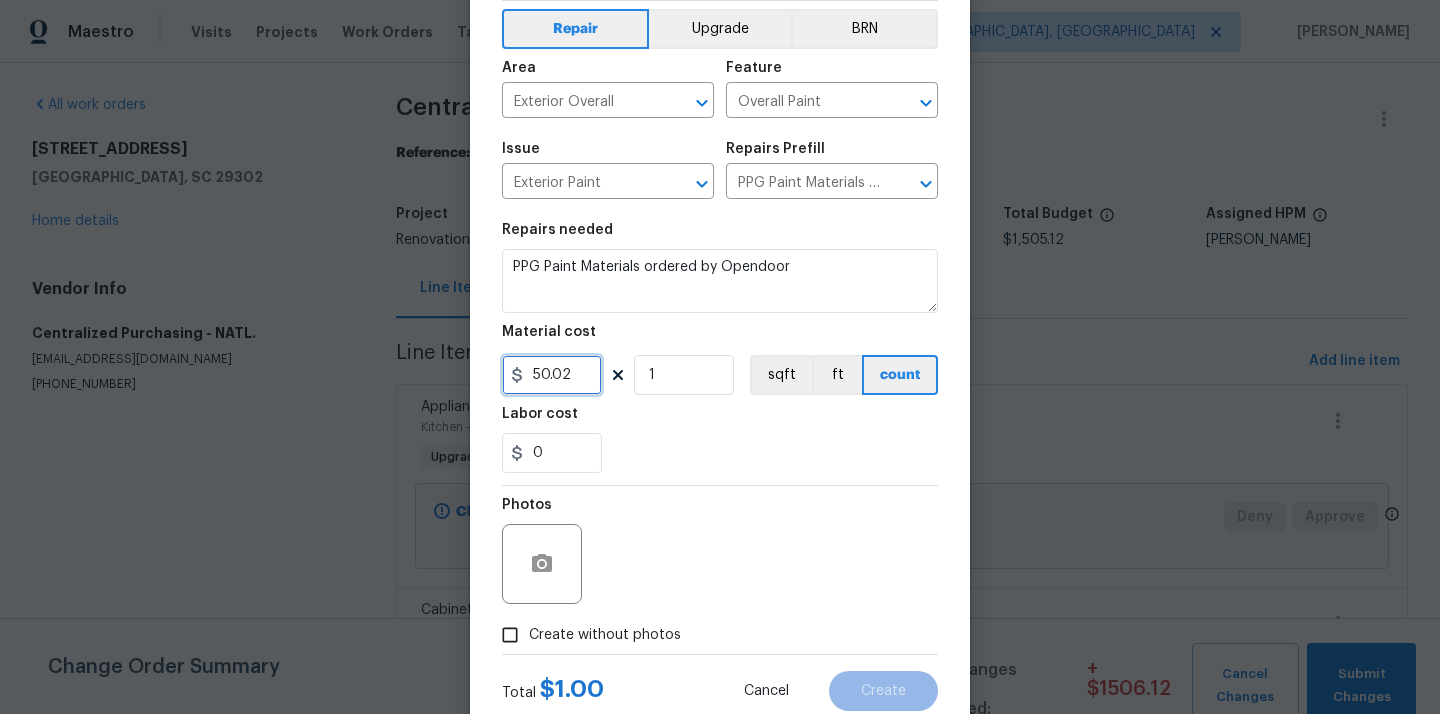 scroll, scrollTop: 148, scrollLeft: 0, axis: vertical 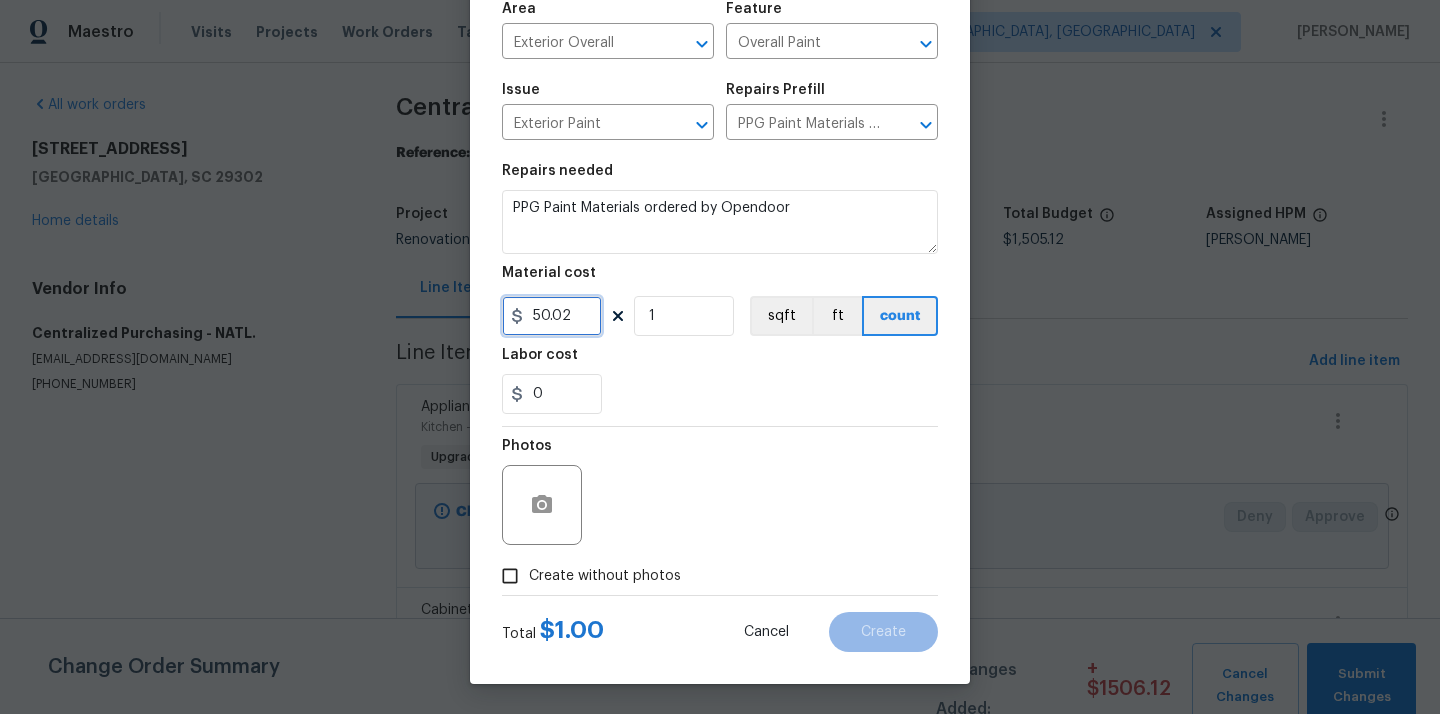 type on "50.02" 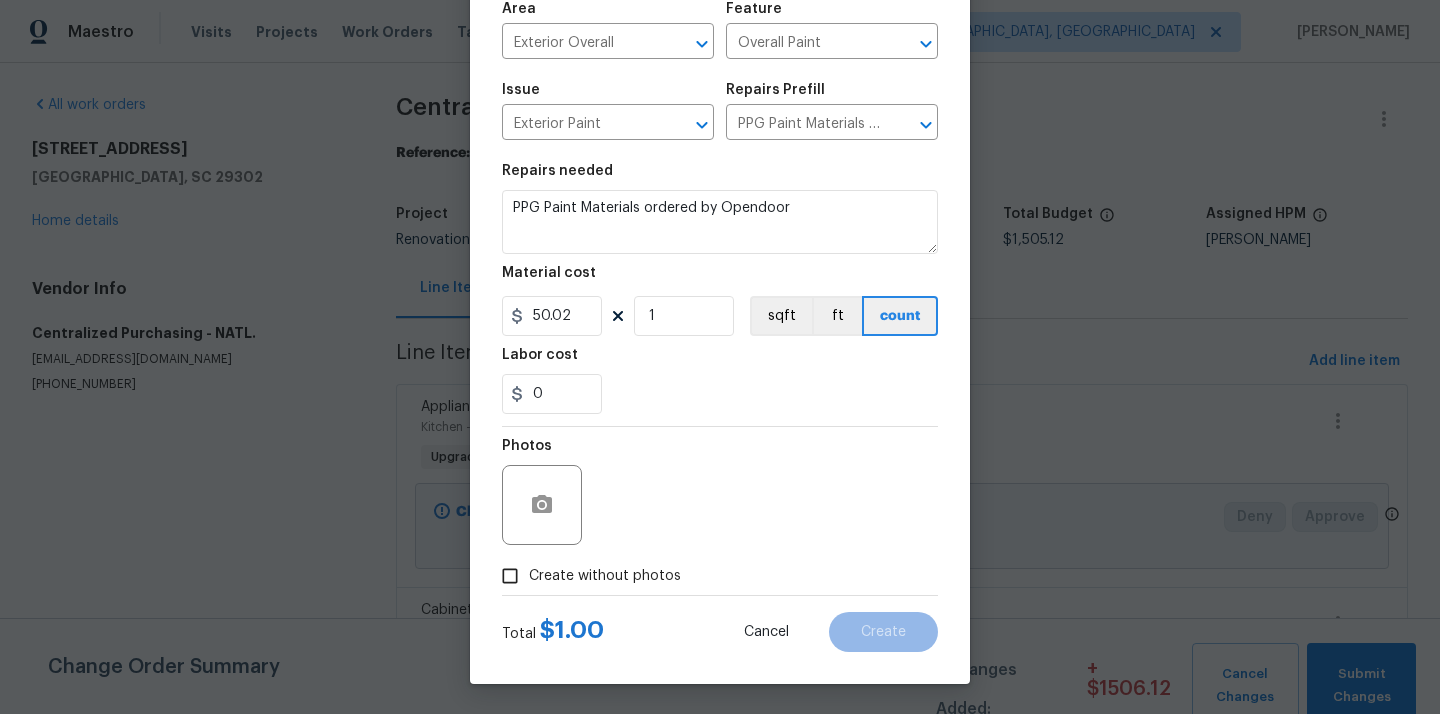 click on "Create without photos" at bounding box center [605, 576] 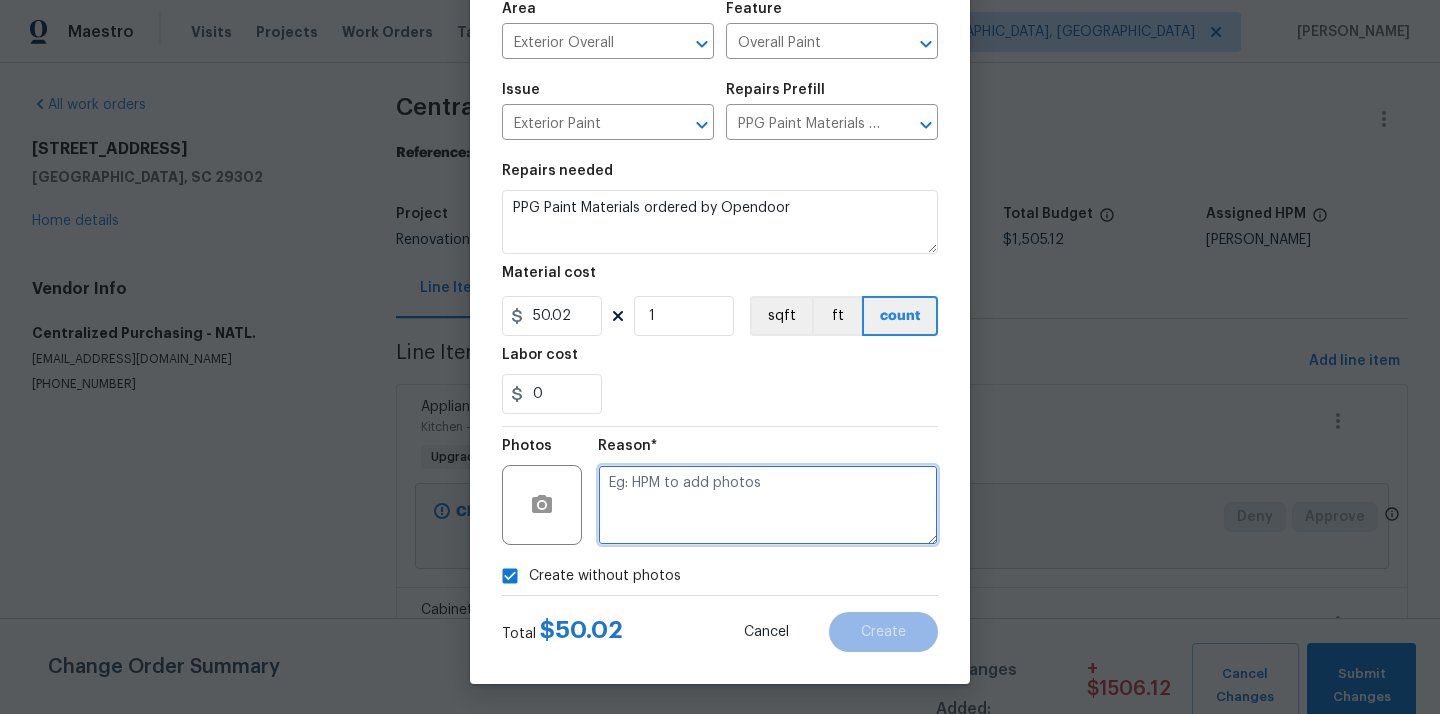 click at bounding box center (768, 505) 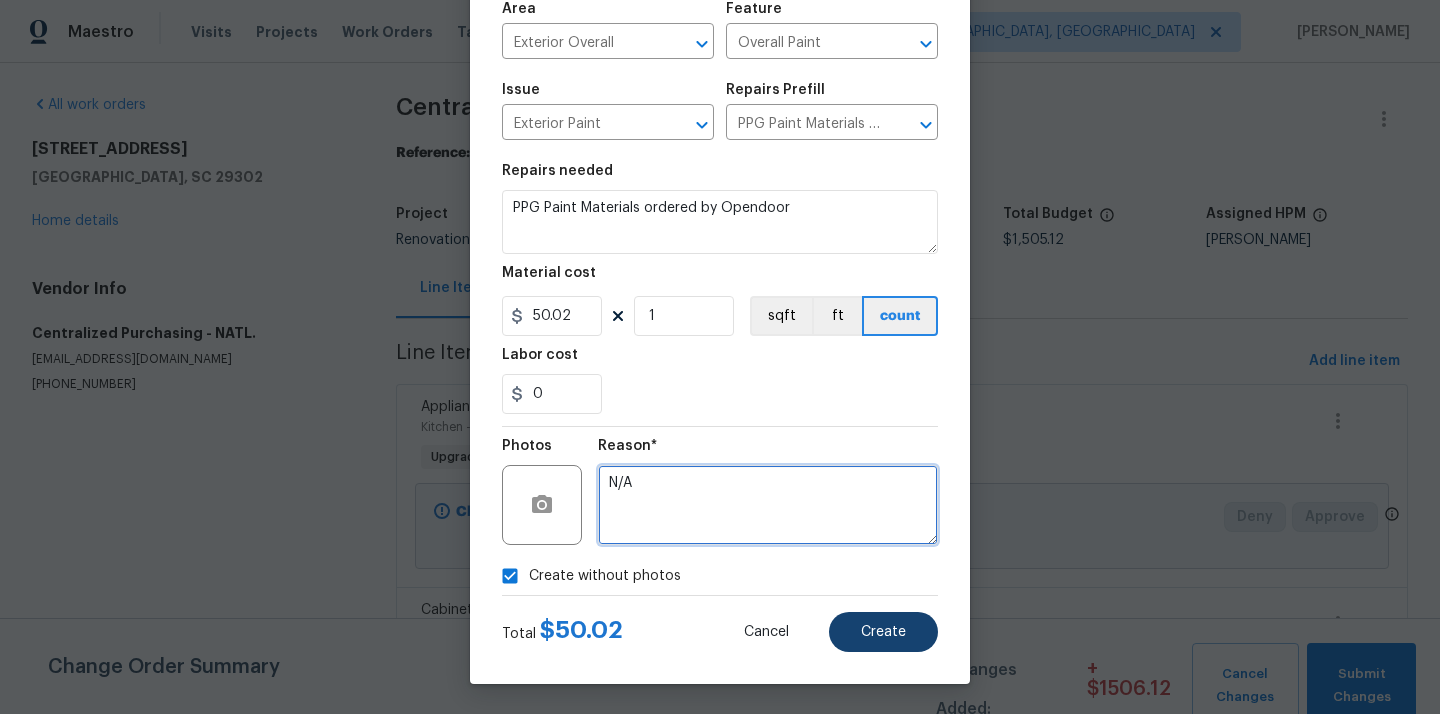 type on "N/A" 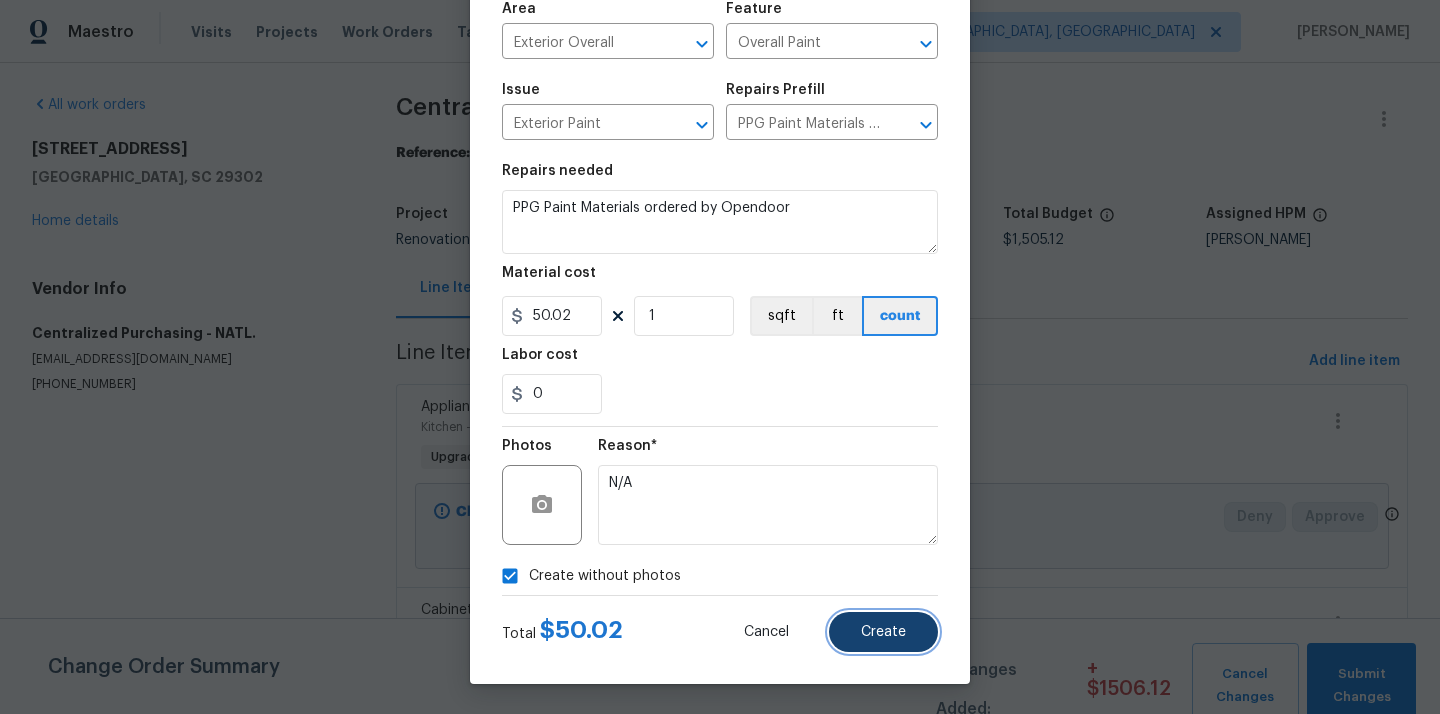 click on "Create" at bounding box center (883, 632) 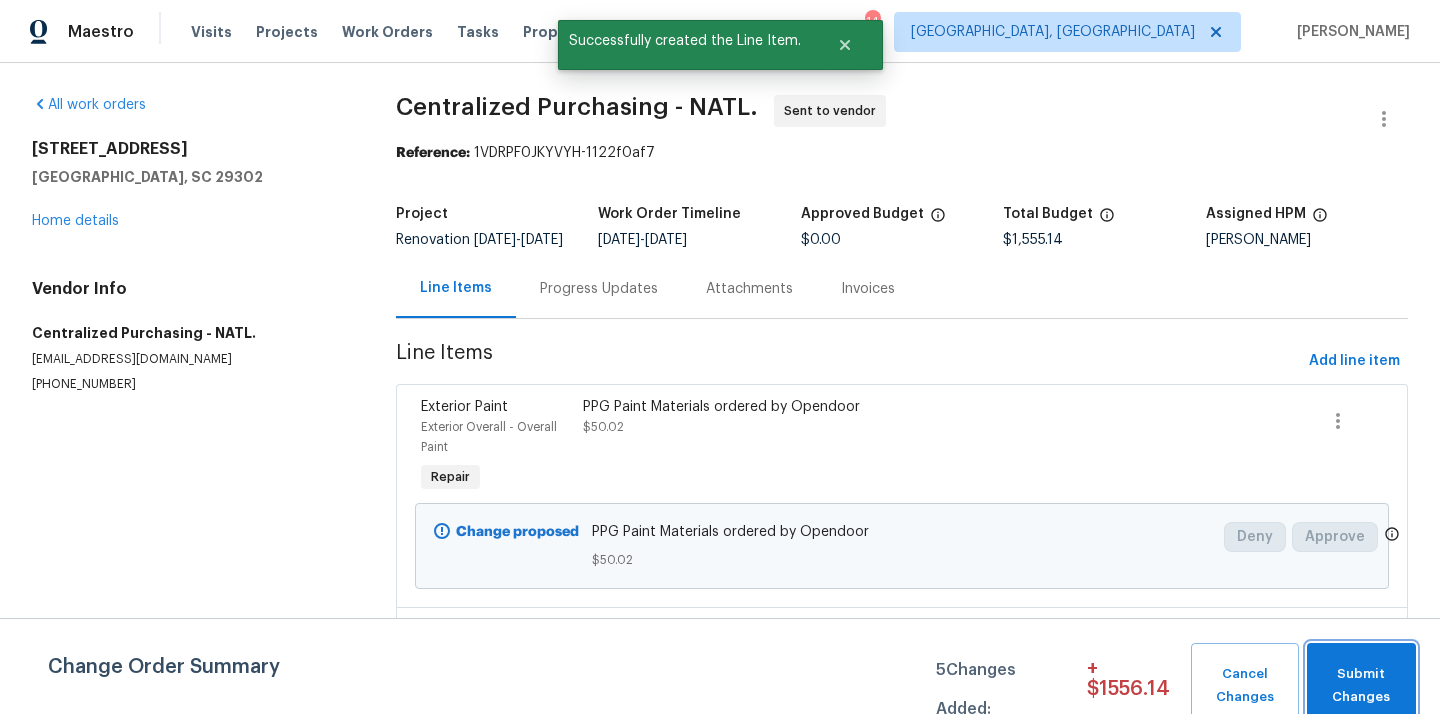 click on "Submit Changes" at bounding box center (1361, 686) 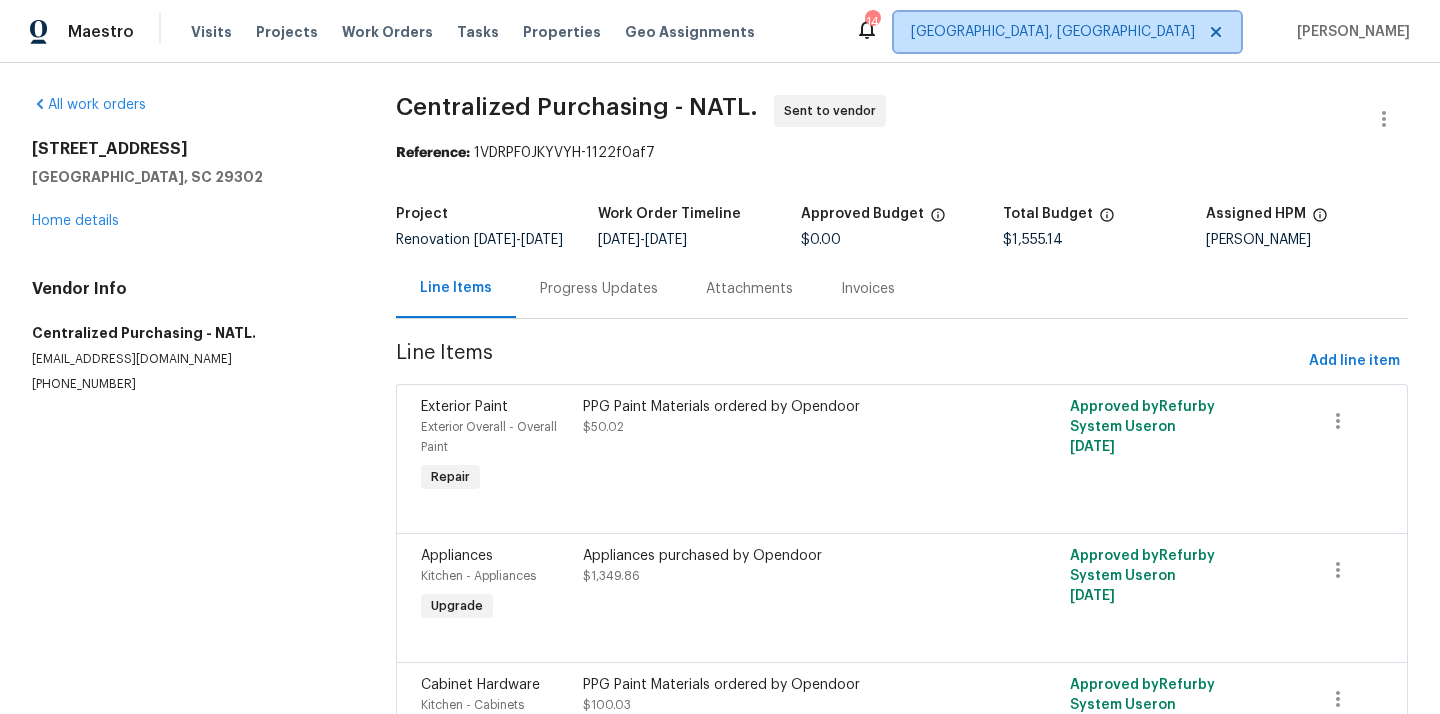 click on "[GEOGRAPHIC_DATA], [GEOGRAPHIC_DATA]" at bounding box center (1067, 32) 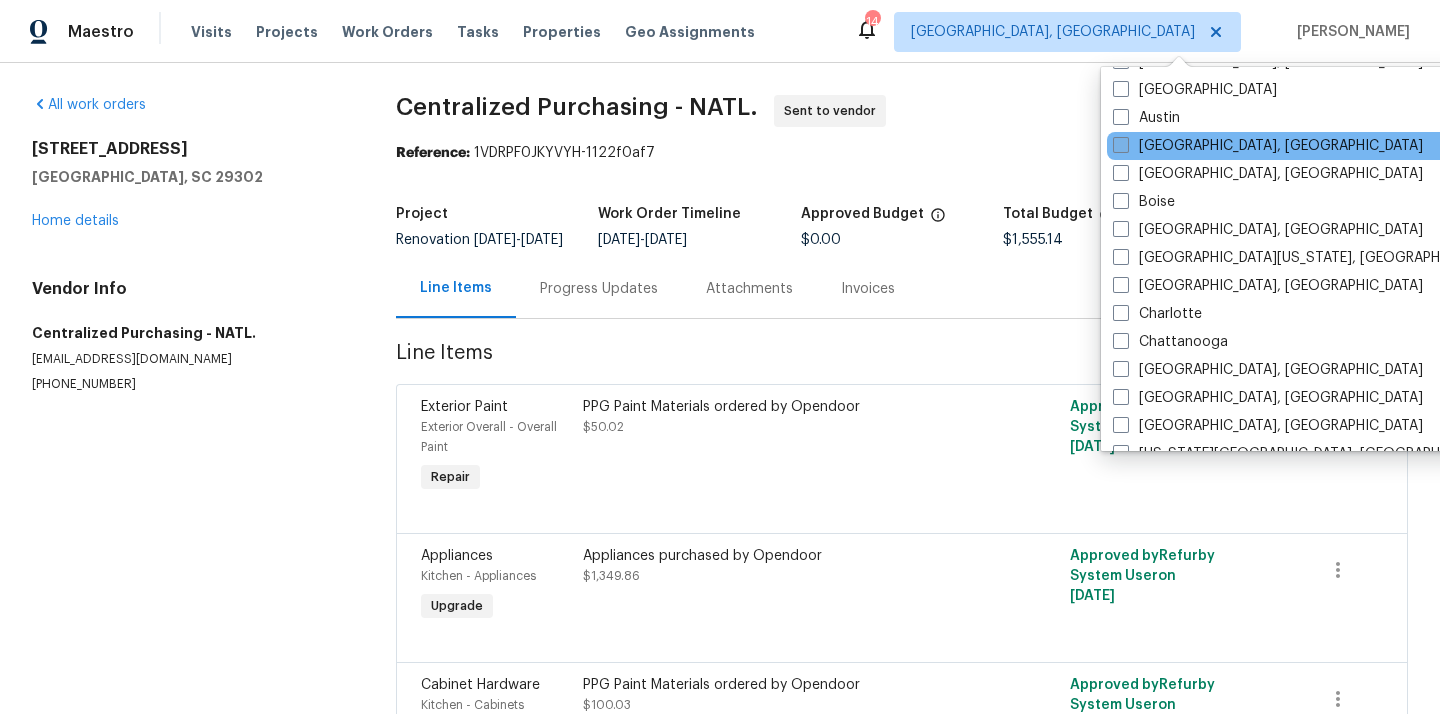 scroll, scrollTop: 95, scrollLeft: 0, axis: vertical 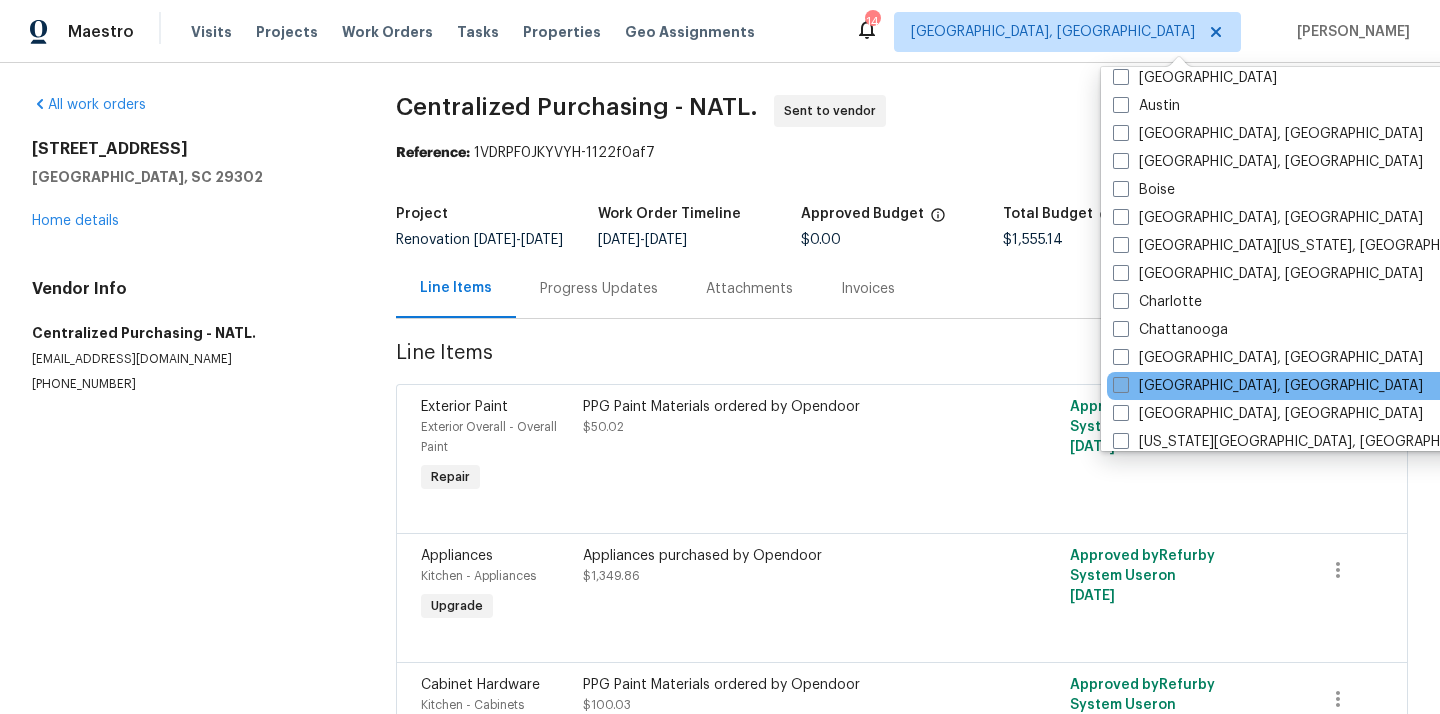 click on "[GEOGRAPHIC_DATA], [GEOGRAPHIC_DATA]" at bounding box center (1268, 386) 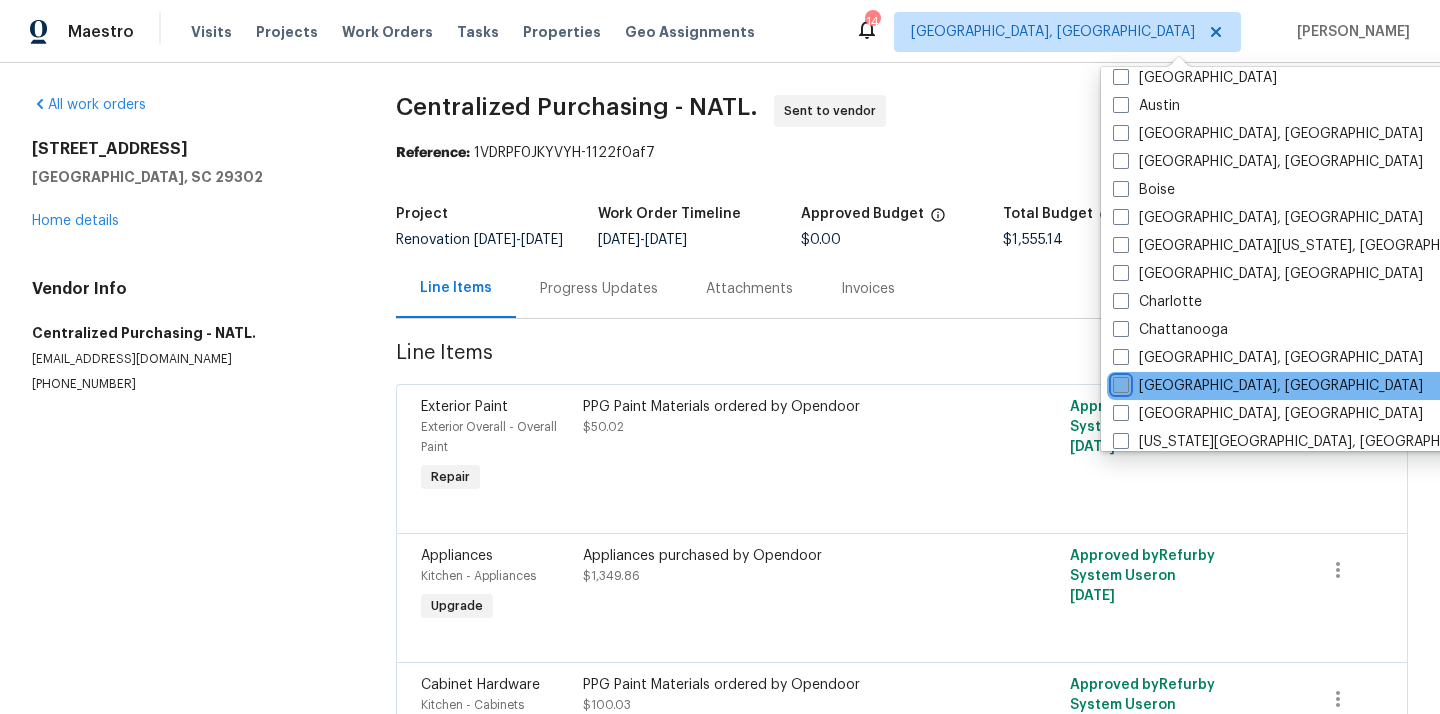 click on "[GEOGRAPHIC_DATA], [GEOGRAPHIC_DATA]" at bounding box center (1119, 382) 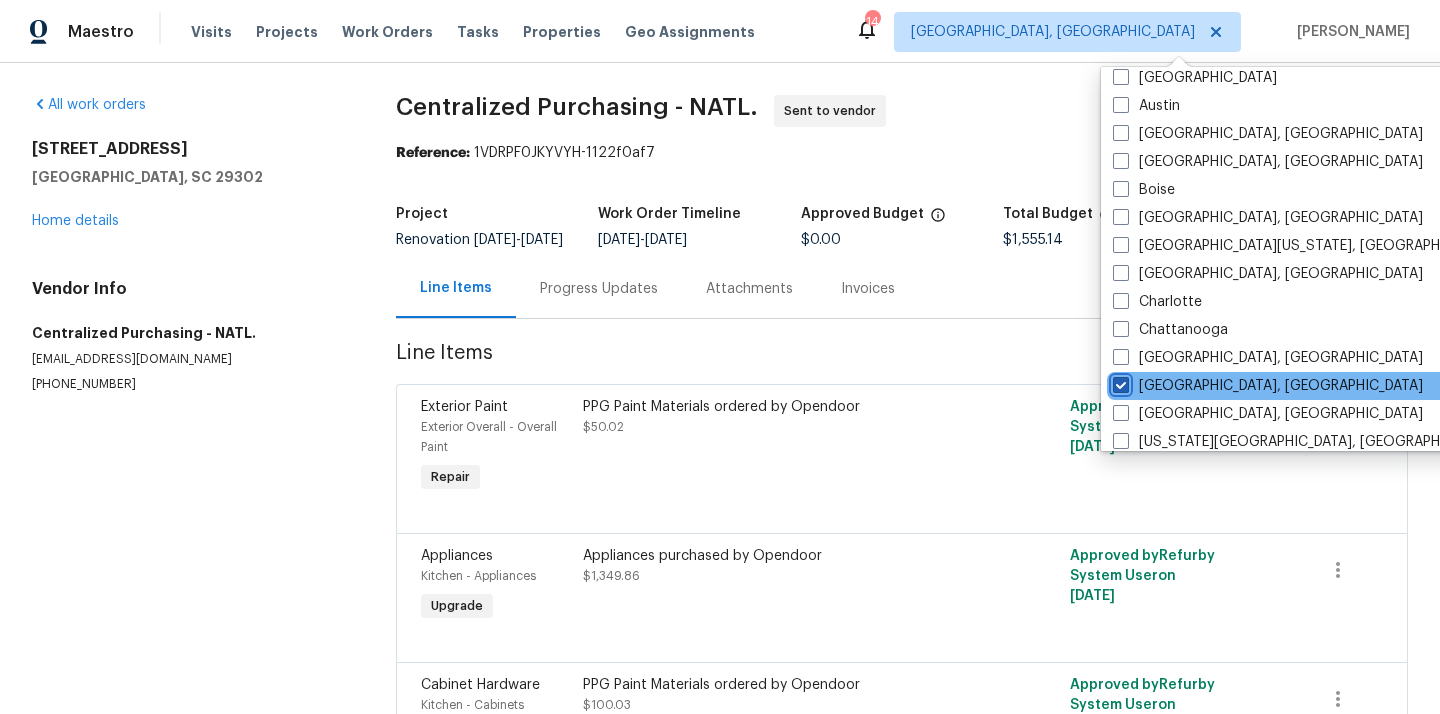 checkbox on "true" 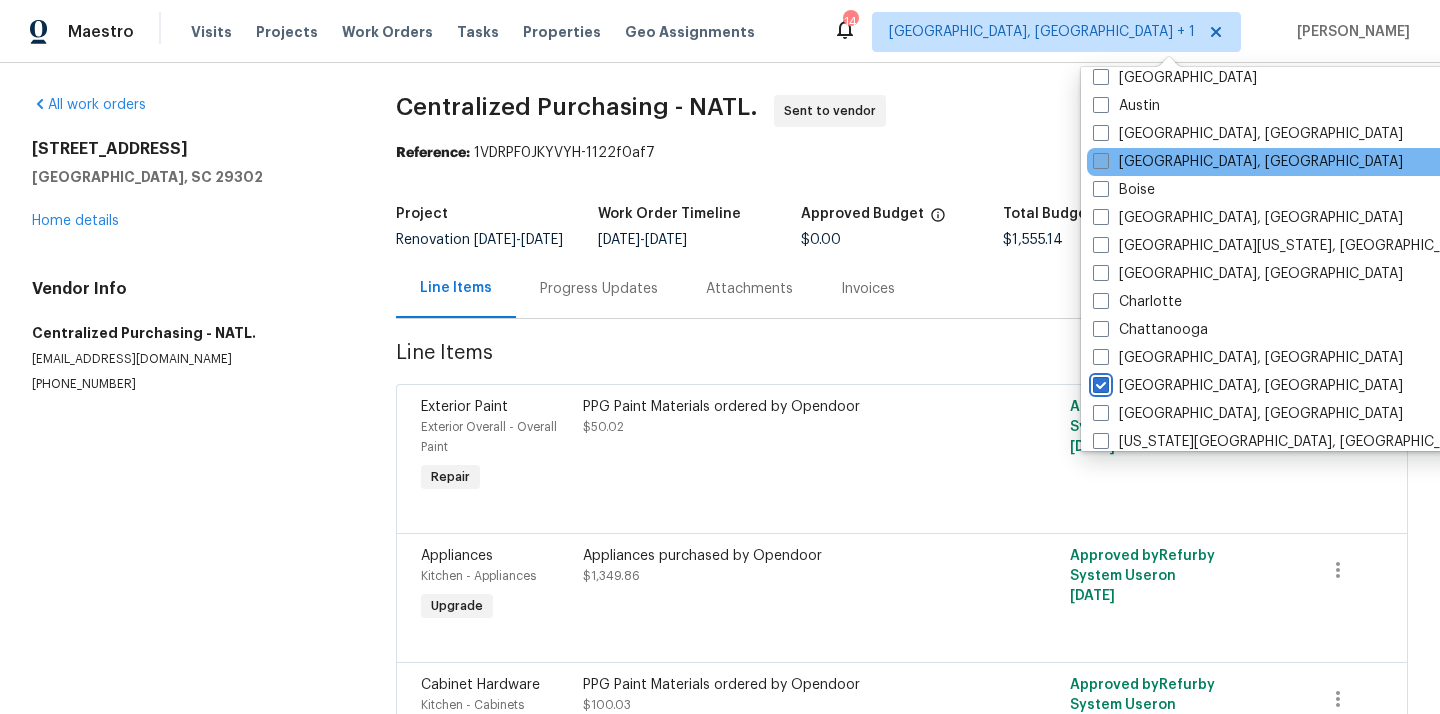 scroll, scrollTop: 0, scrollLeft: 0, axis: both 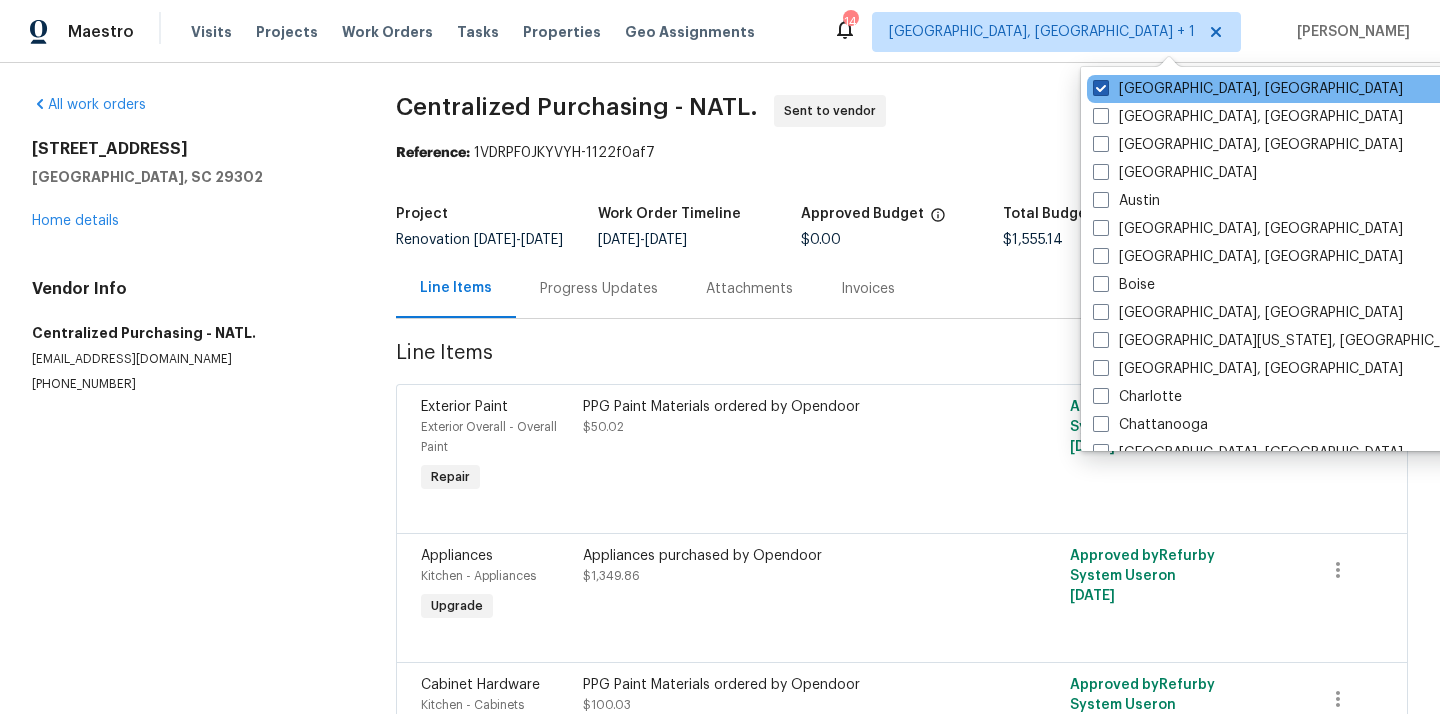 click on "[GEOGRAPHIC_DATA], [GEOGRAPHIC_DATA]" at bounding box center [1248, 89] 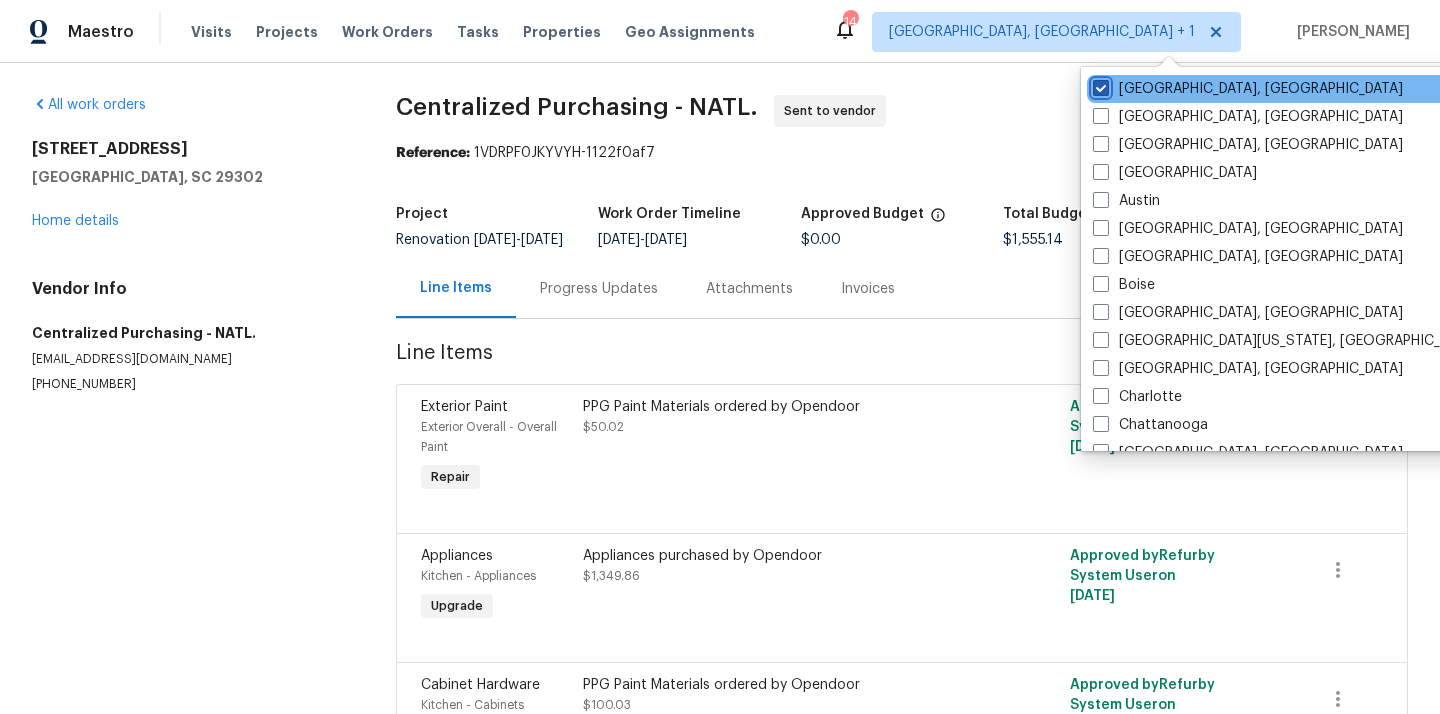 click on "[GEOGRAPHIC_DATA], [GEOGRAPHIC_DATA]" at bounding box center (1099, 85) 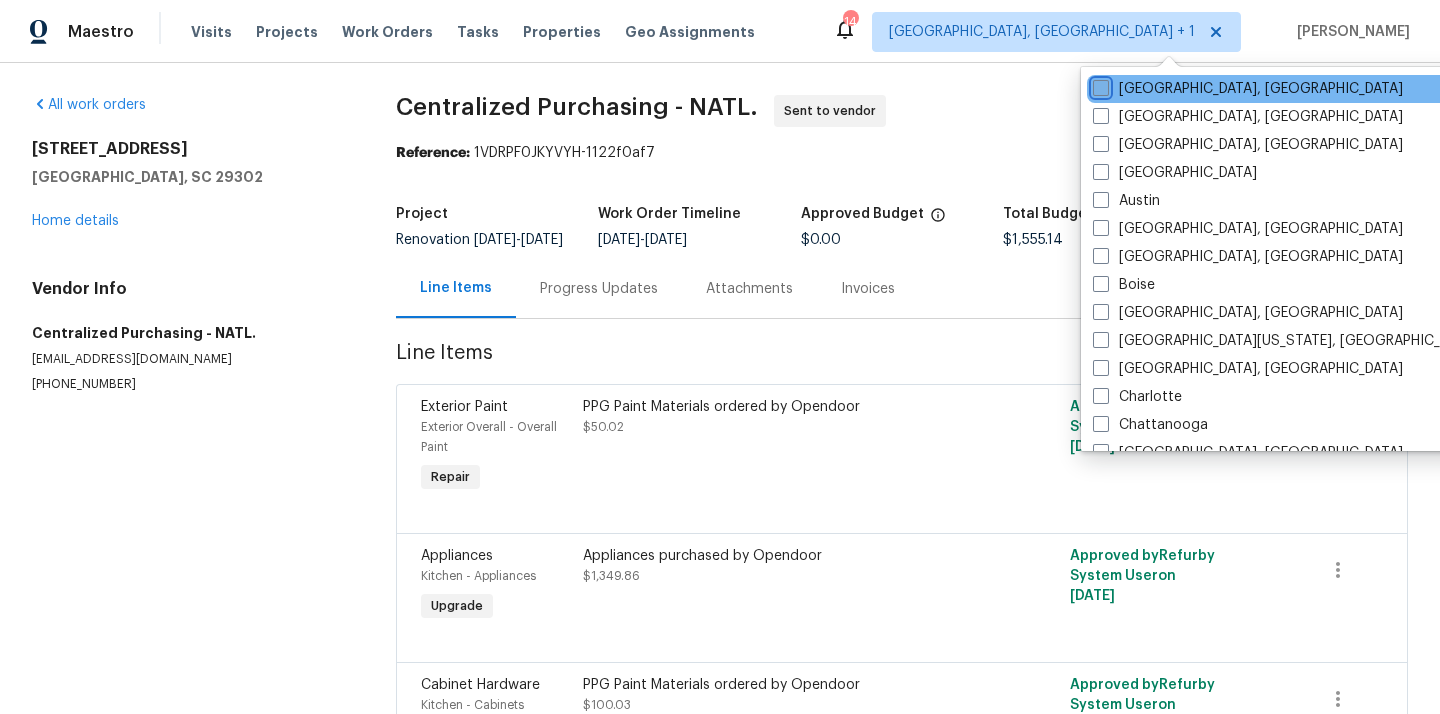 checkbox on "false" 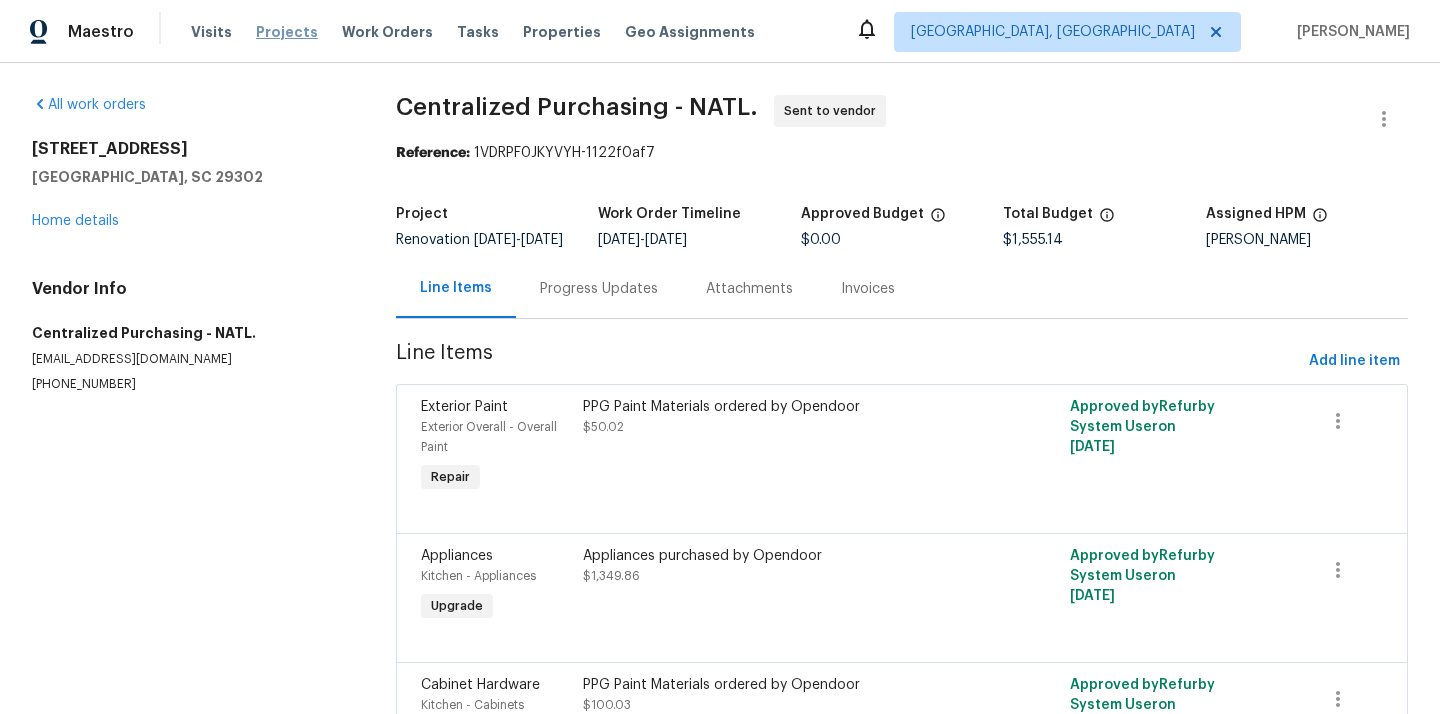 click on "Projects" at bounding box center [287, 32] 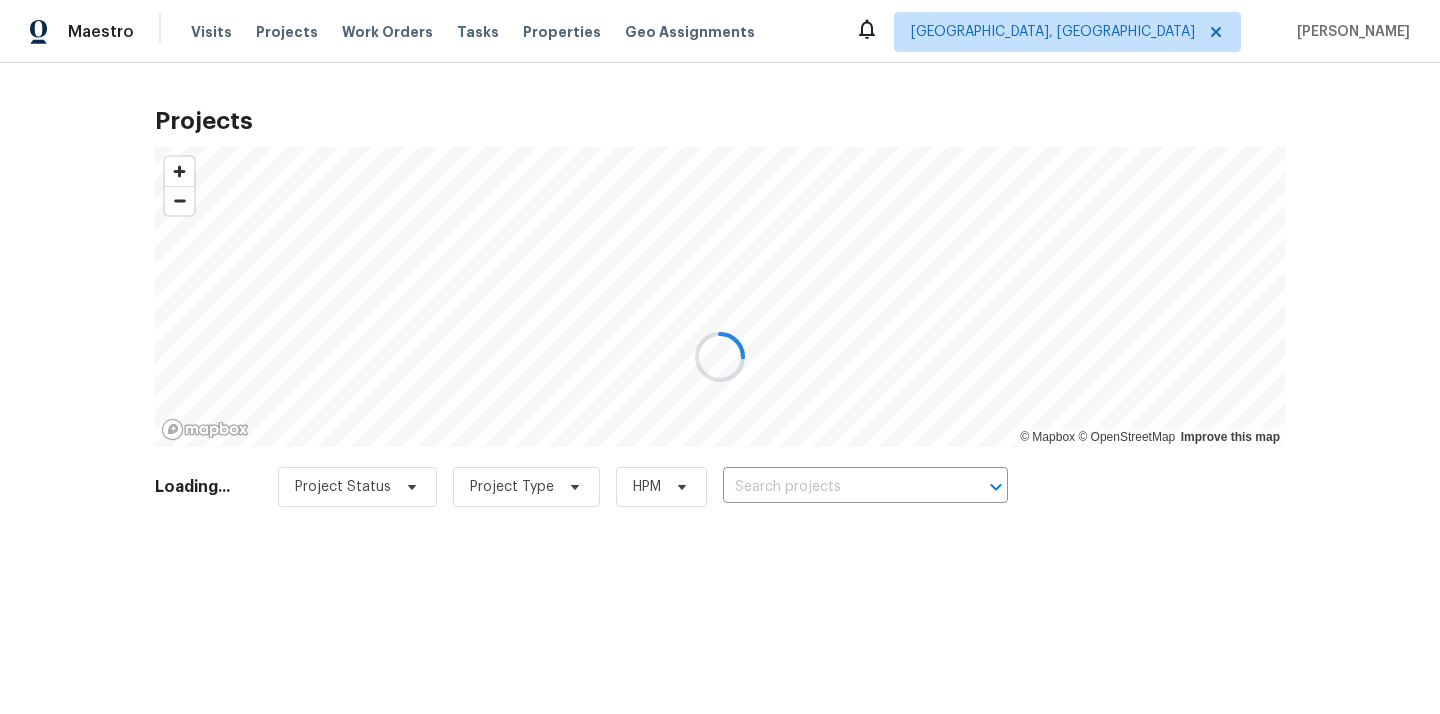 click at bounding box center (720, 357) 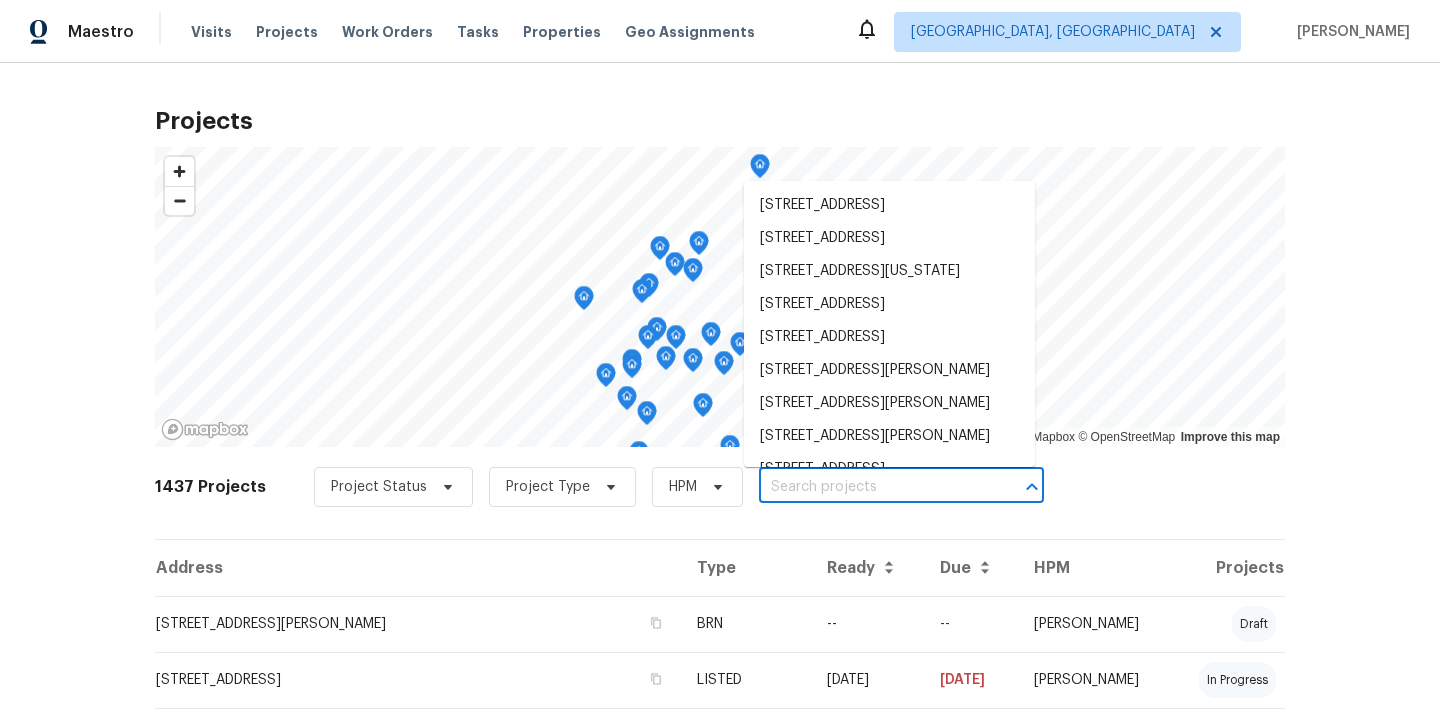 click at bounding box center [873, 487] 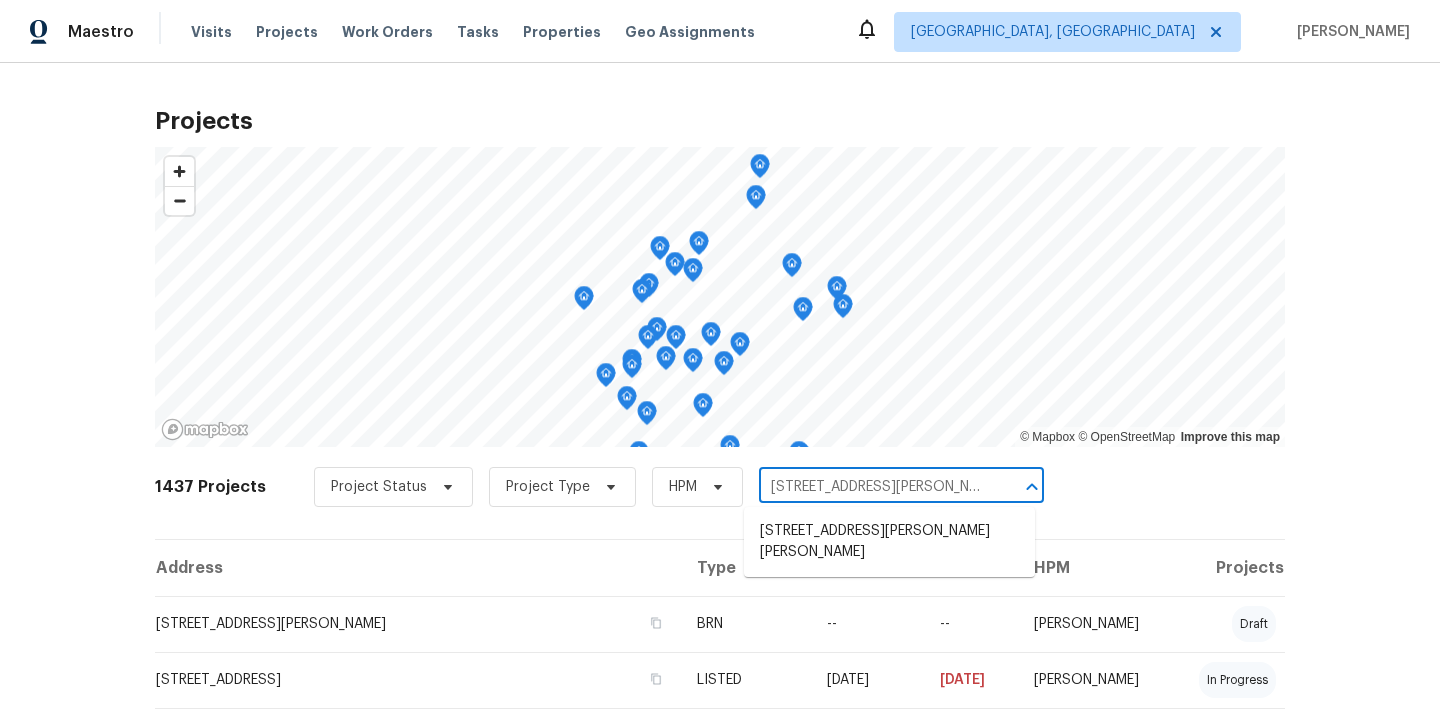 click on "[STREET_ADDRESS][PERSON_NAME][PERSON_NAME]" at bounding box center [889, 542] 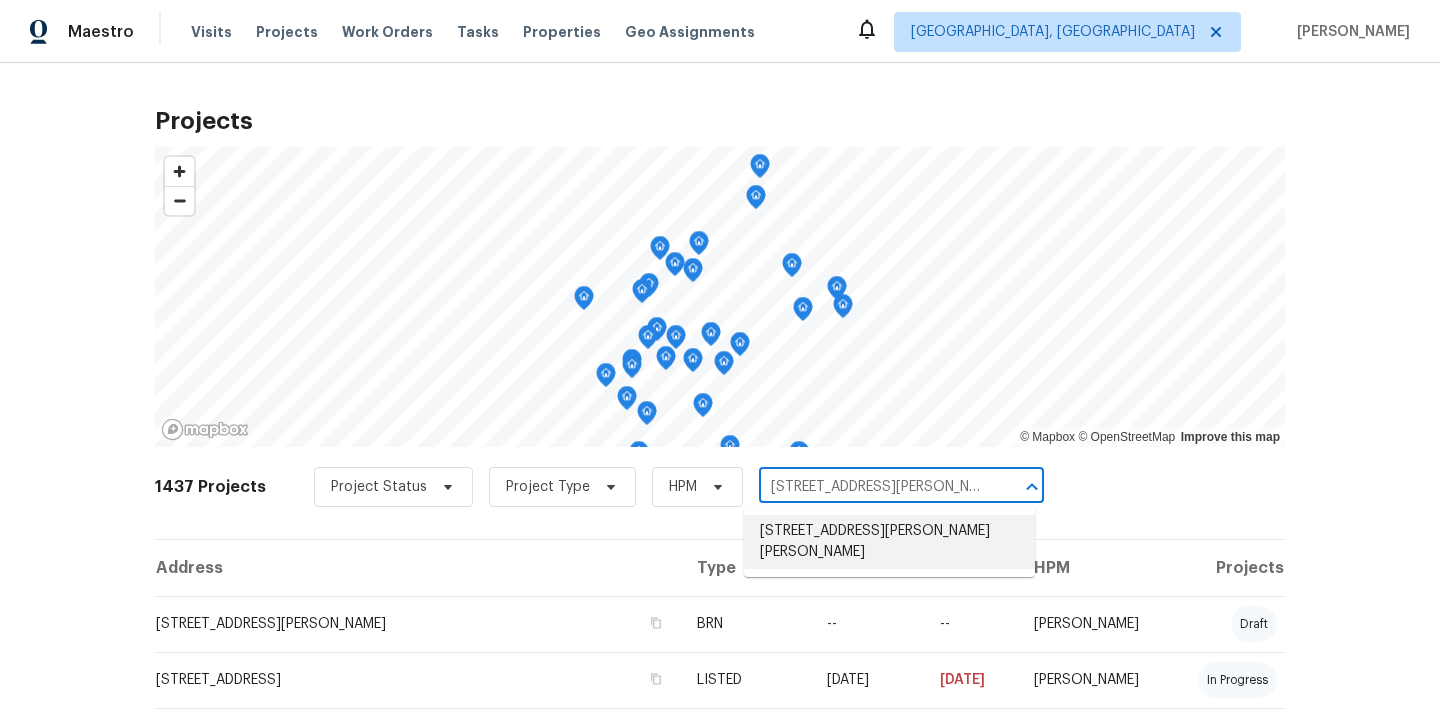 click on "[STREET_ADDRESS][PERSON_NAME][PERSON_NAME]" at bounding box center [889, 542] 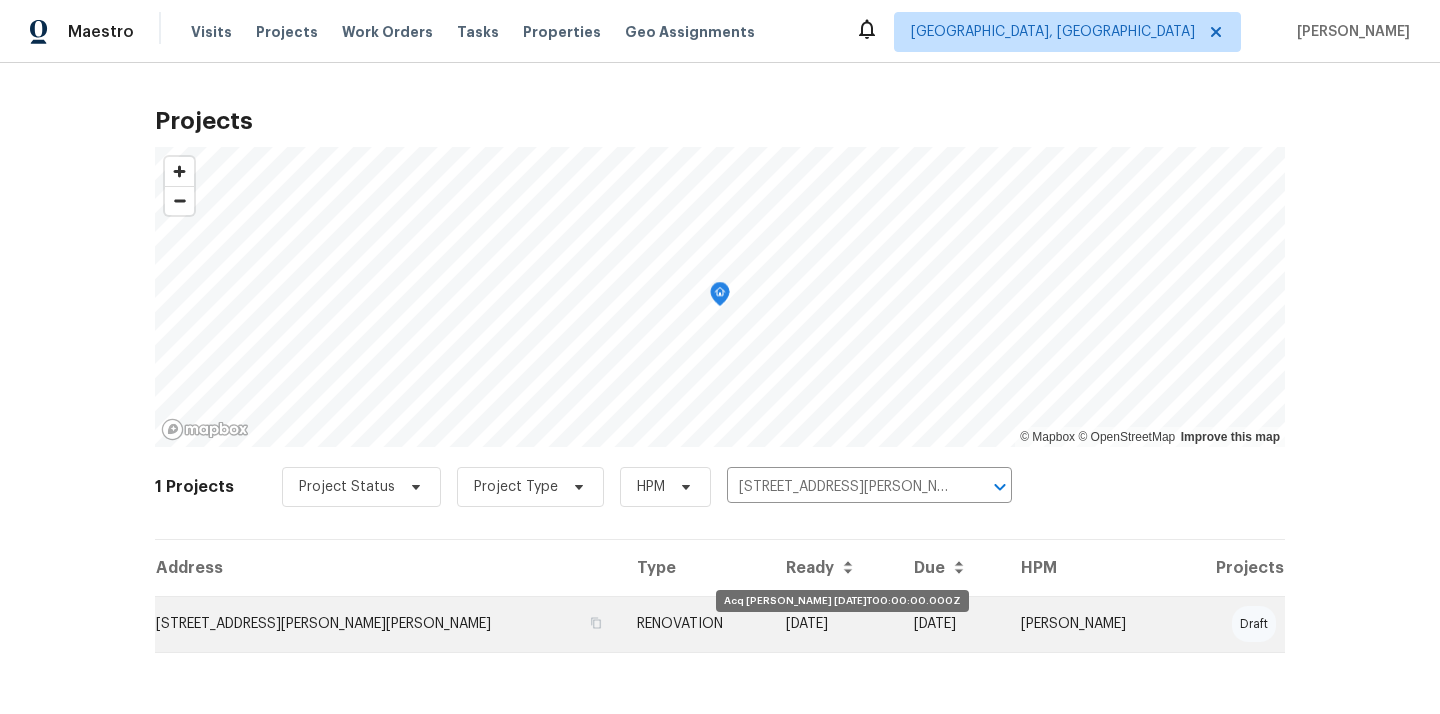 click on "[DATE]" at bounding box center [834, 624] 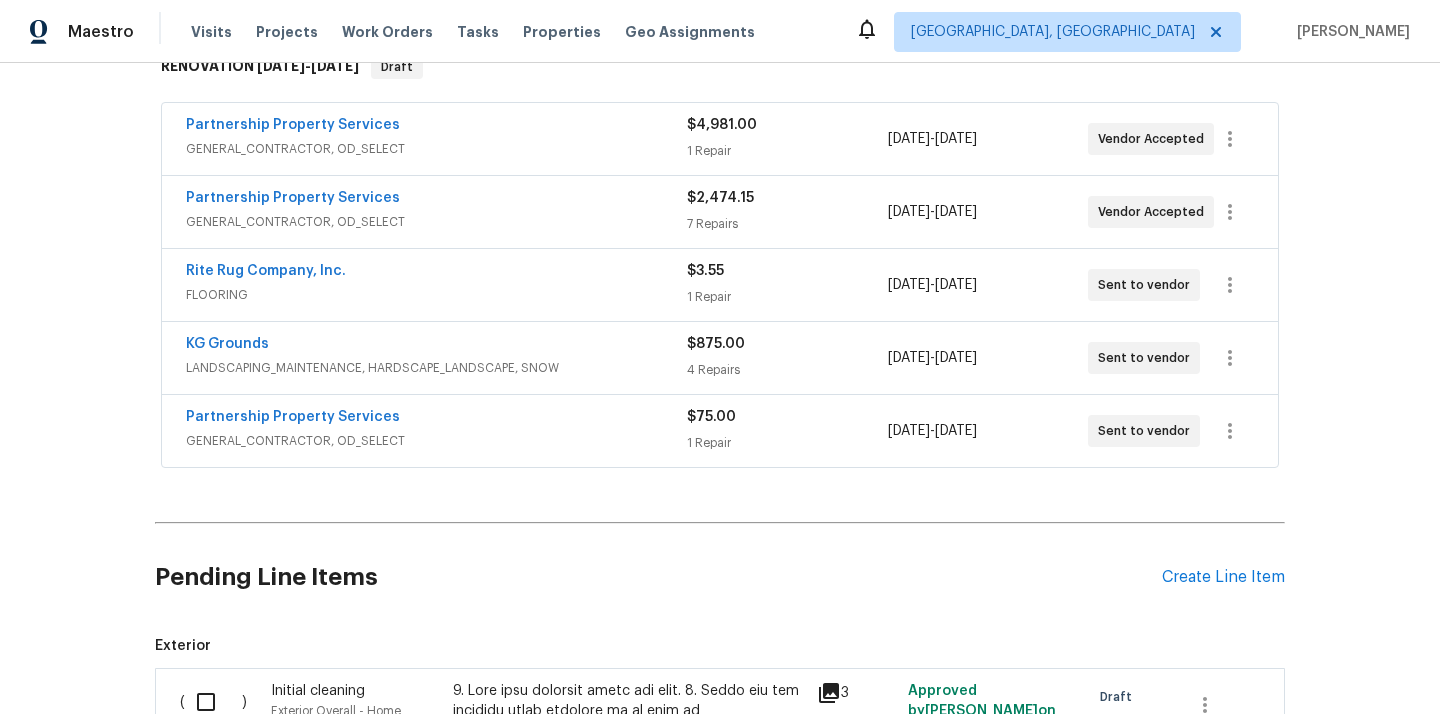 scroll, scrollTop: 390, scrollLeft: 0, axis: vertical 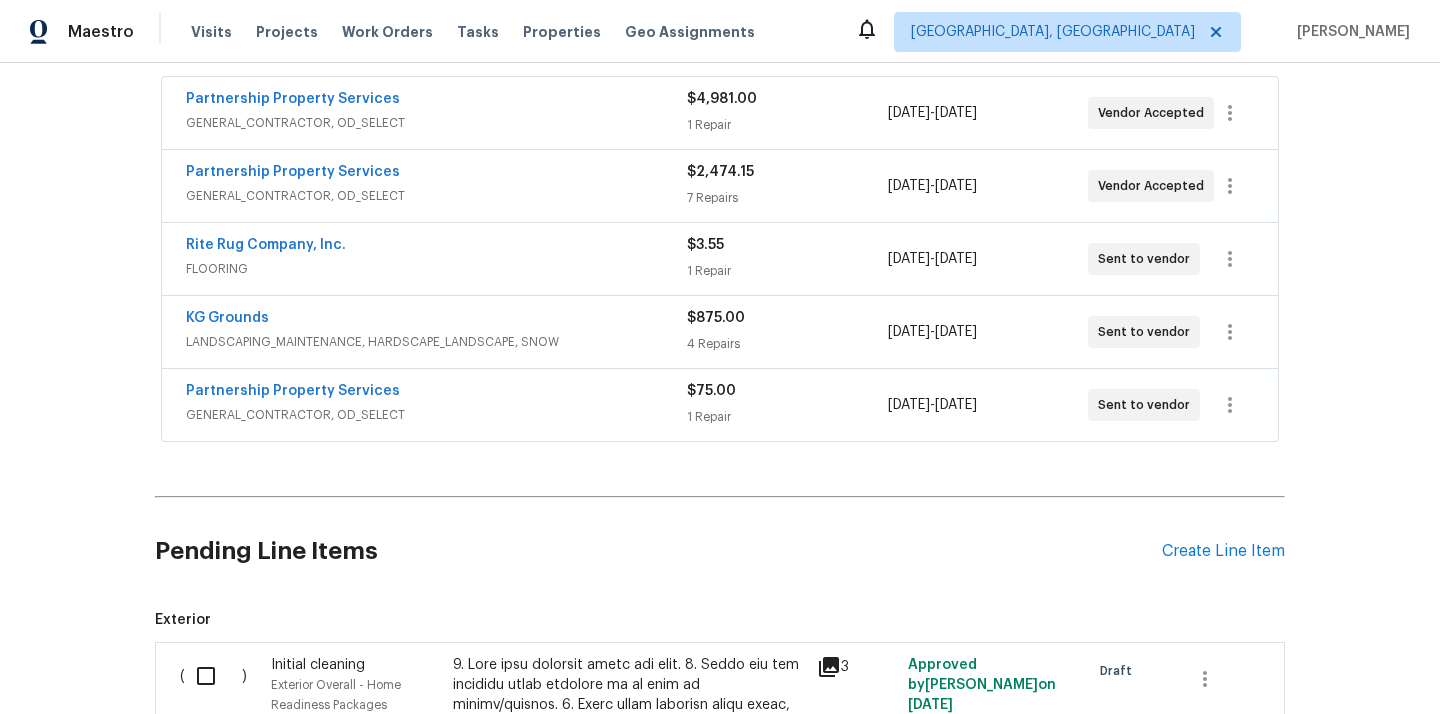 click on "Pending Line Items Create Line Item" at bounding box center [720, 551] 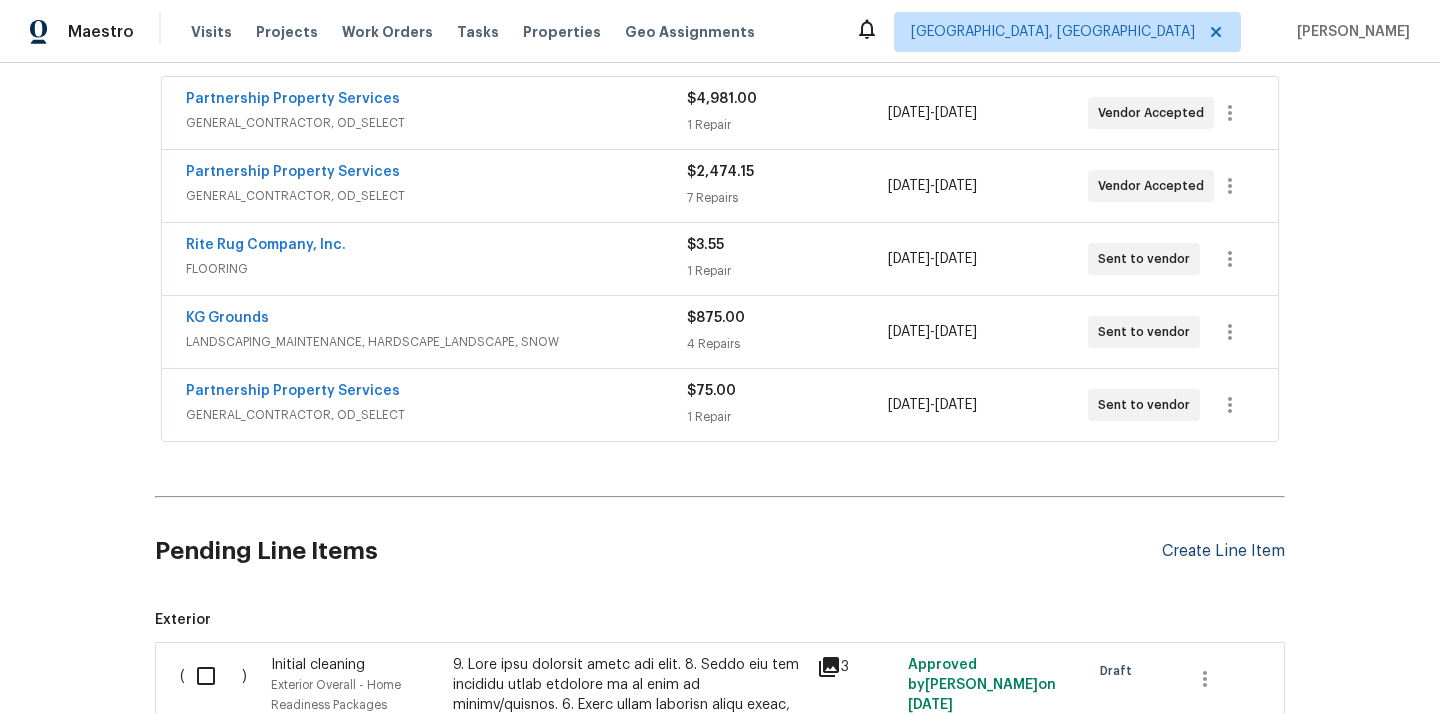 click on "Create Line Item" at bounding box center [1223, 551] 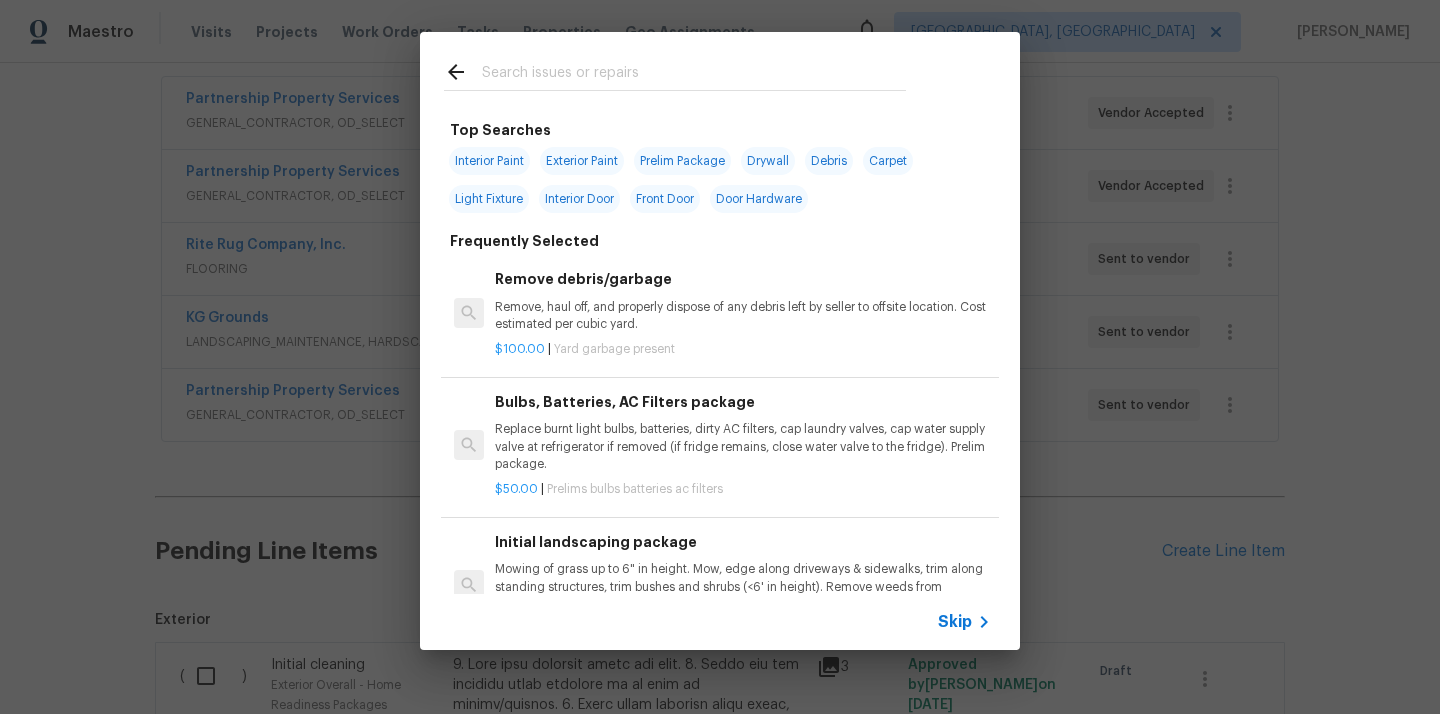 click at bounding box center [694, 75] 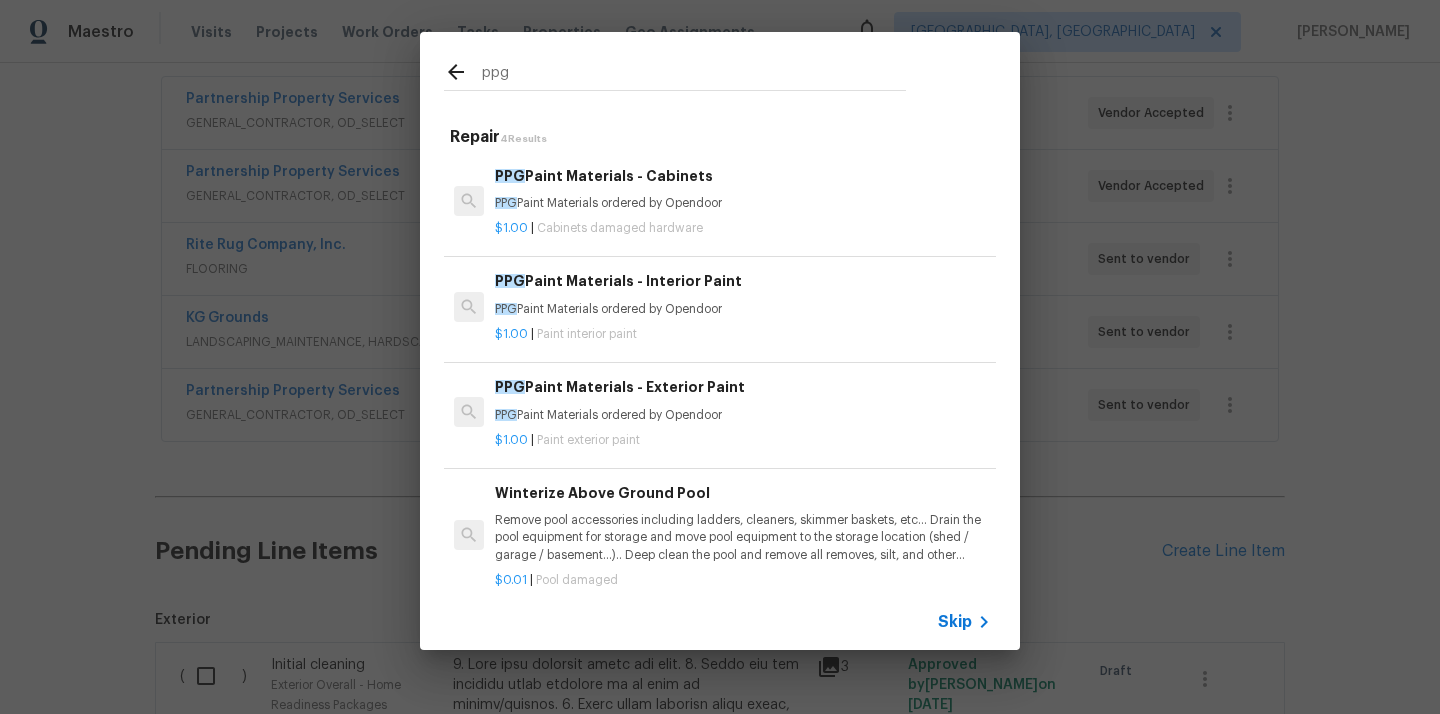 type on "ppg" 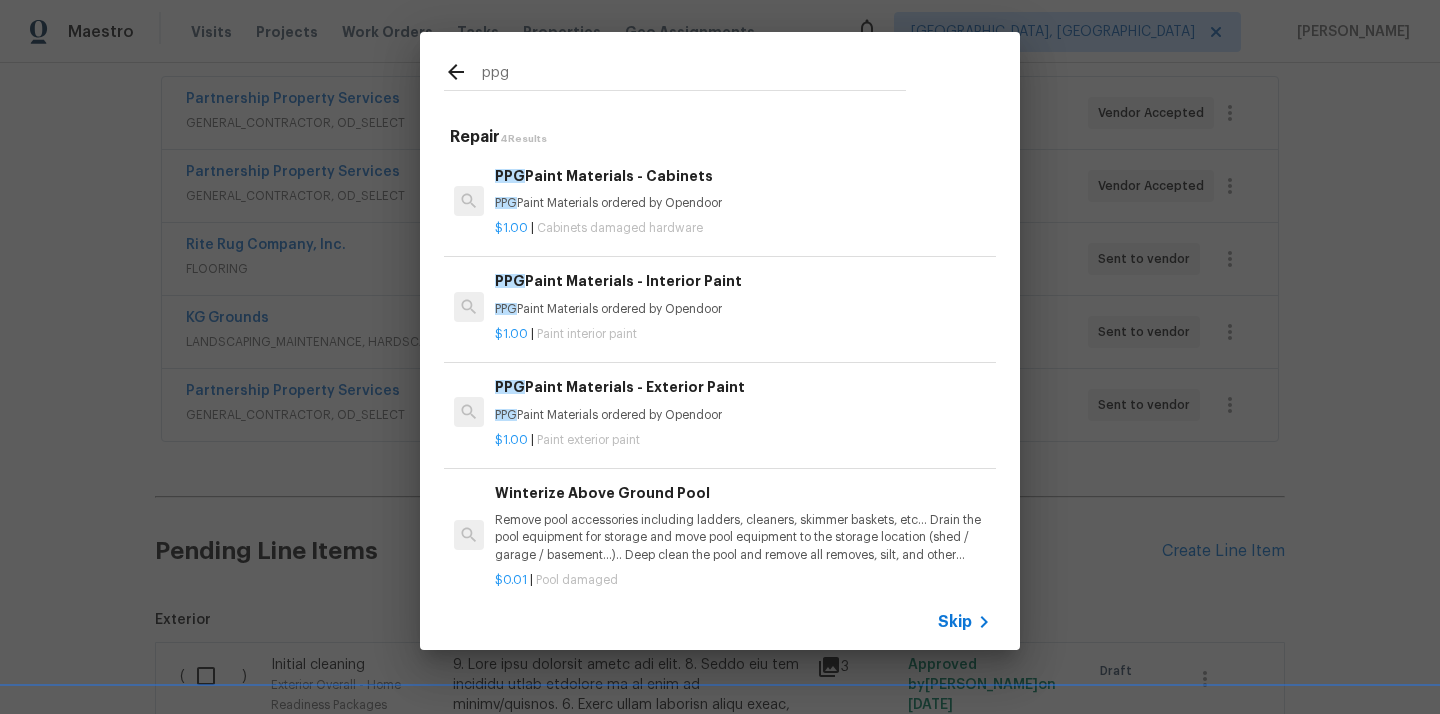 click on "PPG  Paint Materials - Interior Paint" at bounding box center (743, 281) 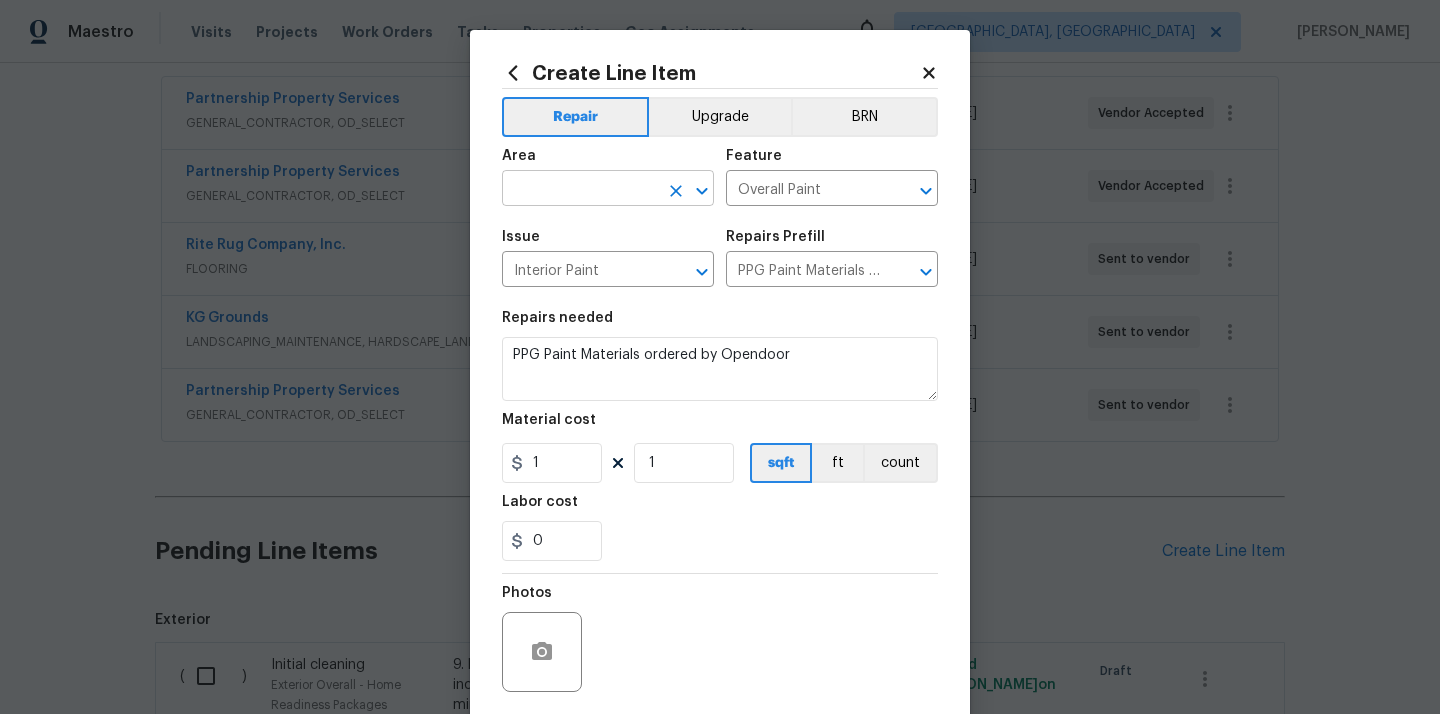 click at bounding box center [580, 190] 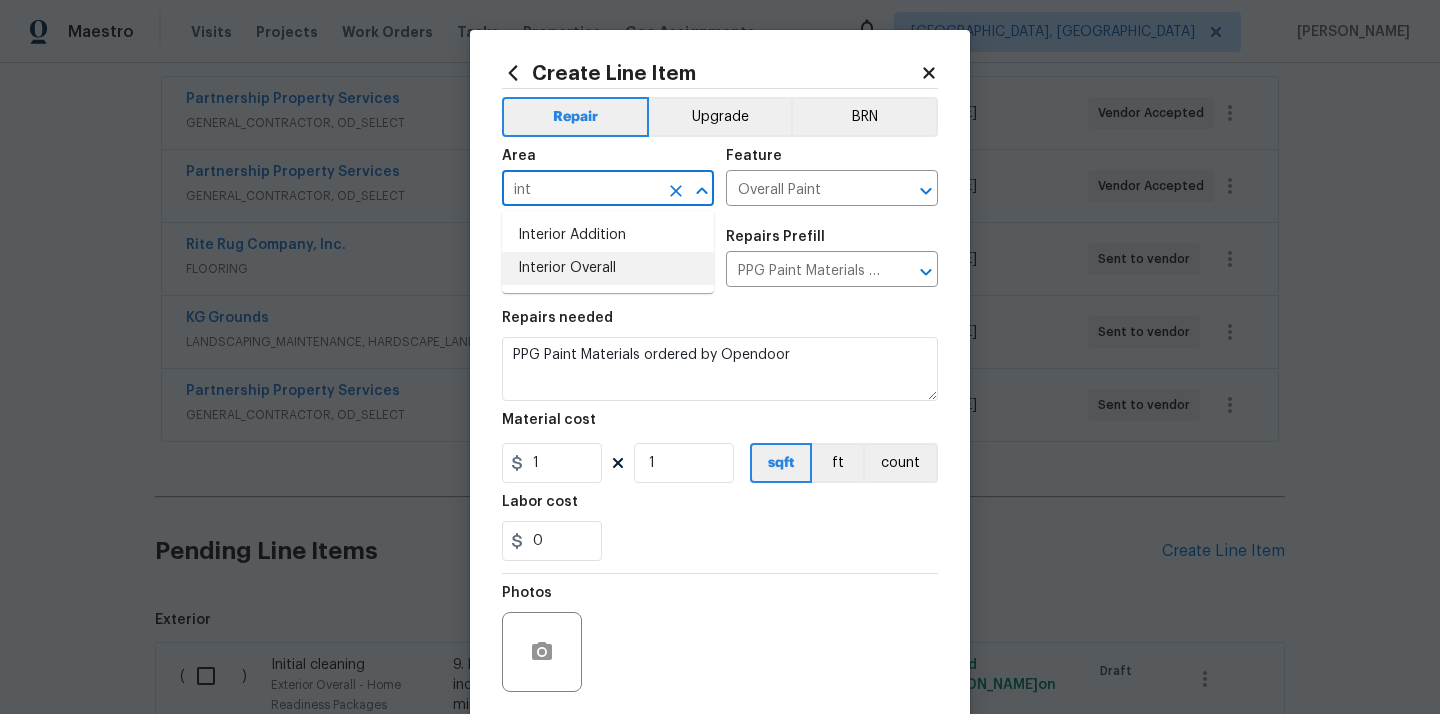 click on "Interior Overall" at bounding box center [608, 268] 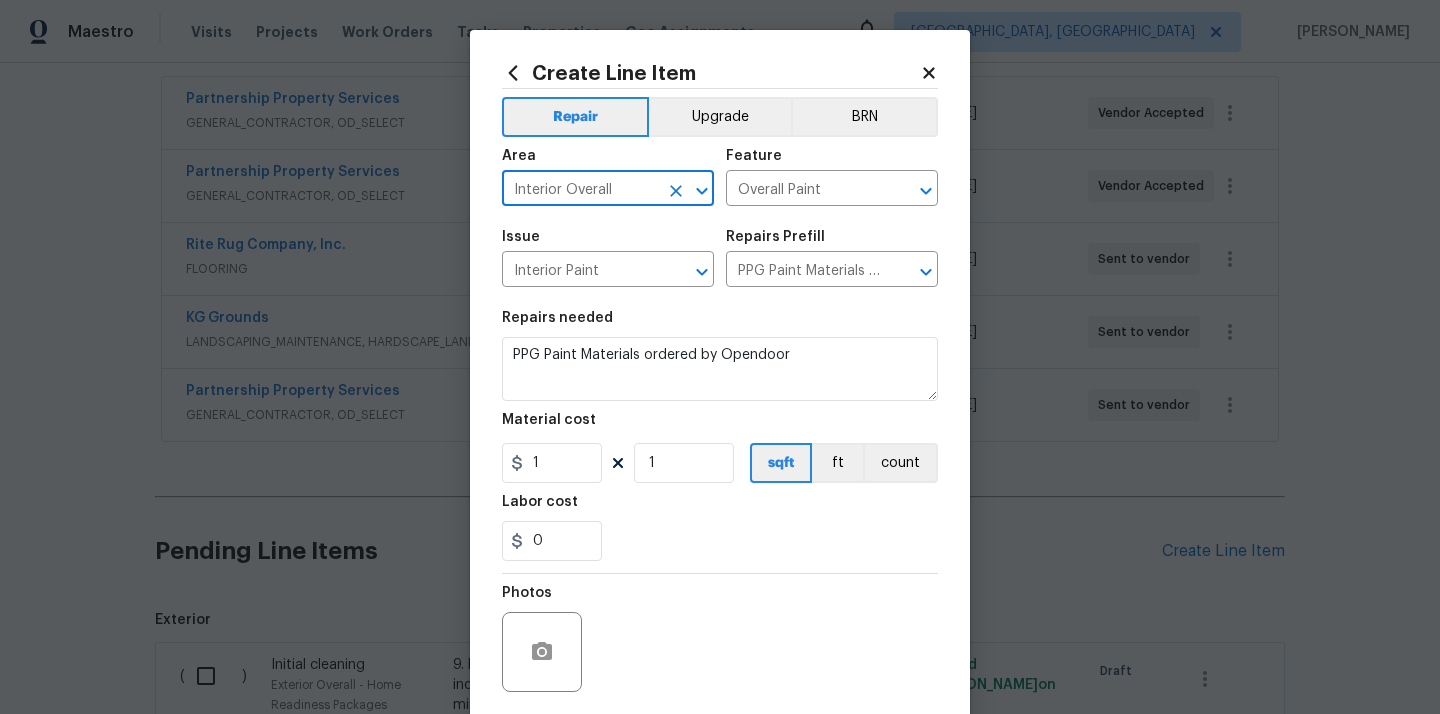 type on "Interior Overall" 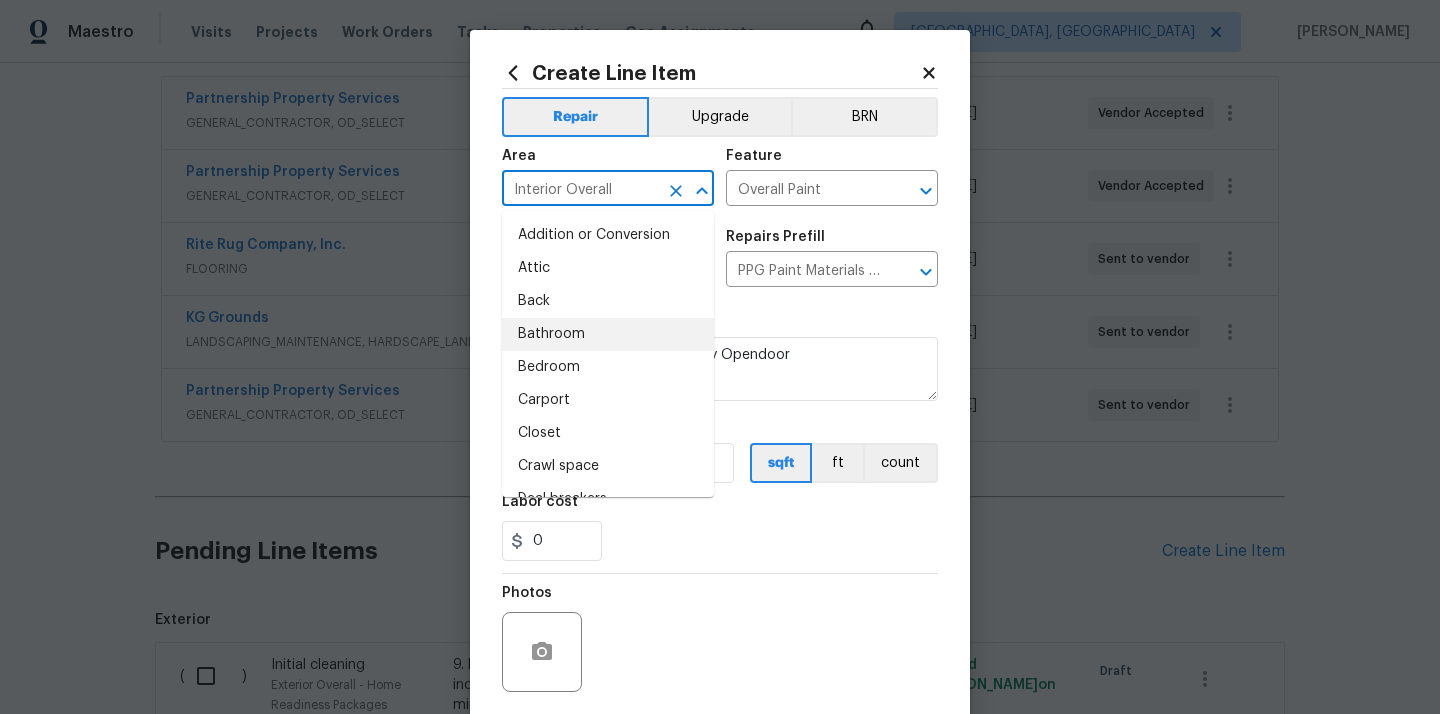 click on "Repairs needed" at bounding box center (720, 324) 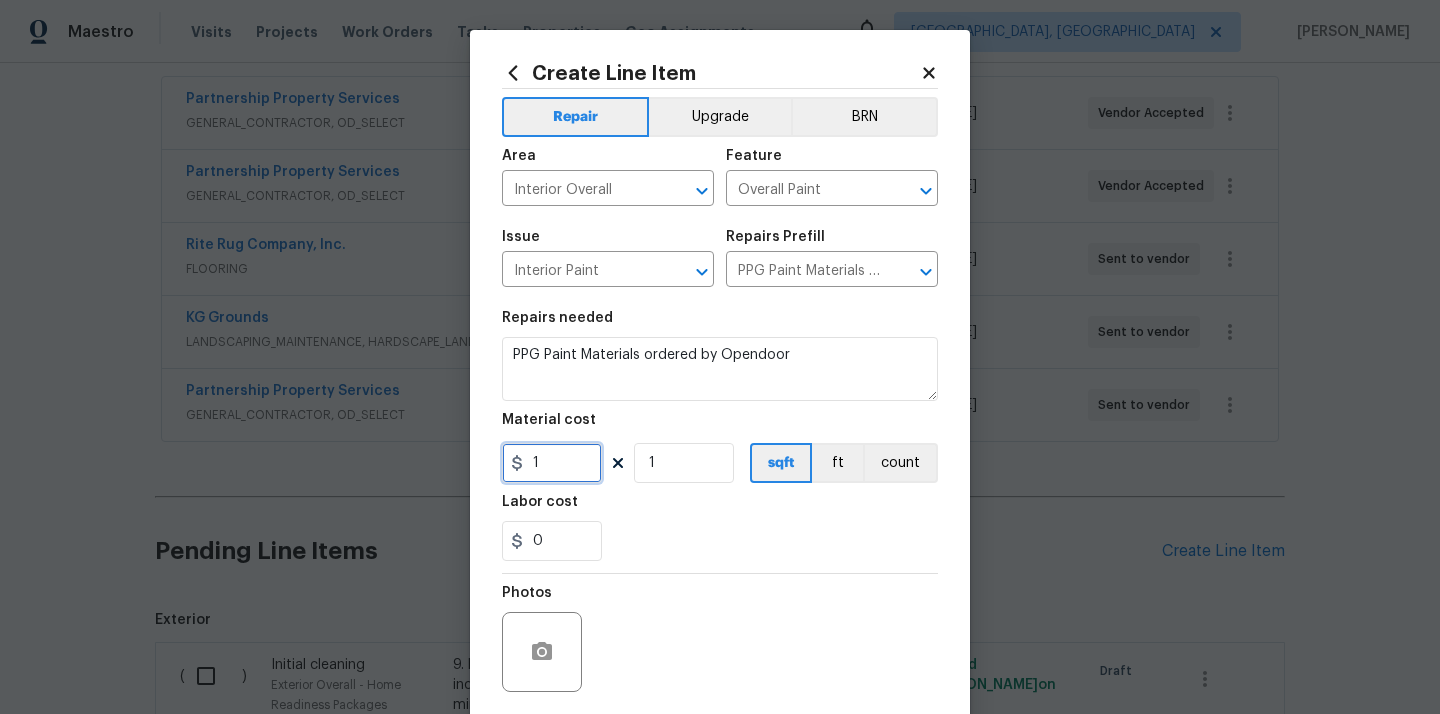 drag, startPoint x: 551, startPoint y: 456, endPoint x: 463, endPoint y: 447, distance: 88.45903 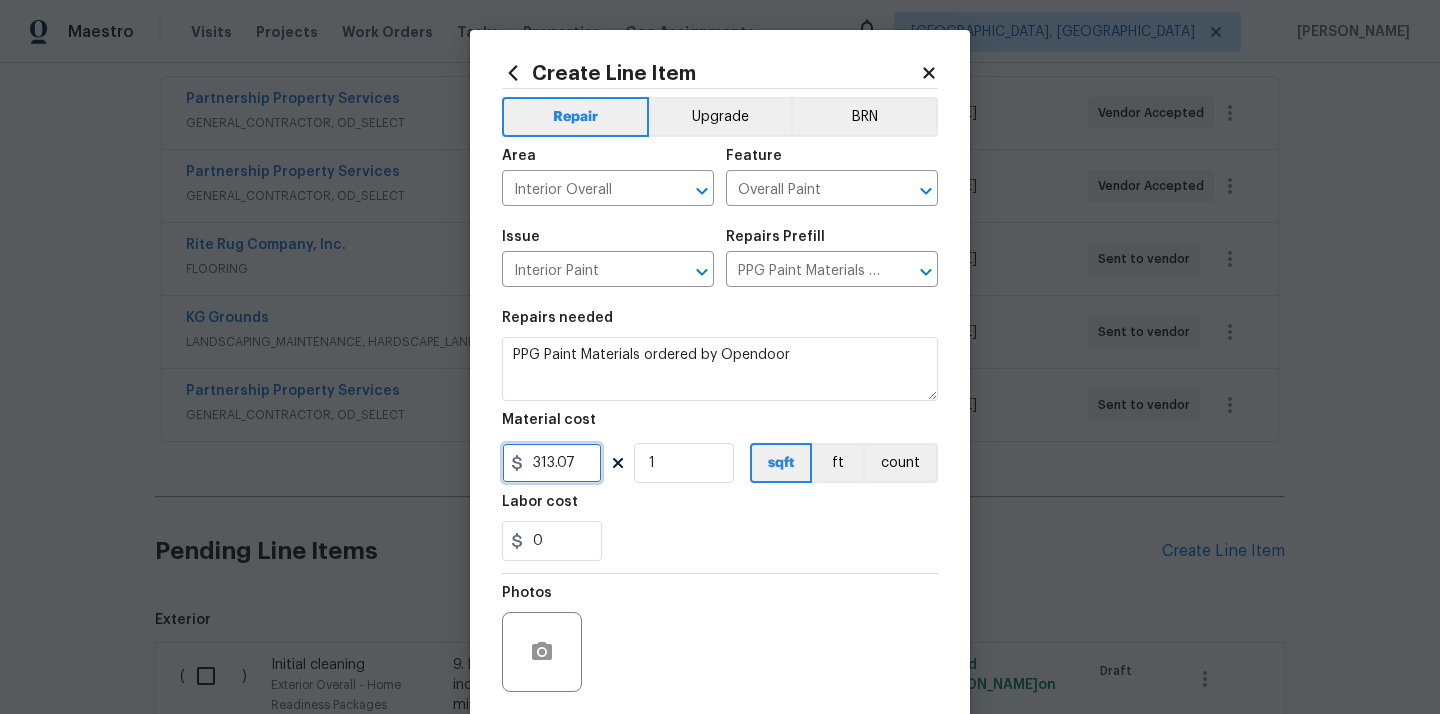 type on "313.07" 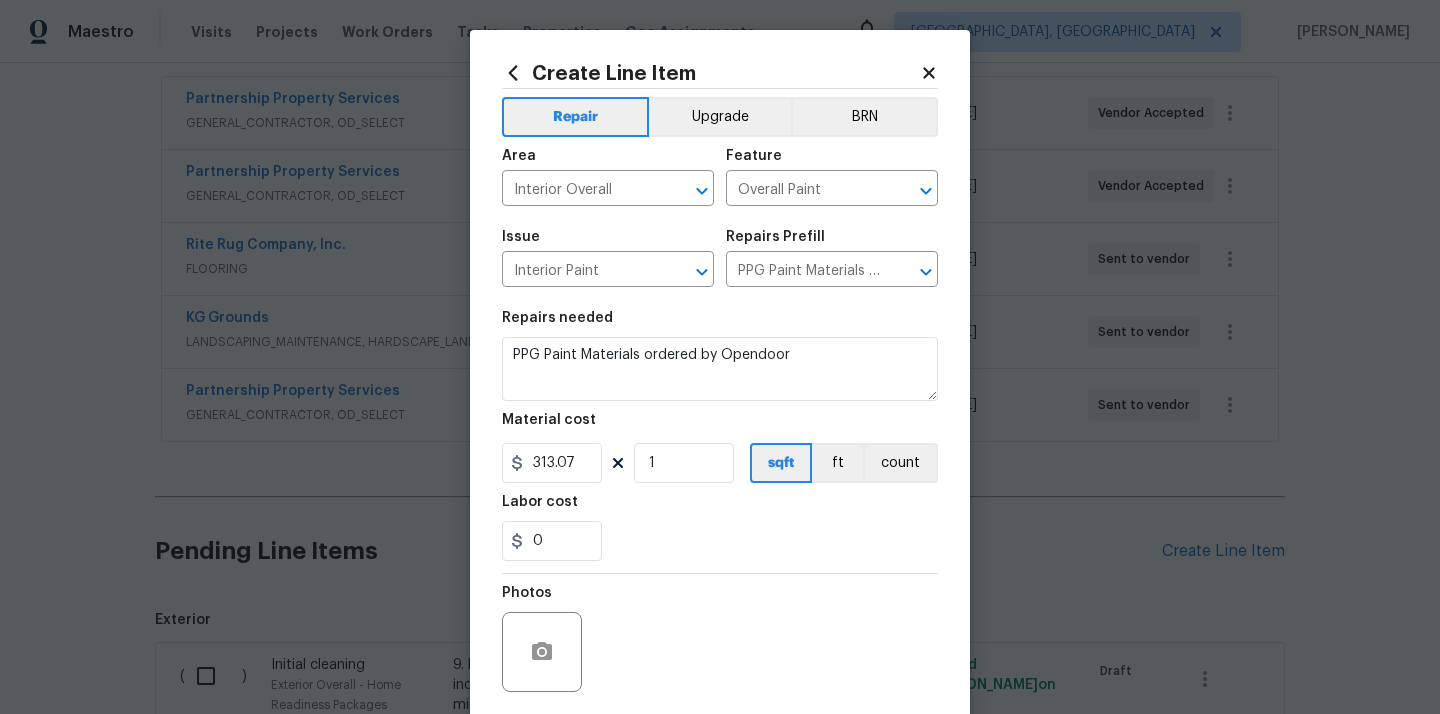 click on "0" at bounding box center (720, 541) 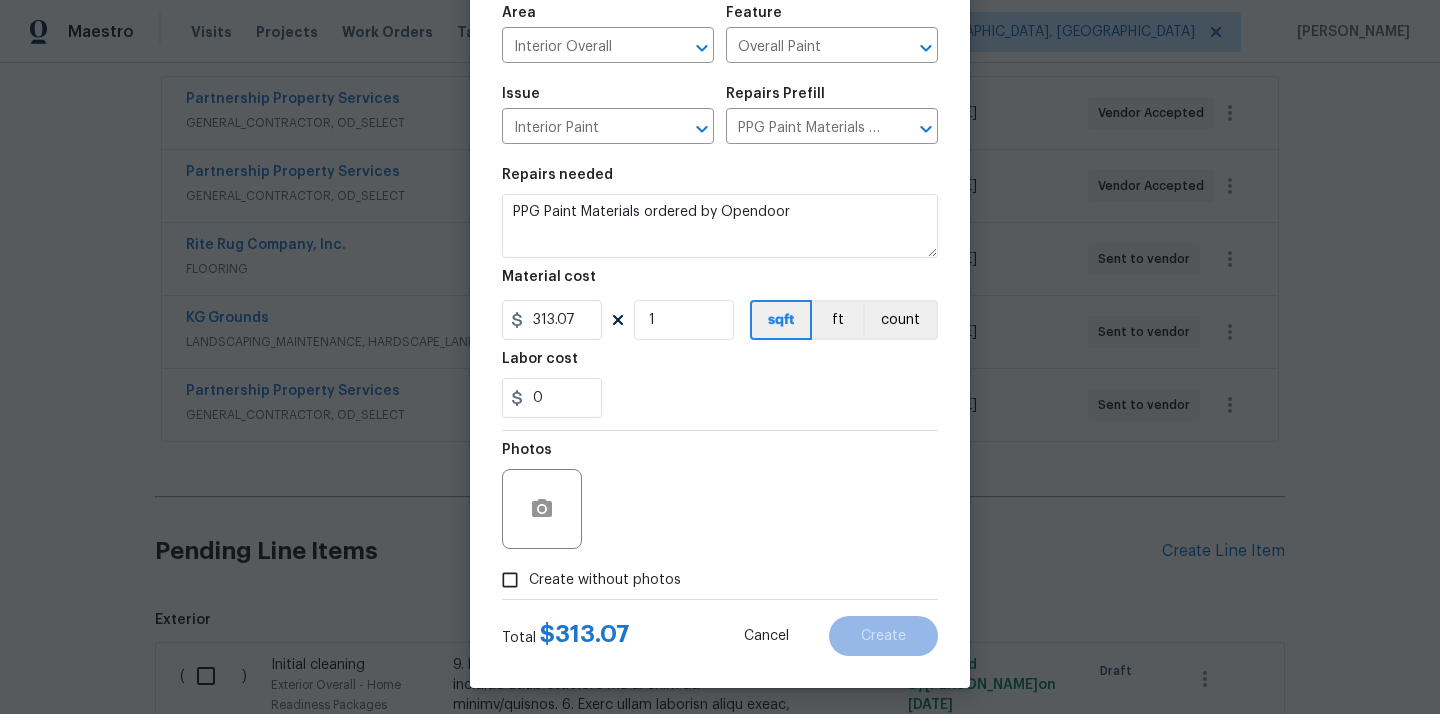 scroll, scrollTop: 148, scrollLeft: 0, axis: vertical 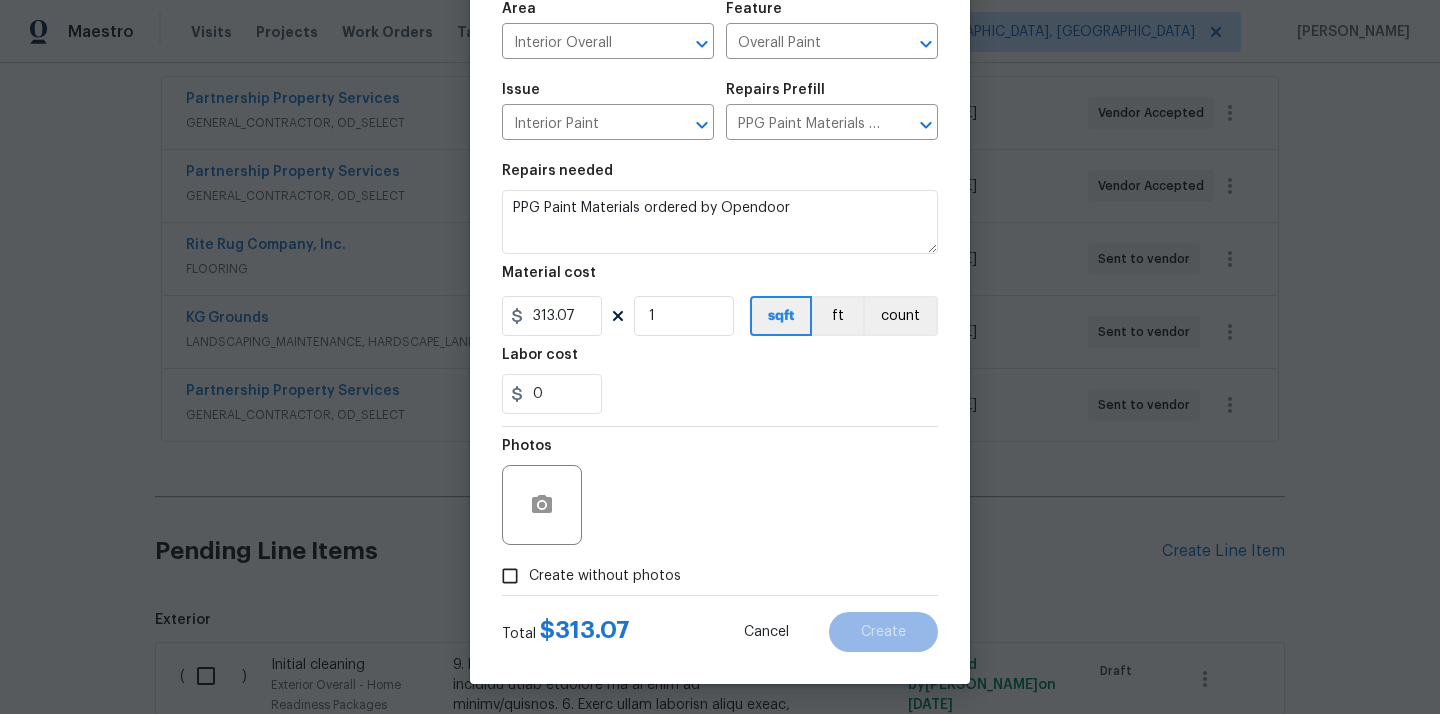 click on "Create without photos" at bounding box center [605, 576] 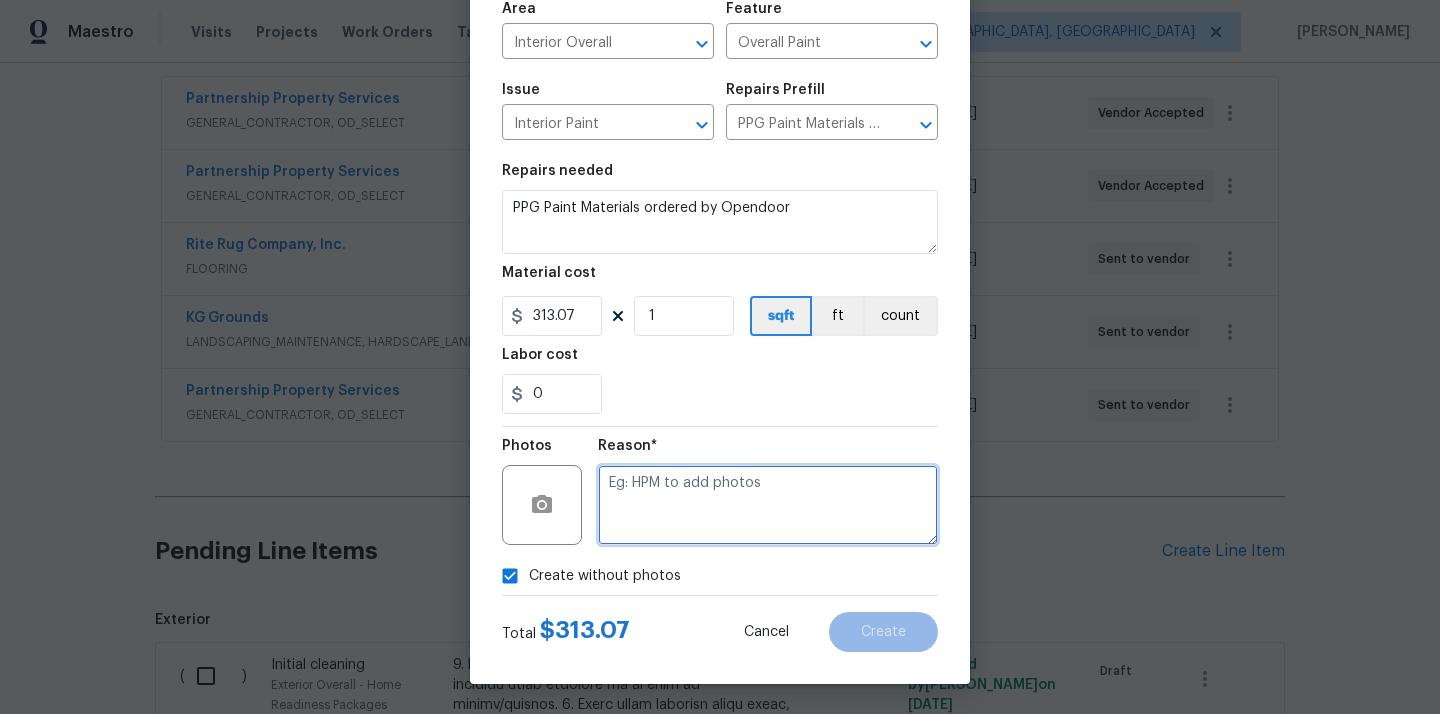 click at bounding box center [768, 505] 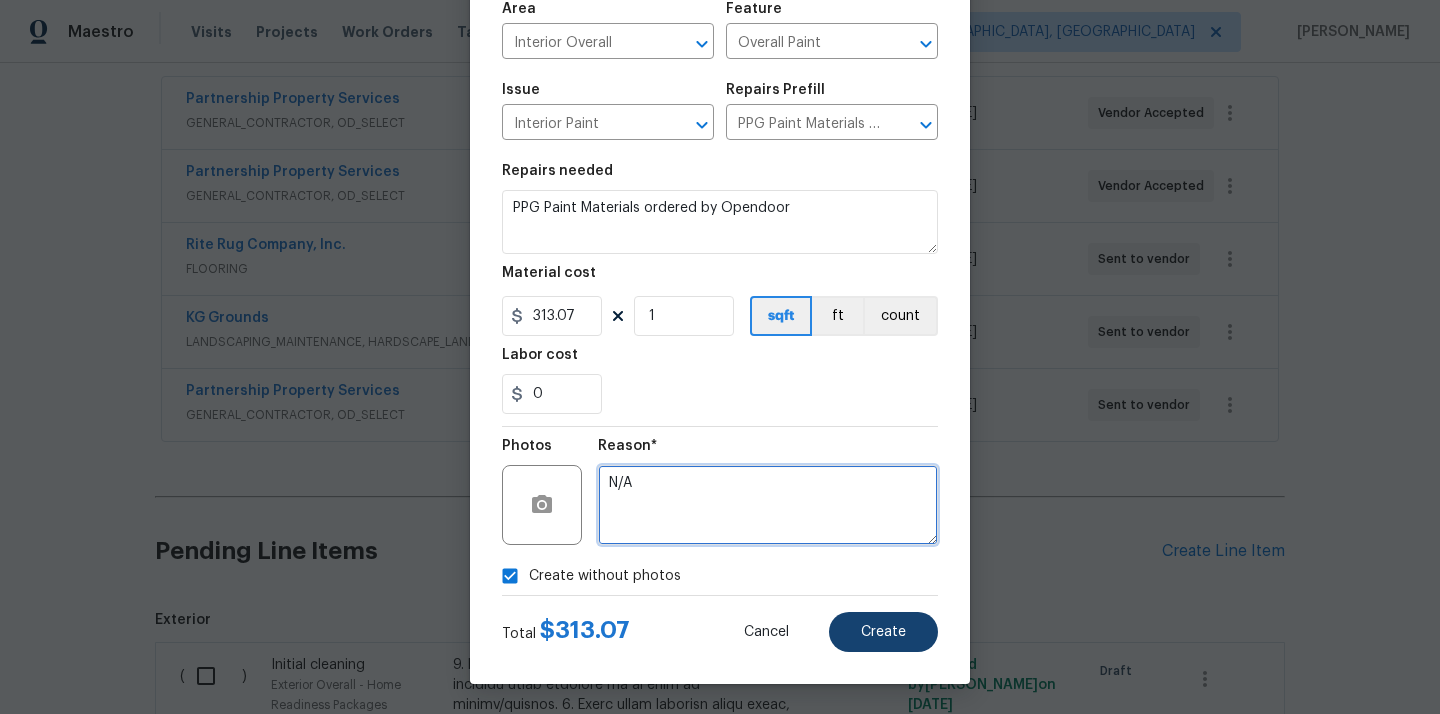 type on "N/A" 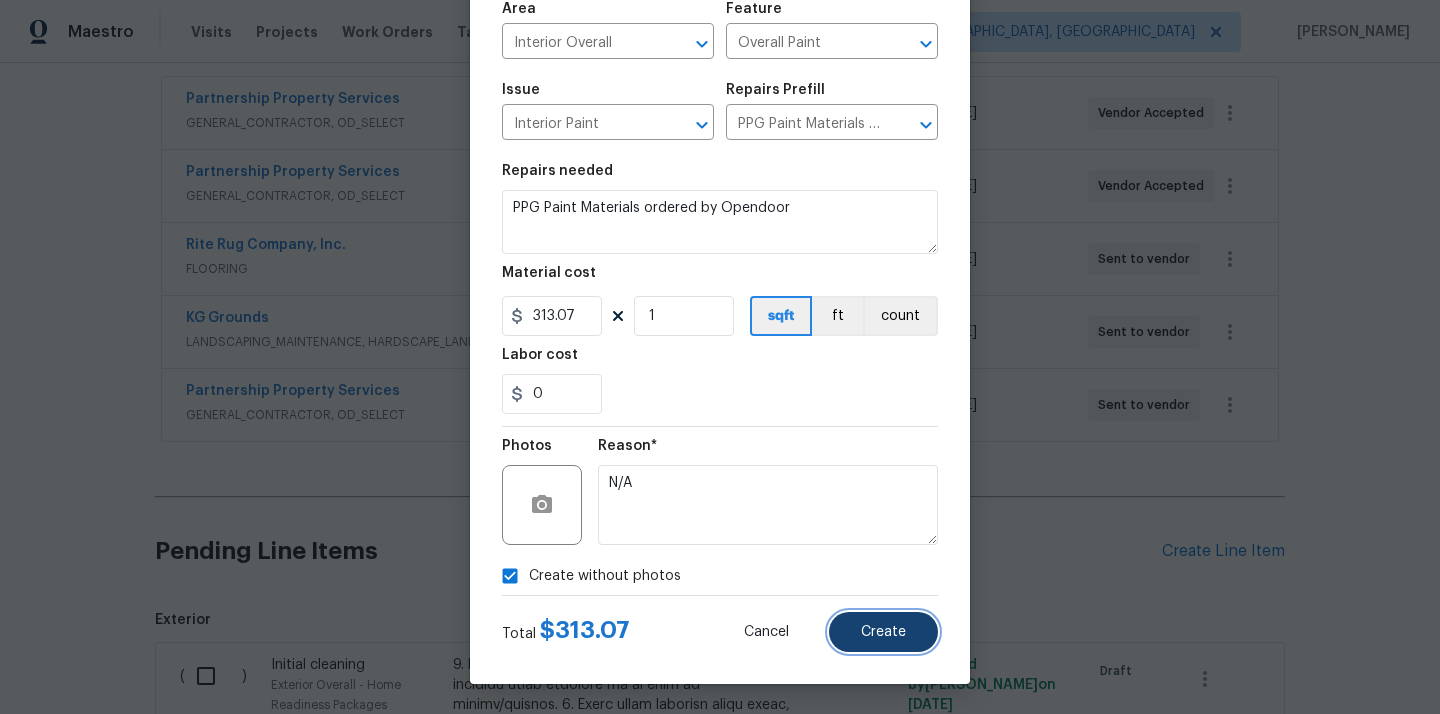 click on "Create" at bounding box center (883, 632) 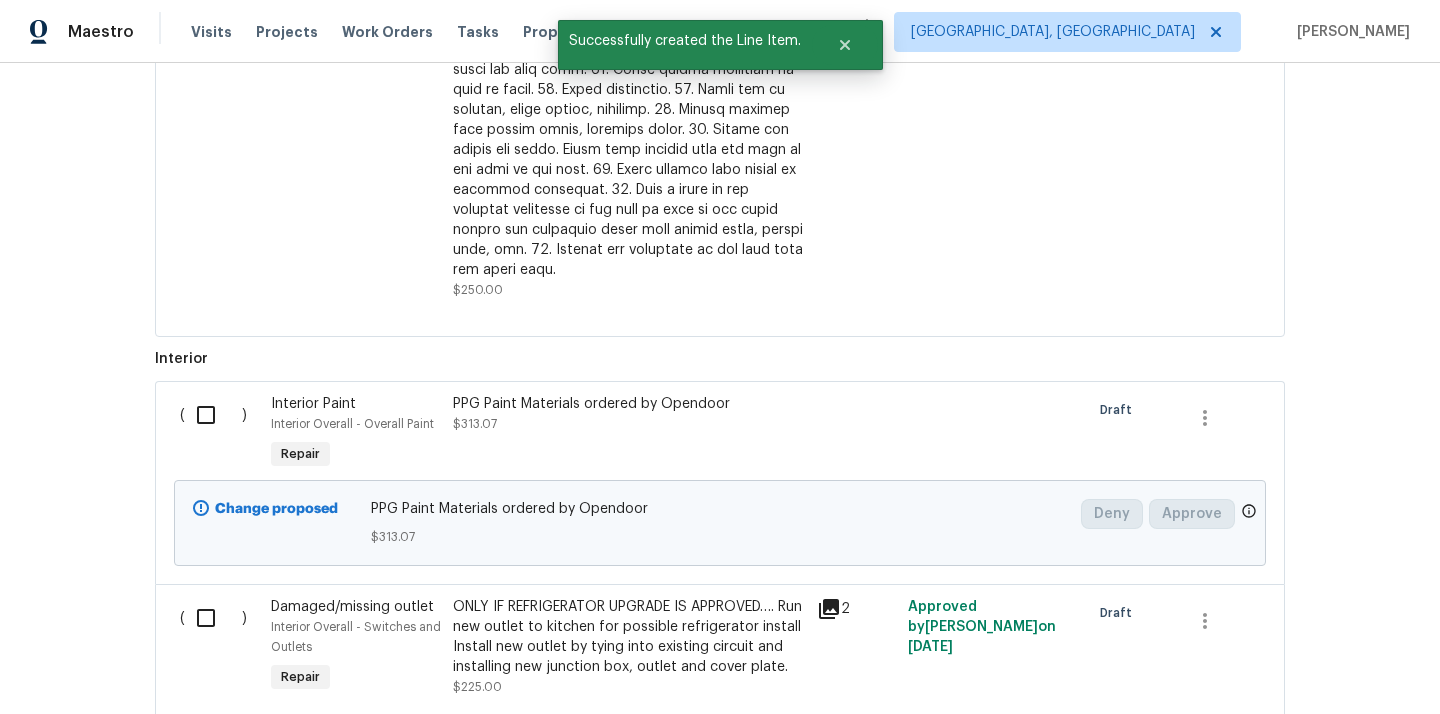 scroll, scrollTop: 1313, scrollLeft: 0, axis: vertical 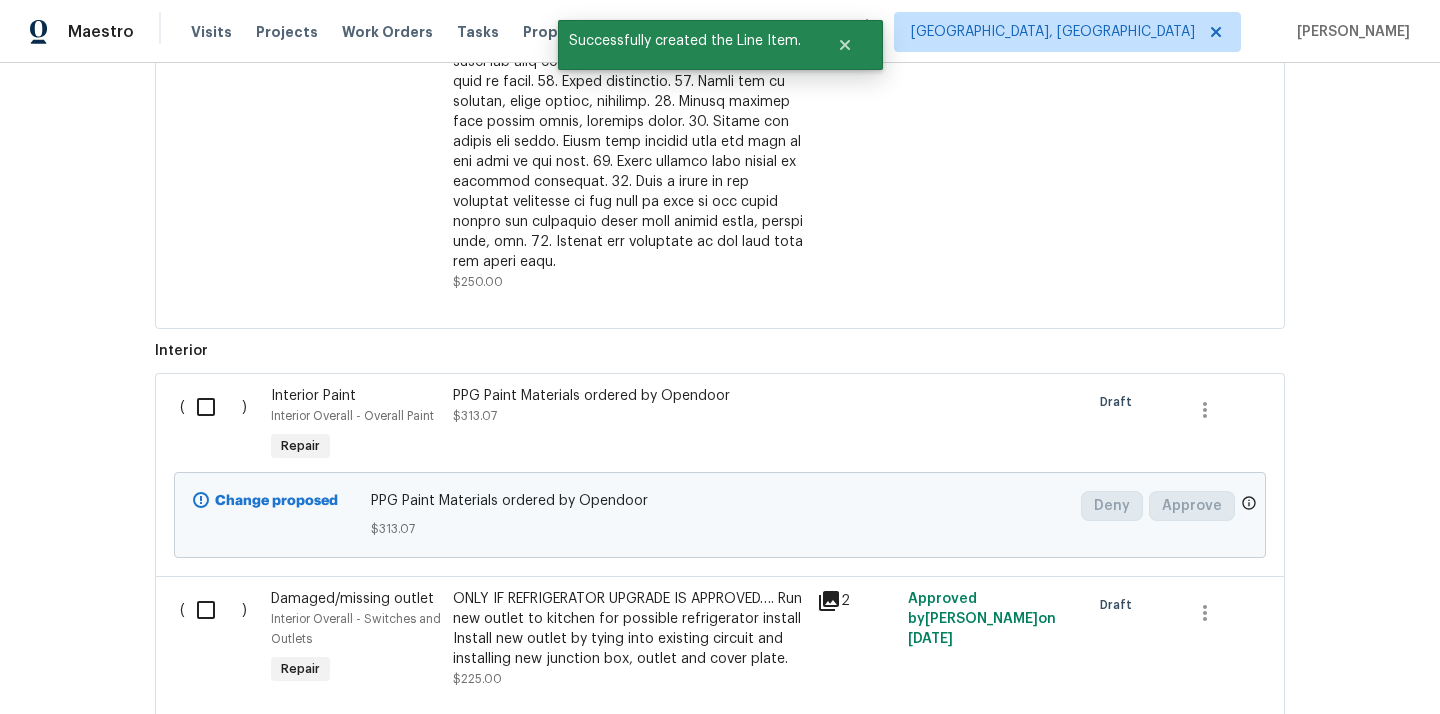 click at bounding box center (213, 407) 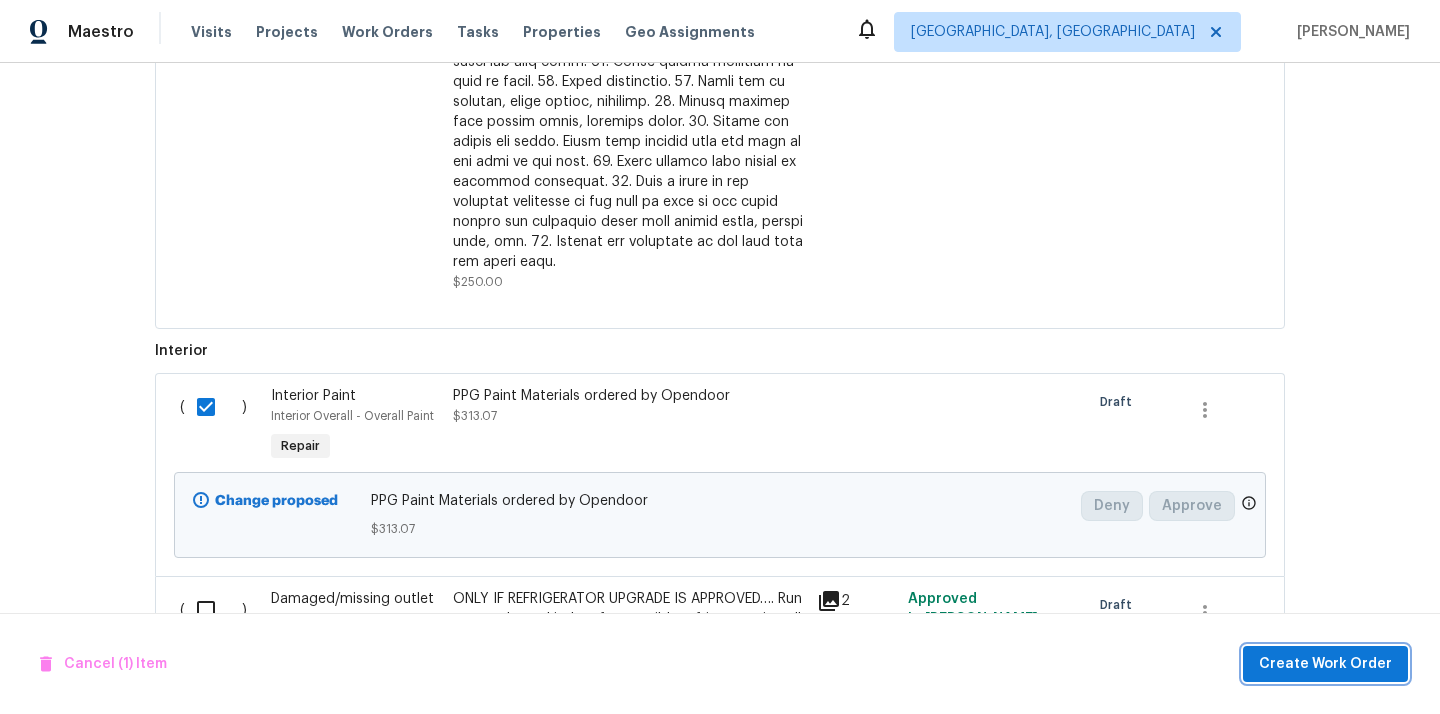 click on "Create Work Order" at bounding box center (1325, 664) 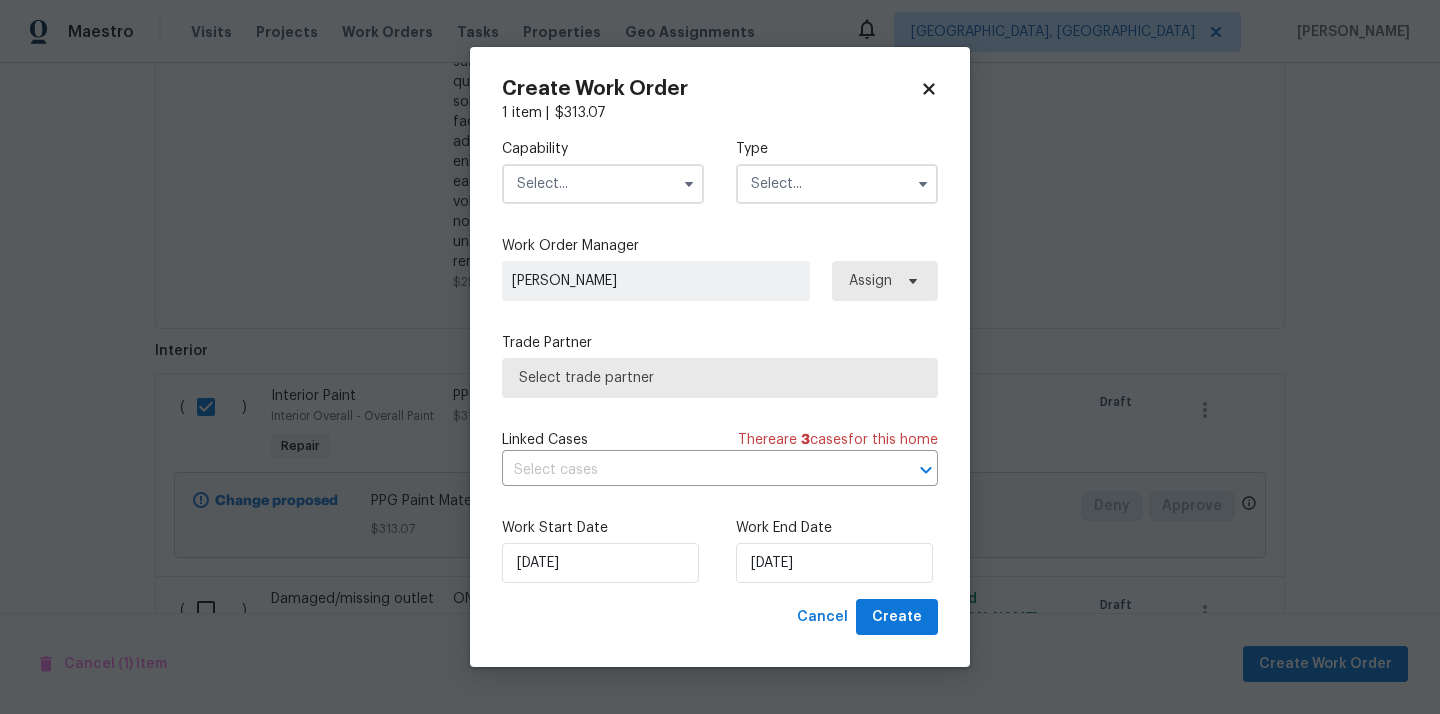 click at bounding box center [603, 184] 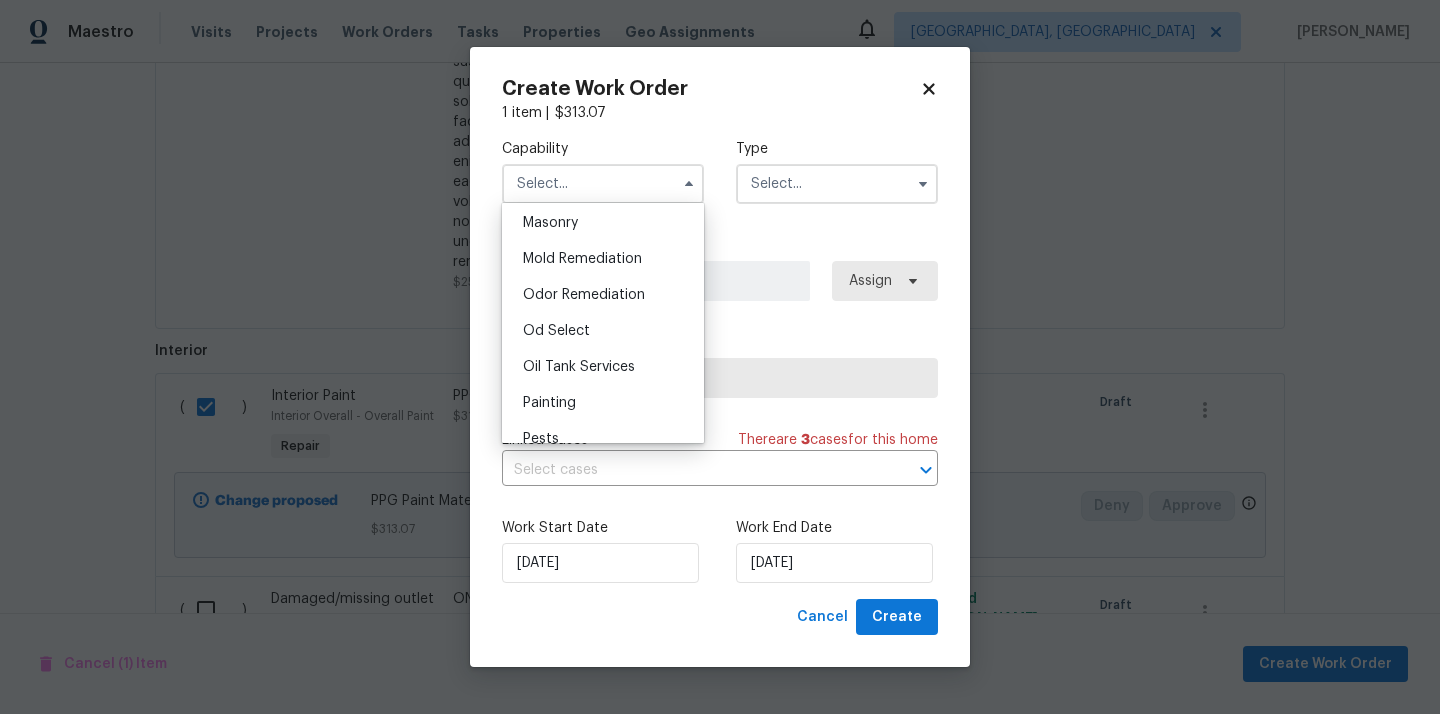 scroll, scrollTop: 1512, scrollLeft: 0, axis: vertical 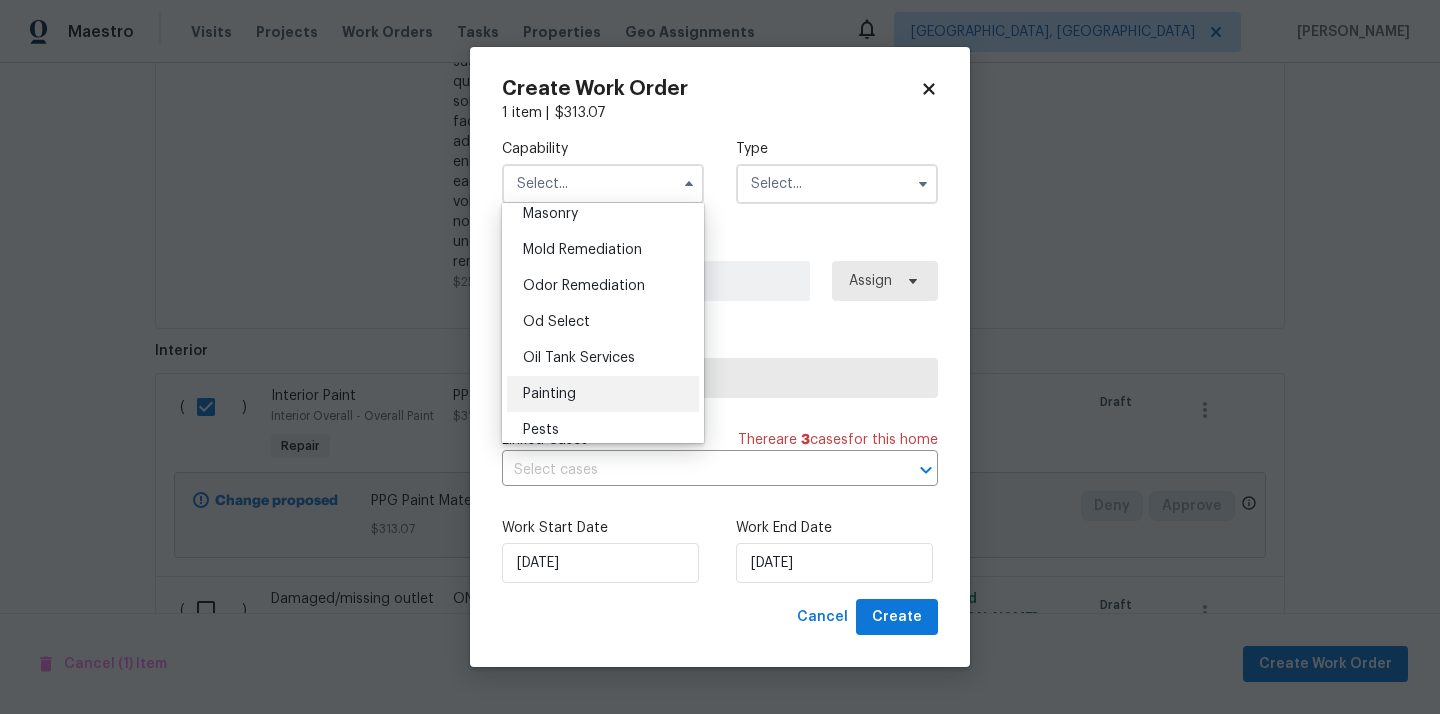 click on "Painting" at bounding box center (603, 394) 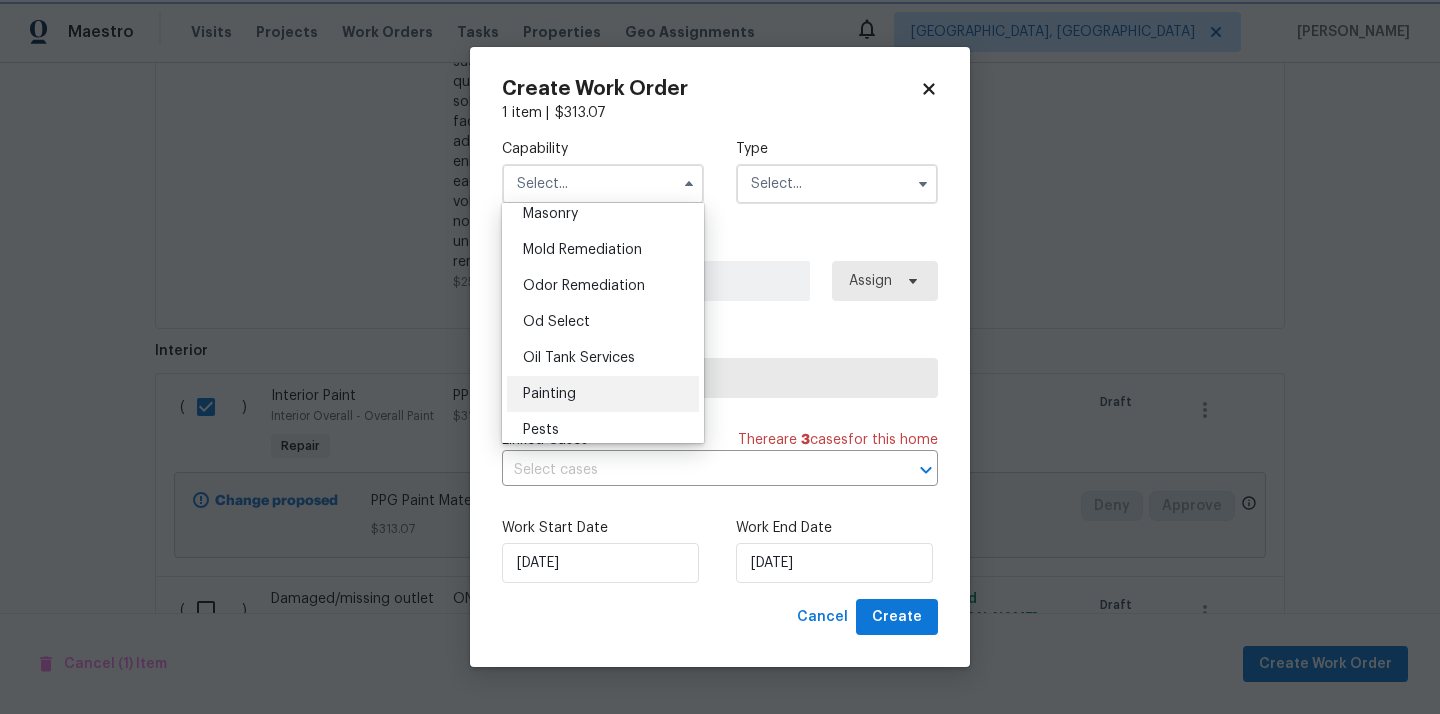 type on "Painting" 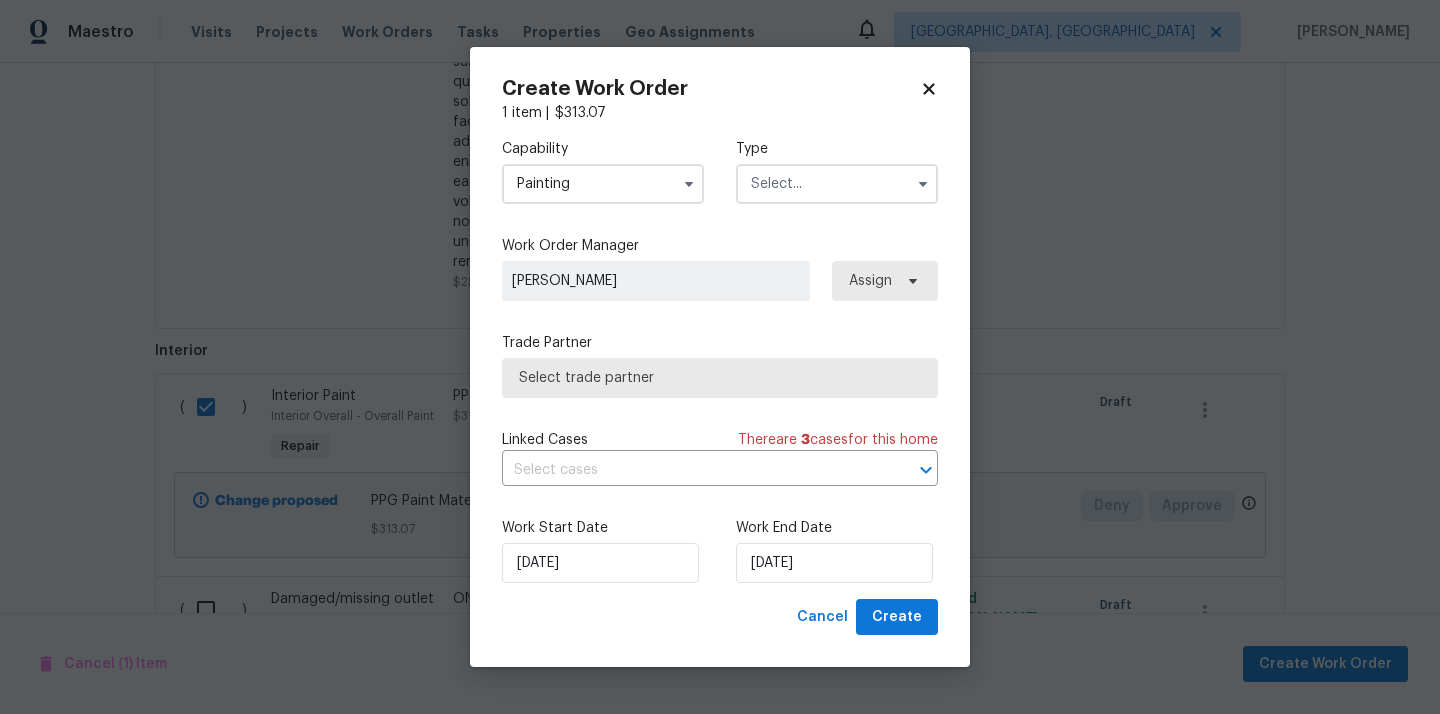 click at bounding box center [837, 184] 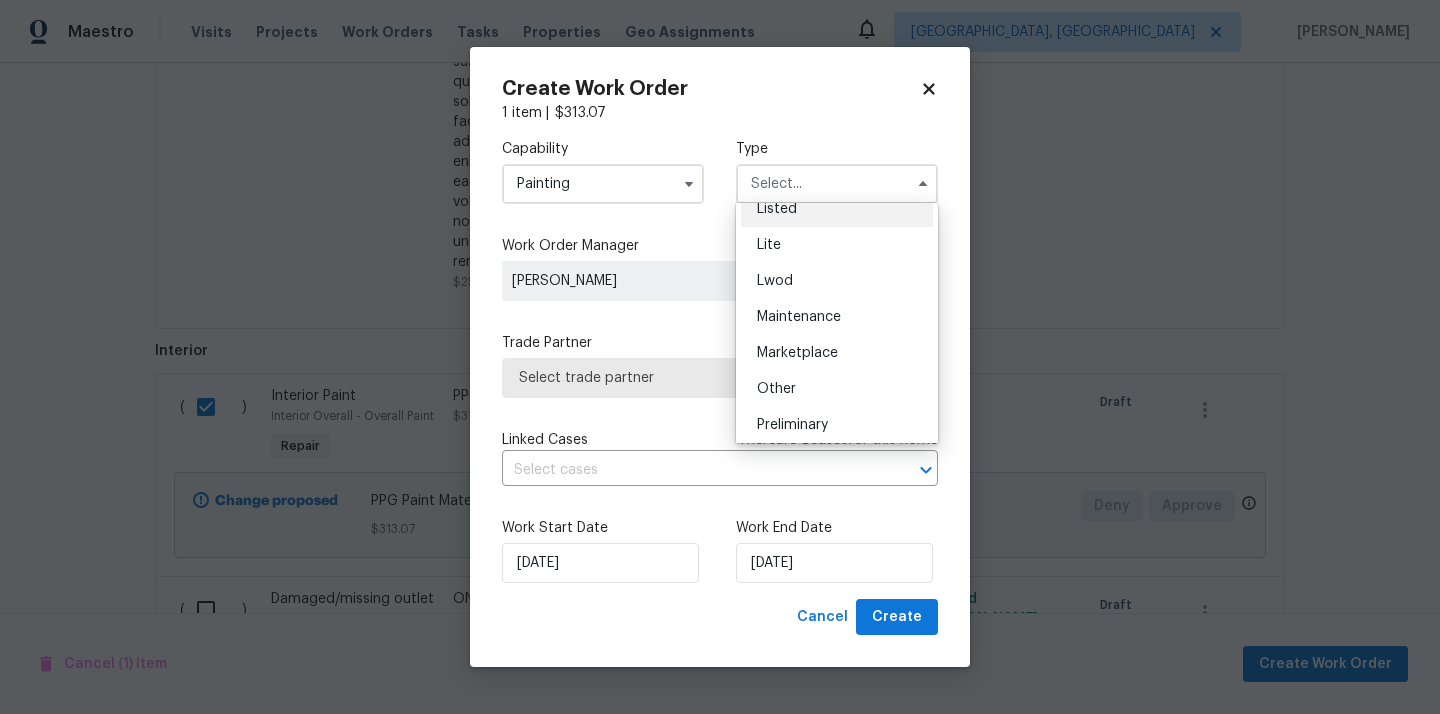 scroll, scrollTop: 454, scrollLeft: 0, axis: vertical 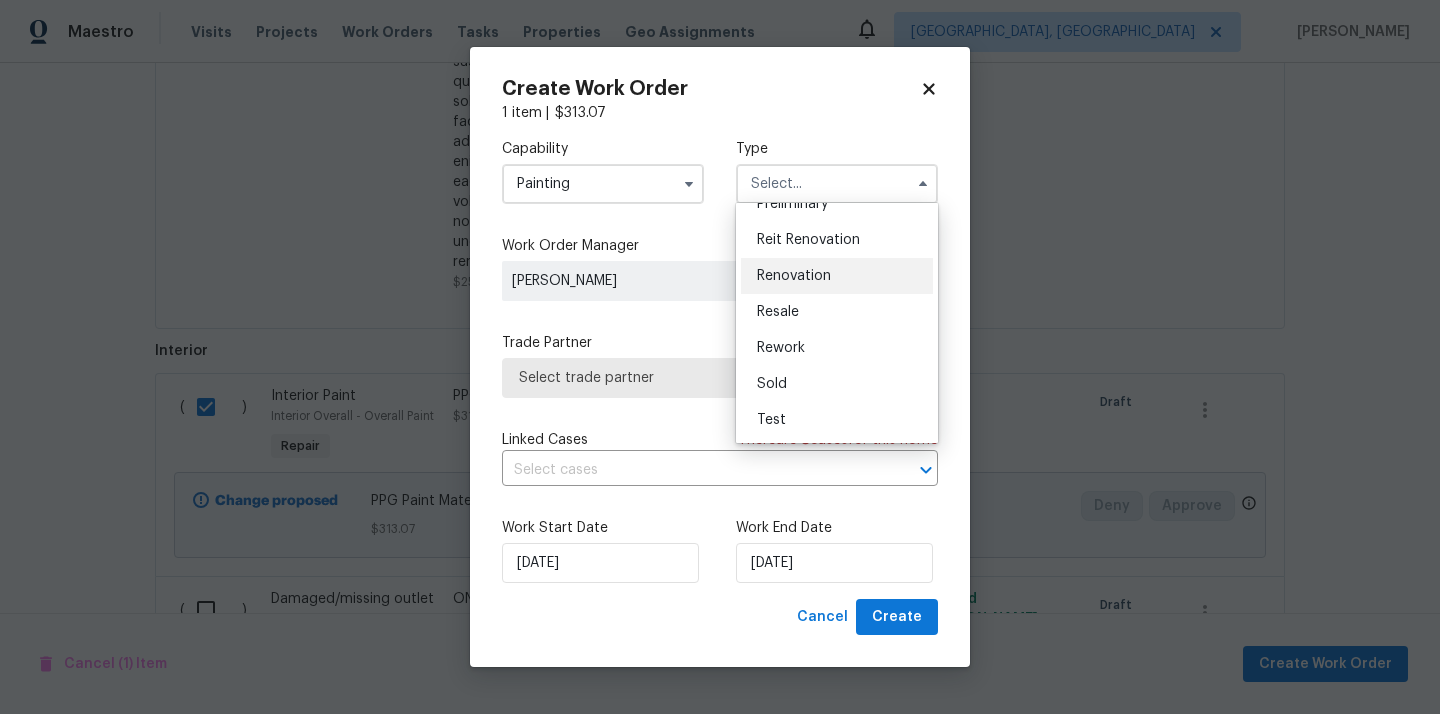 click on "Renovation" at bounding box center (837, 276) 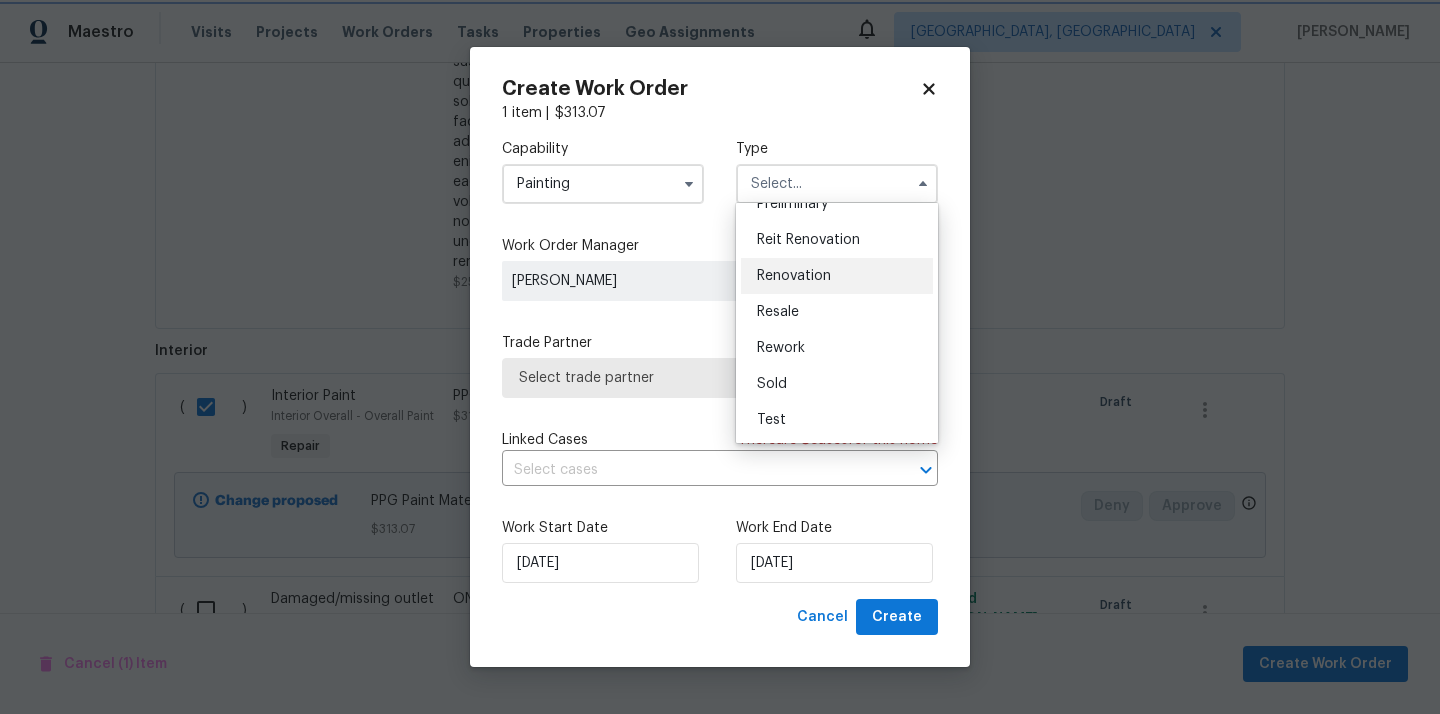 type on "Renovation" 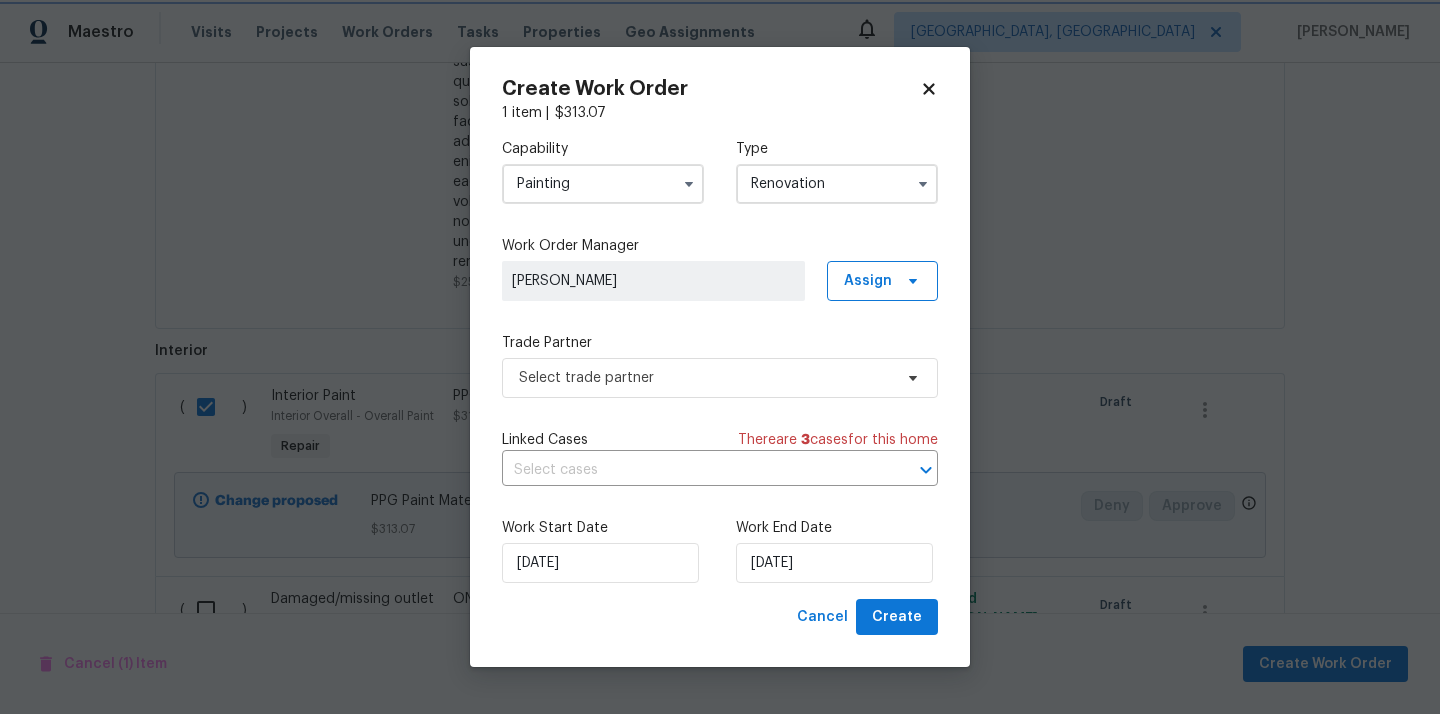 scroll, scrollTop: 0, scrollLeft: 0, axis: both 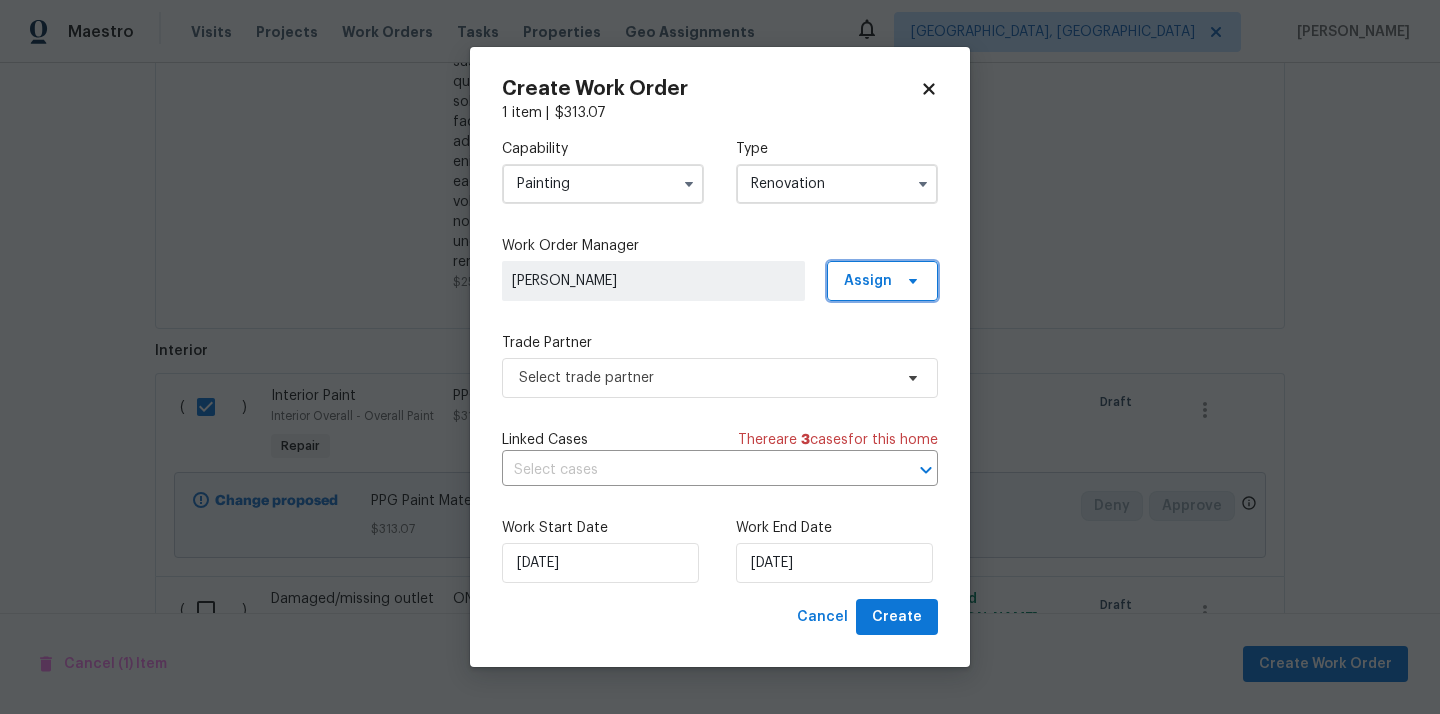 click on "Assign" at bounding box center [868, 281] 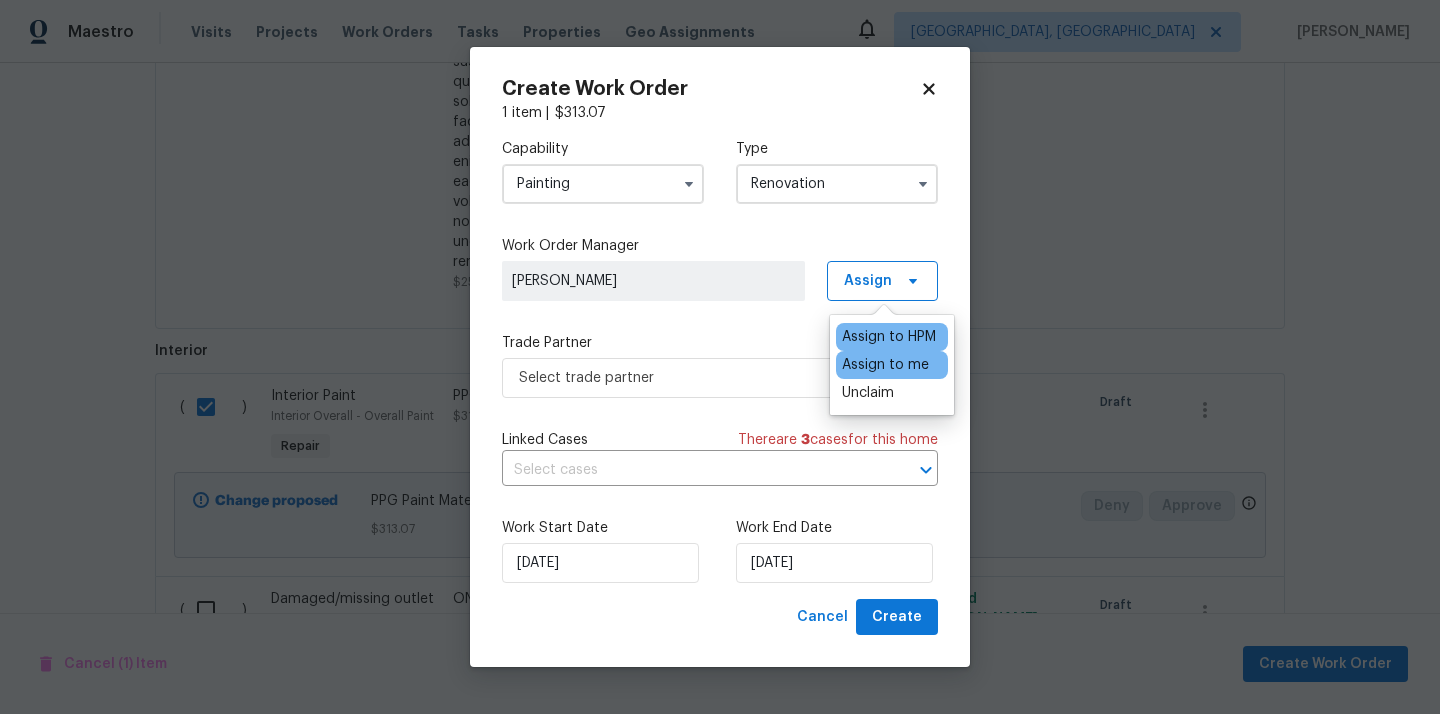 click on "Assign to me" at bounding box center [885, 365] 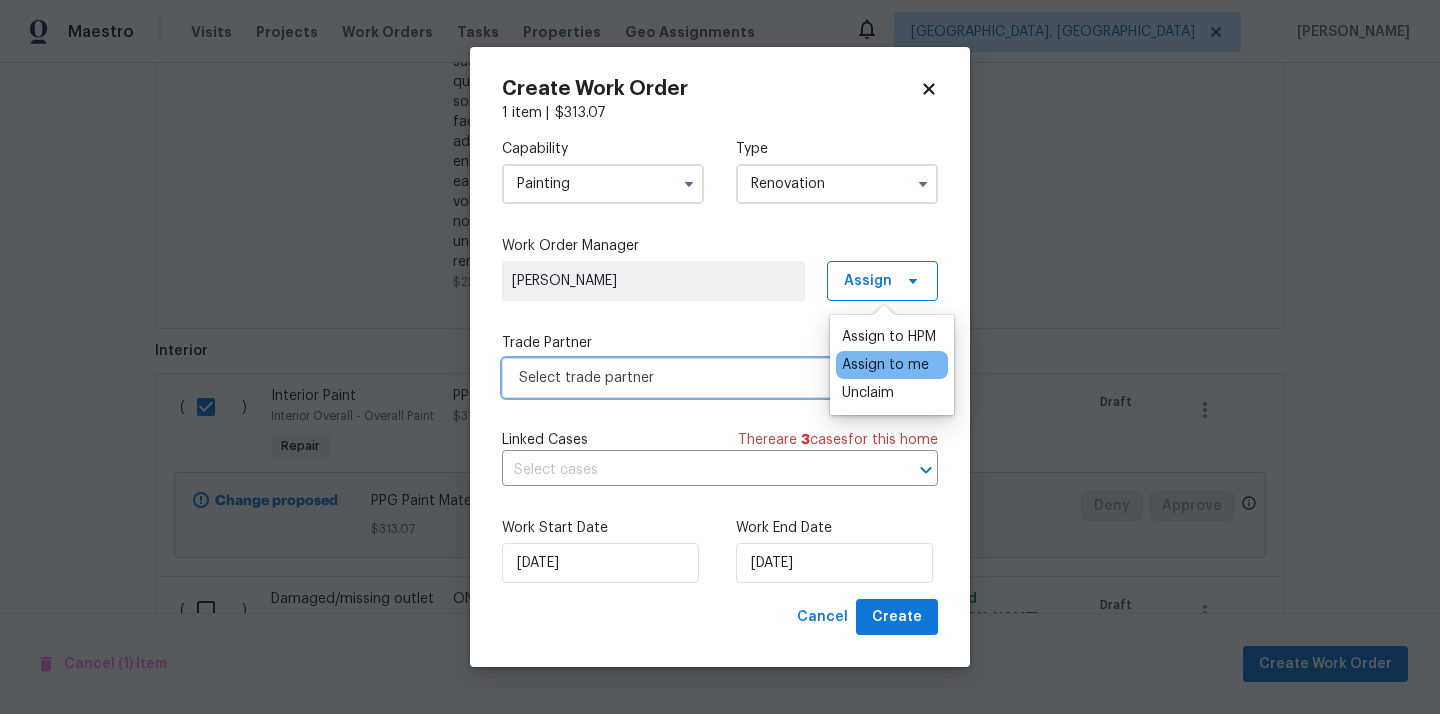 click on "Select trade partner" at bounding box center (705, 378) 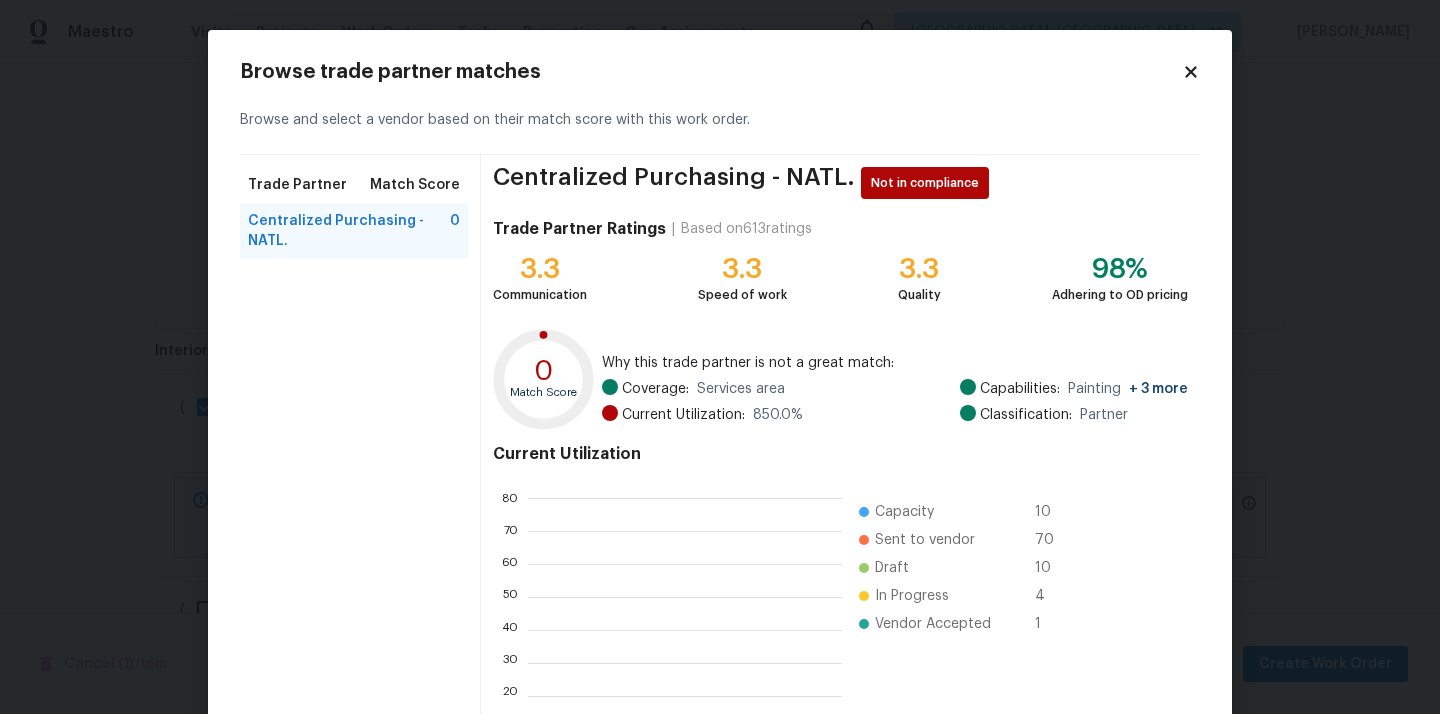 scroll, scrollTop: 2, scrollLeft: 1, axis: both 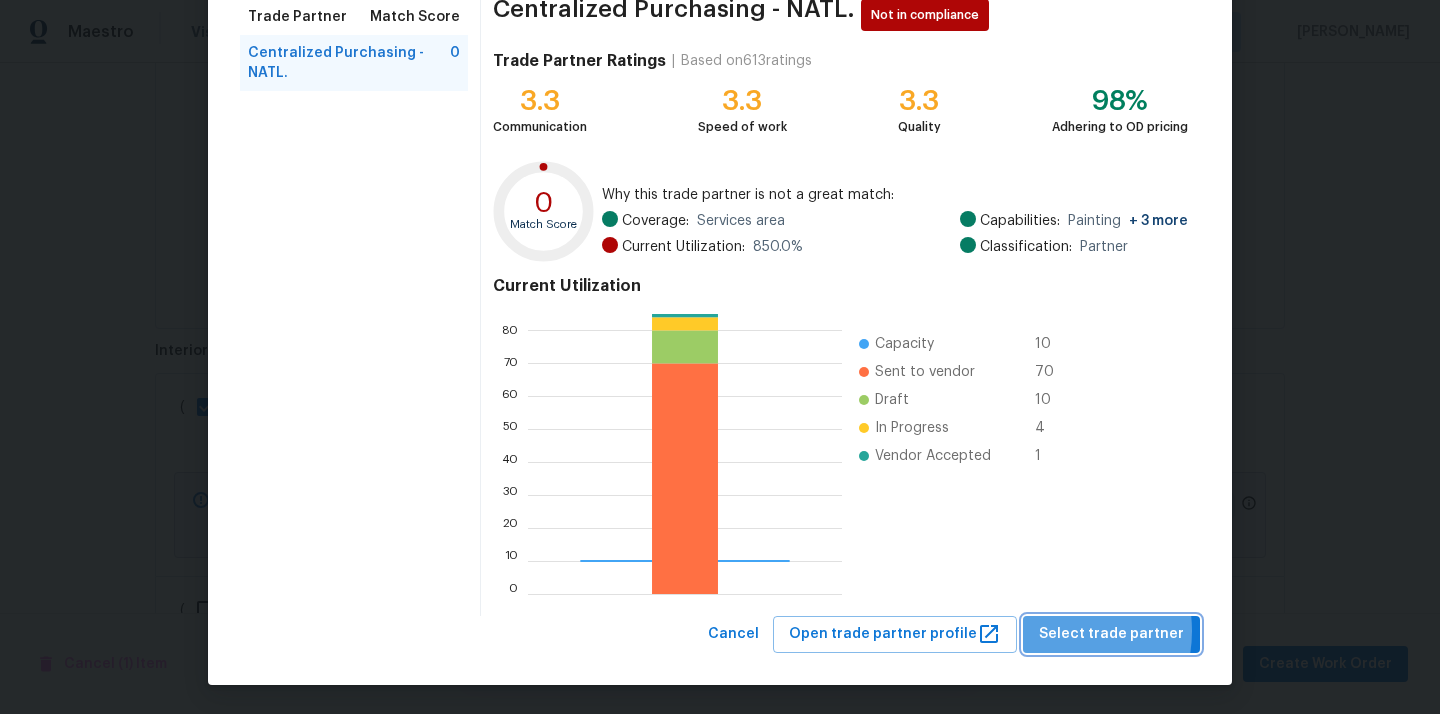 click on "Select trade partner" at bounding box center (1111, 634) 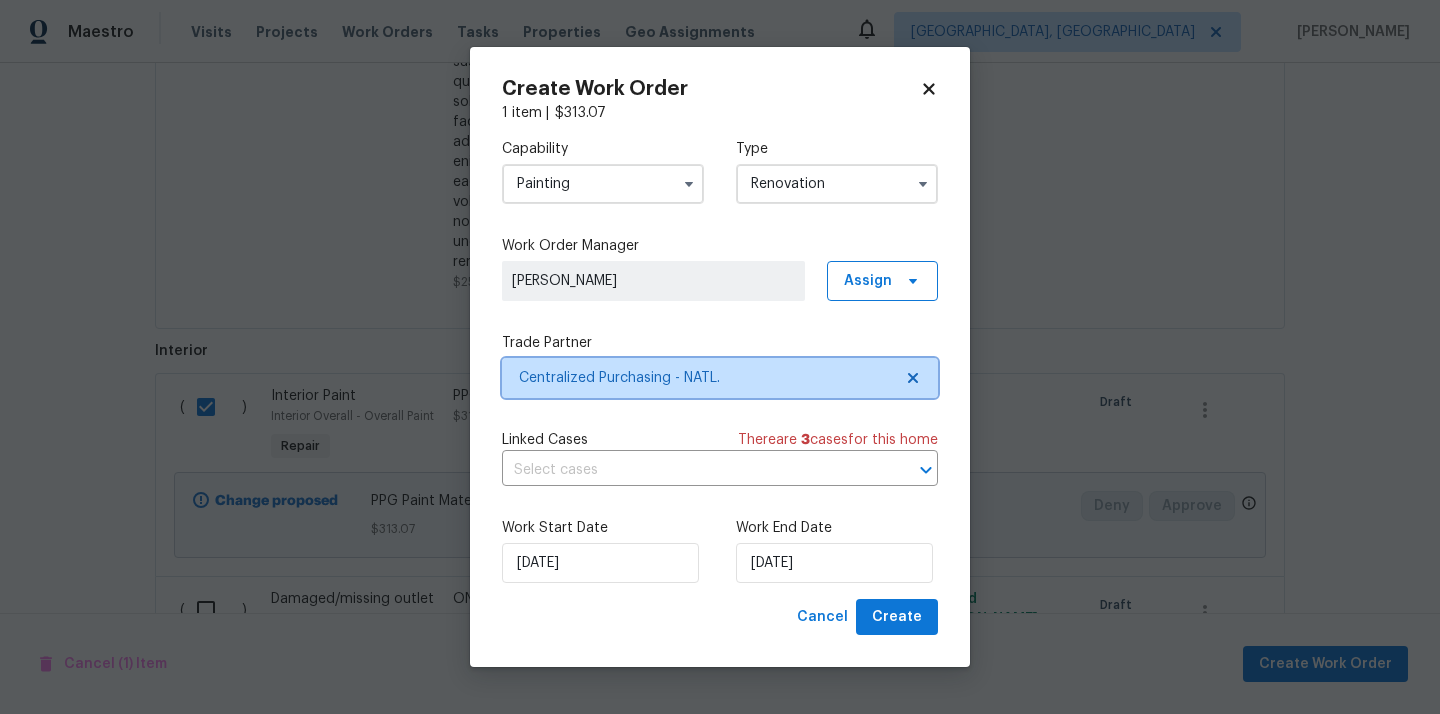 scroll, scrollTop: 0, scrollLeft: 0, axis: both 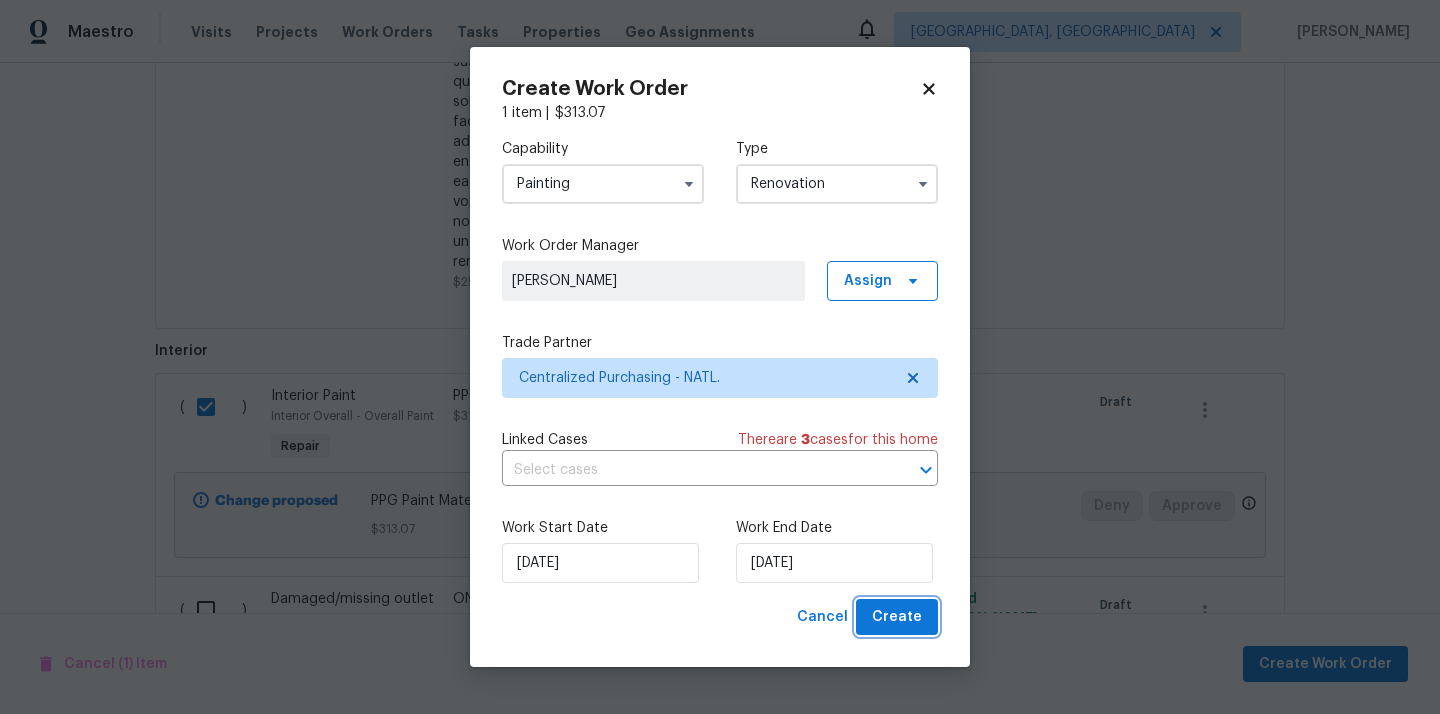 click on "Create" at bounding box center (897, 617) 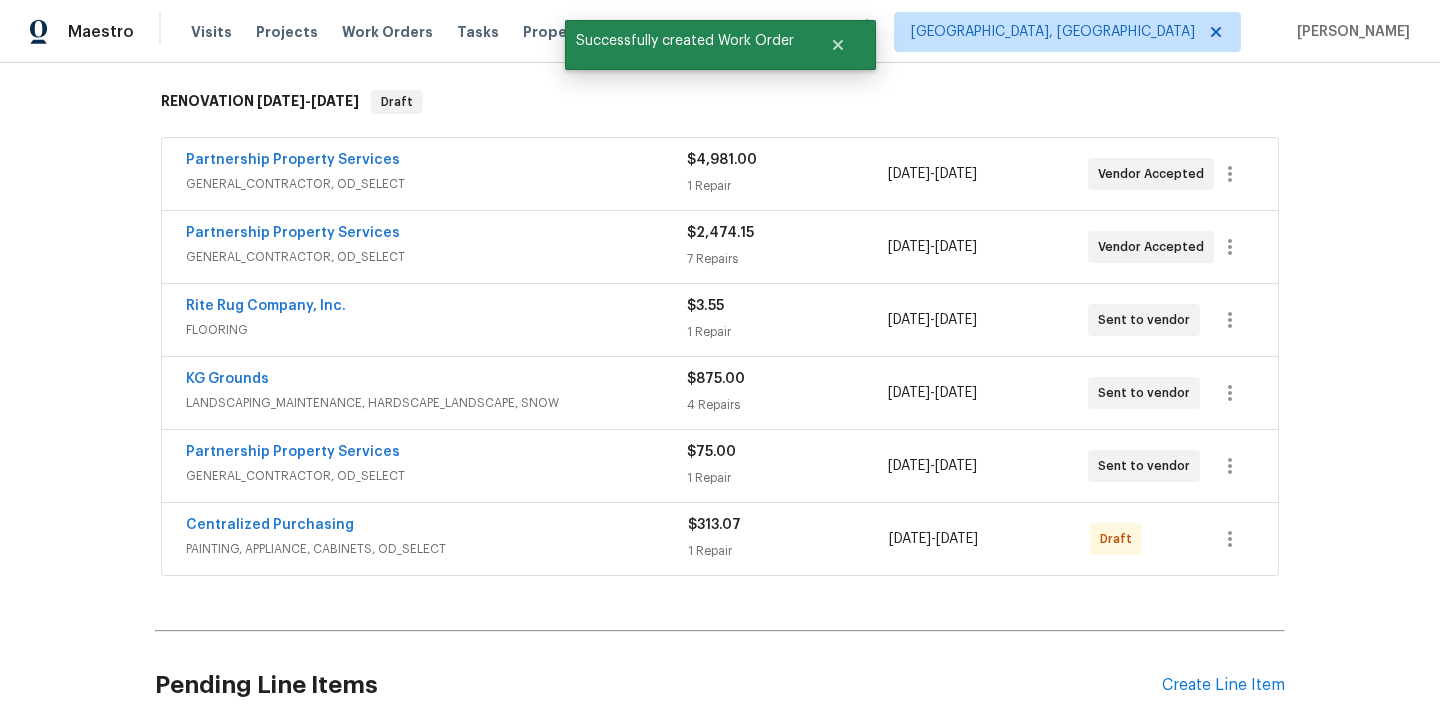 scroll, scrollTop: 301, scrollLeft: 0, axis: vertical 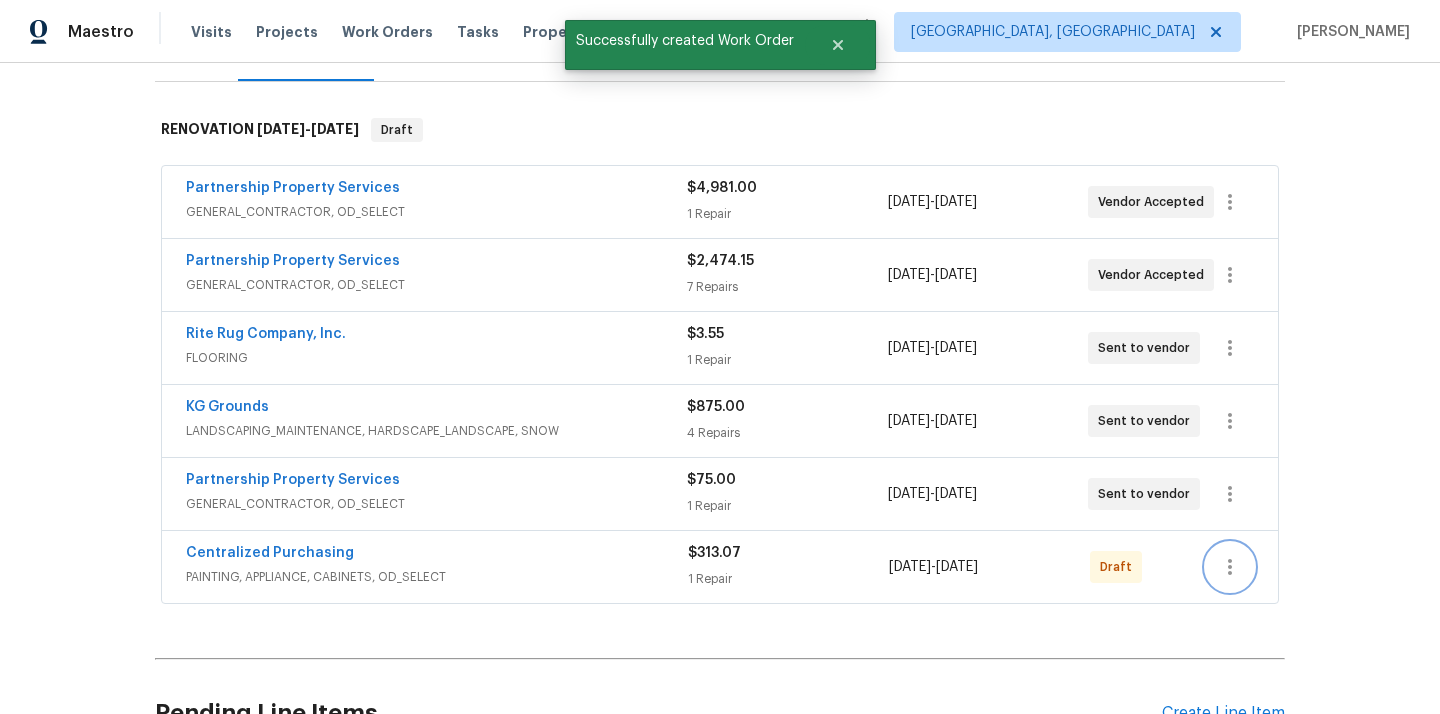 click 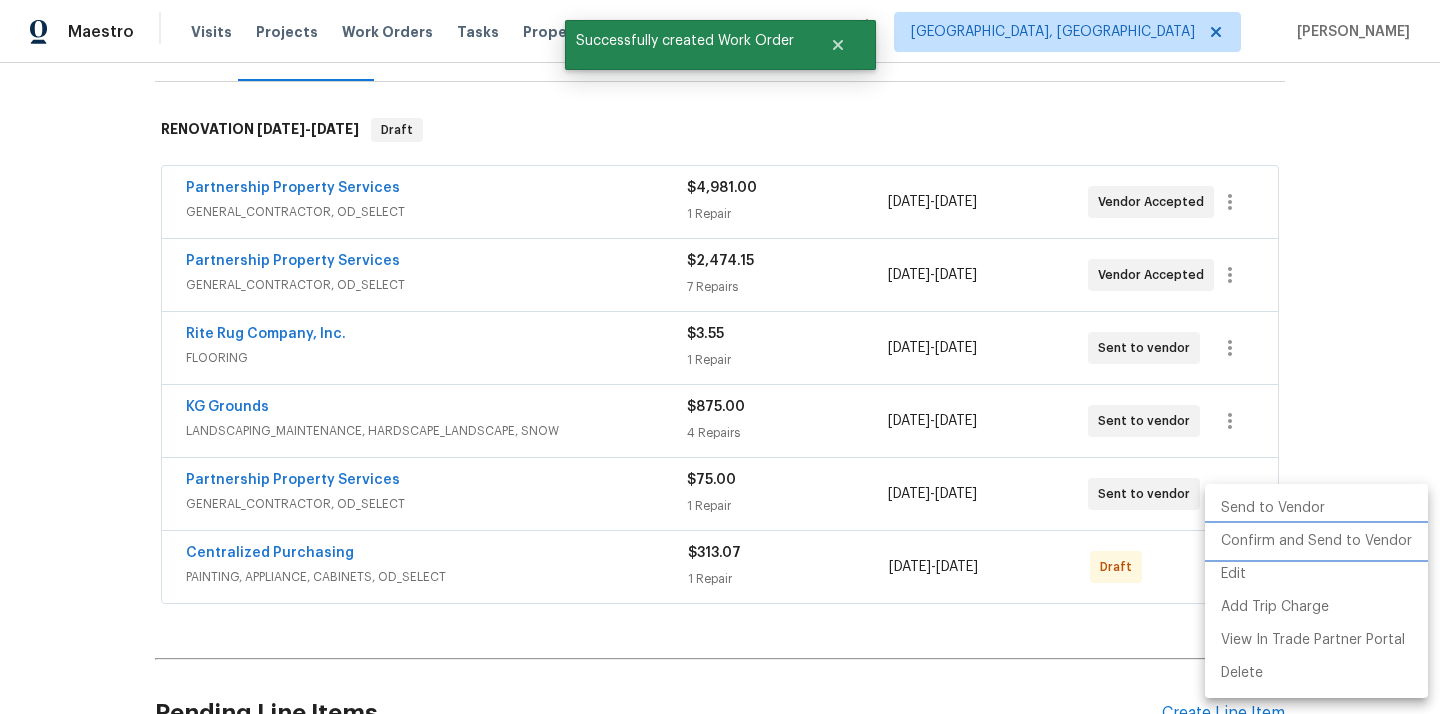 click on "Confirm and Send to Vendor" at bounding box center (1316, 541) 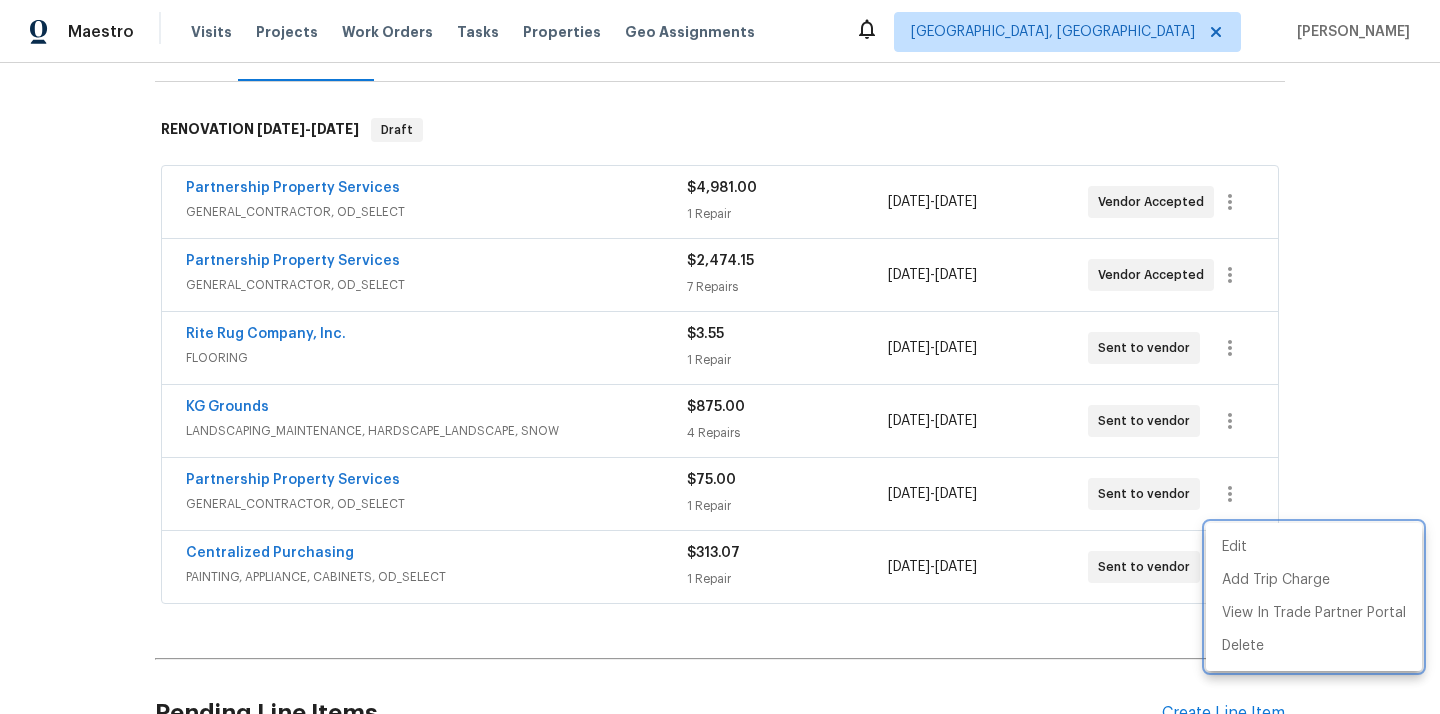 click at bounding box center (720, 357) 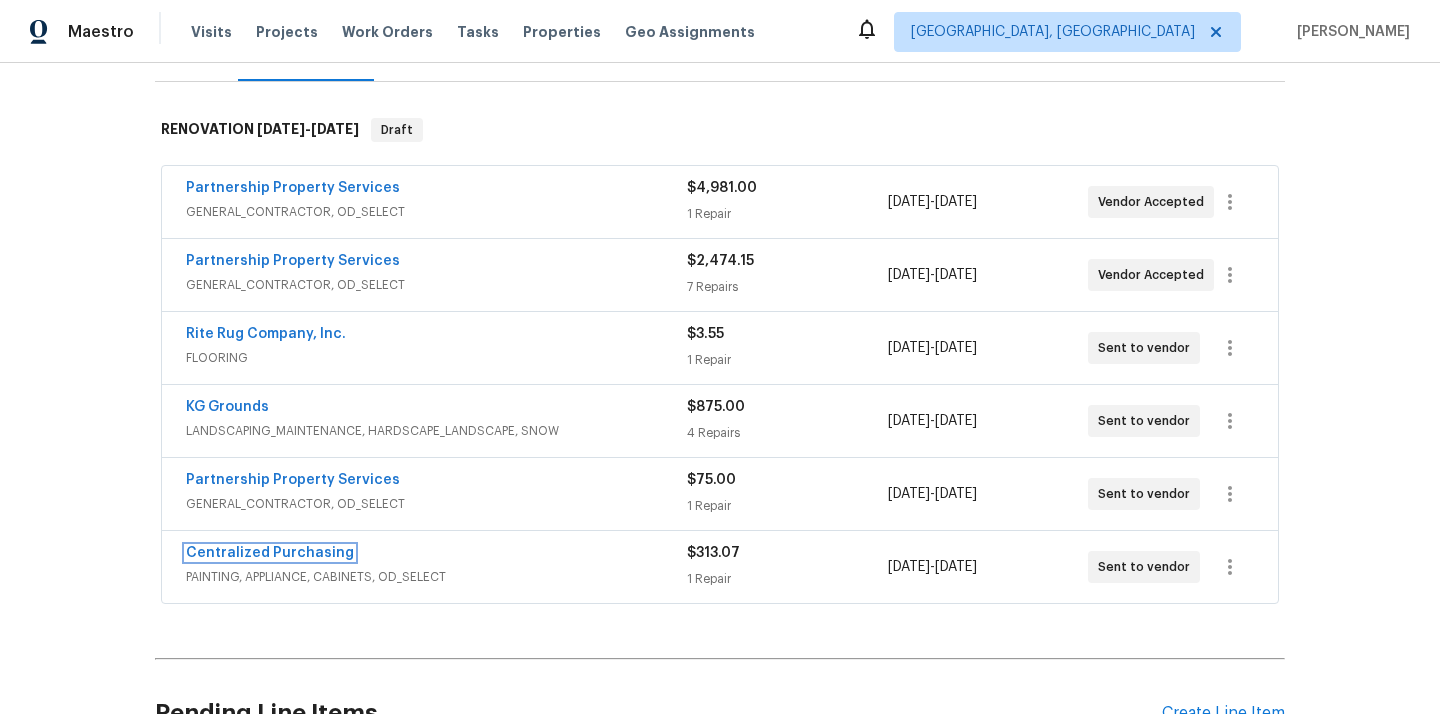 click on "Centralized Purchasing" at bounding box center [270, 553] 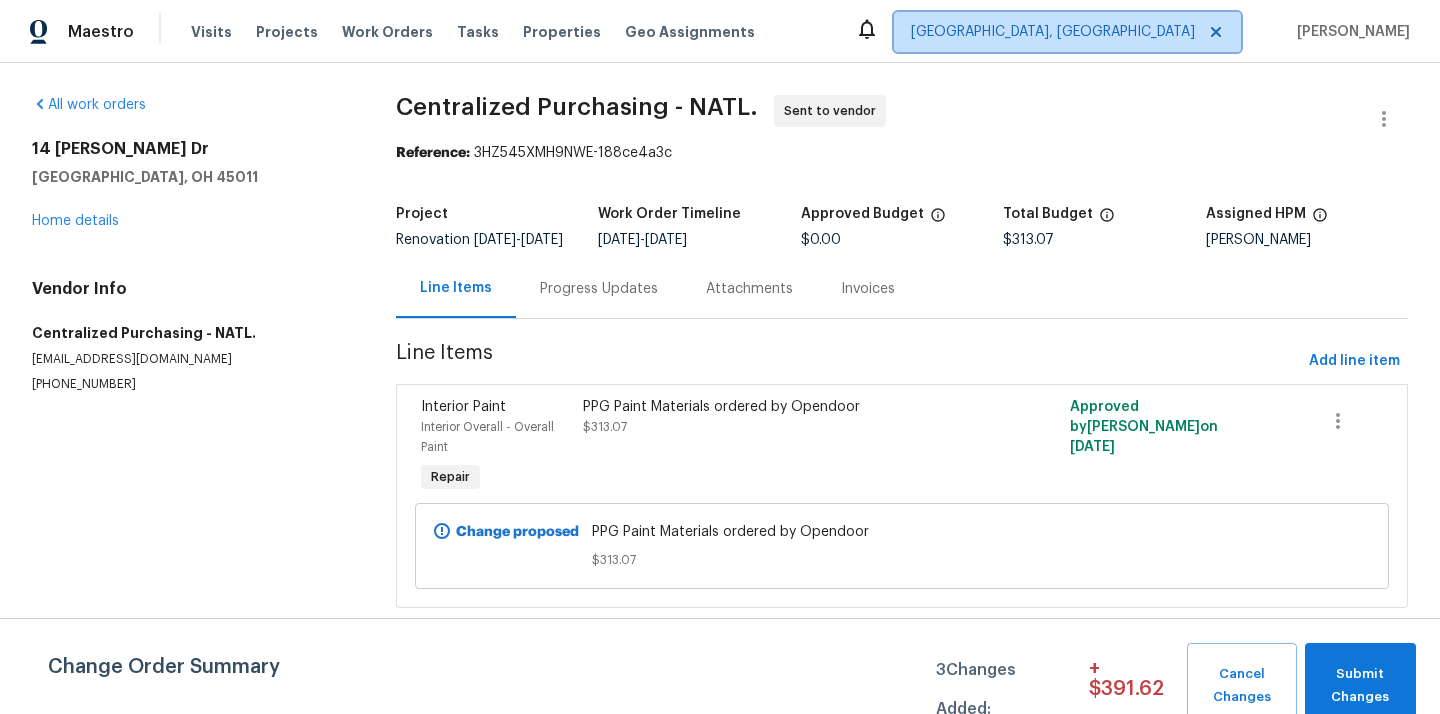 click on "[GEOGRAPHIC_DATA], [GEOGRAPHIC_DATA]" at bounding box center [1053, 32] 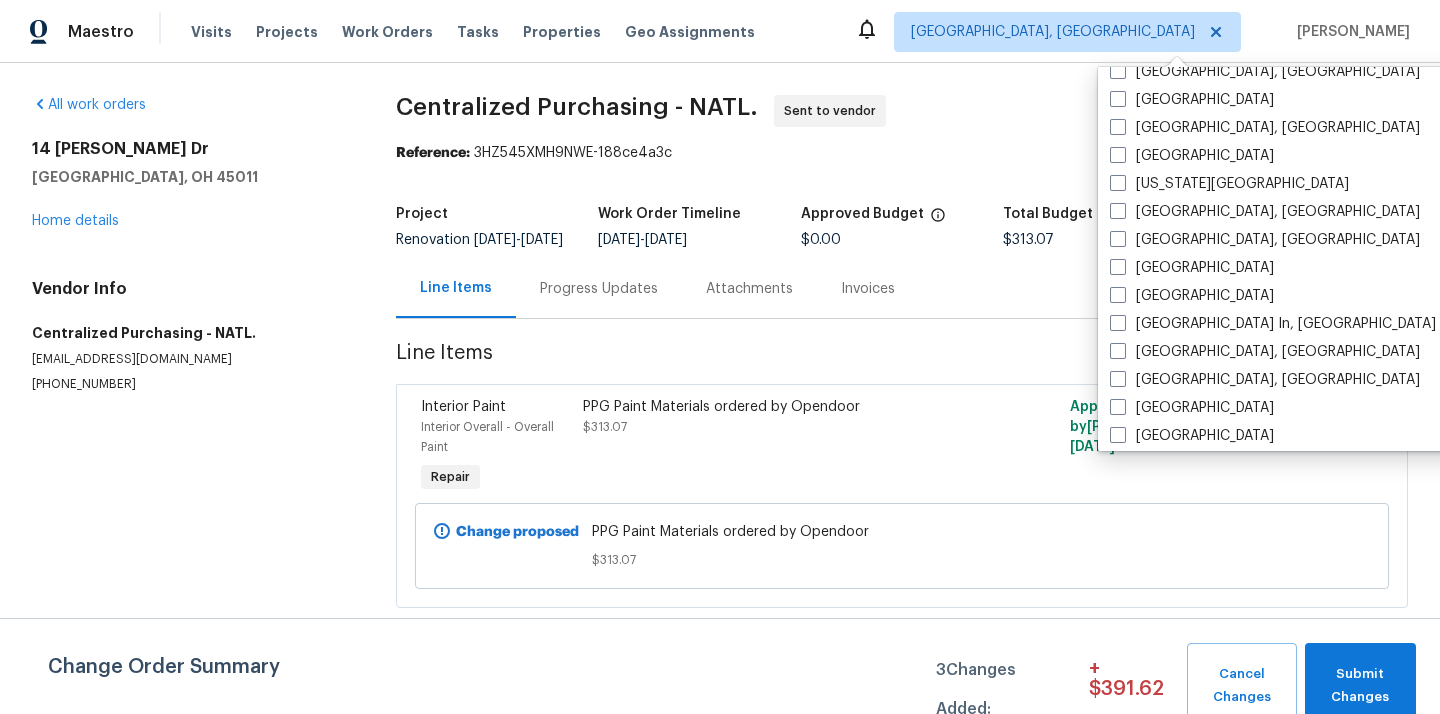 scroll, scrollTop: 664, scrollLeft: 0, axis: vertical 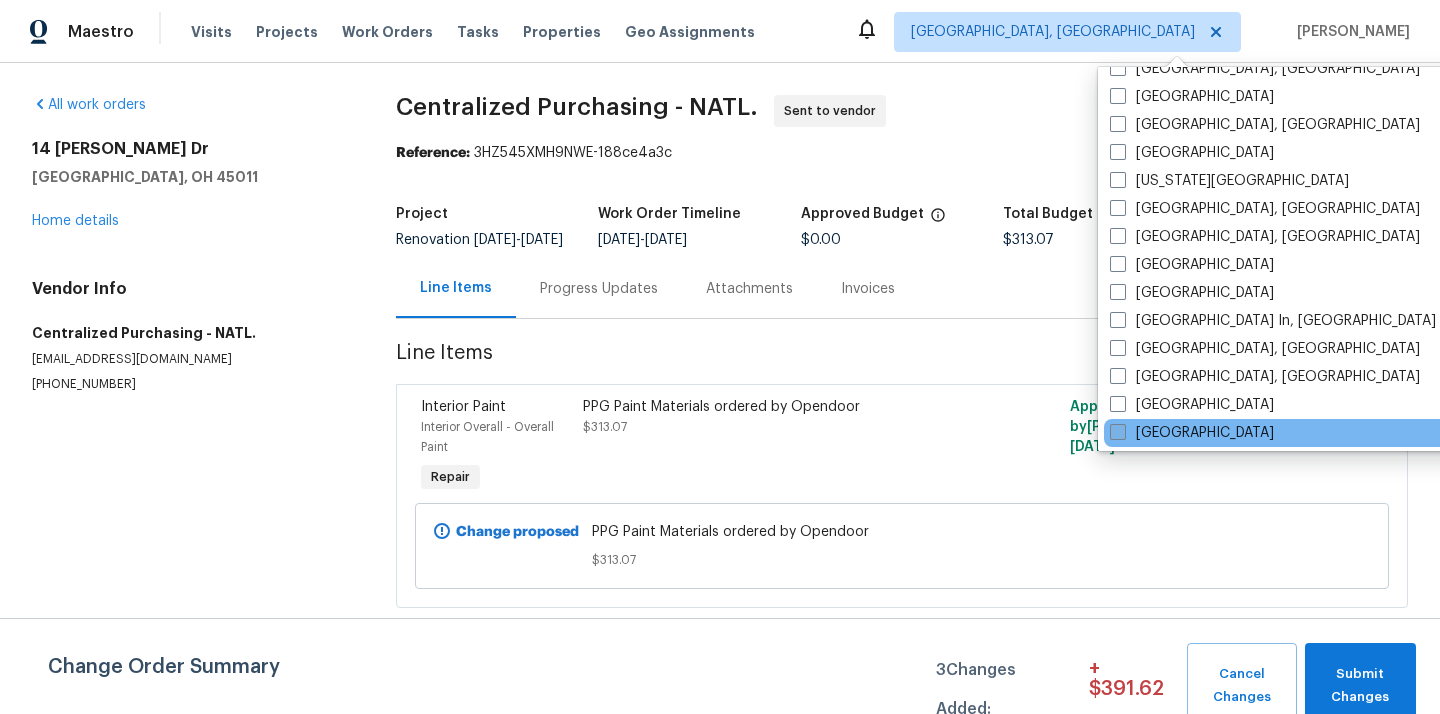 click on "[GEOGRAPHIC_DATA]" at bounding box center (1192, 433) 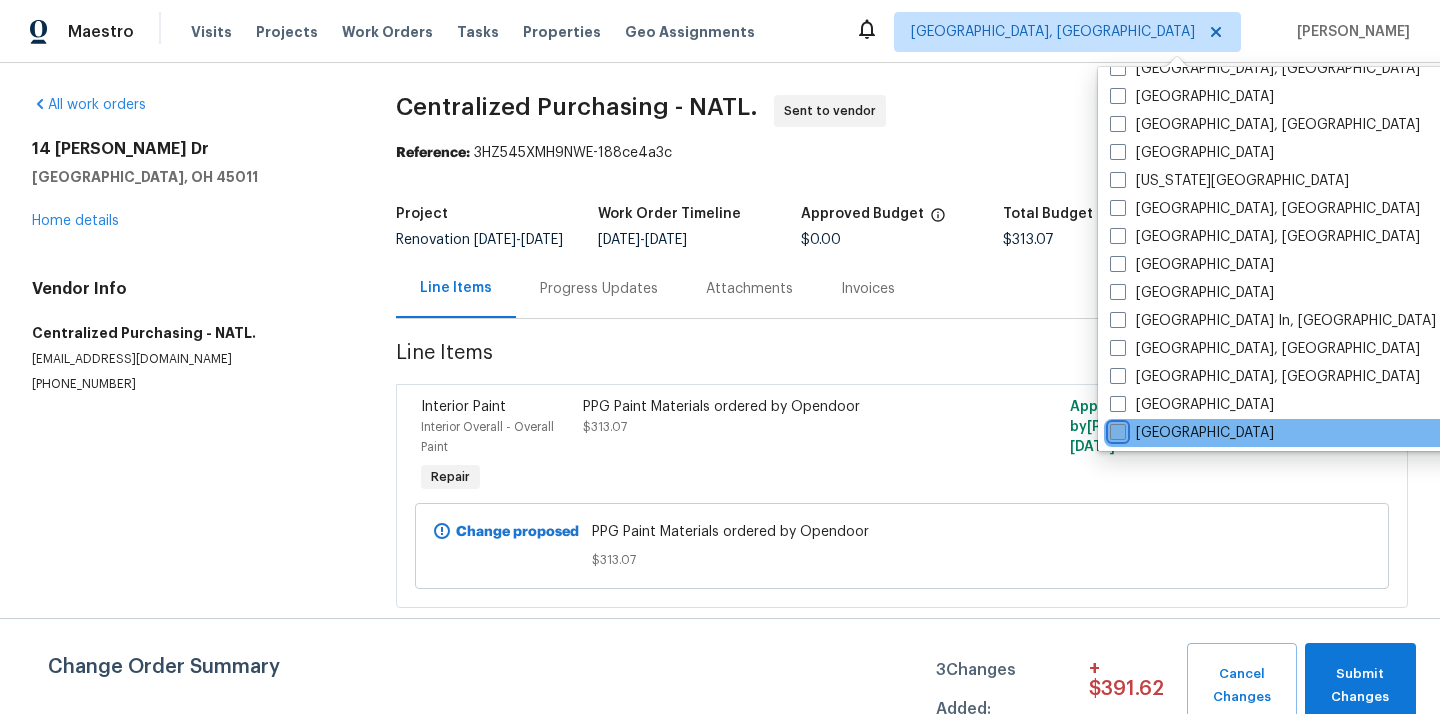 click on "[GEOGRAPHIC_DATA]" at bounding box center (1116, 429) 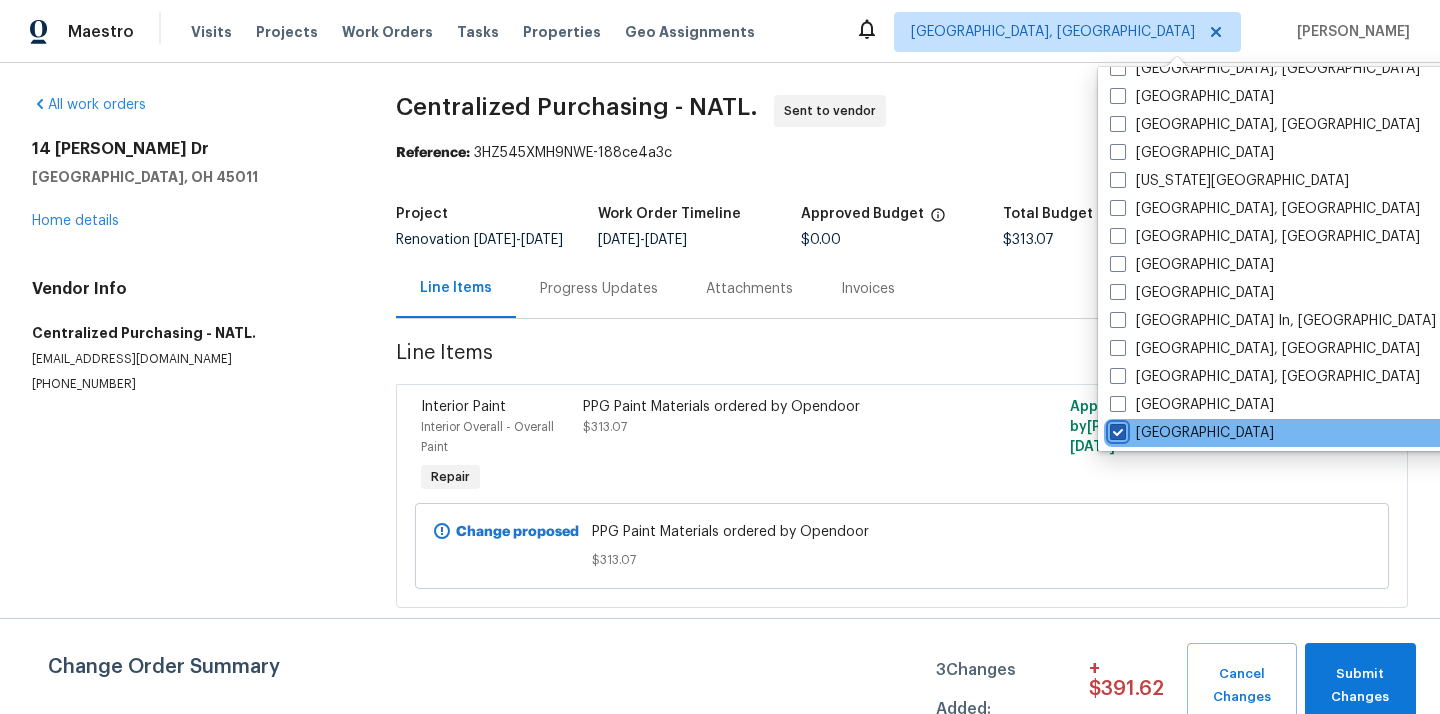 checkbox on "true" 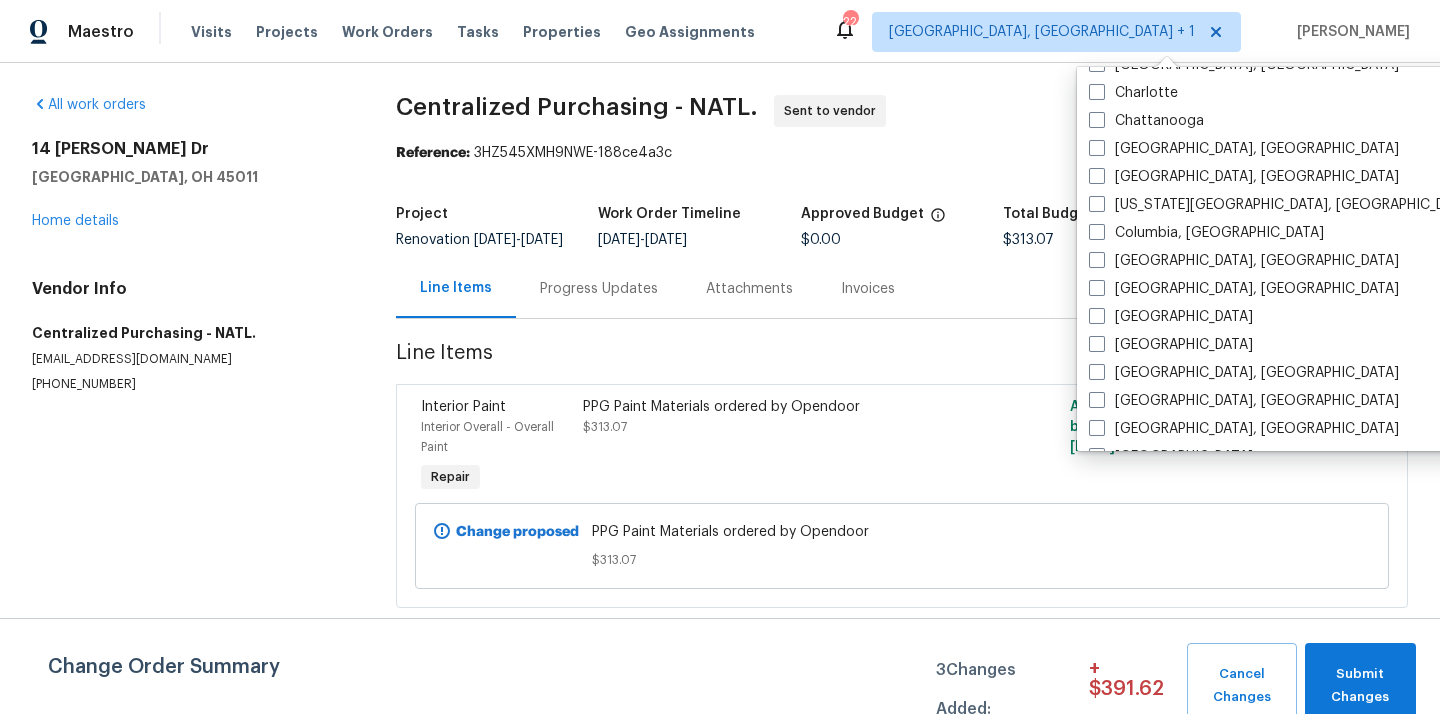 scroll, scrollTop: 0, scrollLeft: 0, axis: both 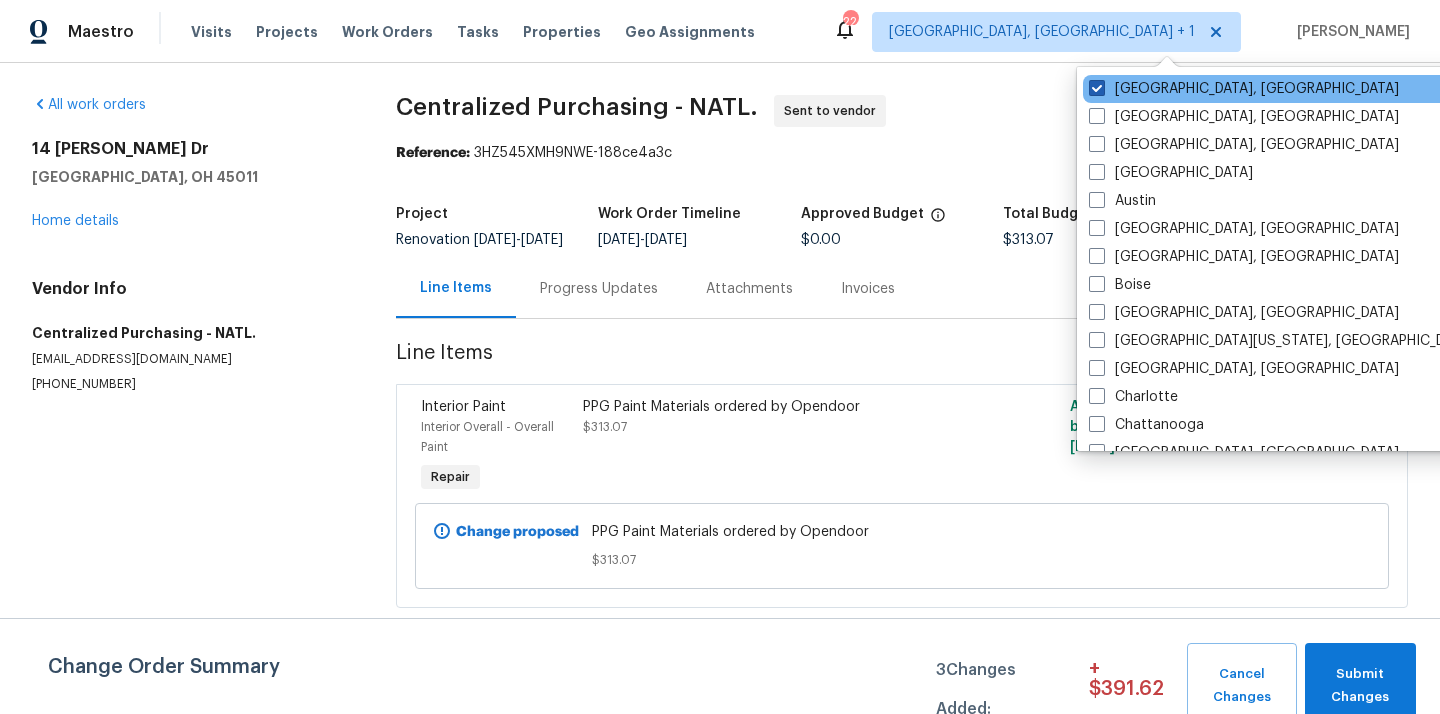 click on "[GEOGRAPHIC_DATA], [GEOGRAPHIC_DATA]" at bounding box center (1244, 89) 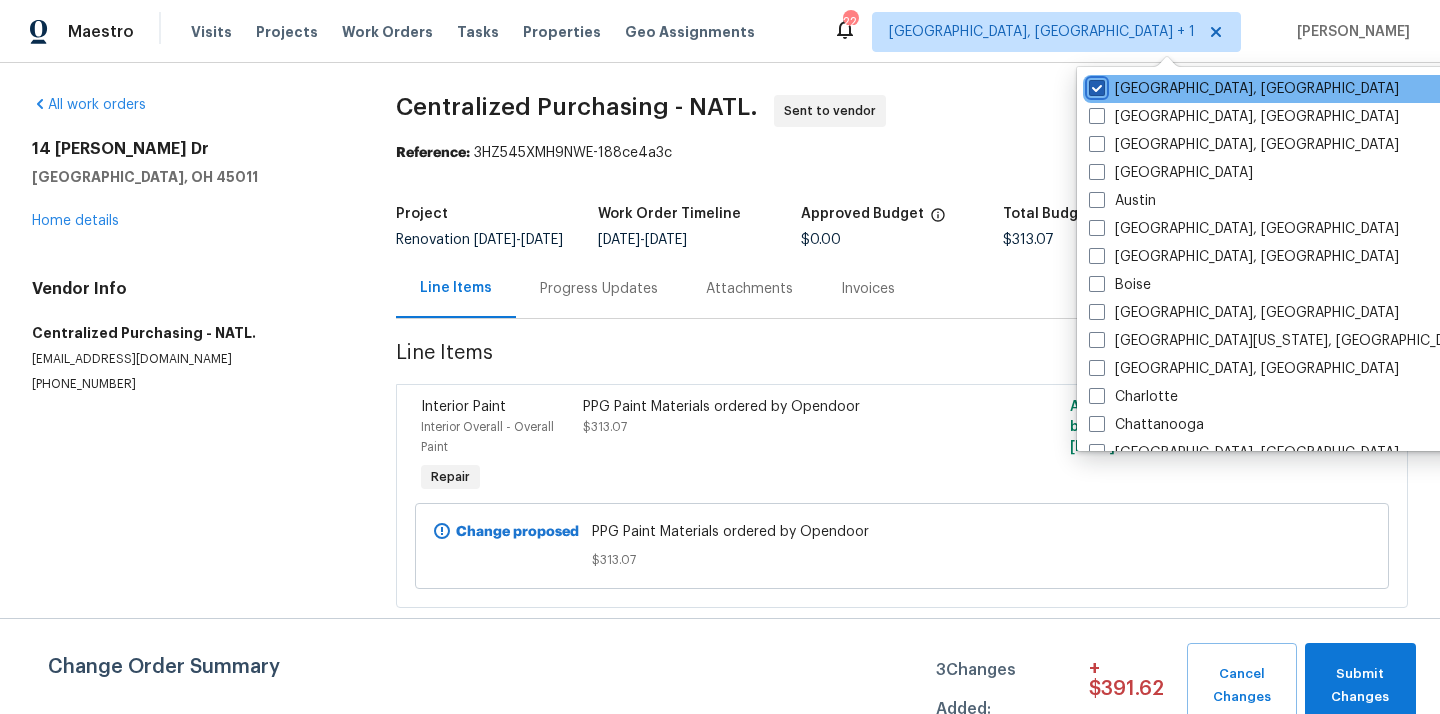 click on "[GEOGRAPHIC_DATA], [GEOGRAPHIC_DATA]" at bounding box center [1095, 85] 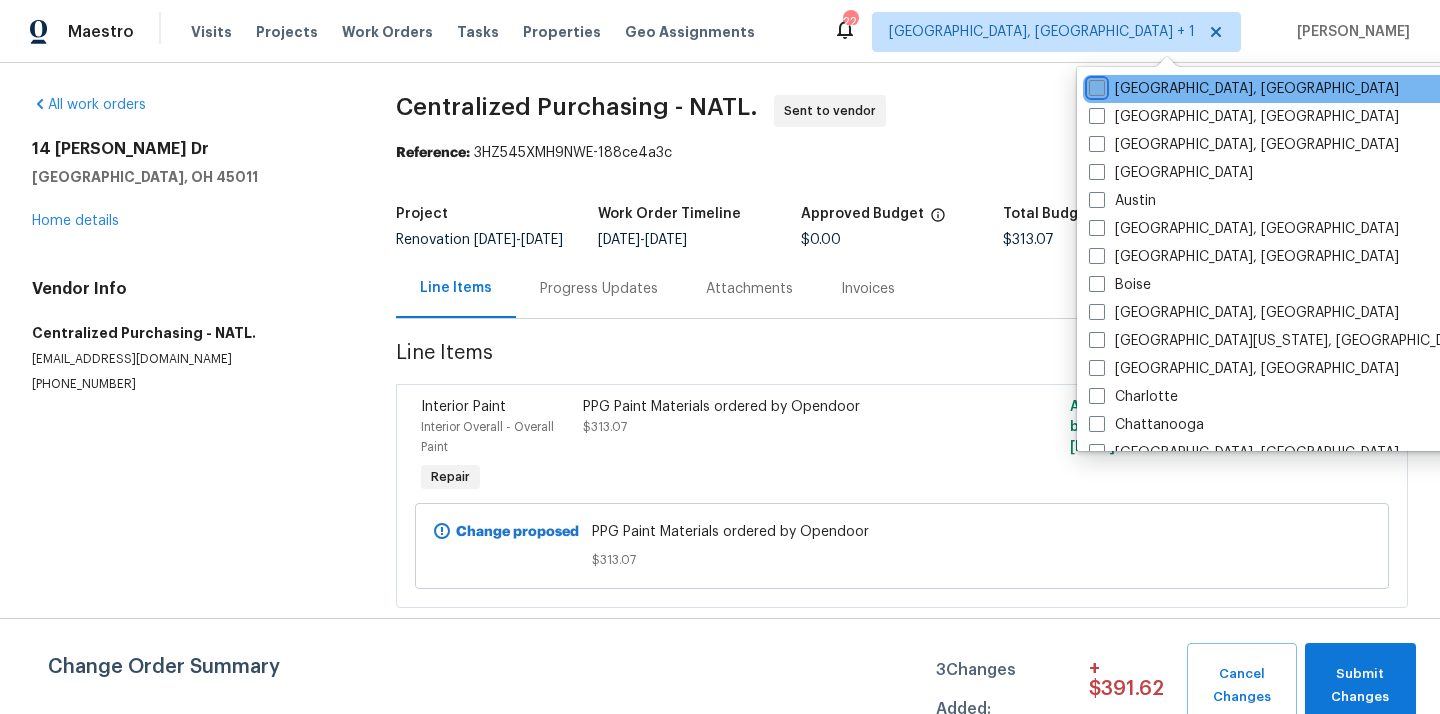checkbox on "false" 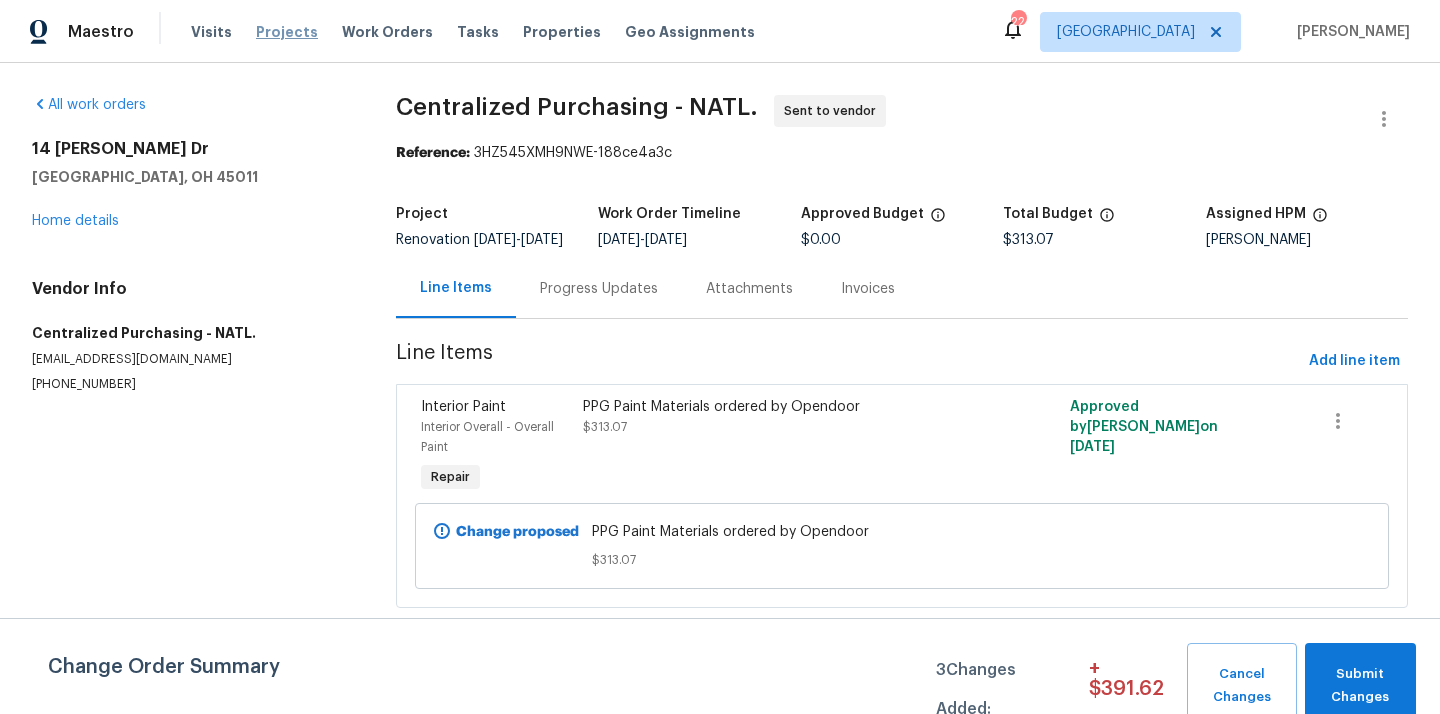 click on "Projects" at bounding box center (287, 32) 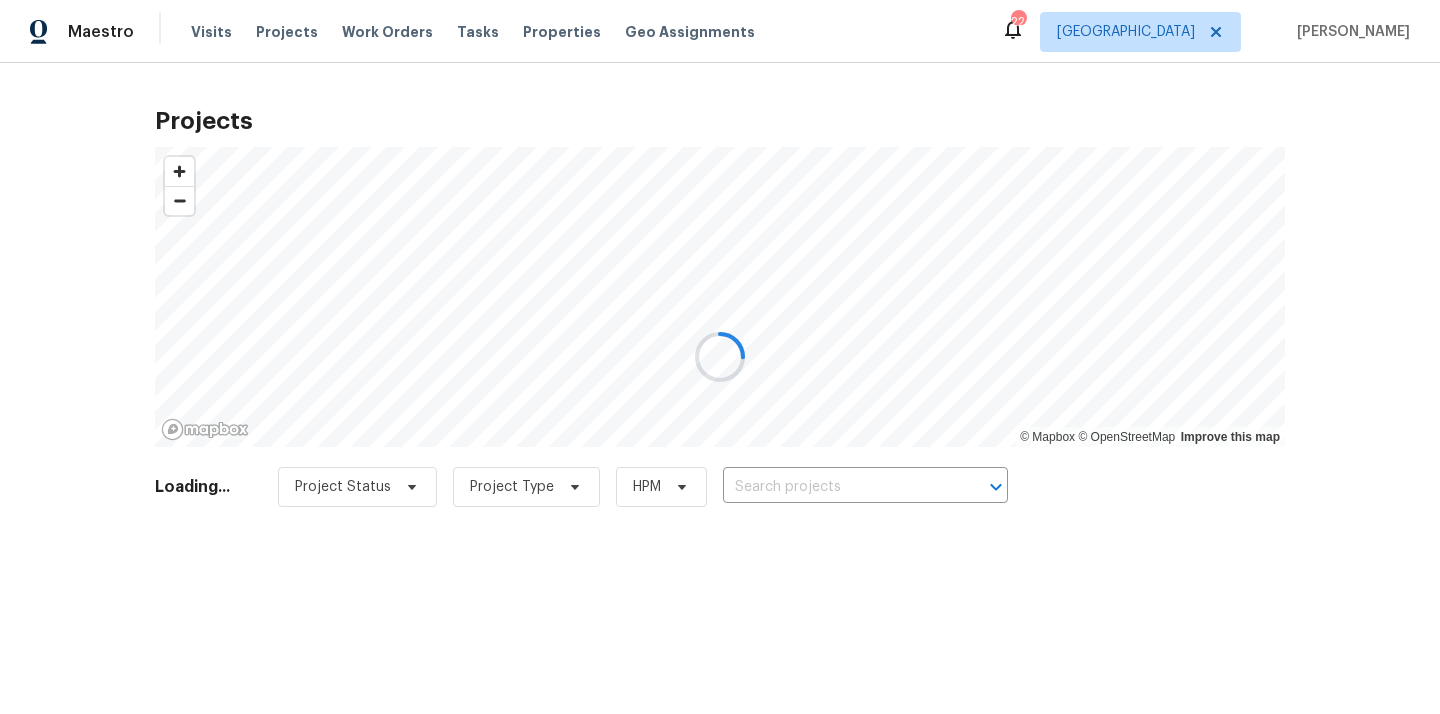 click at bounding box center (720, 357) 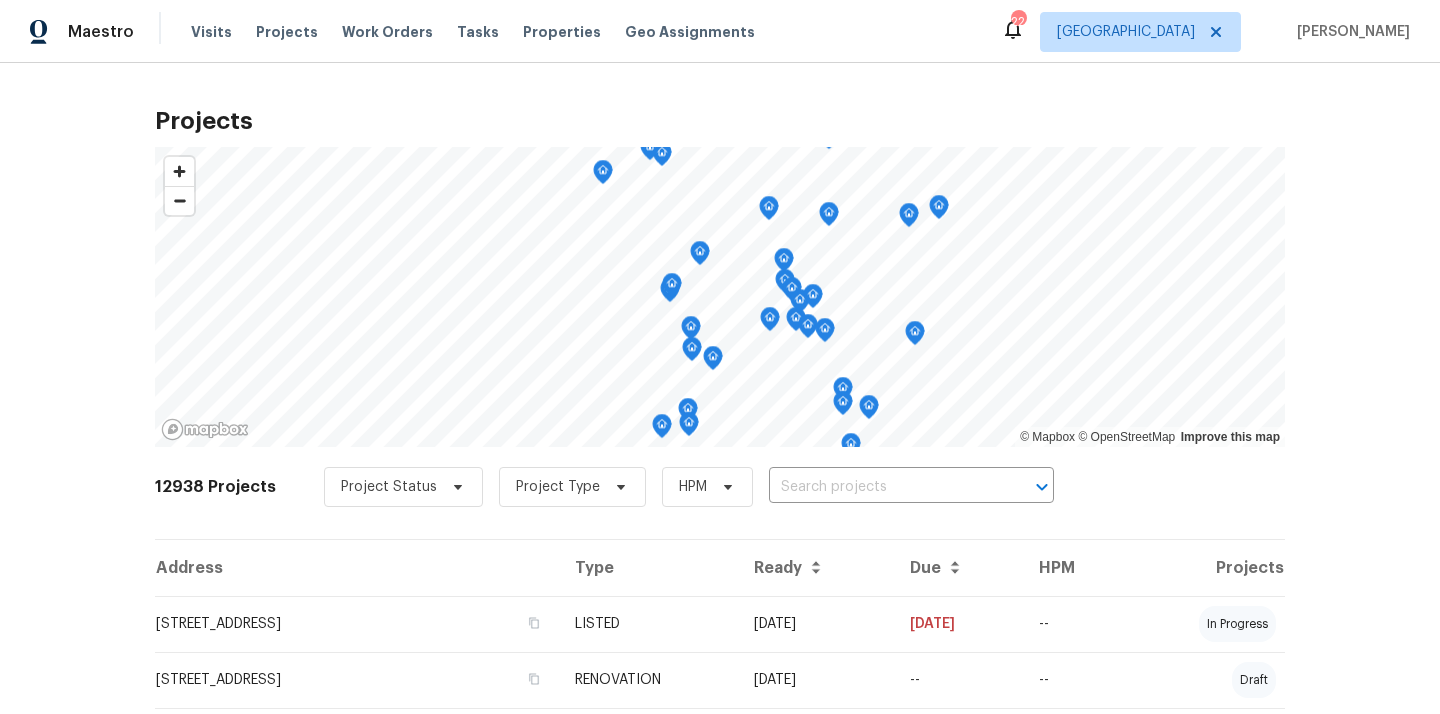 click at bounding box center [883, 487] 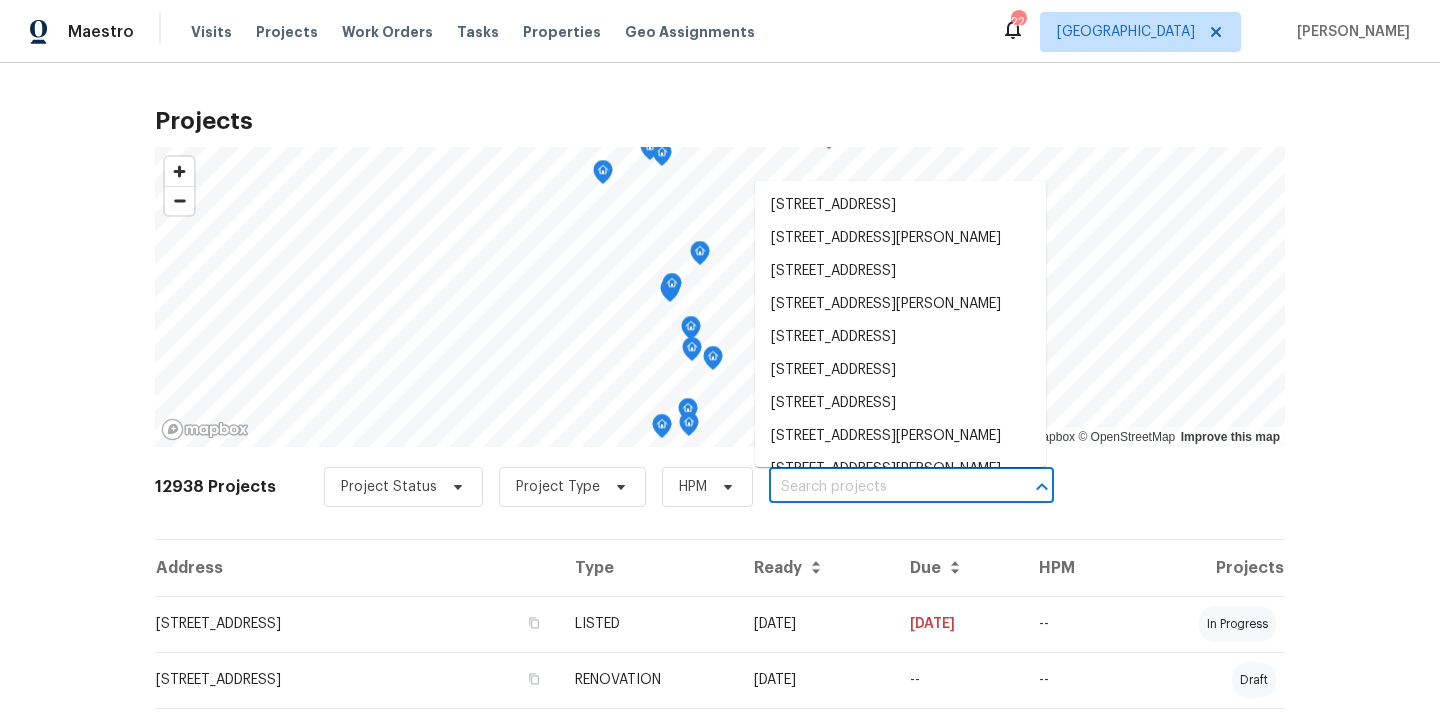 paste on "[STREET_ADDRESS][PERSON_NAME]" 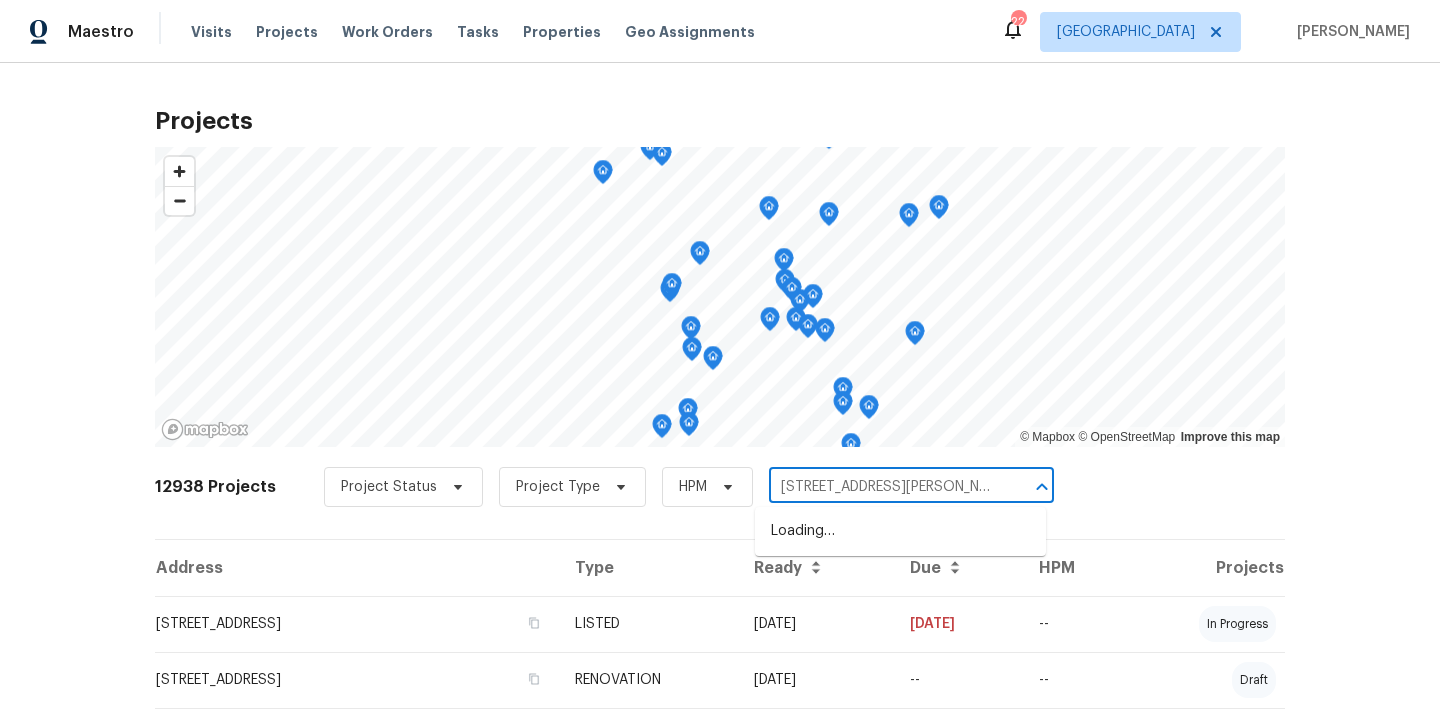 scroll, scrollTop: 0, scrollLeft: 25, axis: horizontal 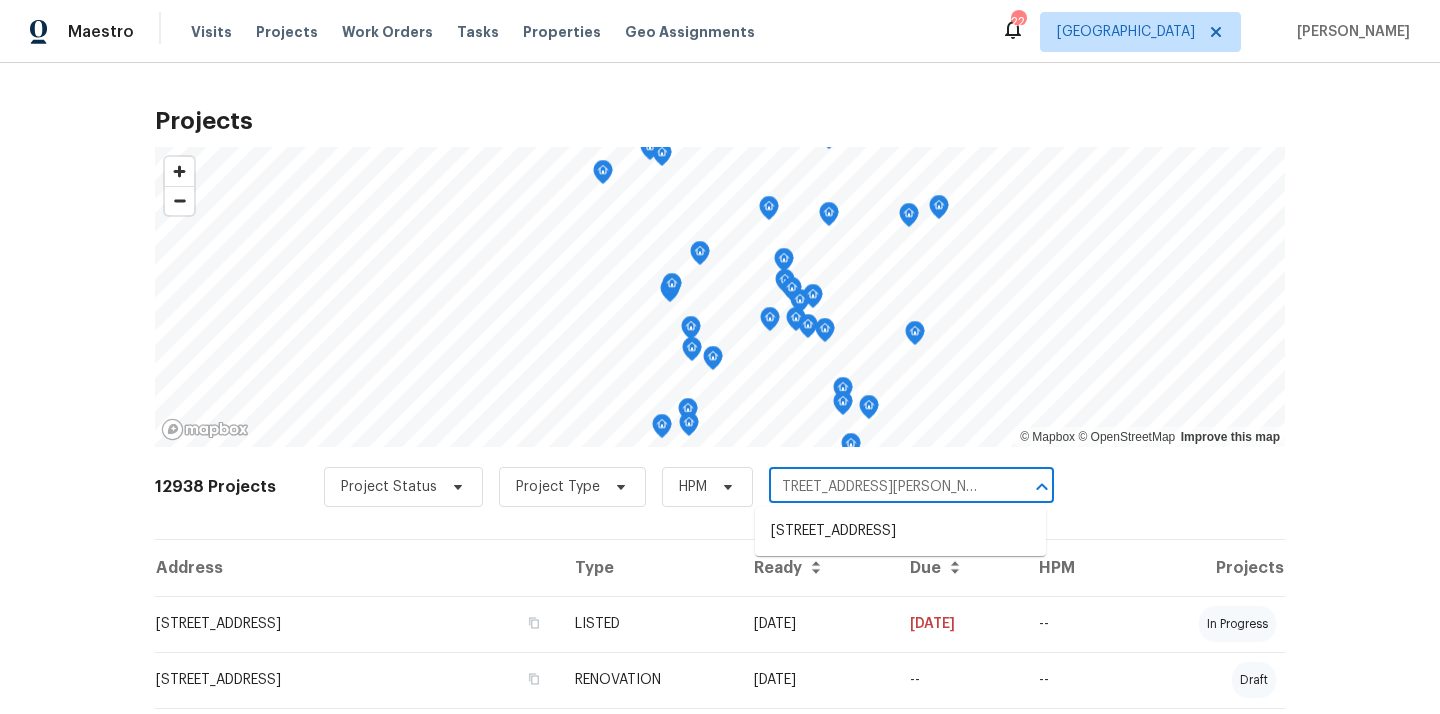 click on "[STREET_ADDRESS]" at bounding box center [900, 531] 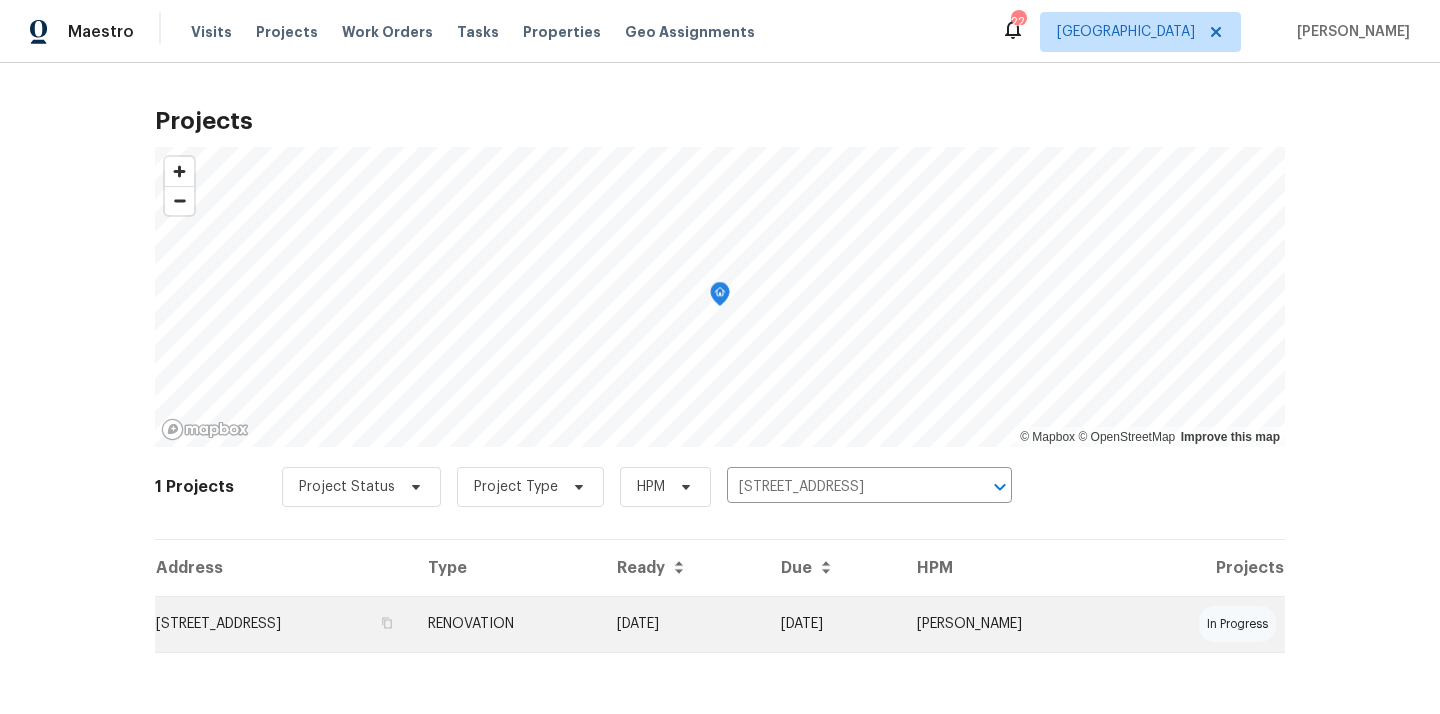 click on "RENOVATION" at bounding box center (506, 624) 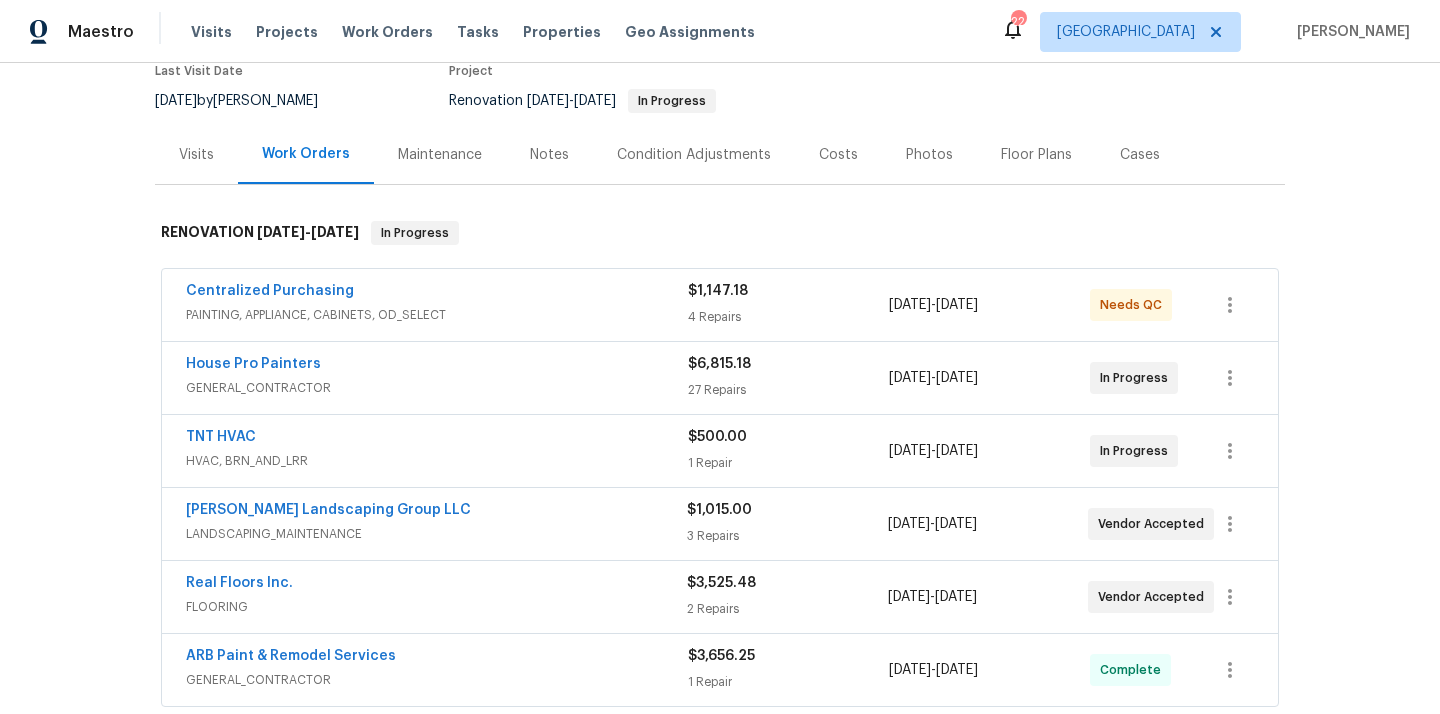 scroll, scrollTop: 193, scrollLeft: 0, axis: vertical 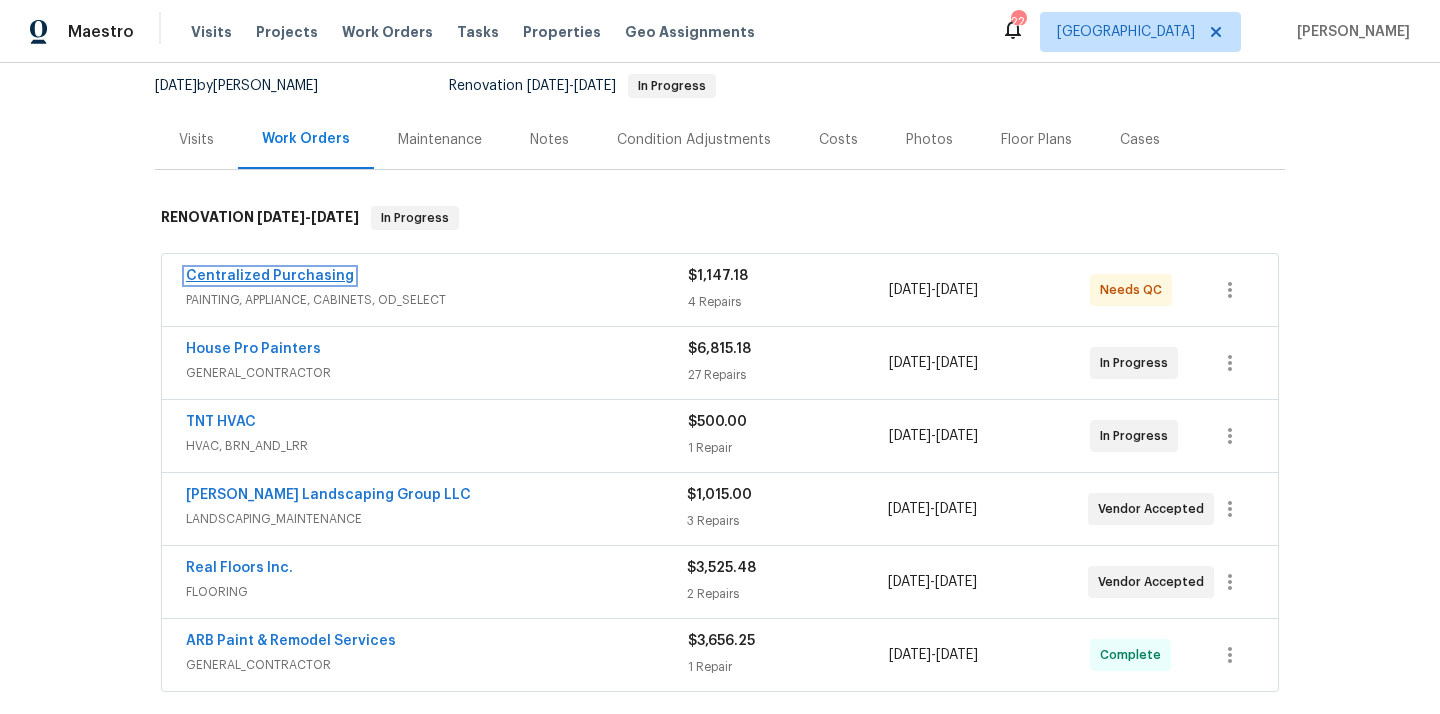 click on "Centralized Purchasing" at bounding box center [270, 276] 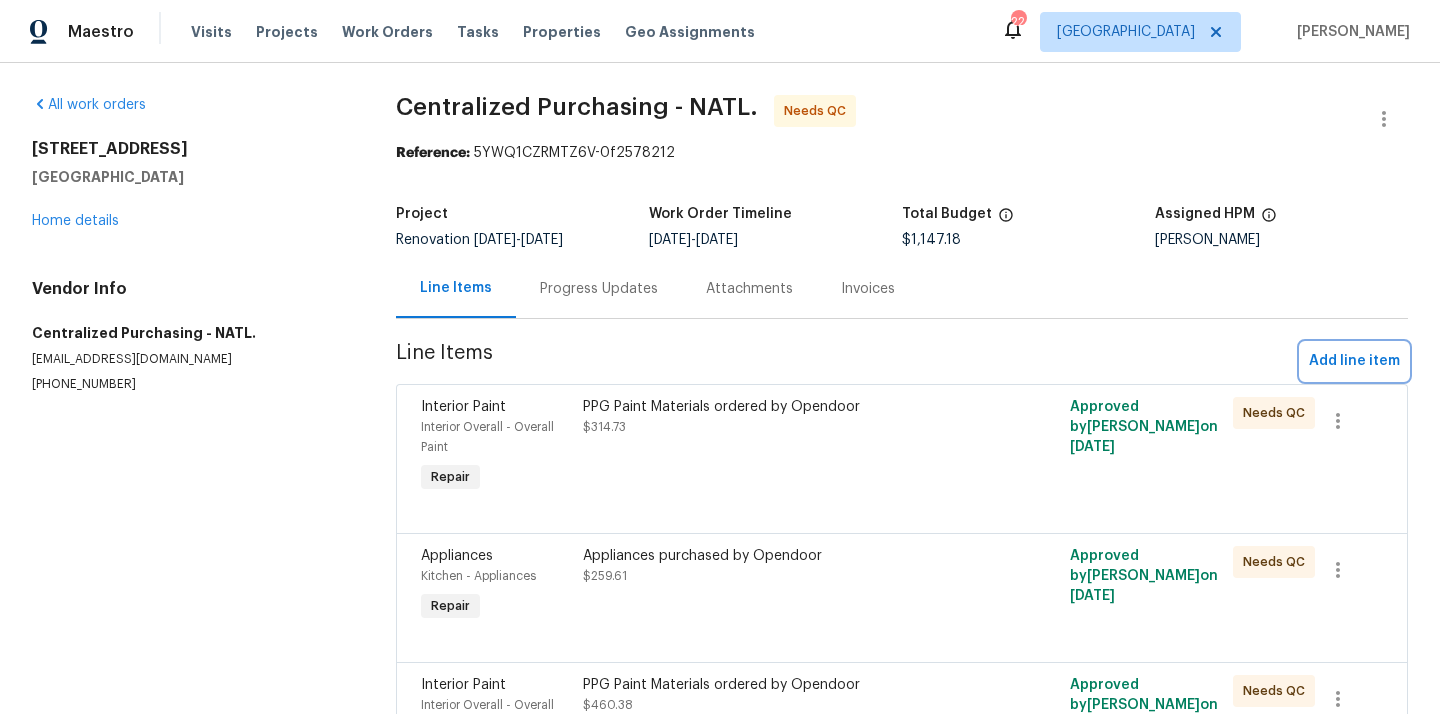 click on "Add line item" at bounding box center (1354, 361) 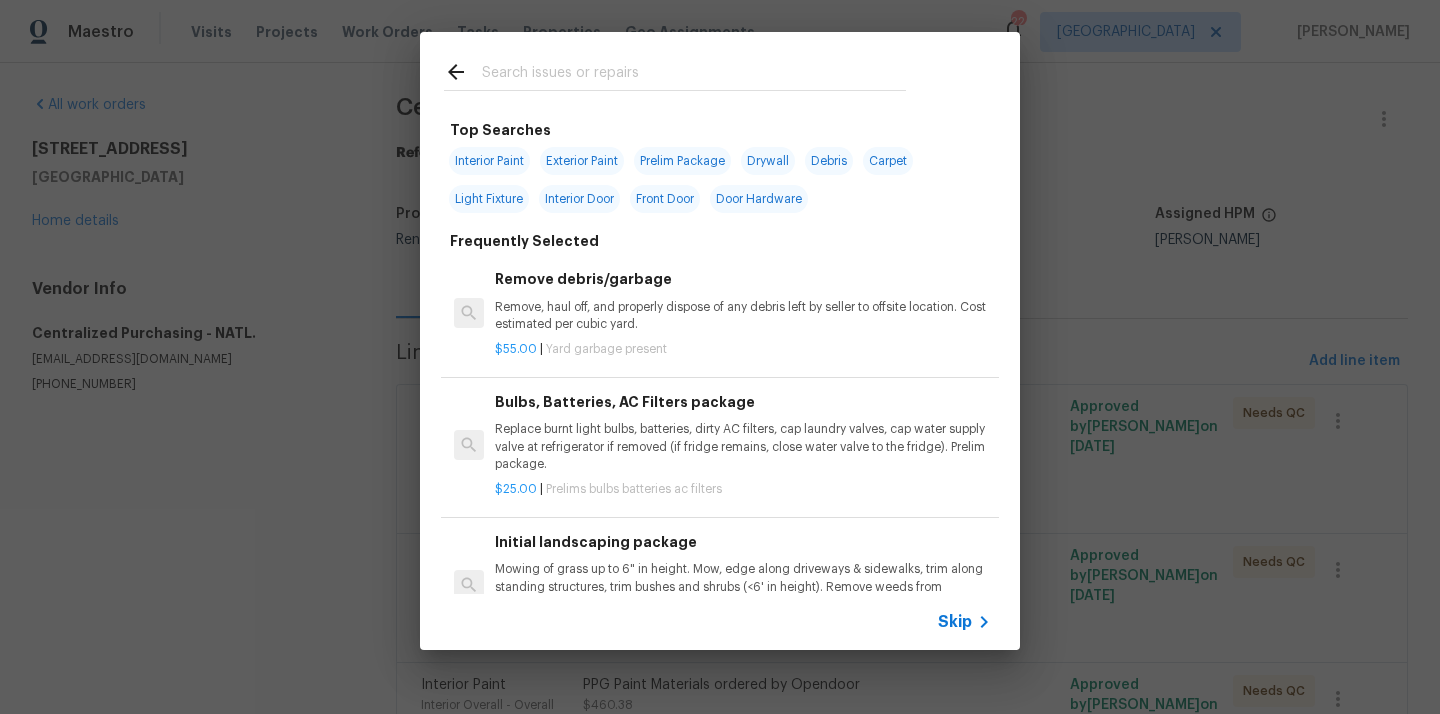 click at bounding box center (694, 75) 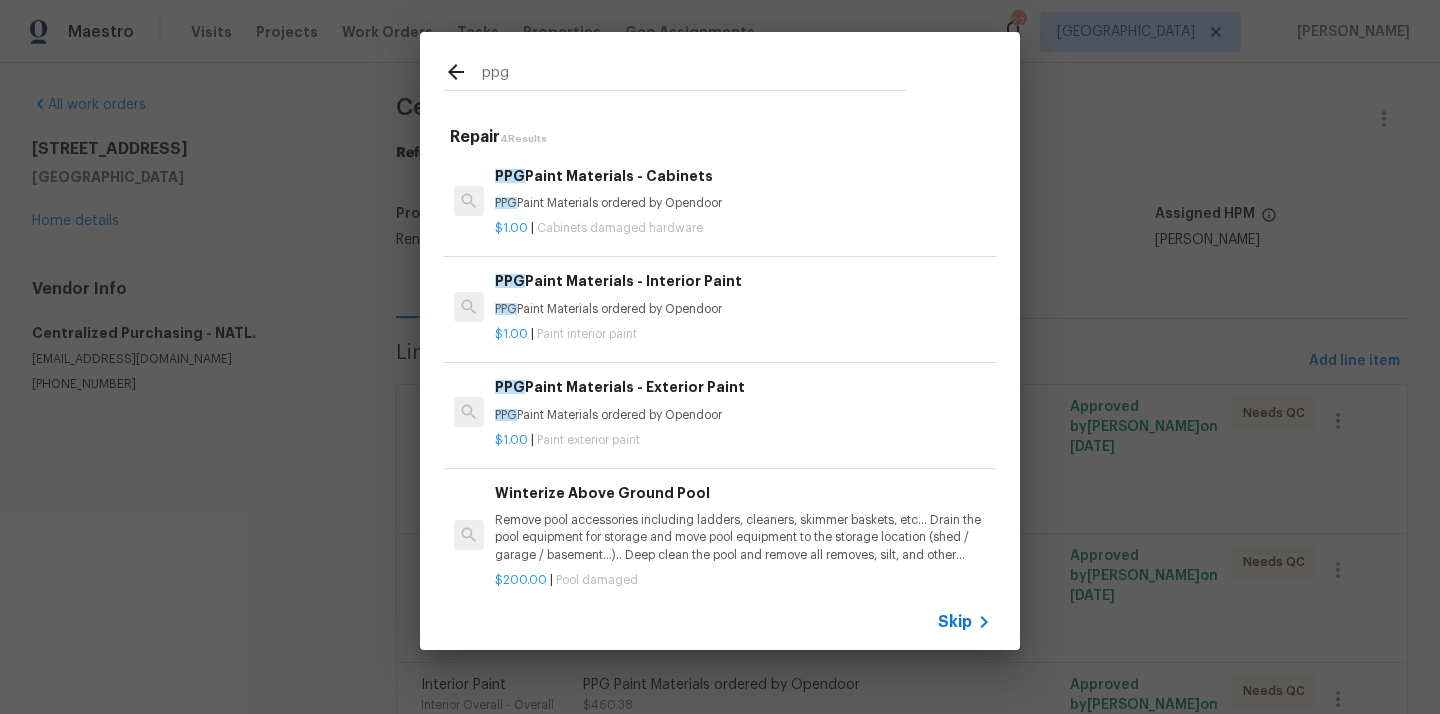 type on "ppg" 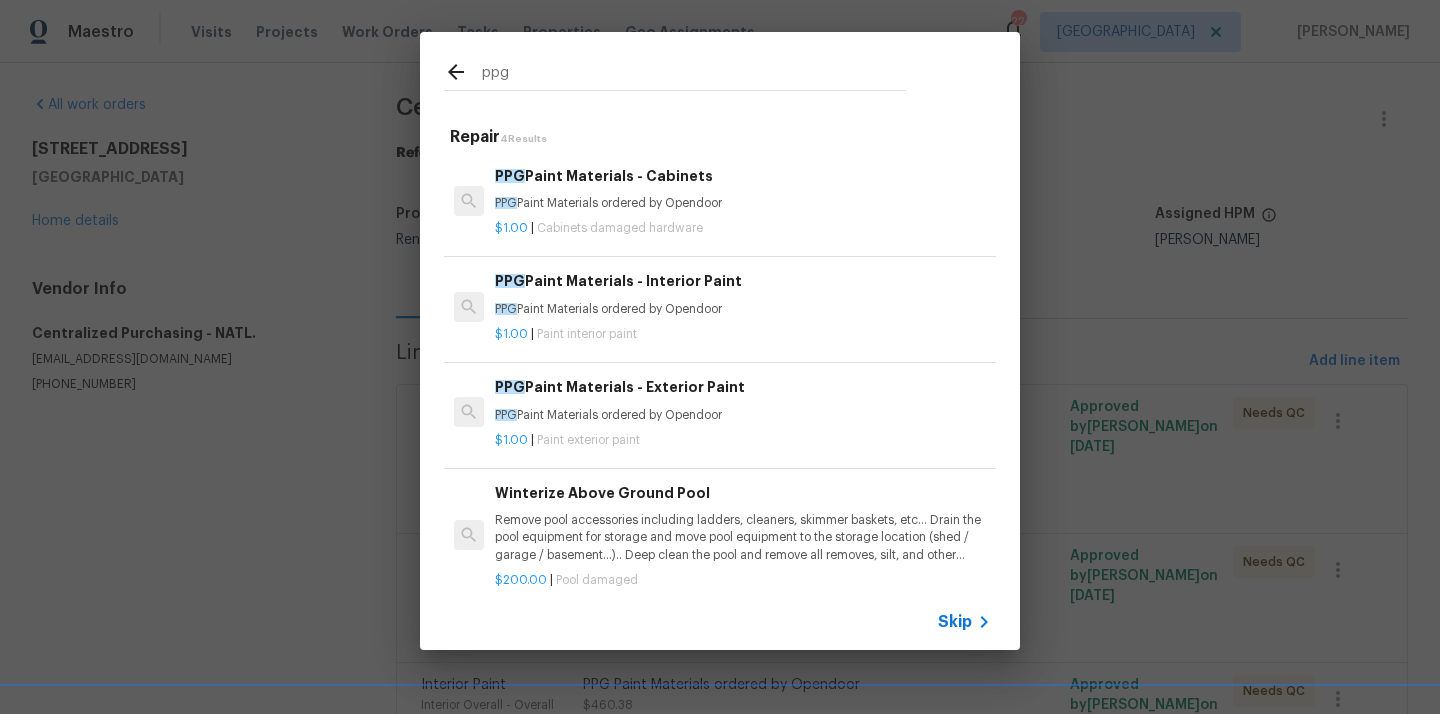 click on "PPG  Paint Materials ordered by Opendoor" at bounding box center (743, 415) 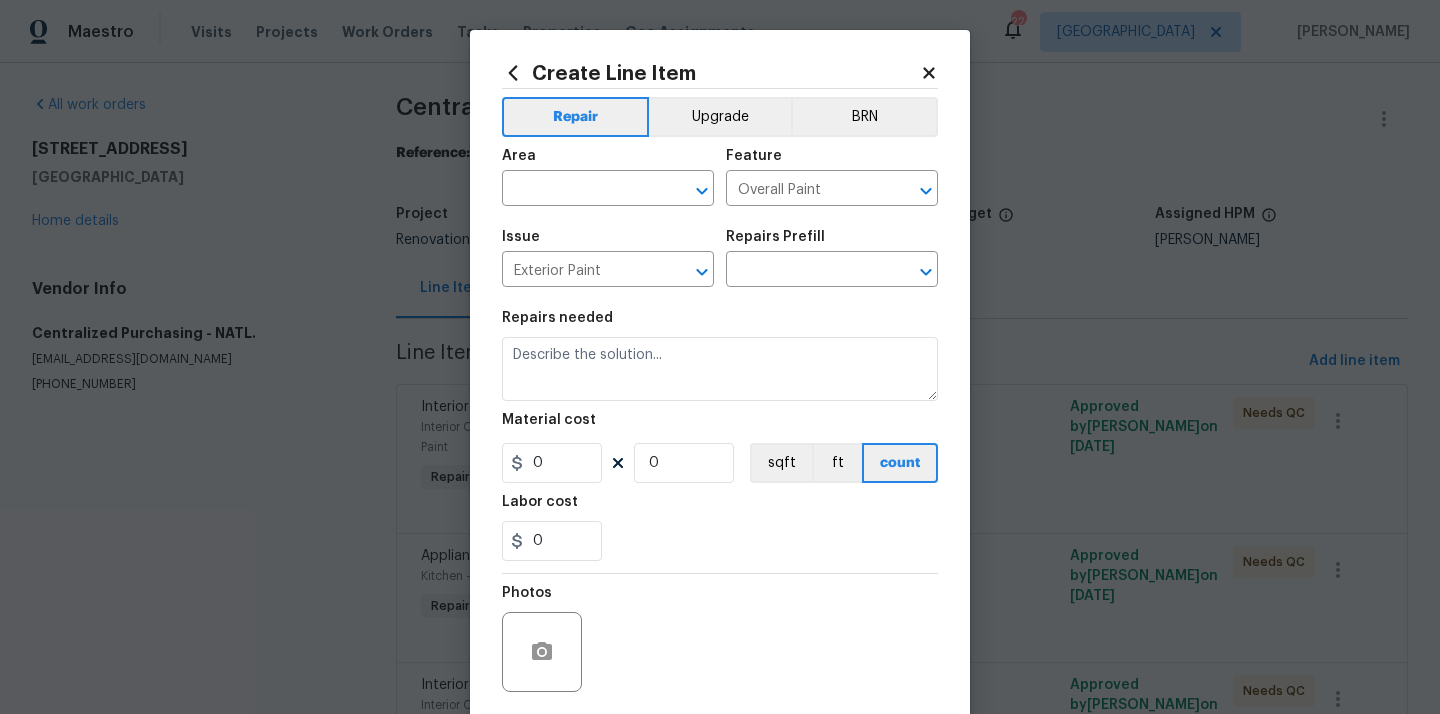type on "PPG Paint Materials - Exterior Paint $1.00" 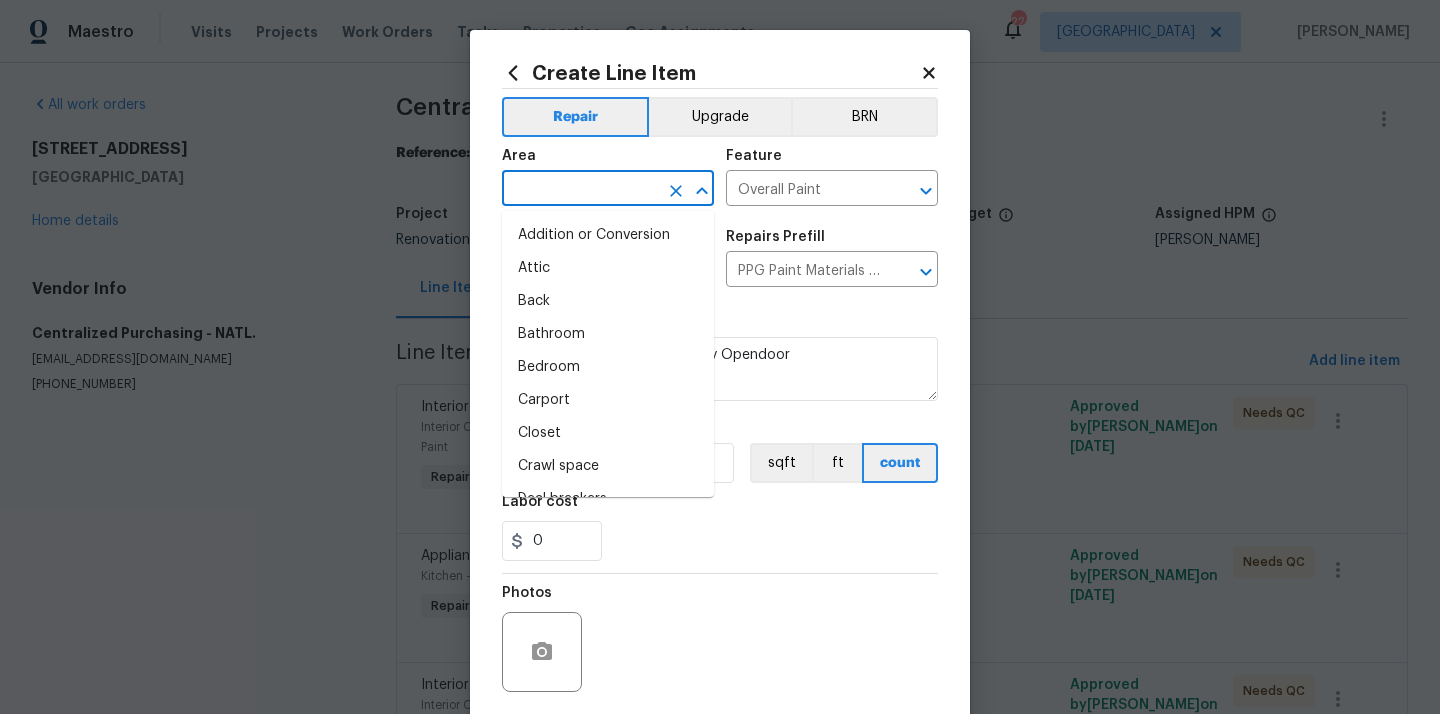 click at bounding box center [580, 190] 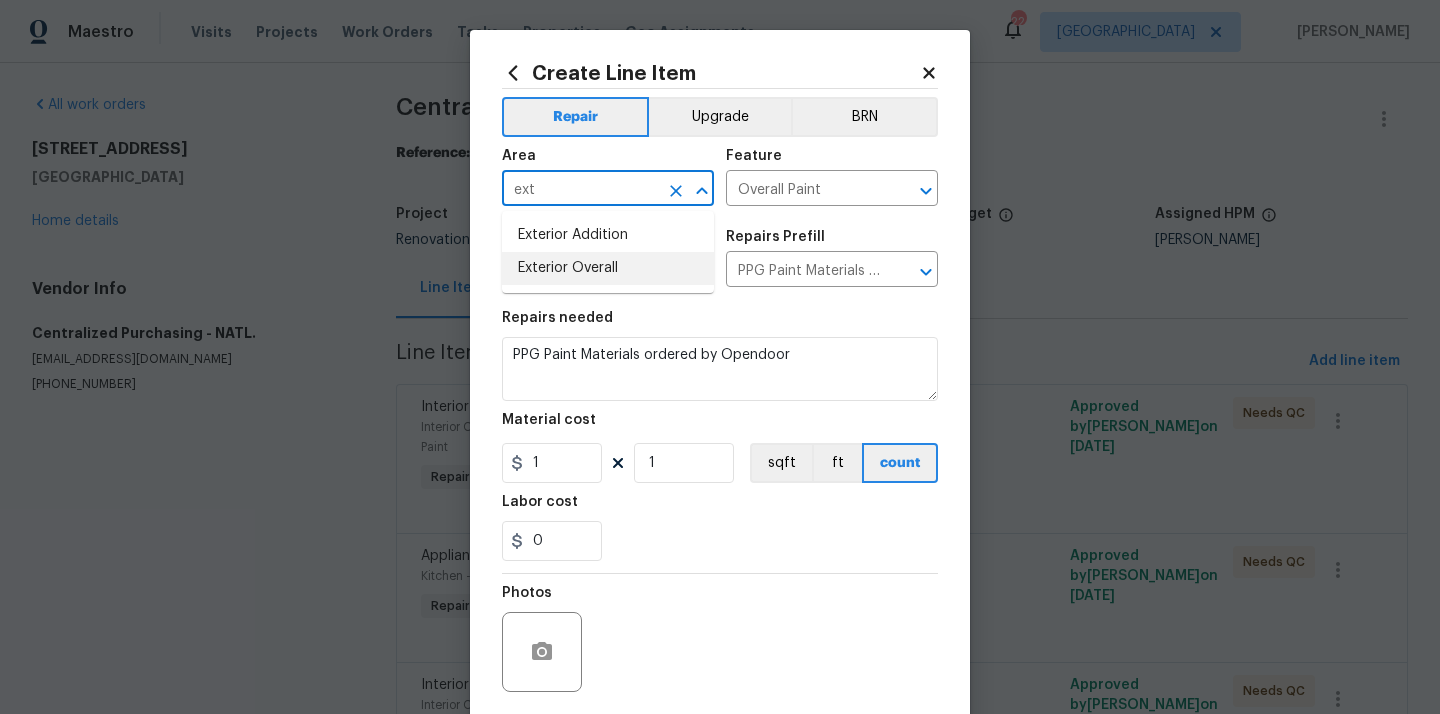 click on "Exterior Overall" at bounding box center (608, 268) 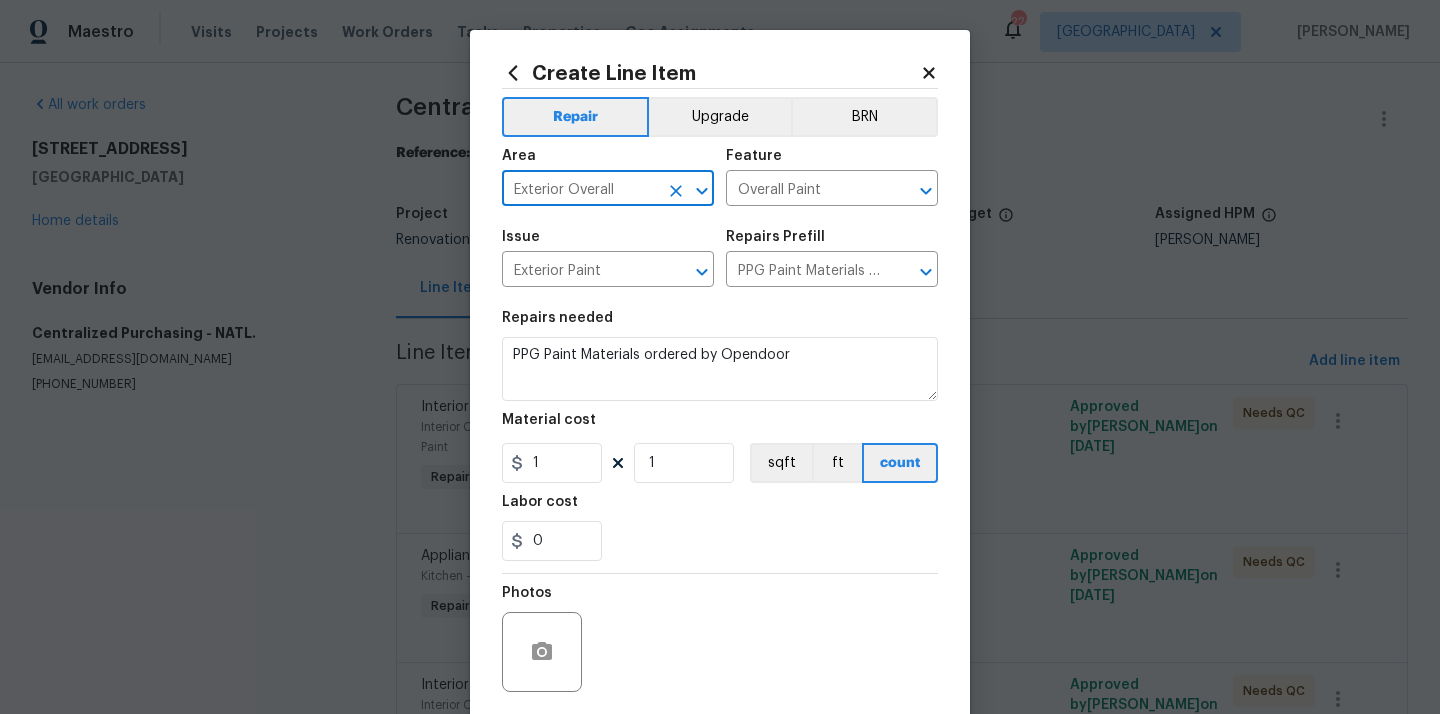 type on "Exterior Overall" 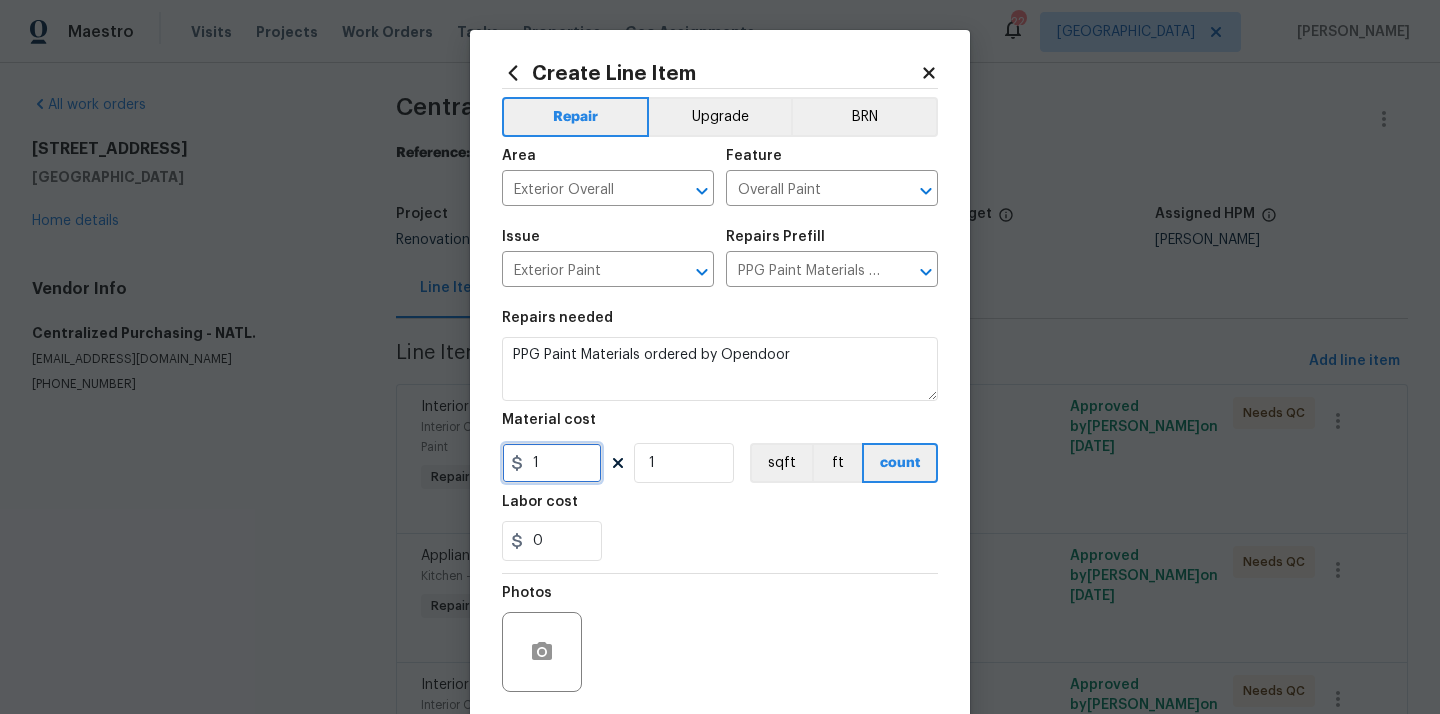 drag, startPoint x: 538, startPoint y: 475, endPoint x: 512, endPoint y: 474, distance: 26.019224 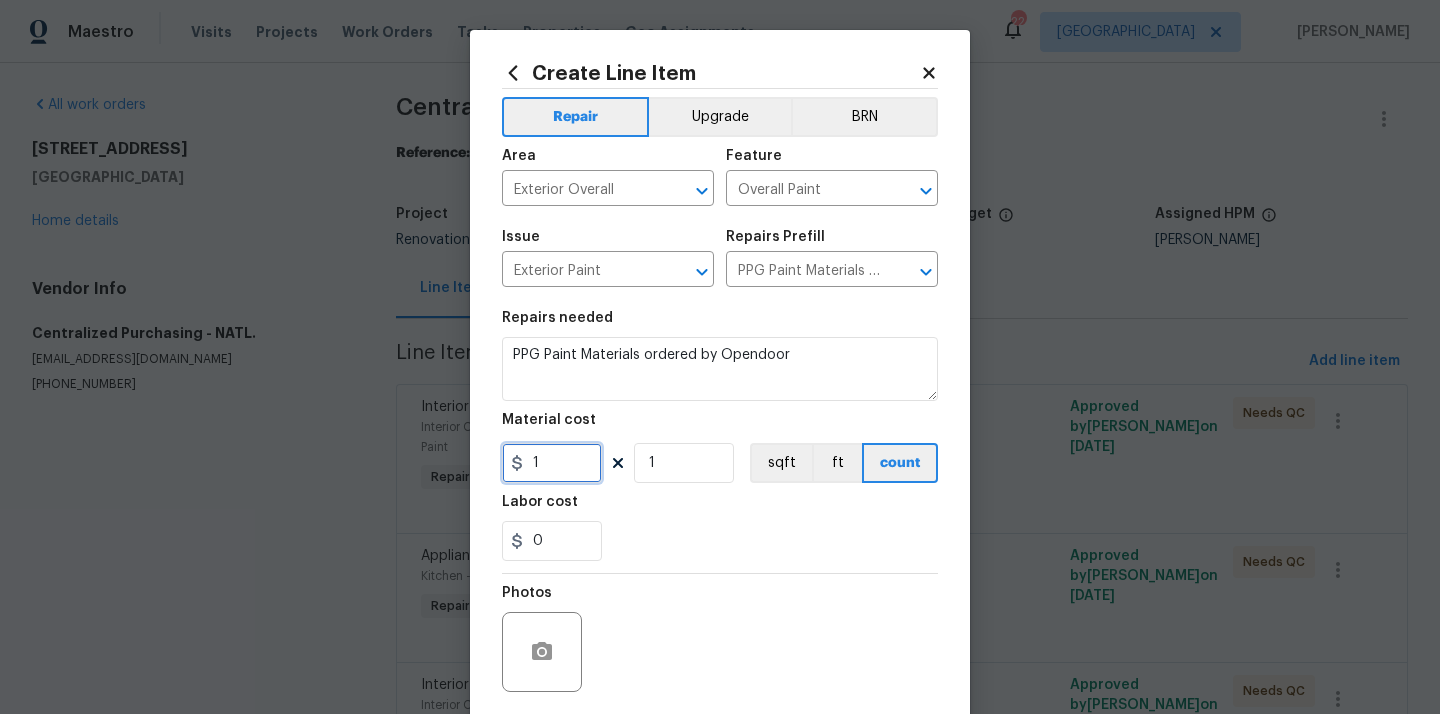 paste on "47.04" 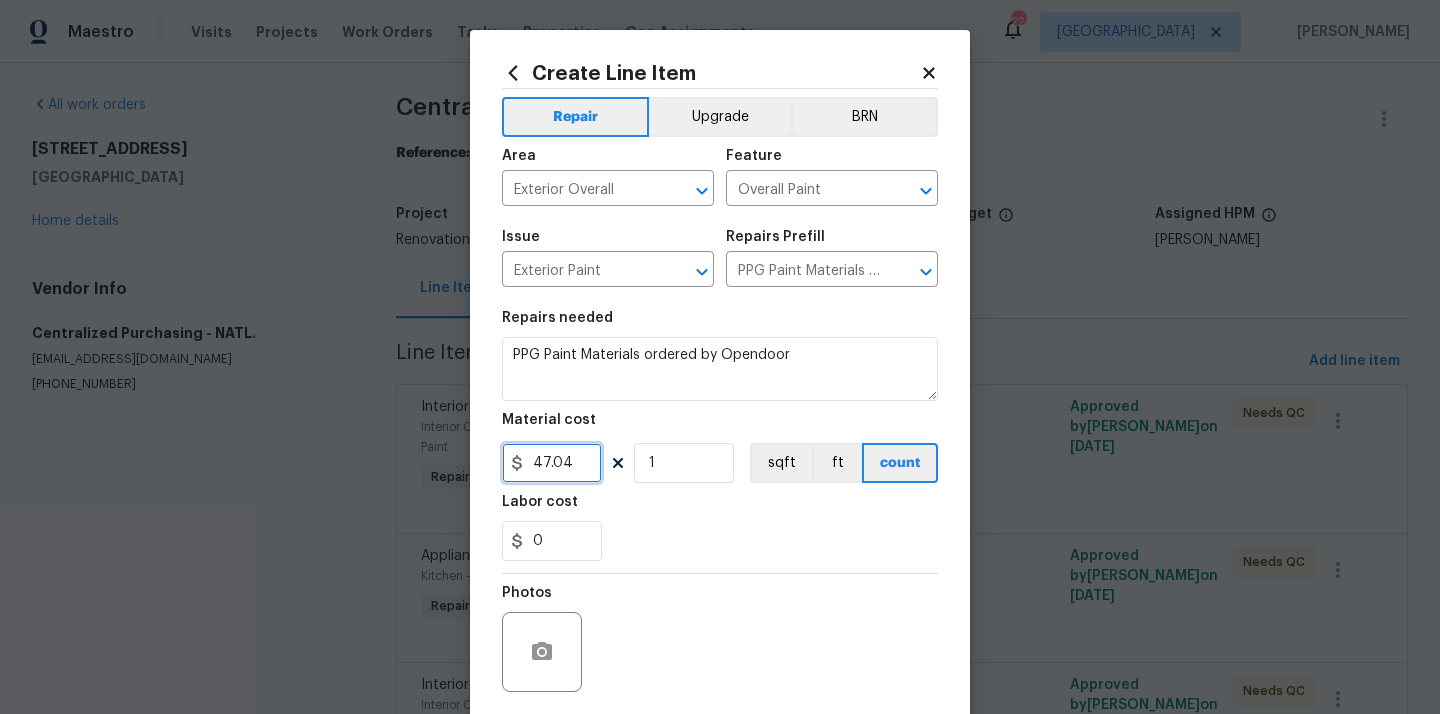 type on "47.04" 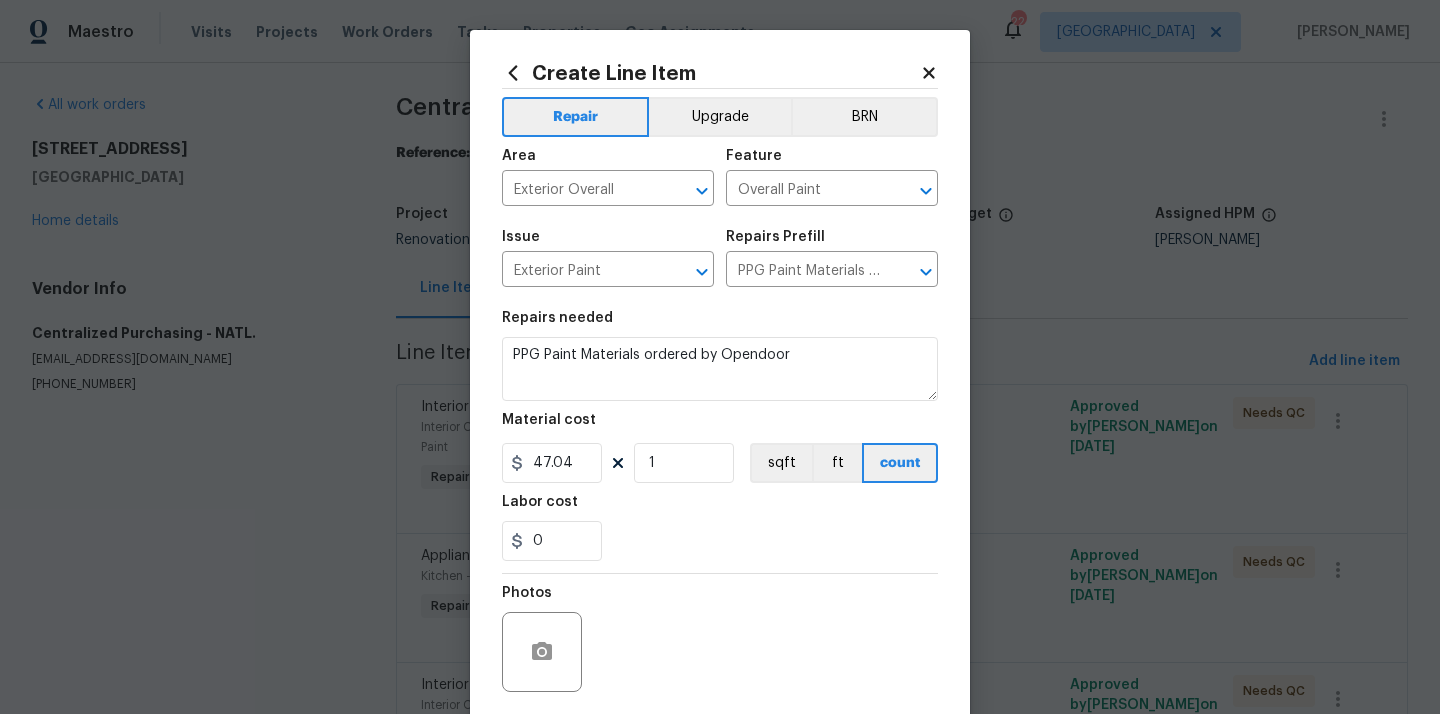 click on "Labor cost" at bounding box center [720, 508] 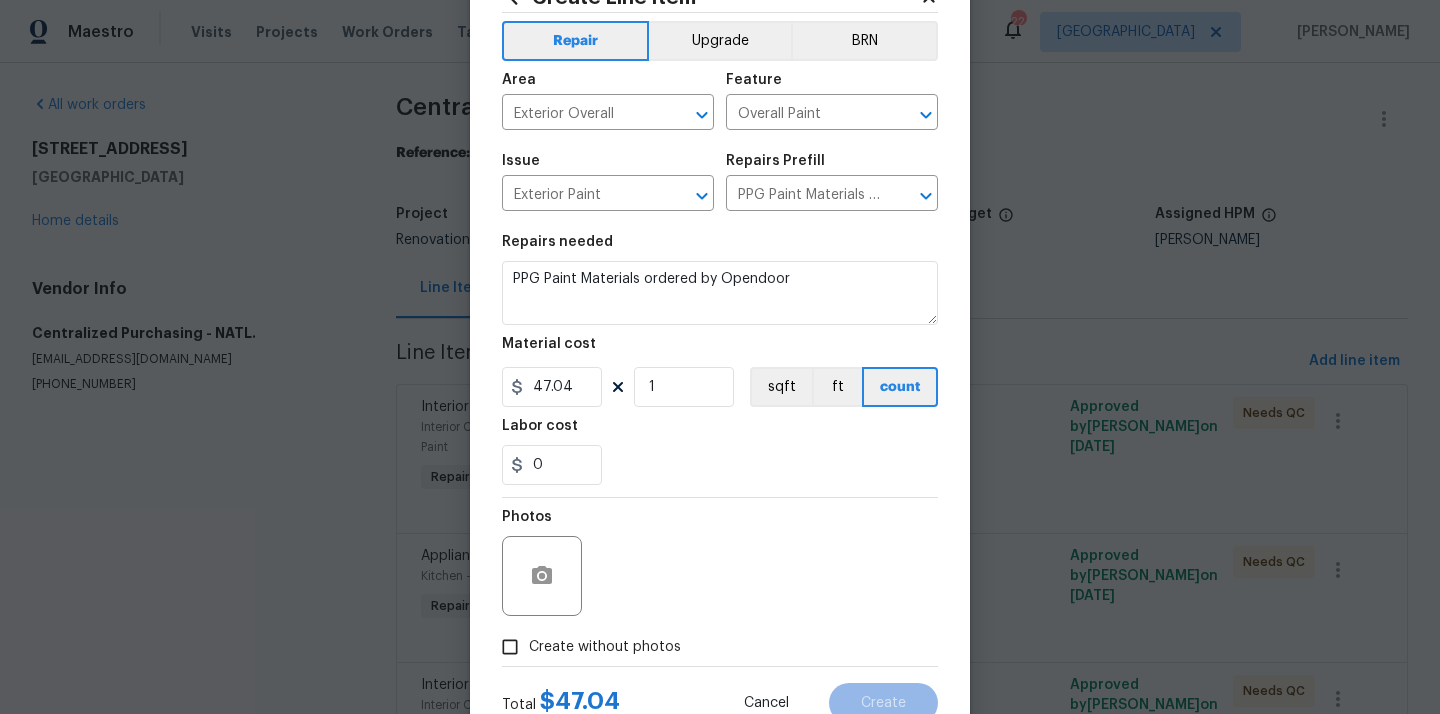 scroll, scrollTop: 148, scrollLeft: 0, axis: vertical 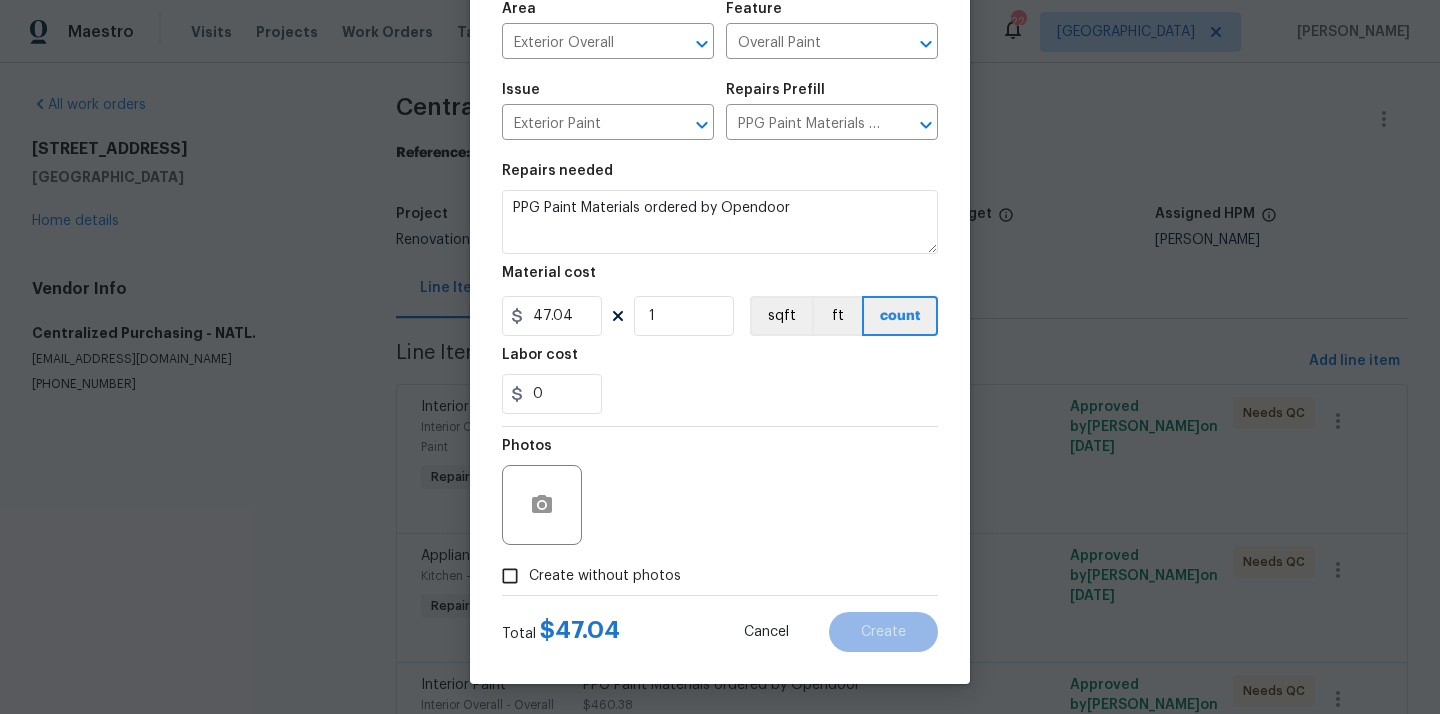 click on "Create without photos" at bounding box center [605, 576] 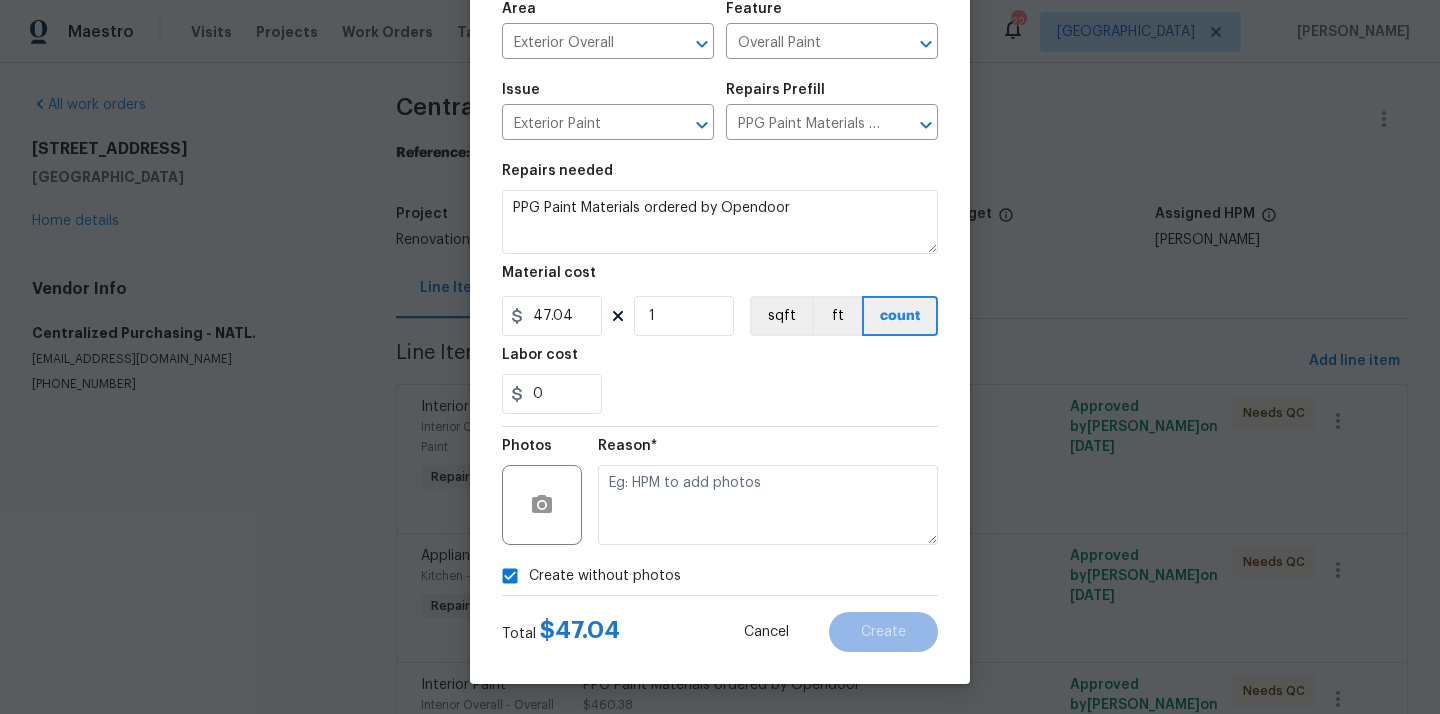 click on "Reason*" at bounding box center [768, 452] 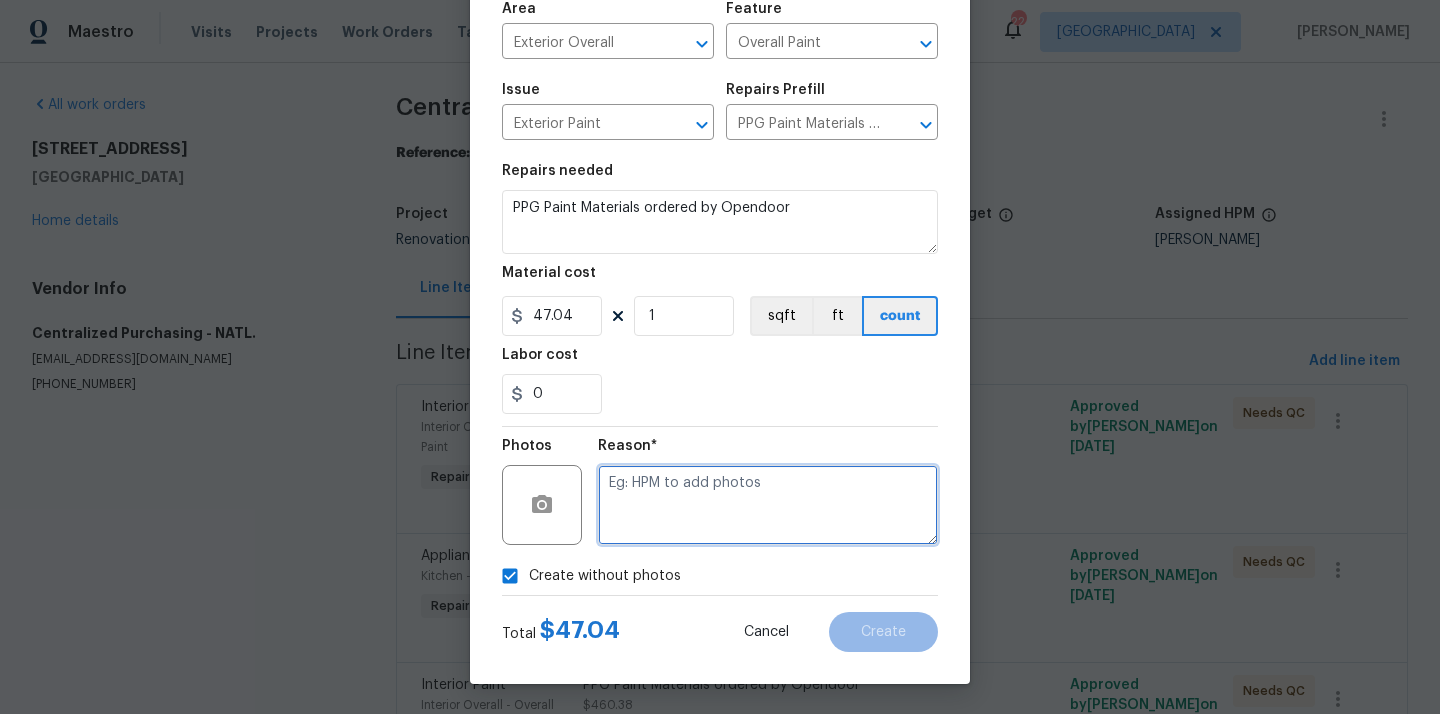 click at bounding box center (768, 505) 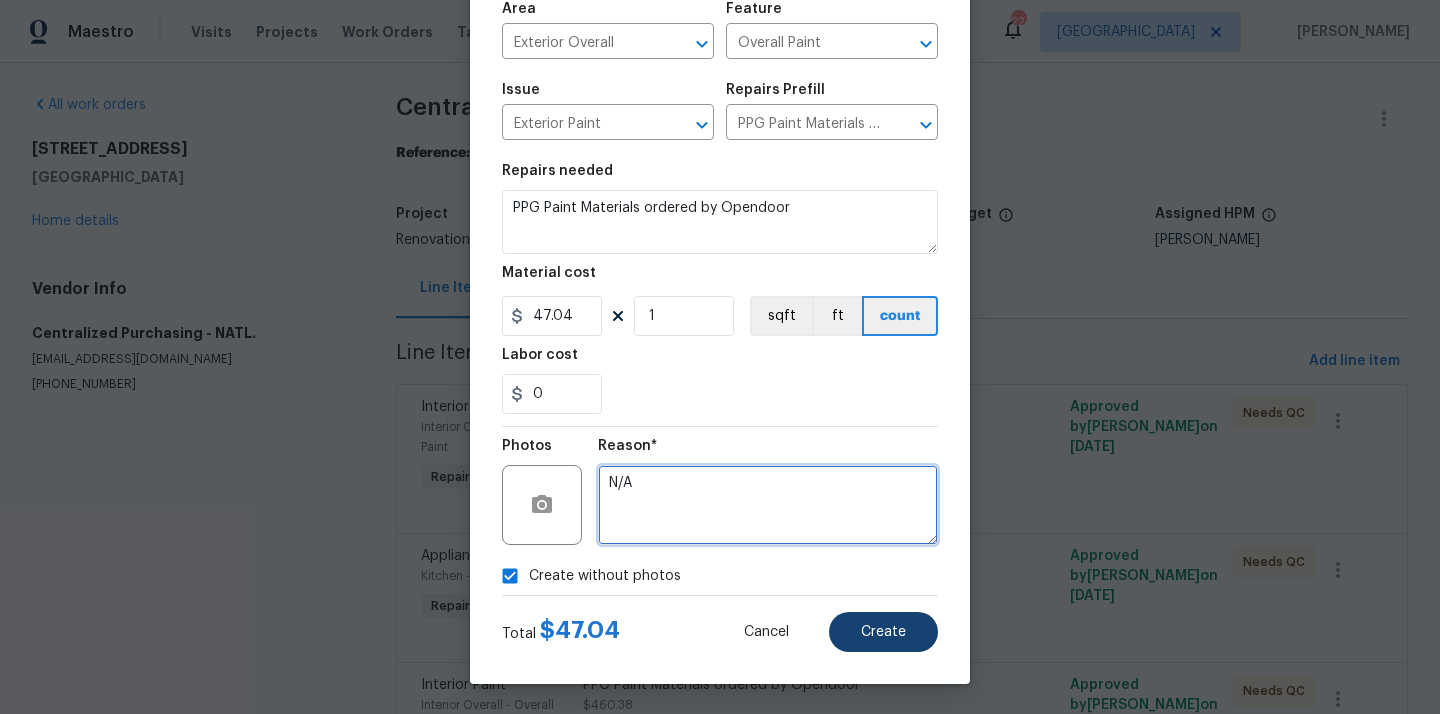 type on "N/A" 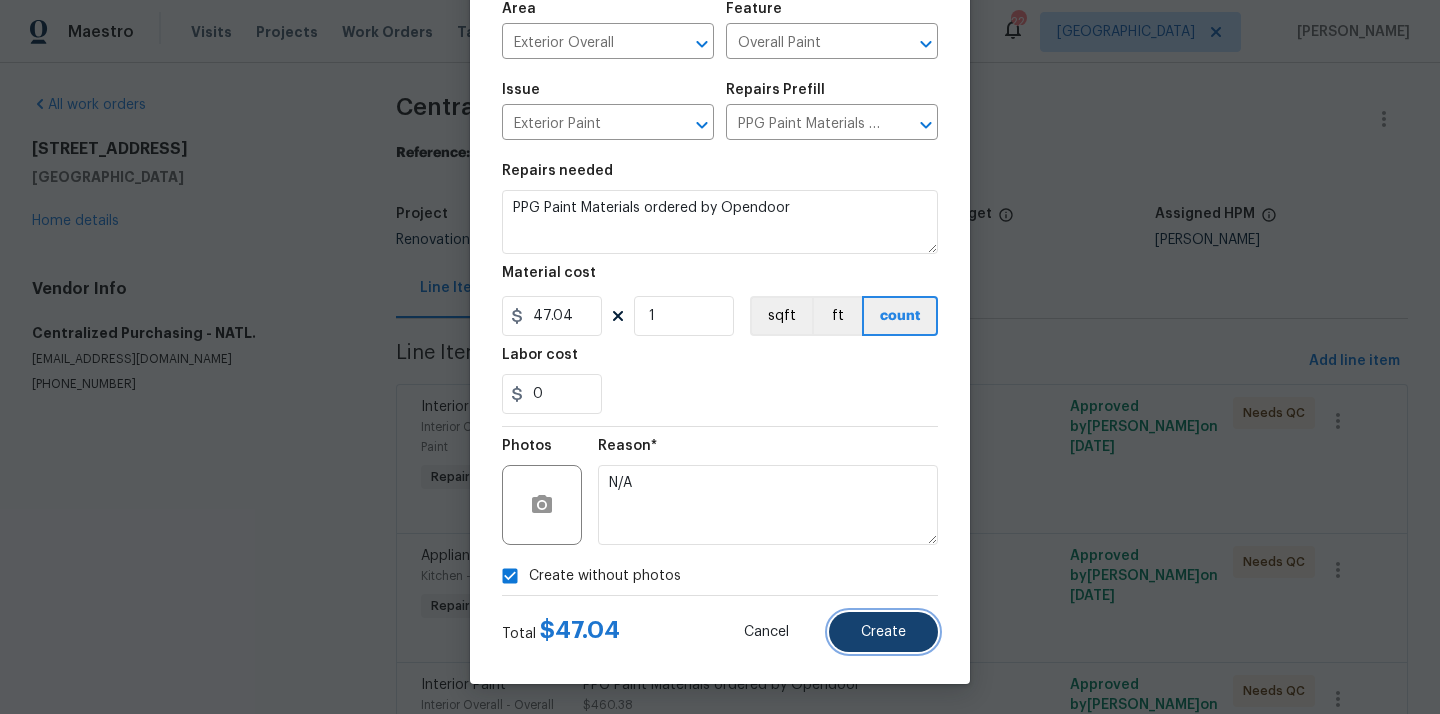 click on "Create" at bounding box center (883, 632) 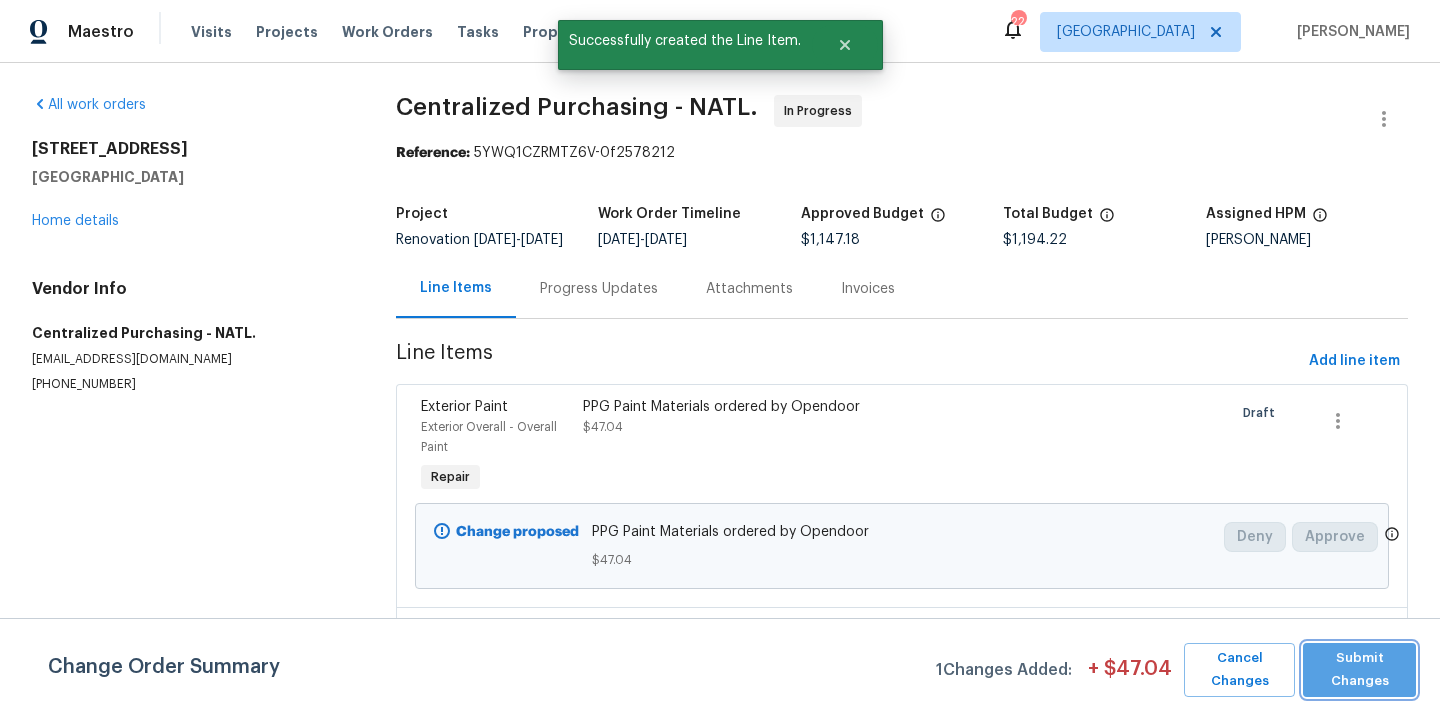 click on "Submit Changes" at bounding box center [1359, 670] 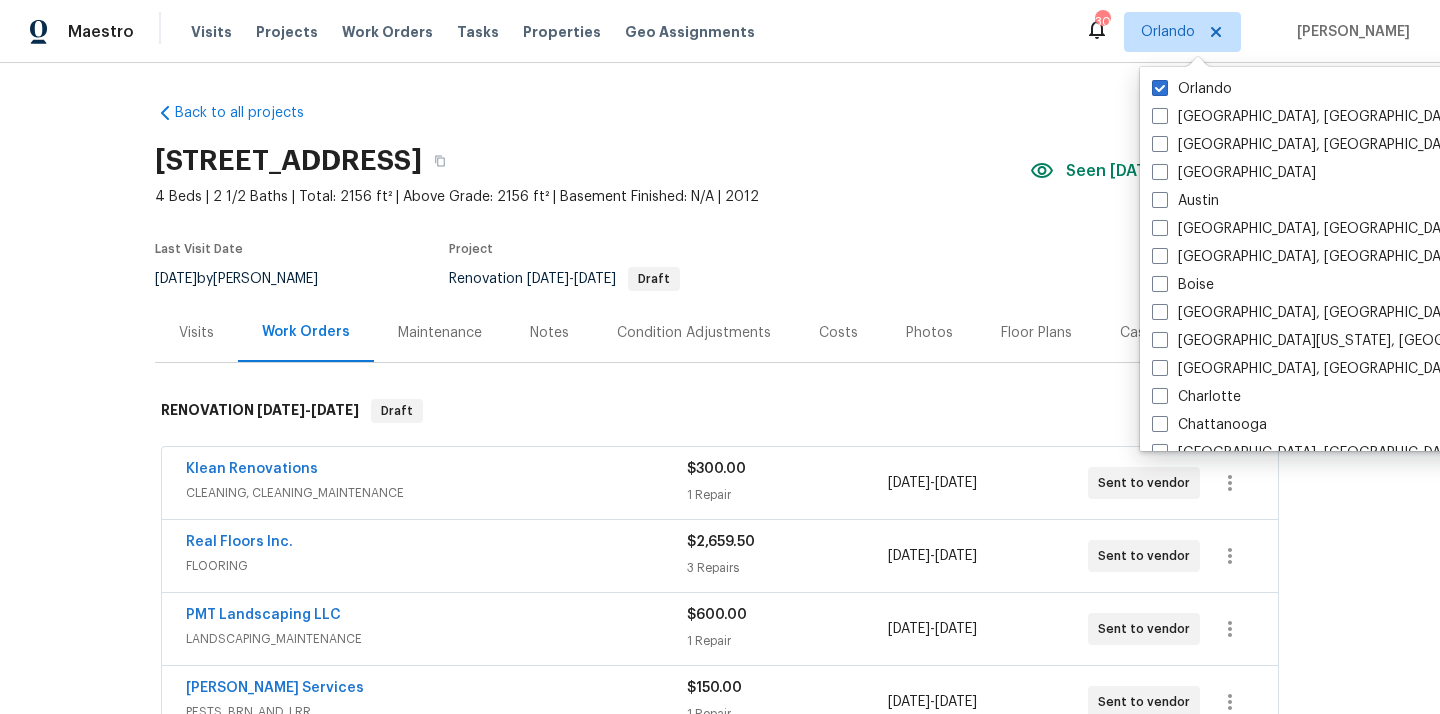 scroll, scrollTop: 0, scrollLeft: 0, axis: both 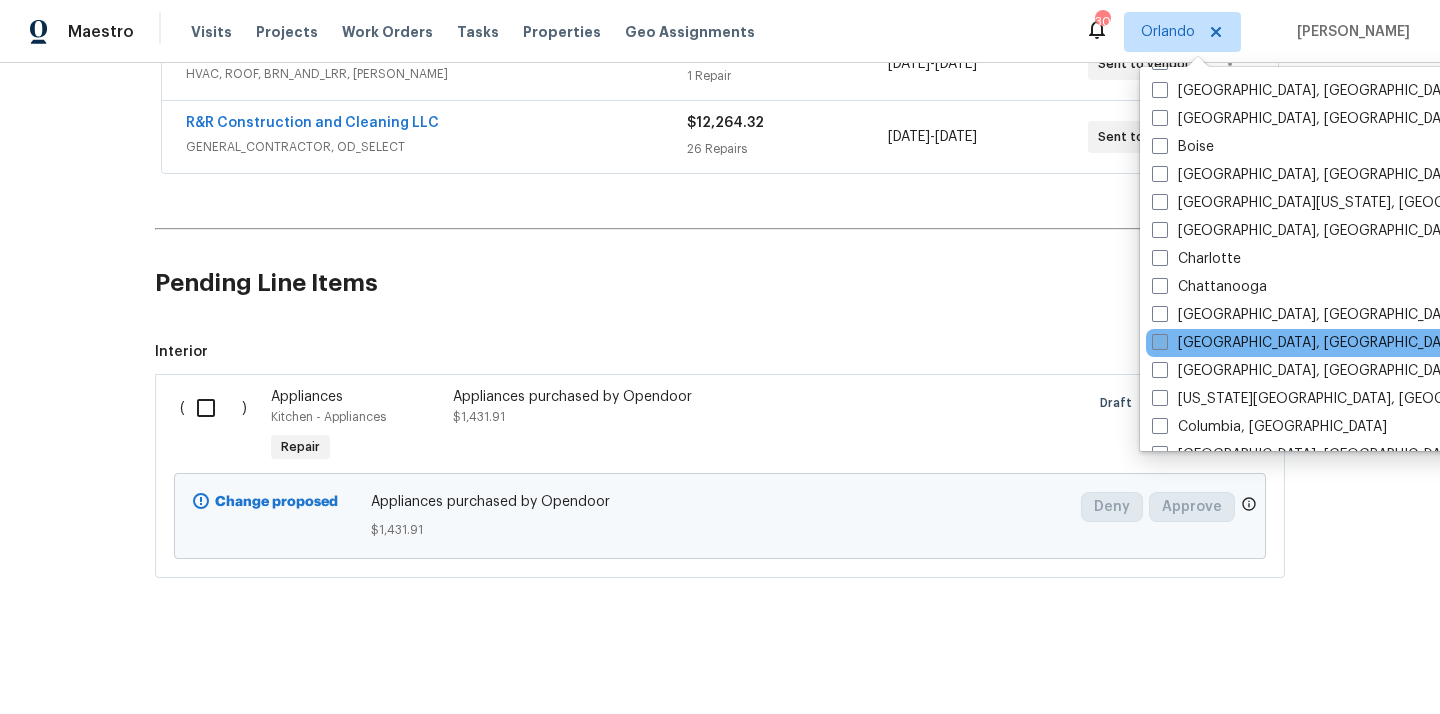 click at bounding box center (1160, 342) 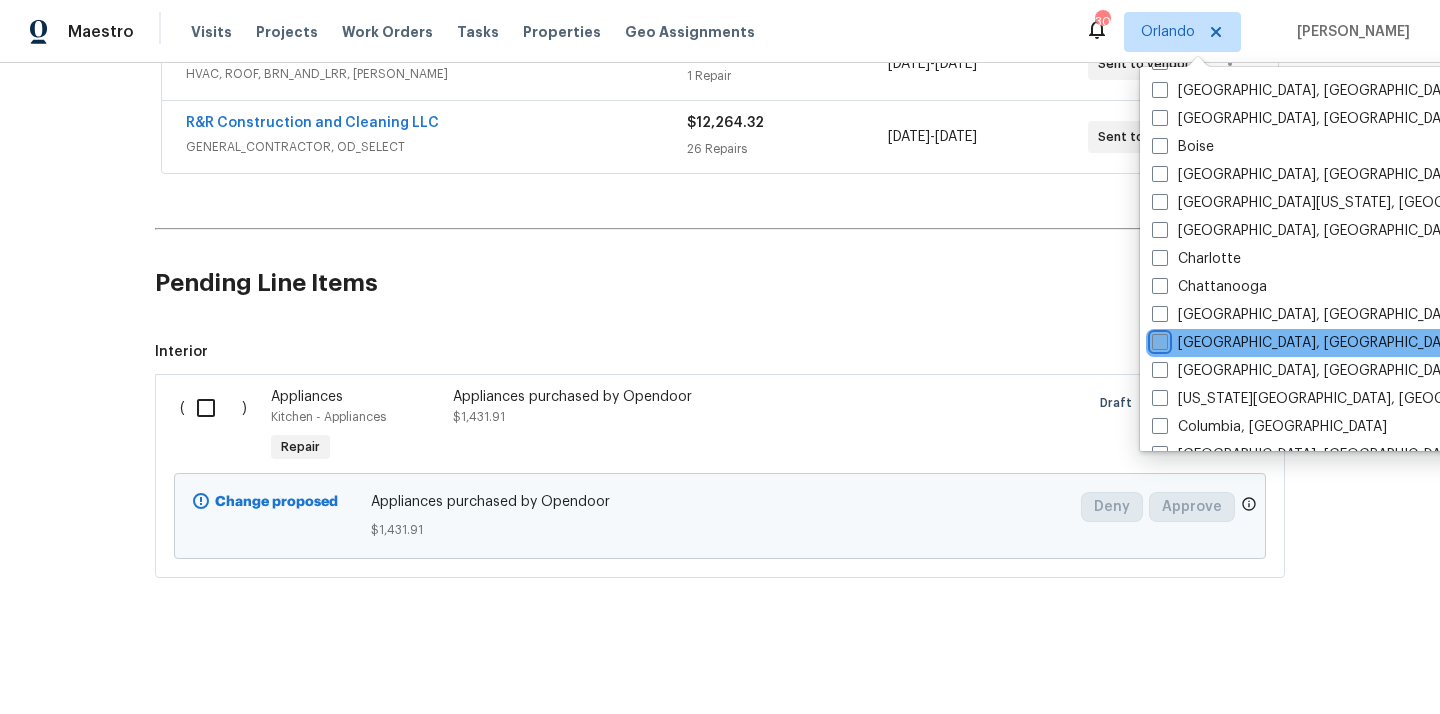 click on "[GEOGRAPHIC_DATA], [GEOGRAPHIC_DATA]" at bounding box center (1158, 339) 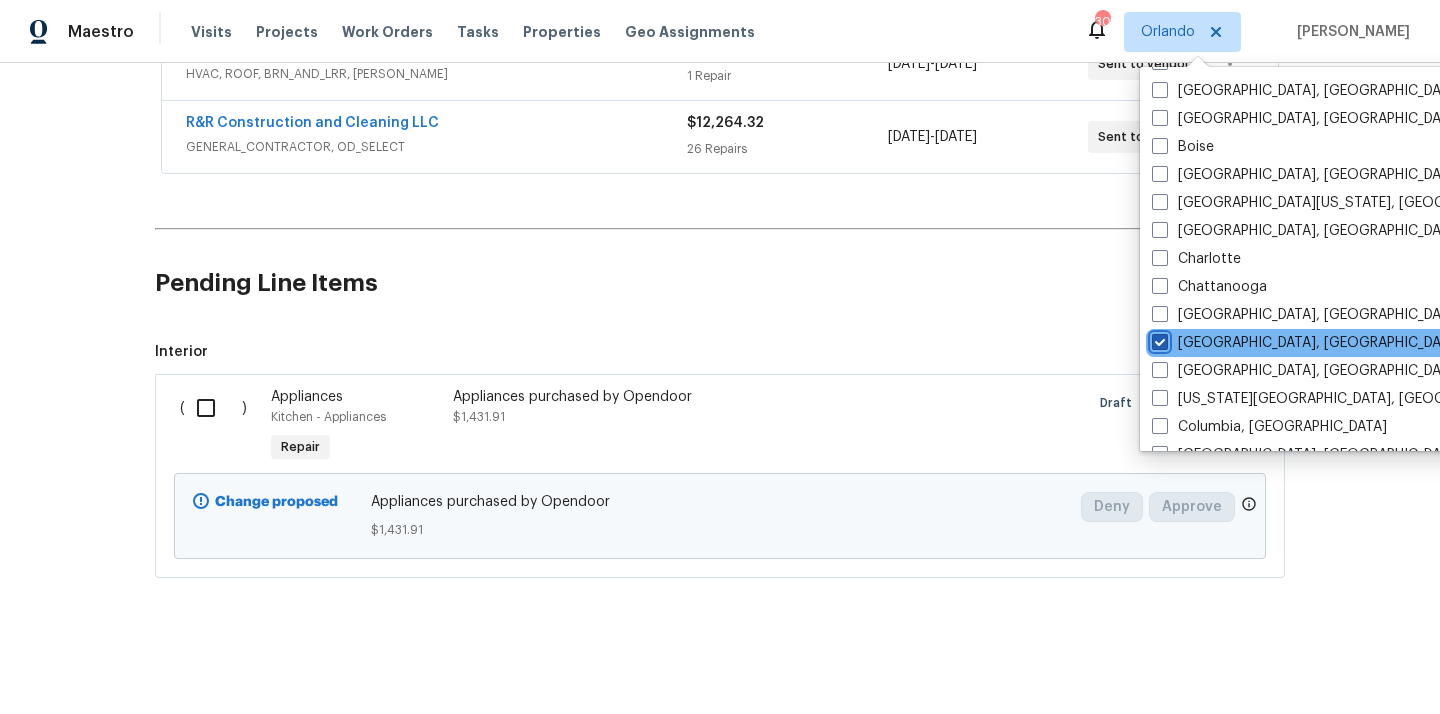 checkbox on "true" 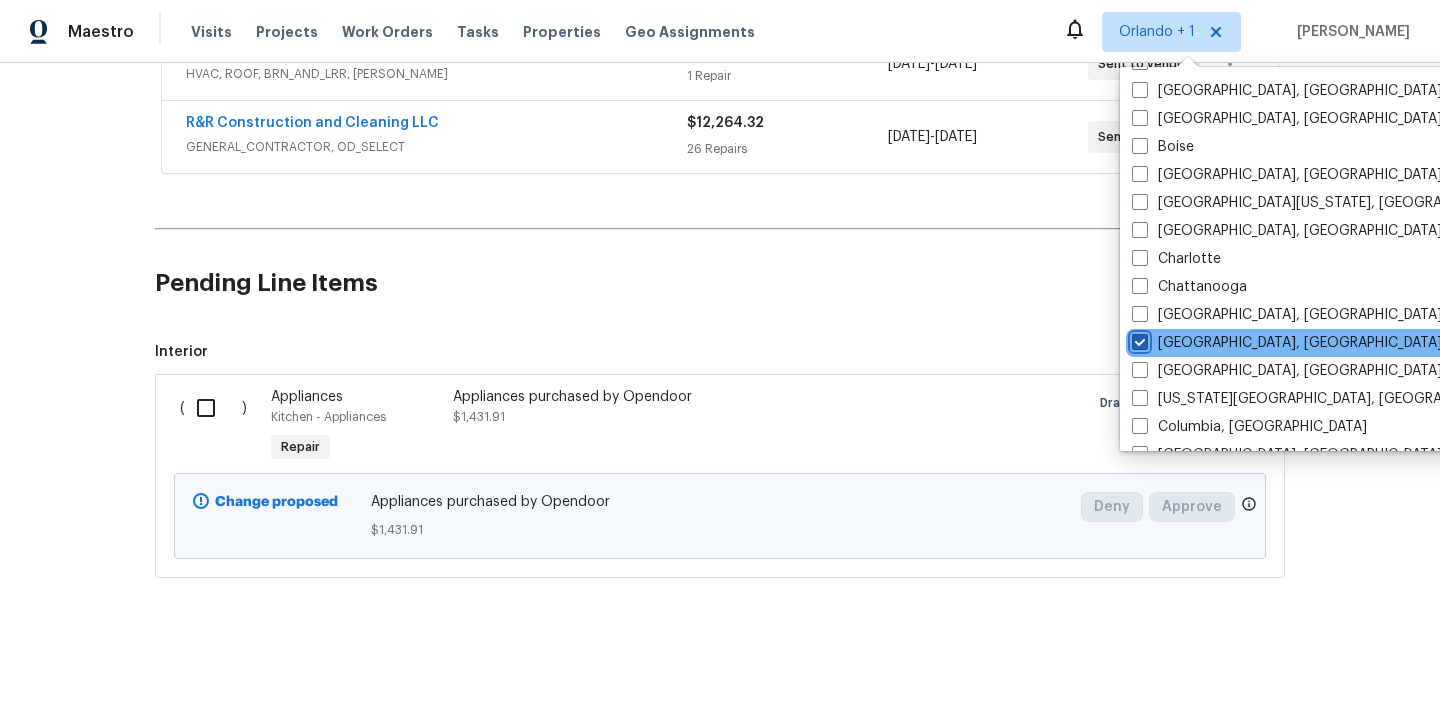 scroll, scrollTop: 0, scrollLeft: 0, axis: both 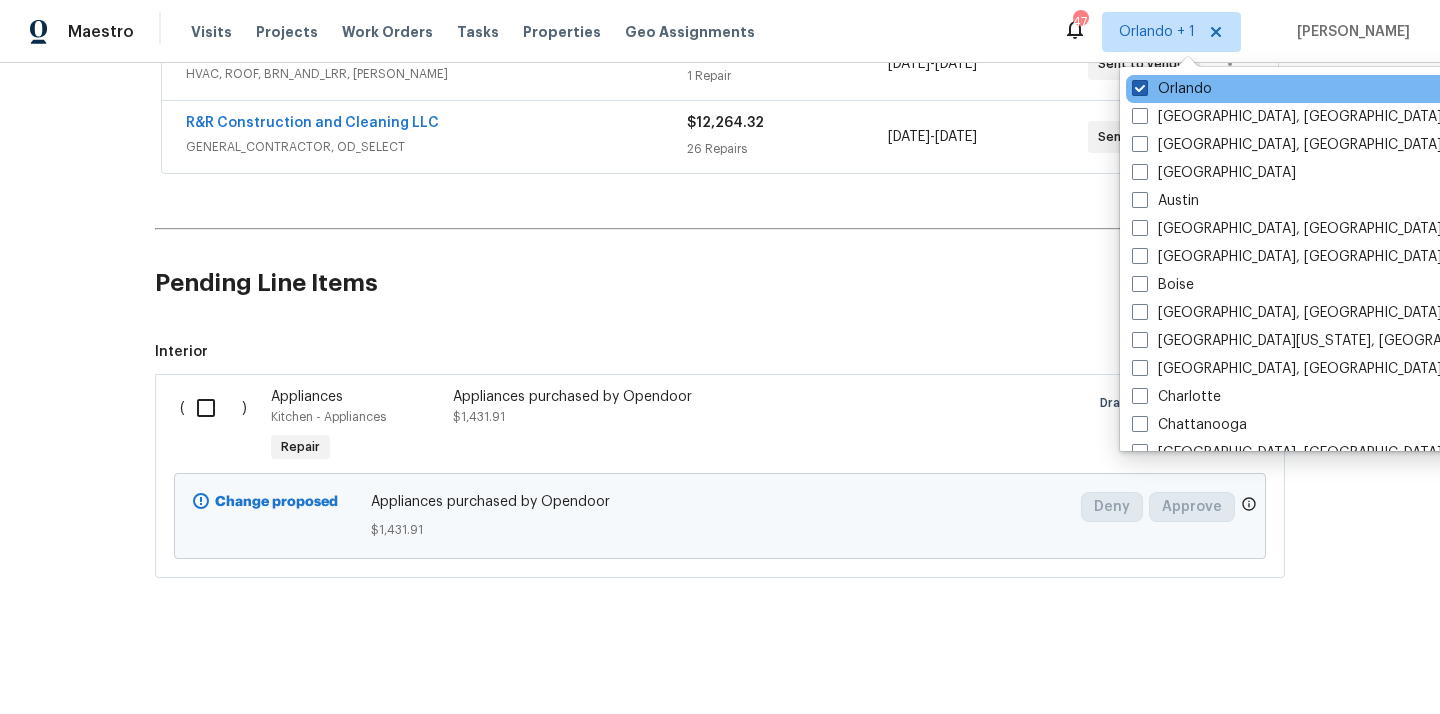 click on "Orlando" at bounding box center [1172, 89] 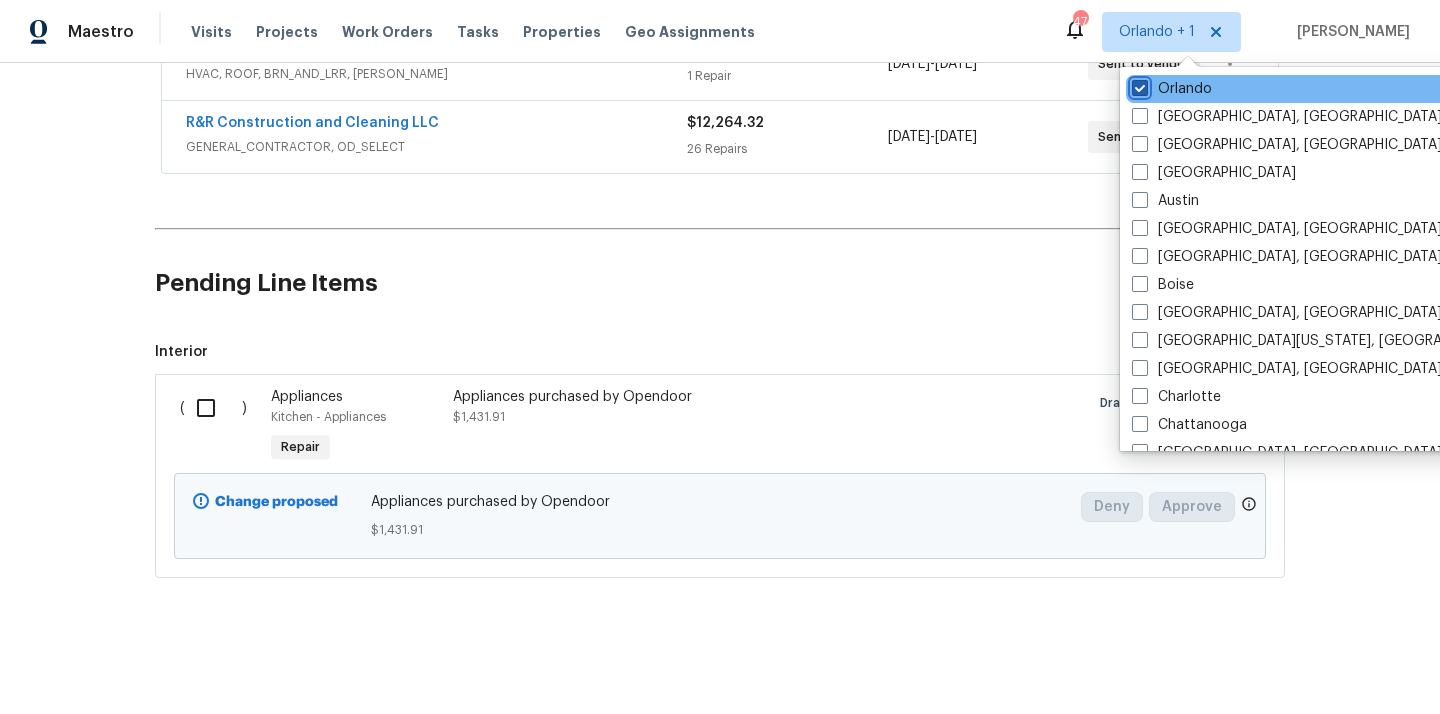 click on "Orlando" at bounding box center (1138, 85) 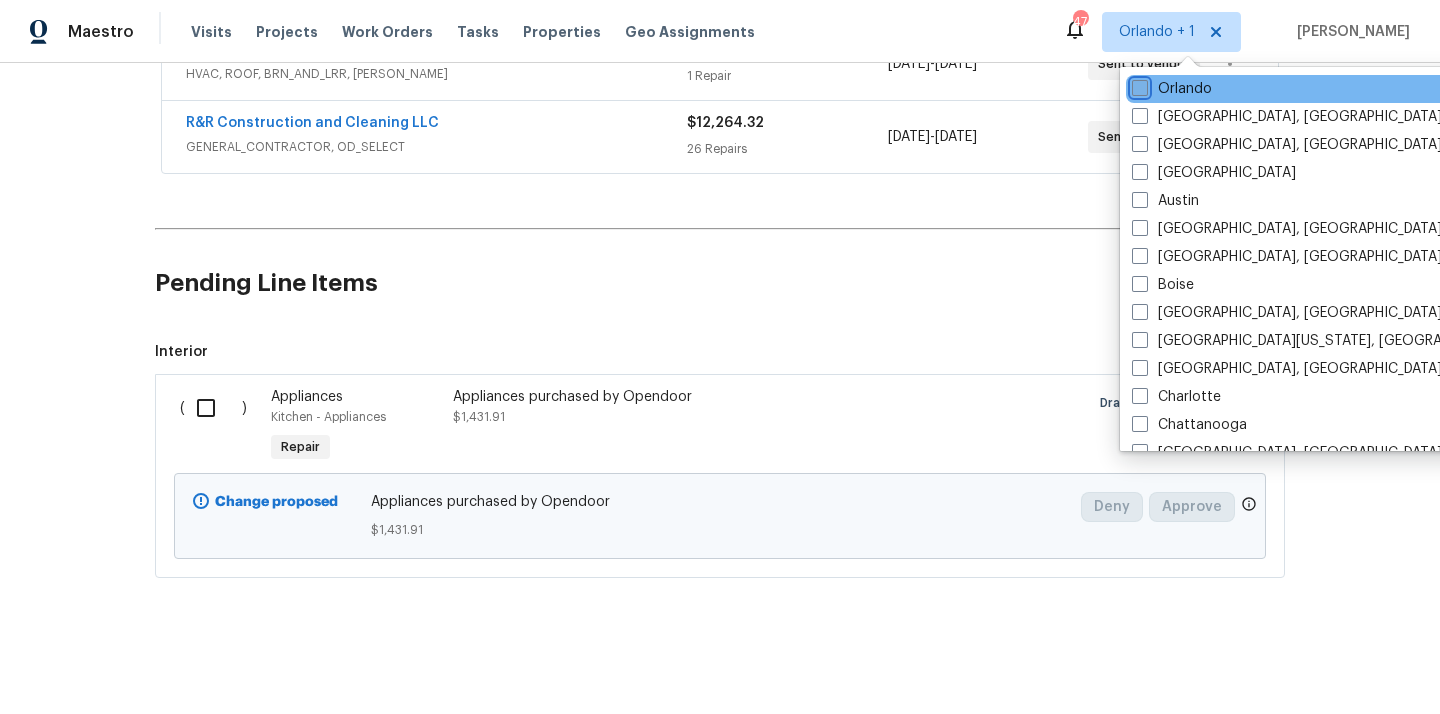 checkbox on "false" 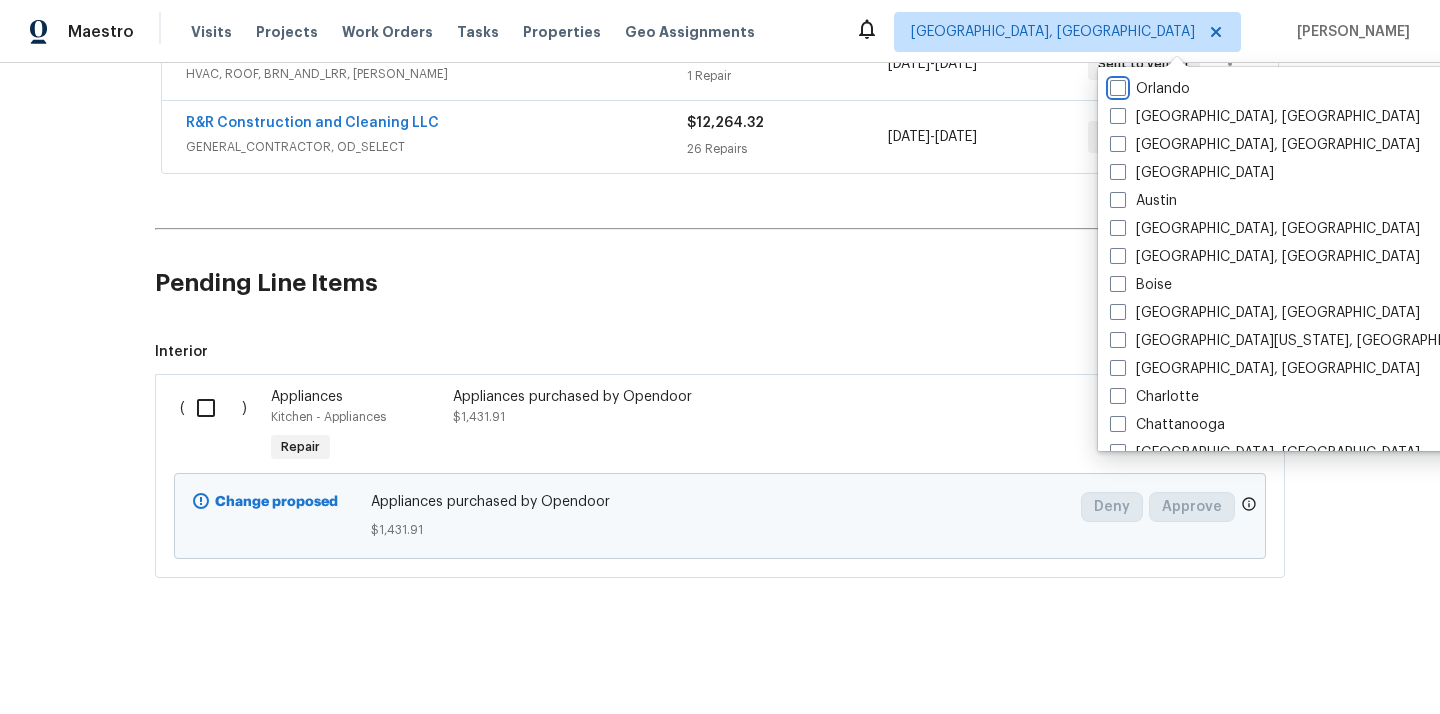 scroll, scrollTop: 0, scrollLeft: 0, axis: both 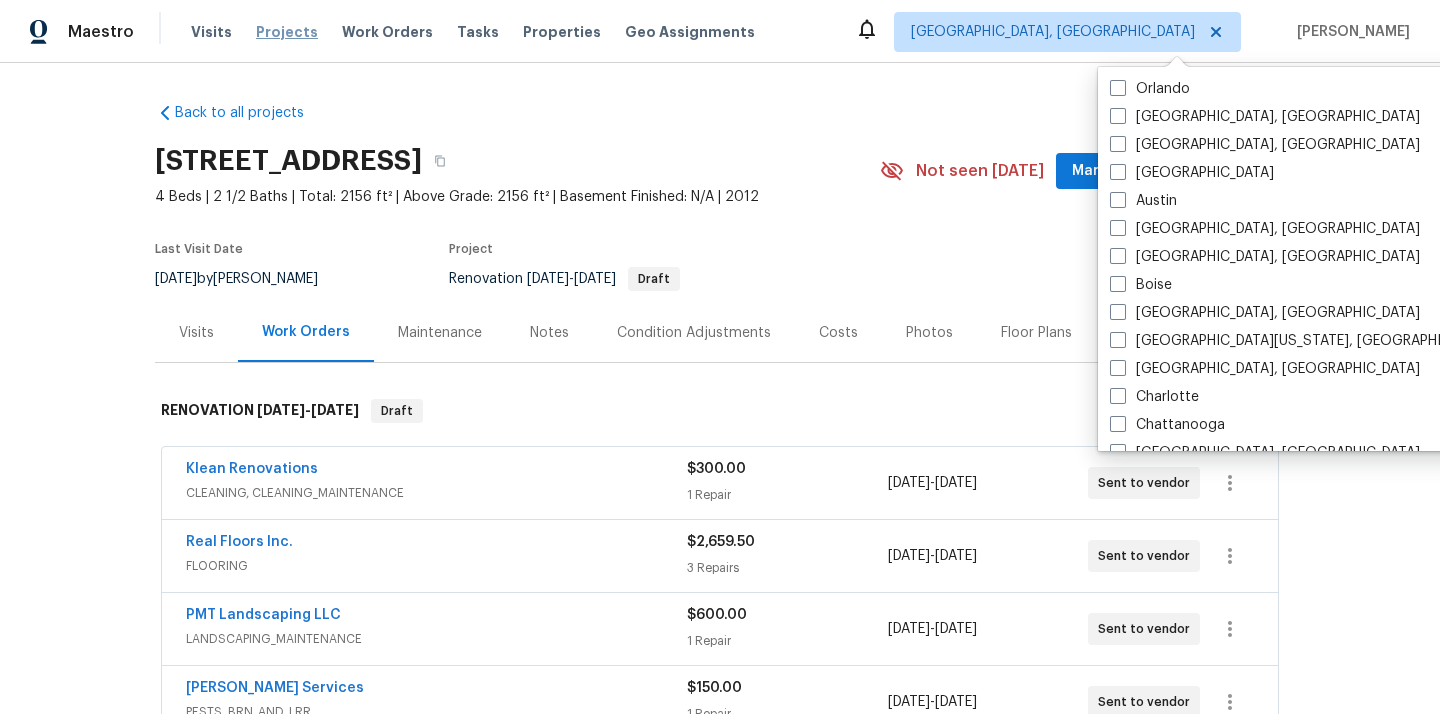 click on "Projects" at bounding box center [287, 32] 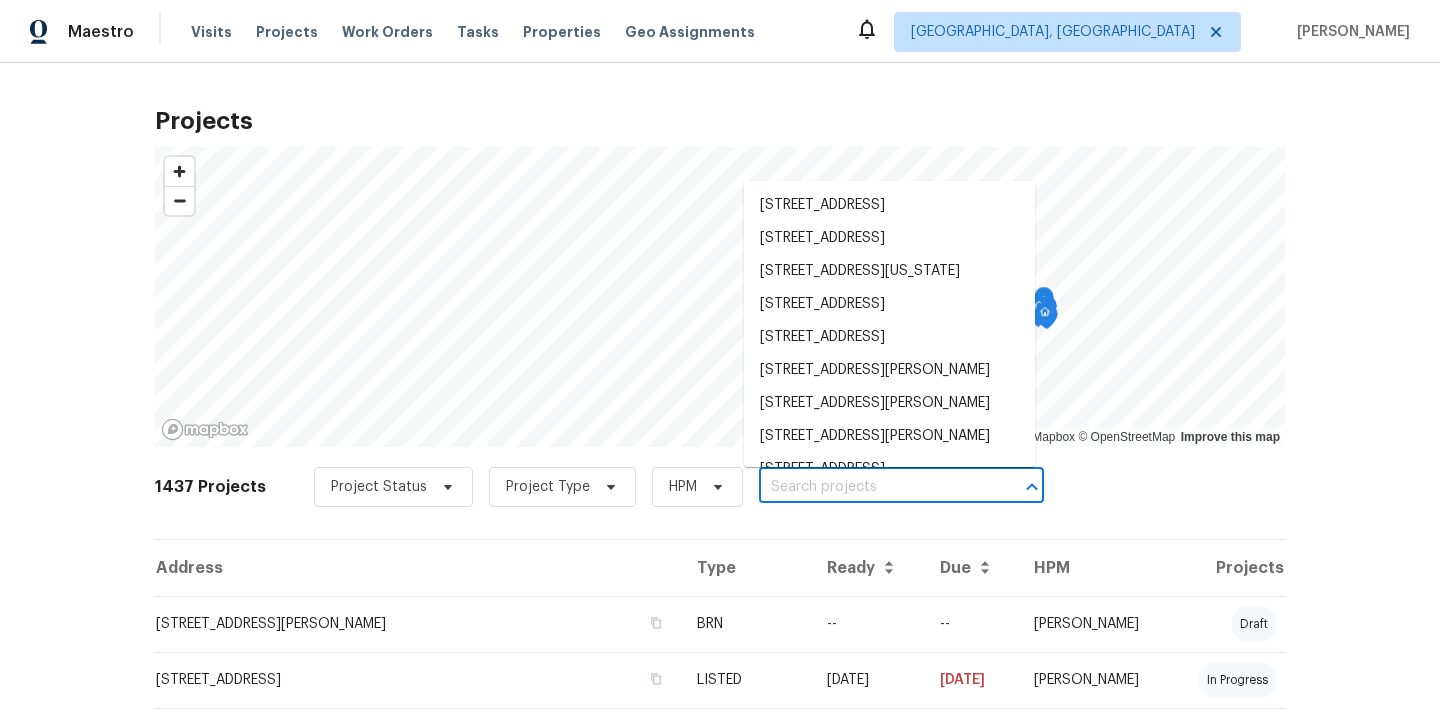 click at bounding box center (873, 487) 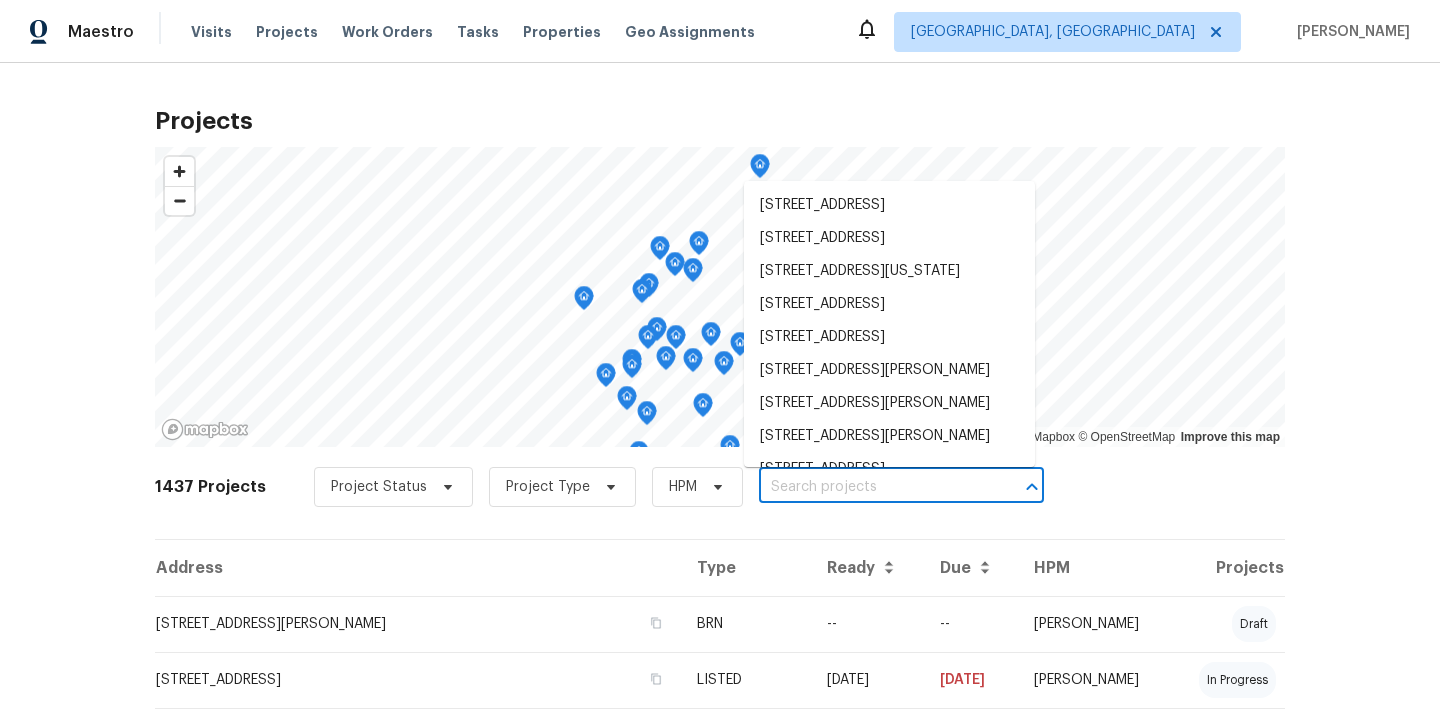 paste on "[STREET_ADDRESS]" 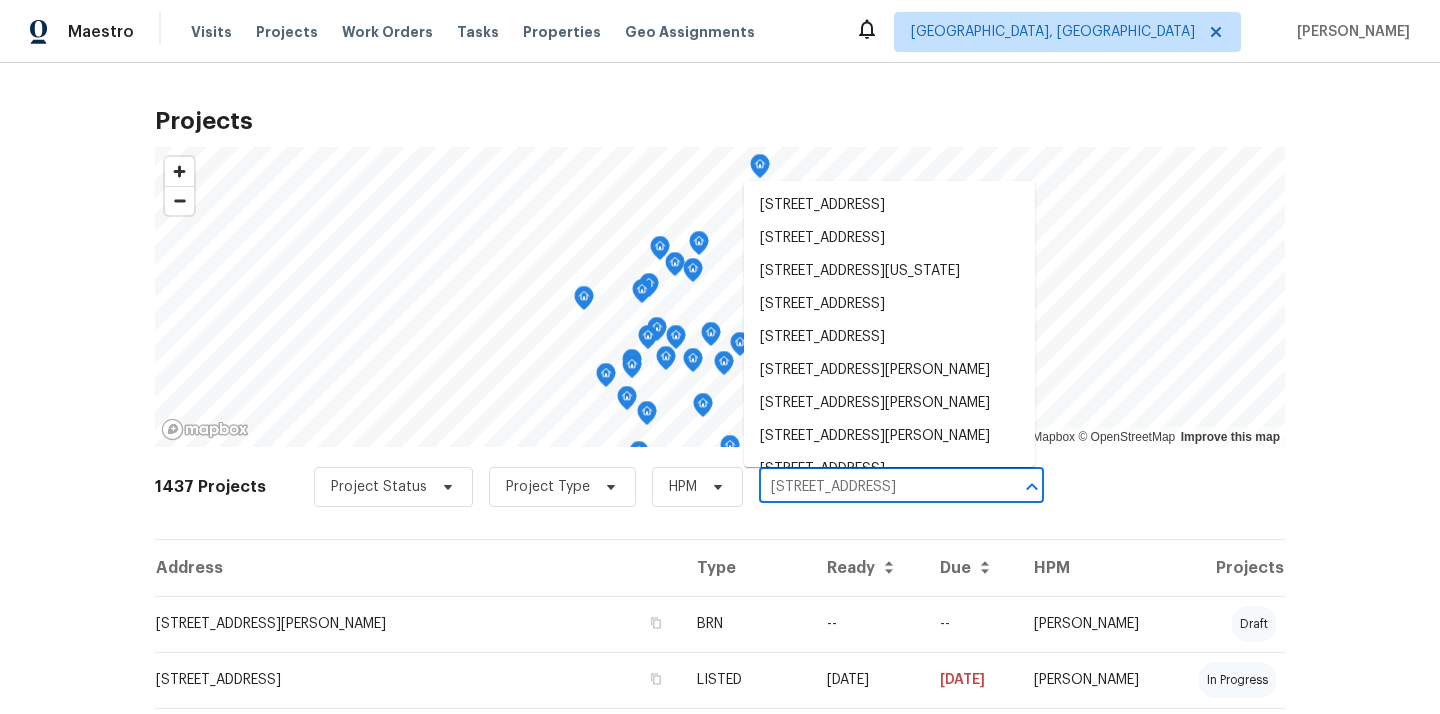 scroll, scrollTop: 0, scrollLeft: 14, axis: horizontal 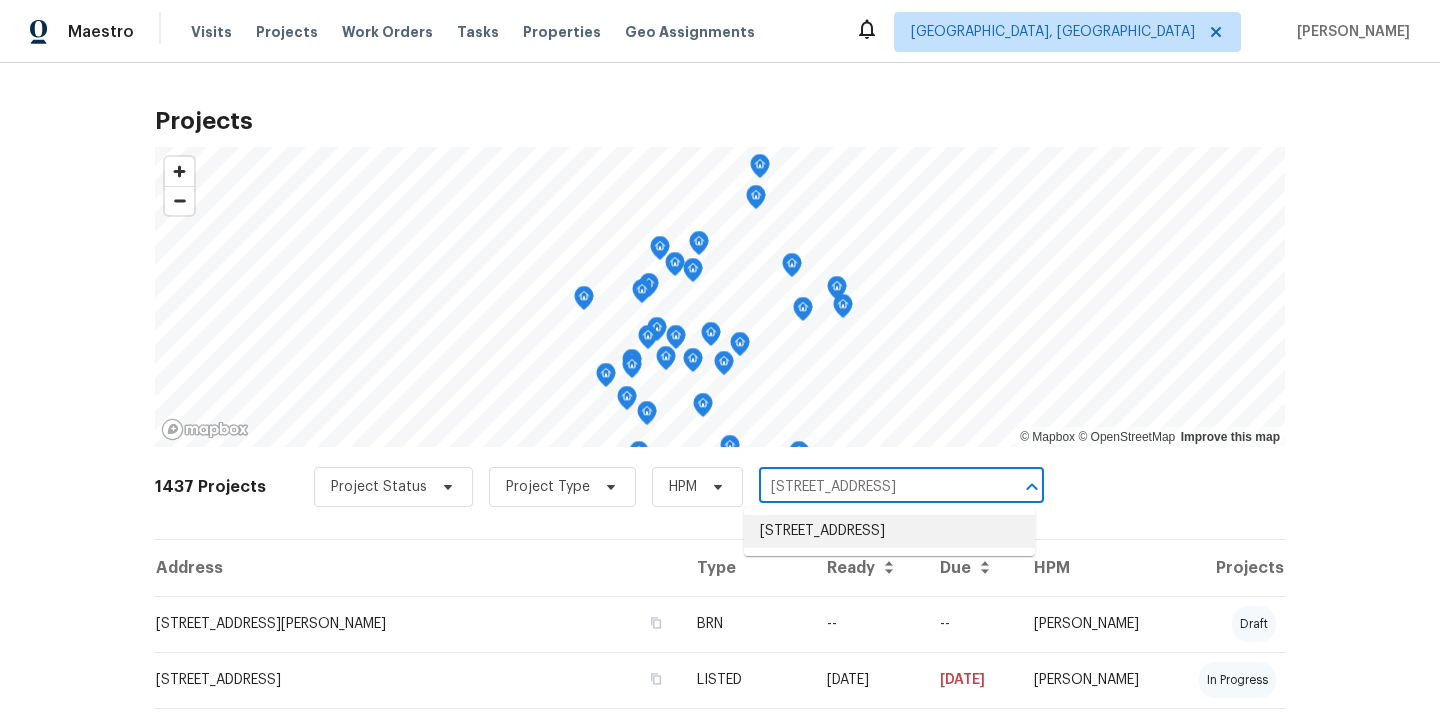 click on "[STREET_ADDRESS]" at bounding box center [889, 531] 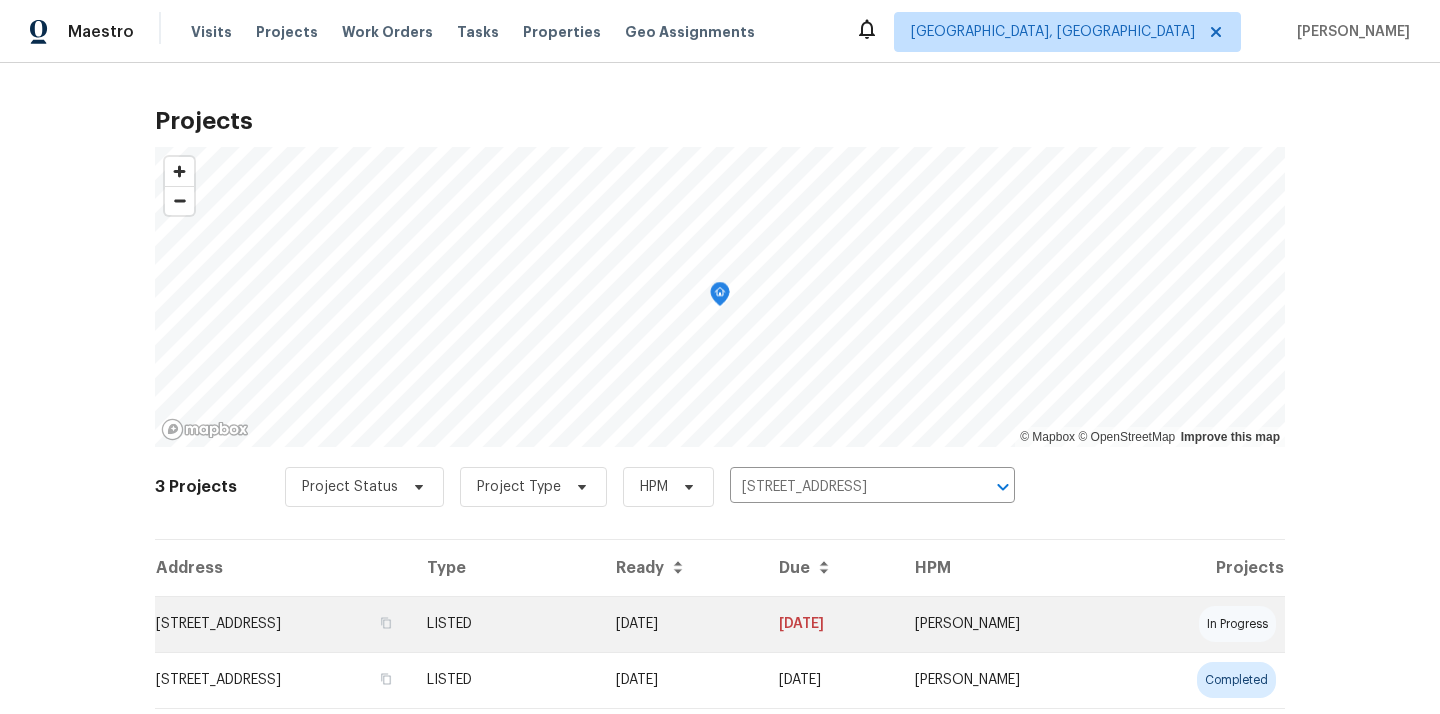 click on "[STREET_ADDRESS]" at bounding box center [283, 624] 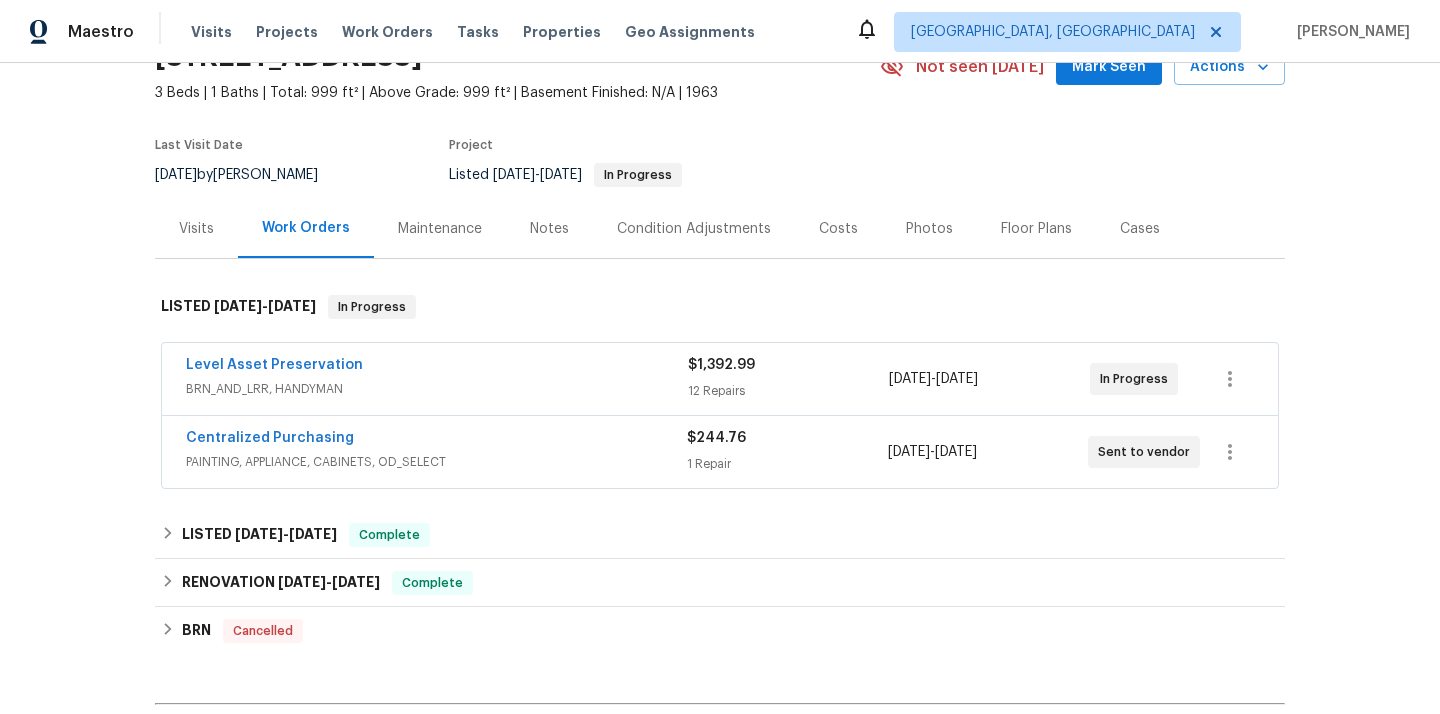 scroll, scrollTop: 107, scrollLeft: 0, axis: vertical 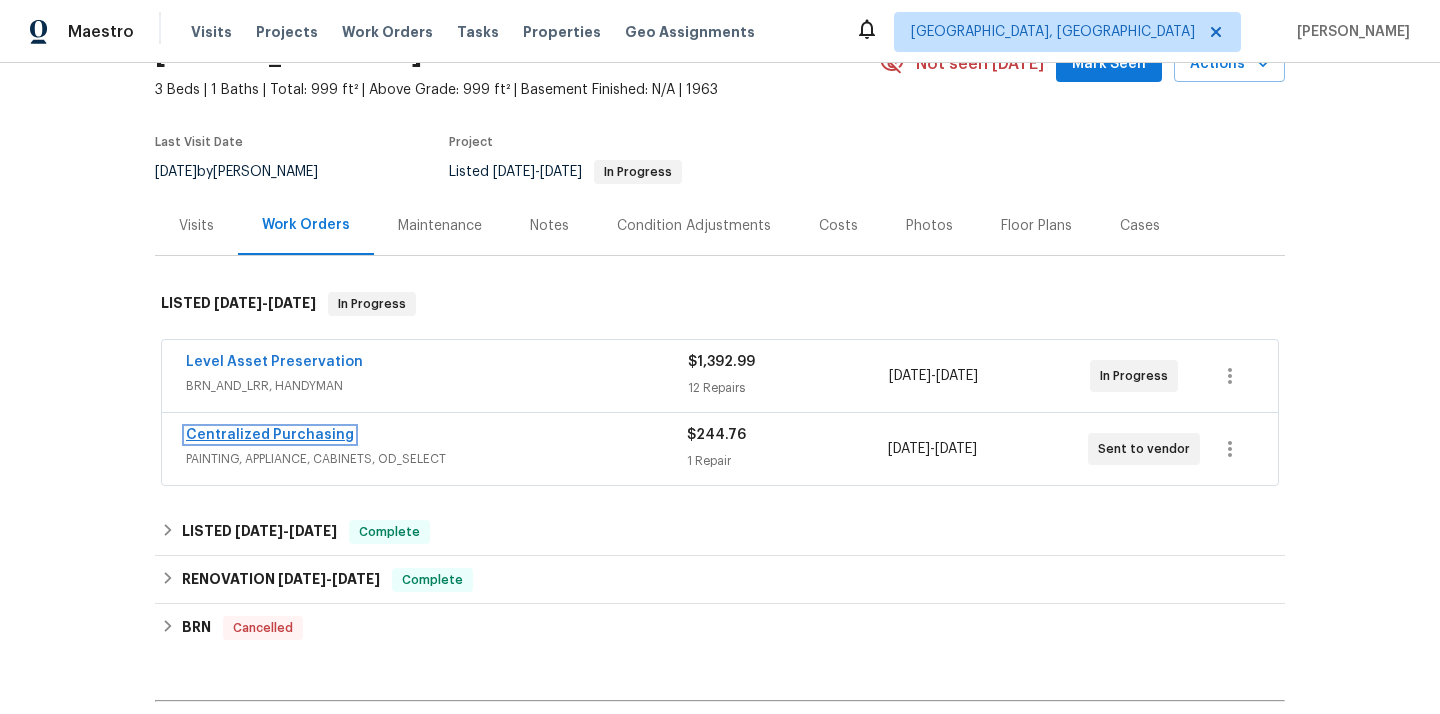 click on "Centralized Purchasing" at bounding box center [270, 435] 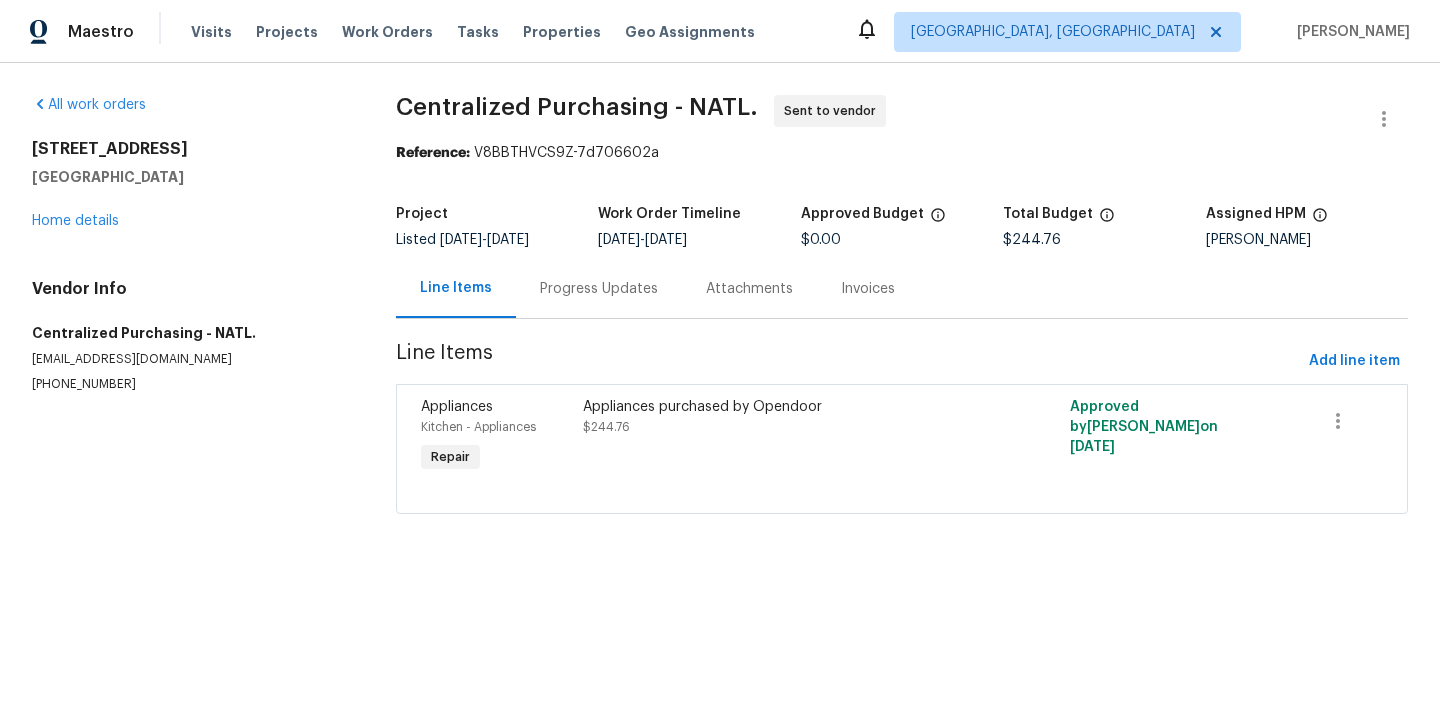 click on "Cincinnati, OH 45251" at bounding box center (190, 177) 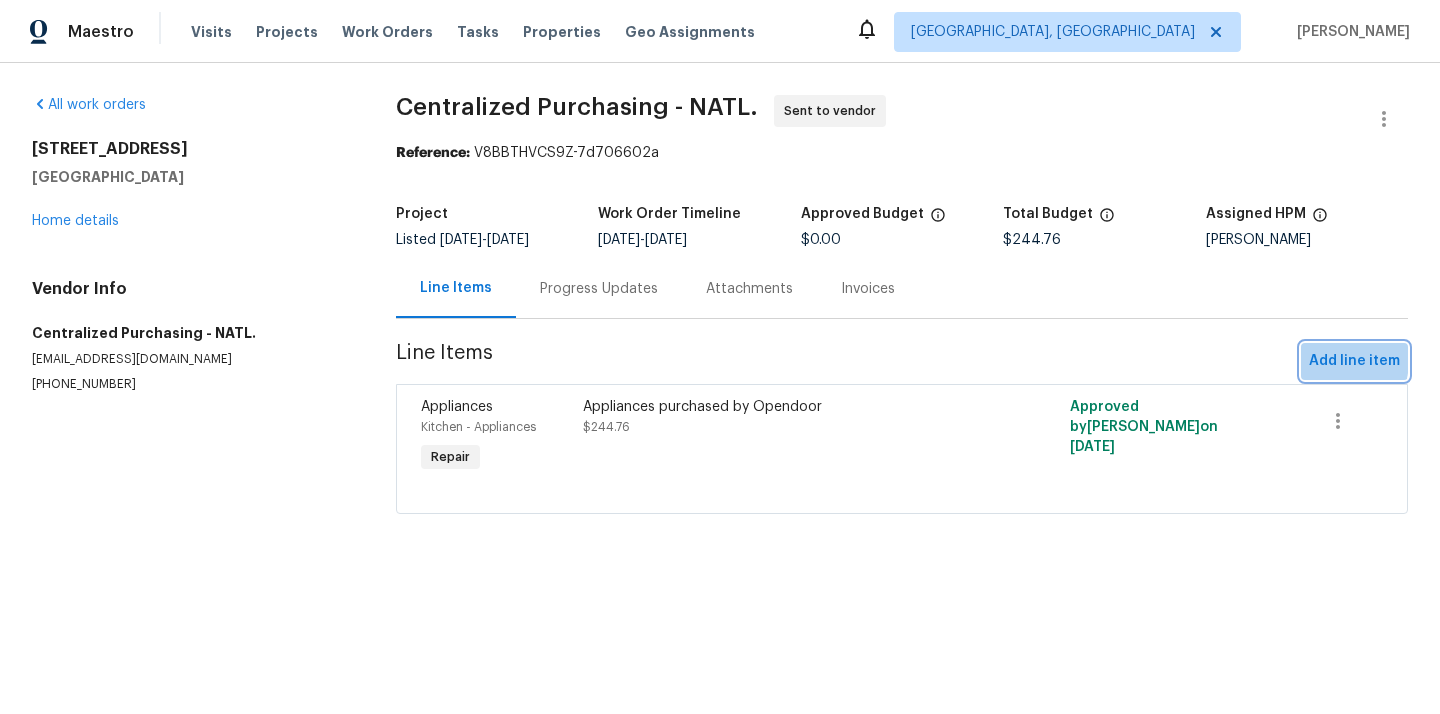 click on "Add line item" at bounding box center (1354, 361) 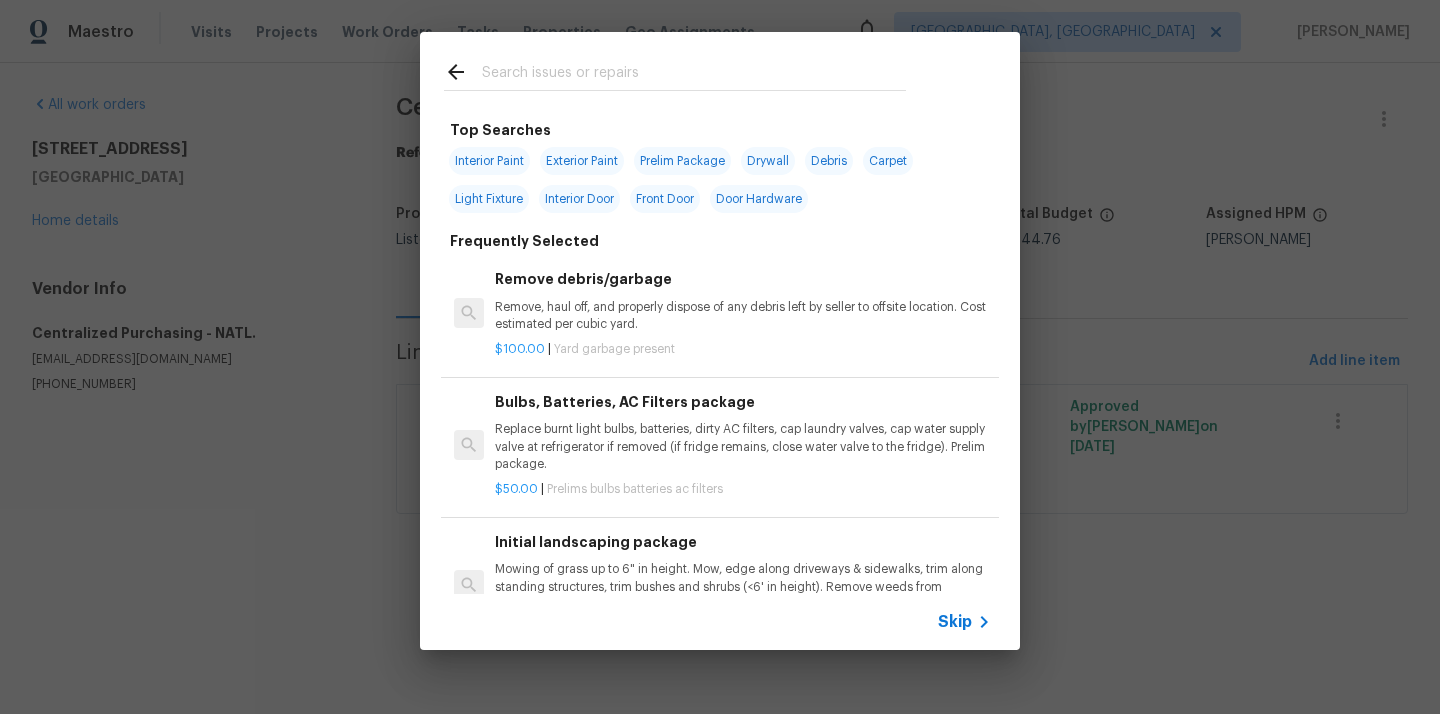 click at bounding box center (694, 75) 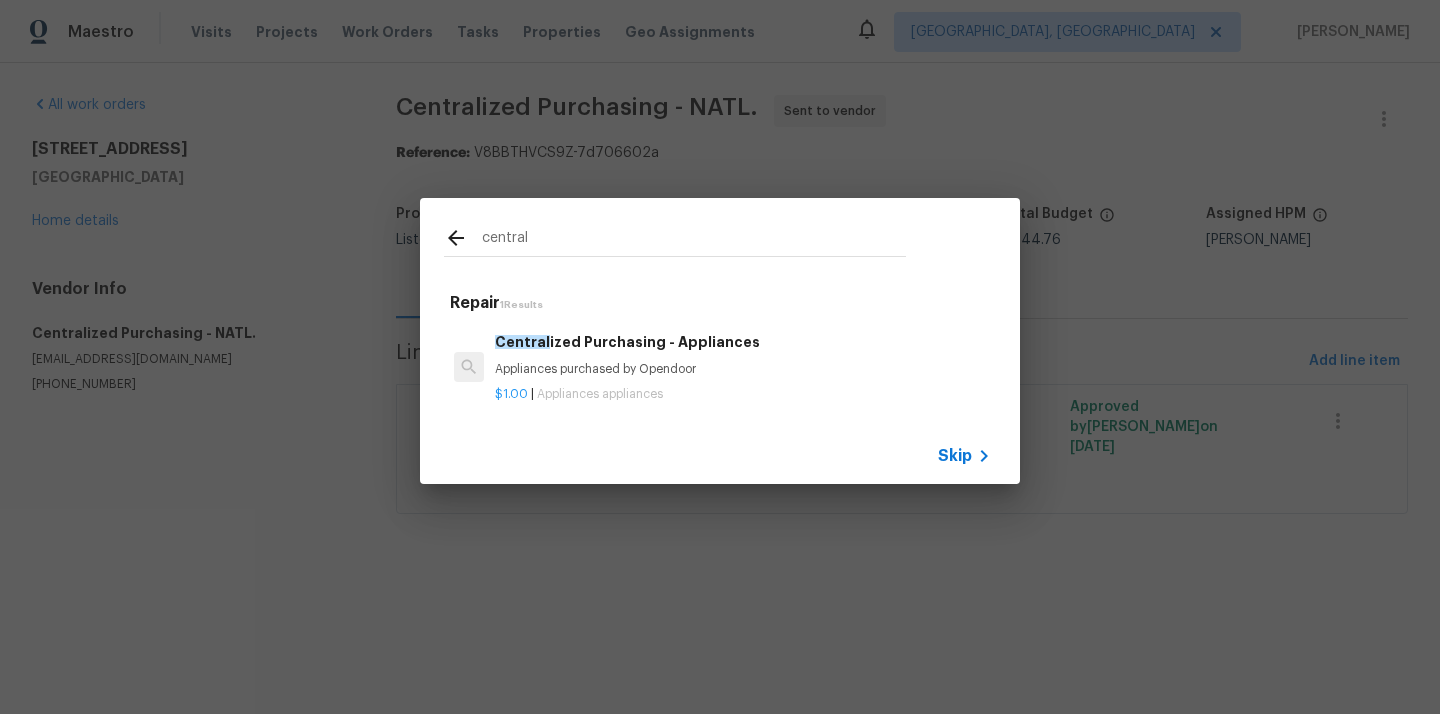 type on "central" 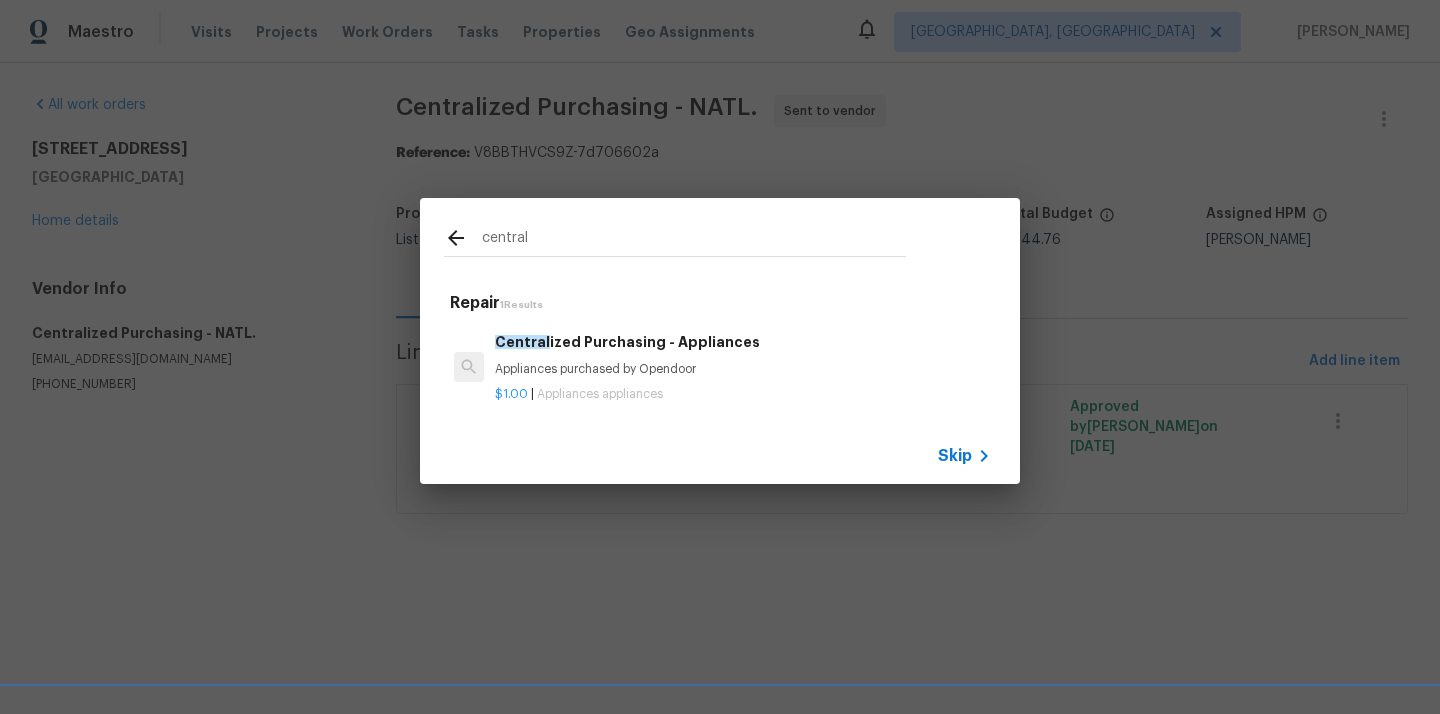click on "$1.00   |   Appliances appliances" at bounding box center [743, 394] 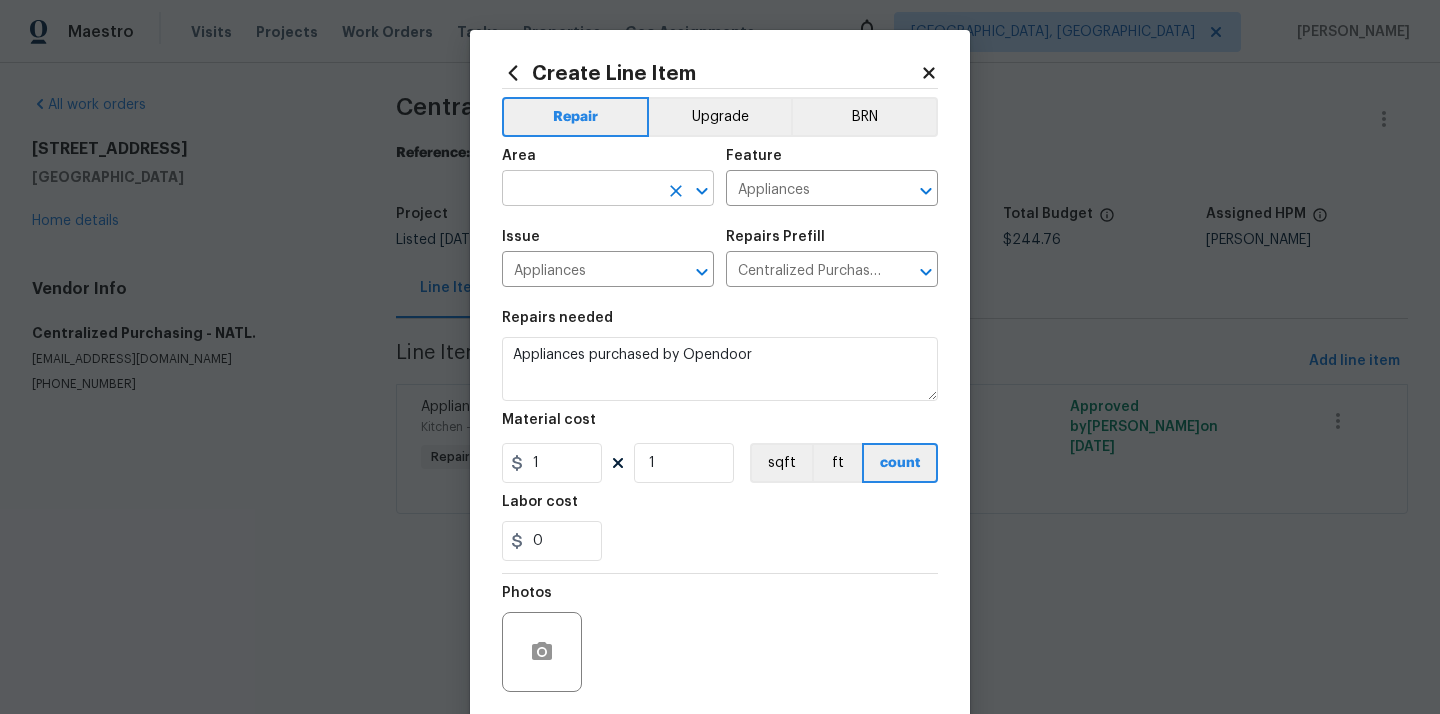 click at bounding box center [580, 190] 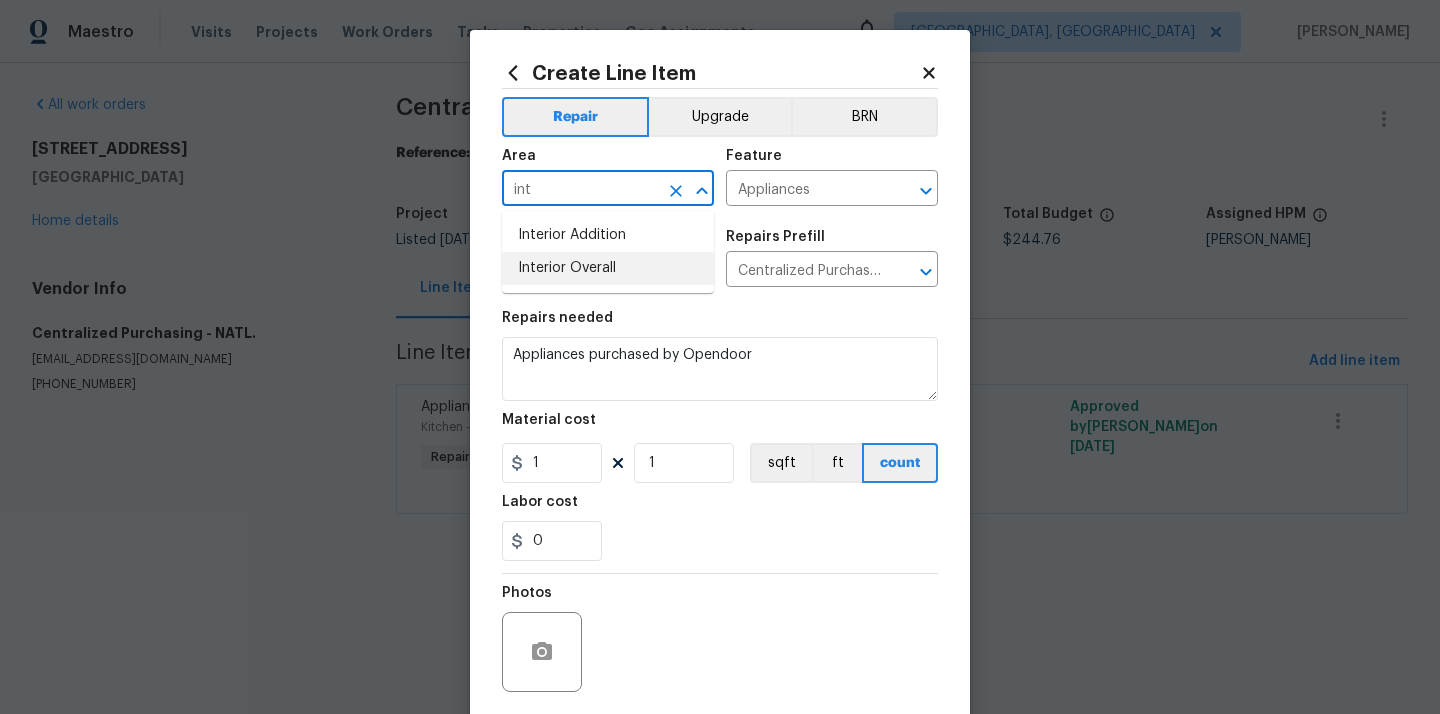 click on "Interior Overall" at bounding box center (608, 268) 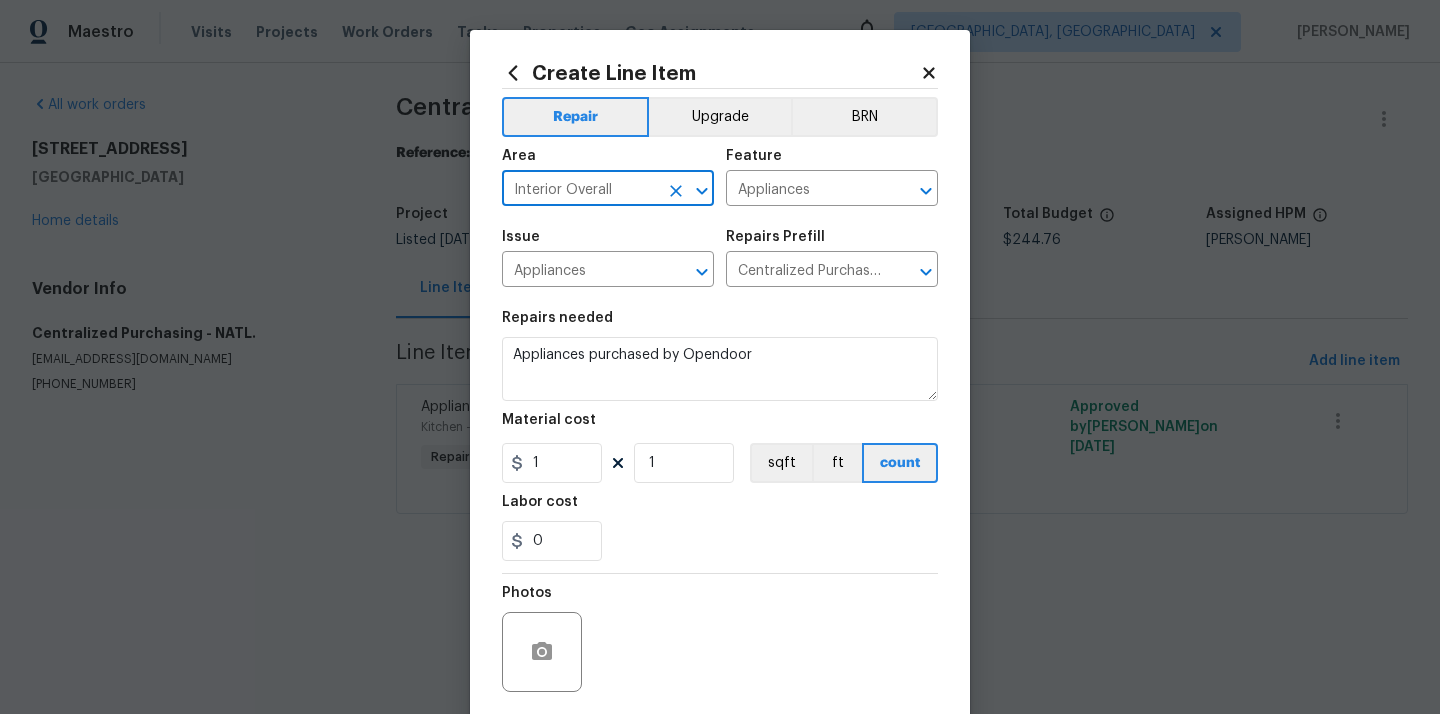 type on "Interior Overall" 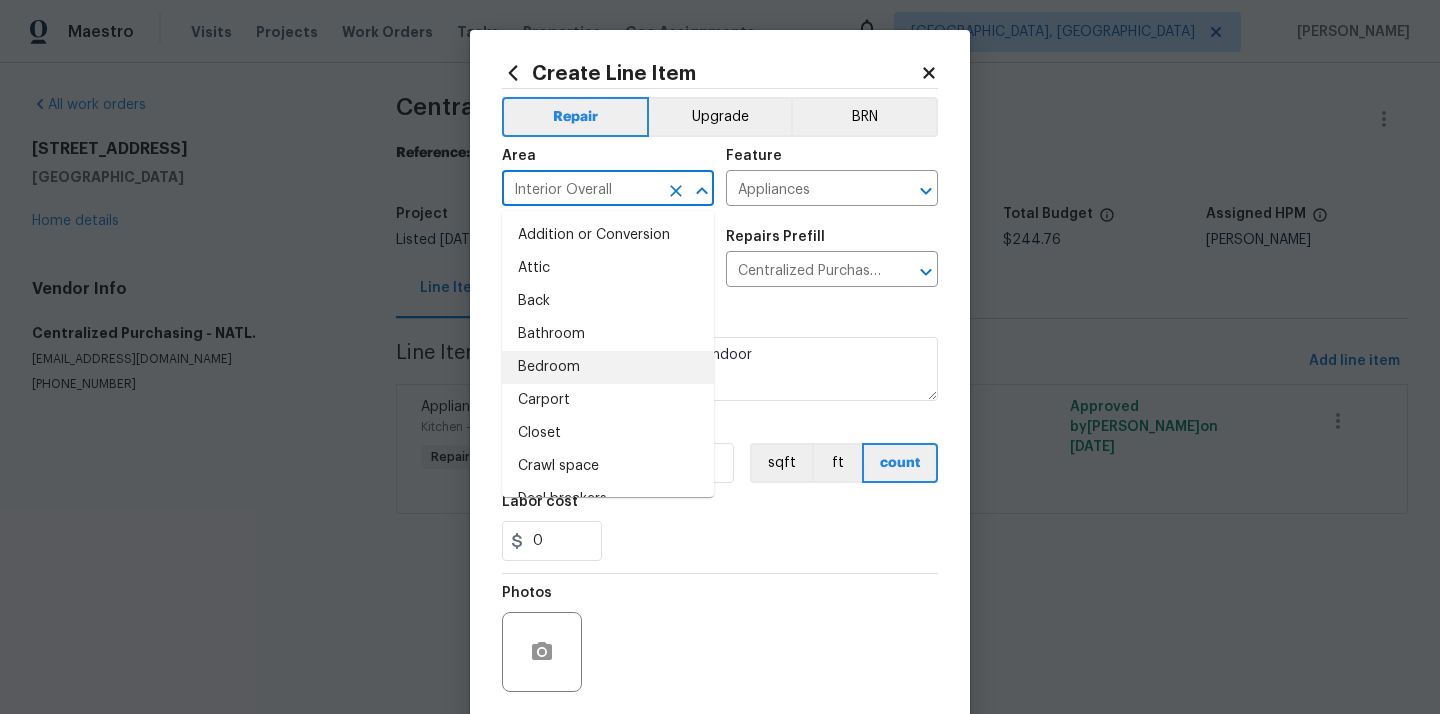 click on "Repairs needed Appliances purchased by Opendoor Material cost 1 1 sqft ft count Labor cost 0" at bounding box center (720, 436) 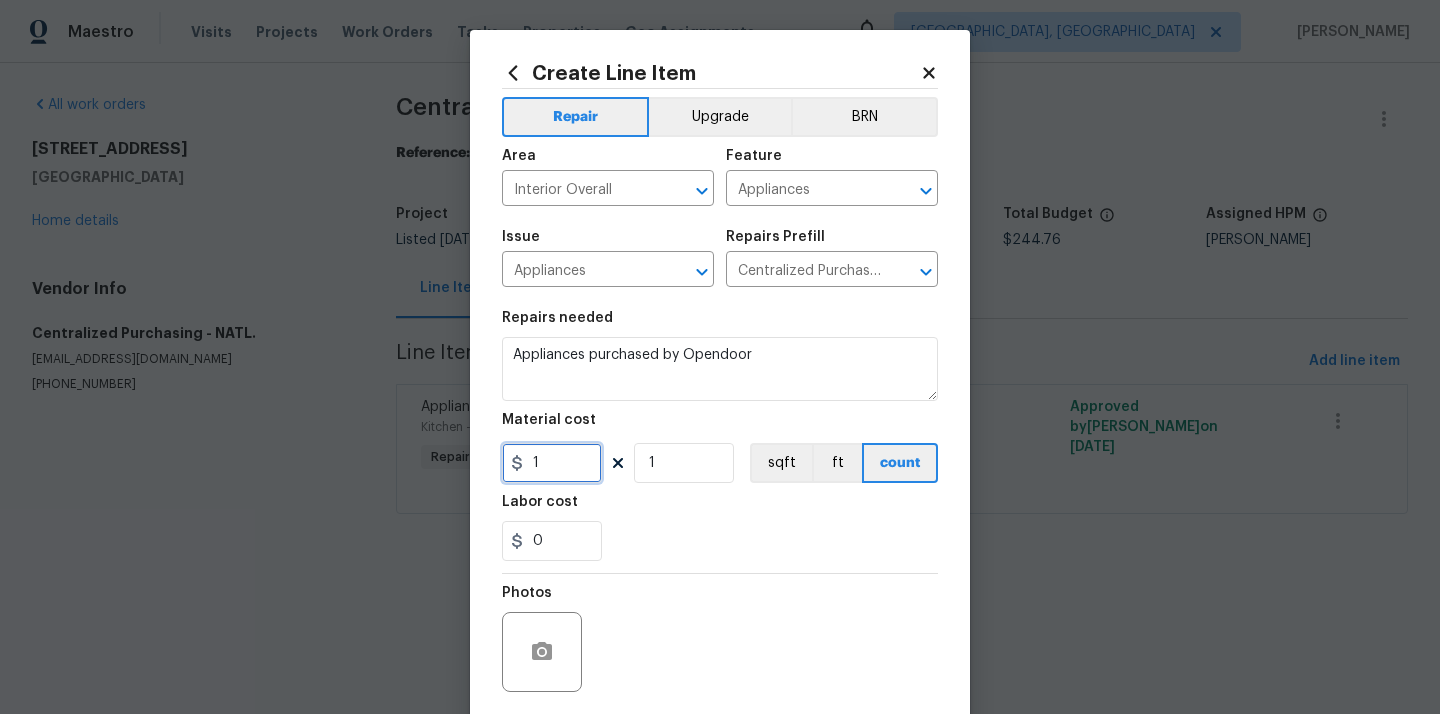 drag, startPoint x: 550, startPoint y: 470, endPoint x: 493, endPoint y: 468, distance: 57.035076 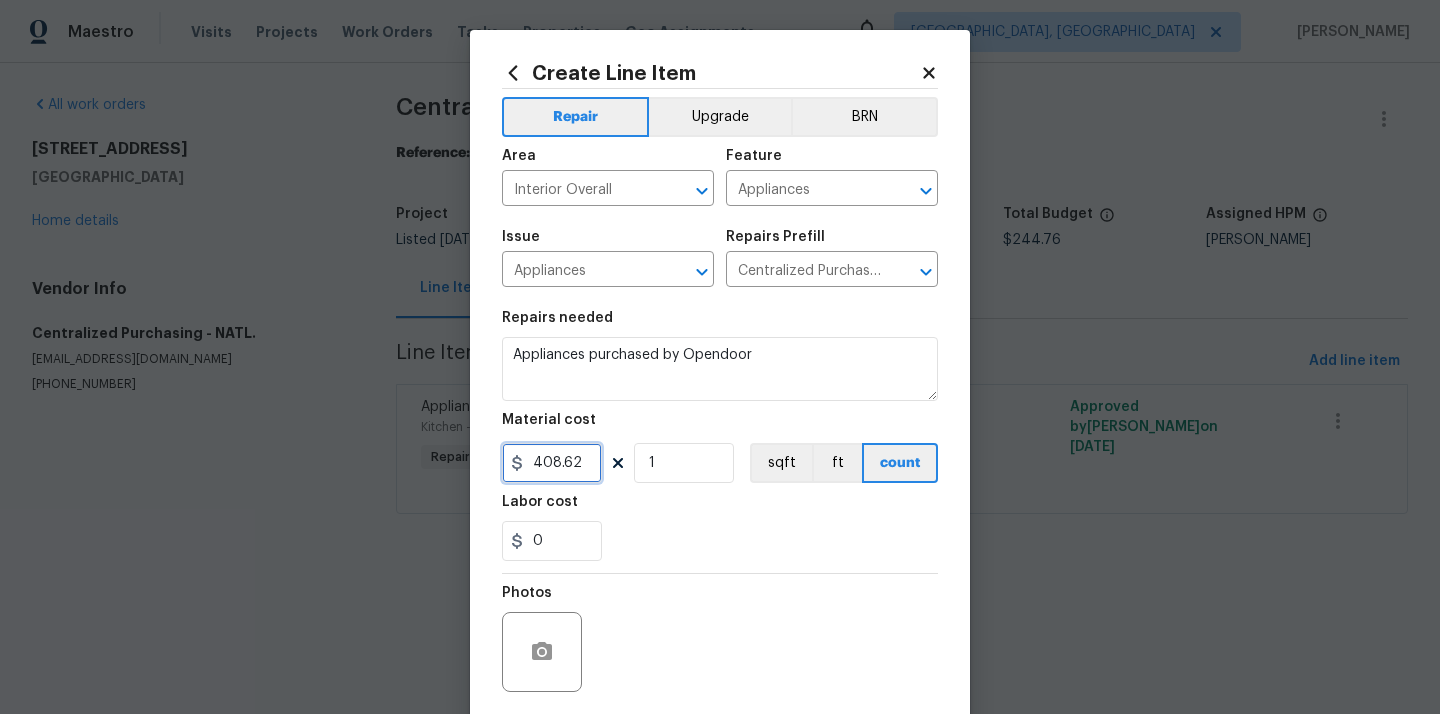 type on "408.62" 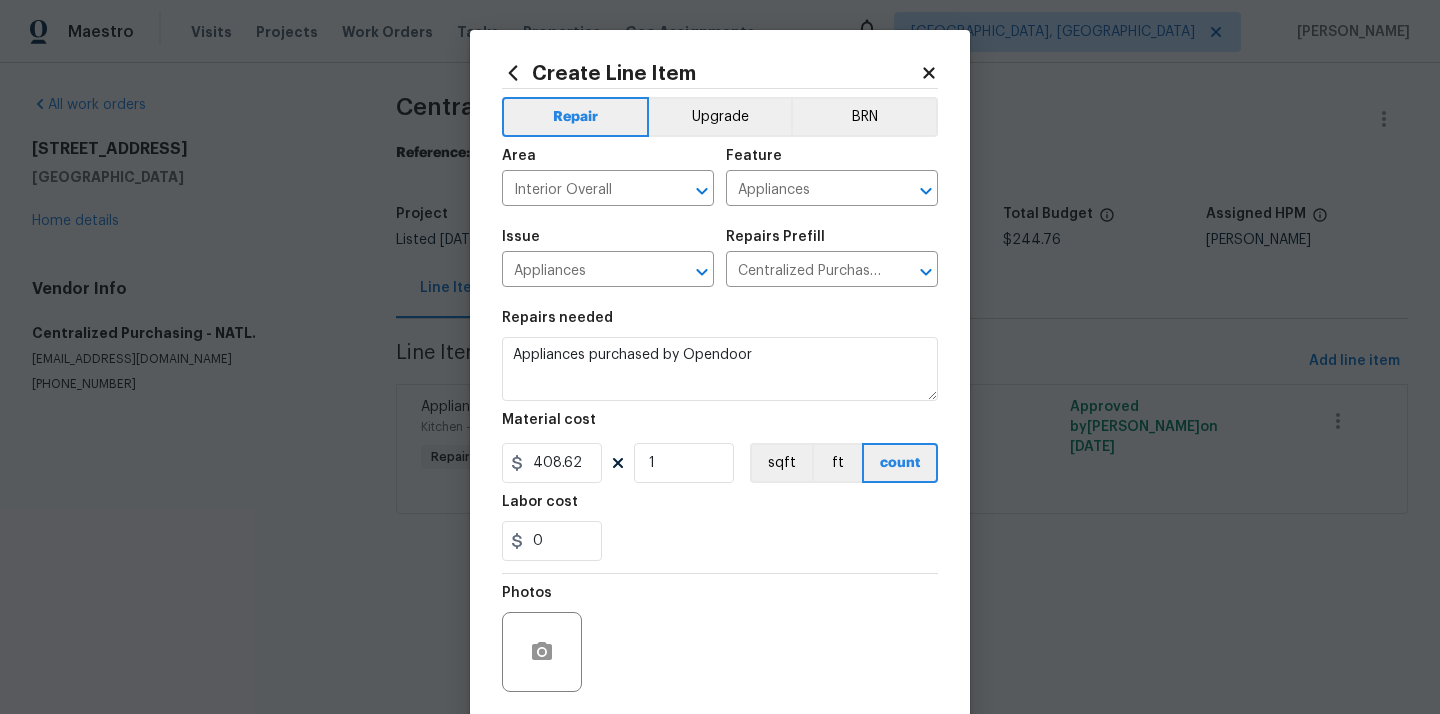 click on "0" at bounding box center (720, 541) 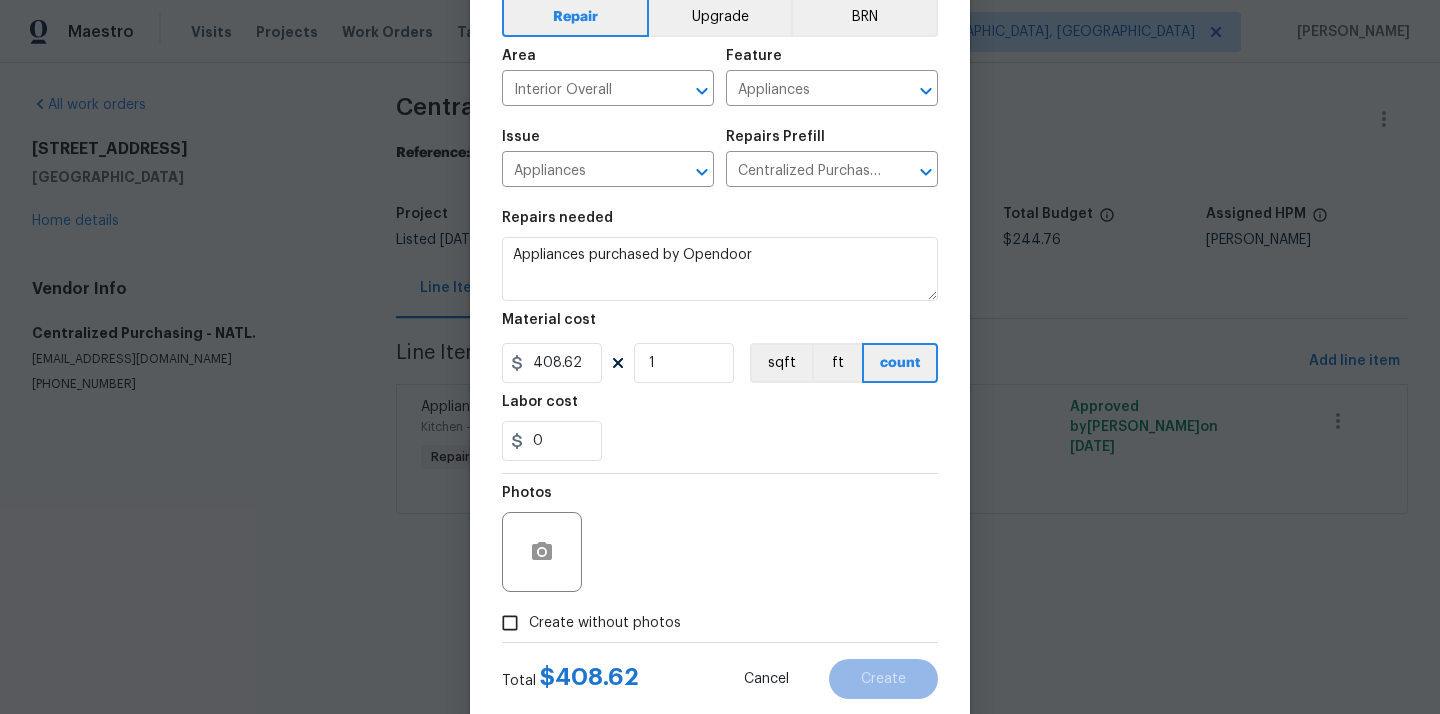 click on "Create without photos" at bounding box center (605, 623) 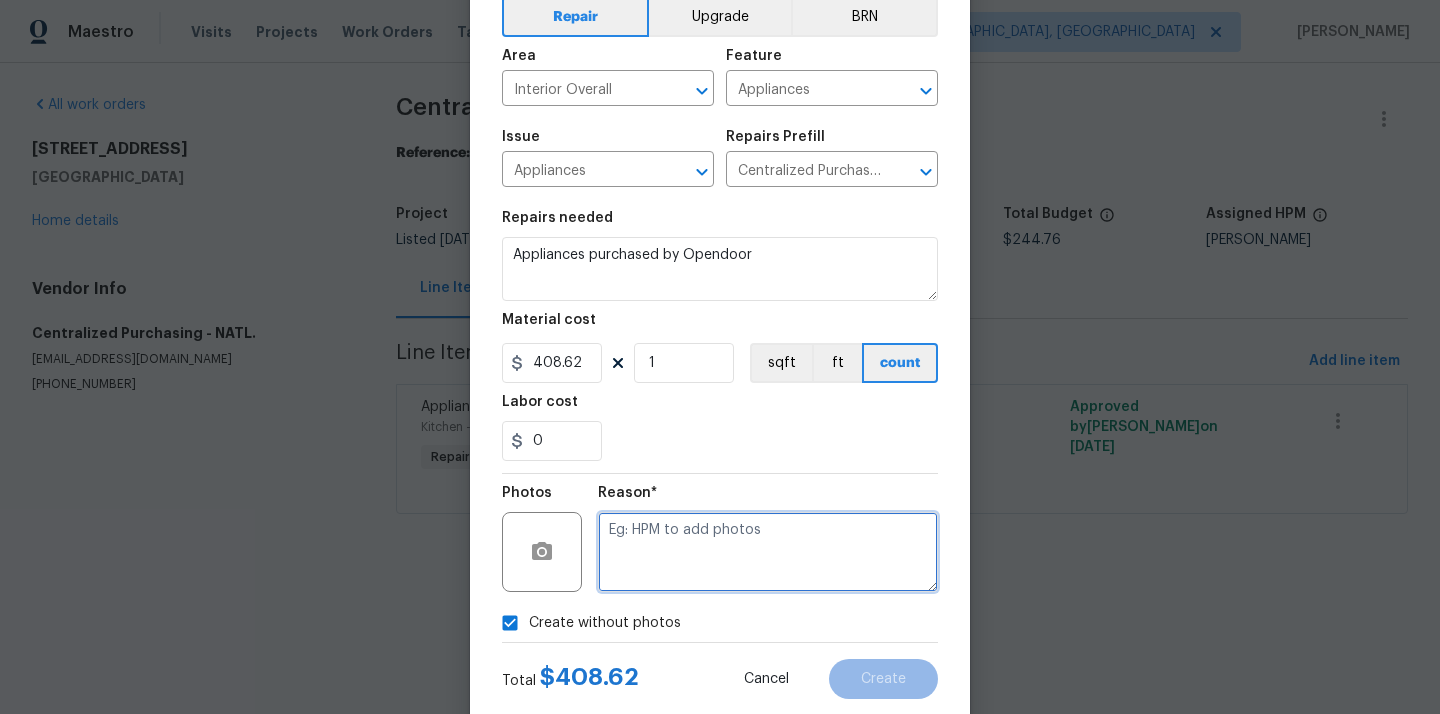 click at bounding box center [768, 552] 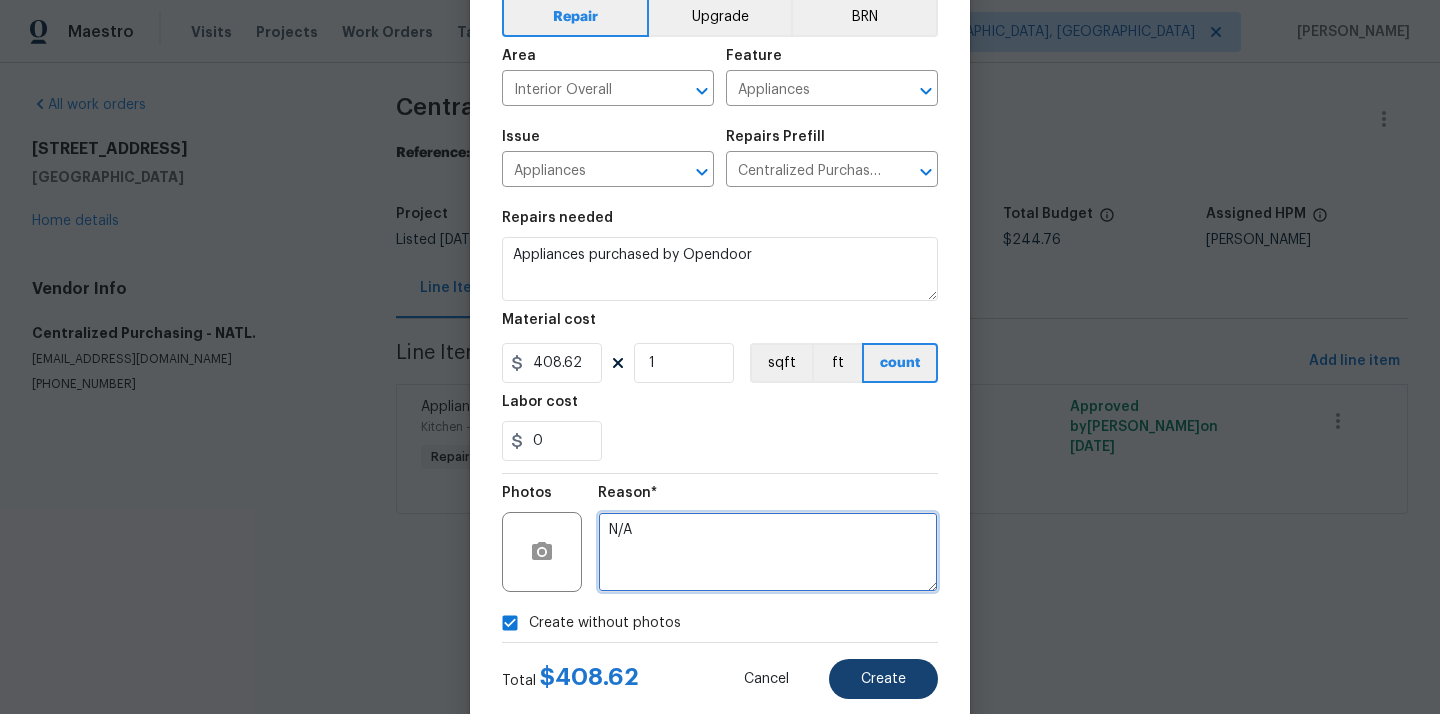 type on "N/A" 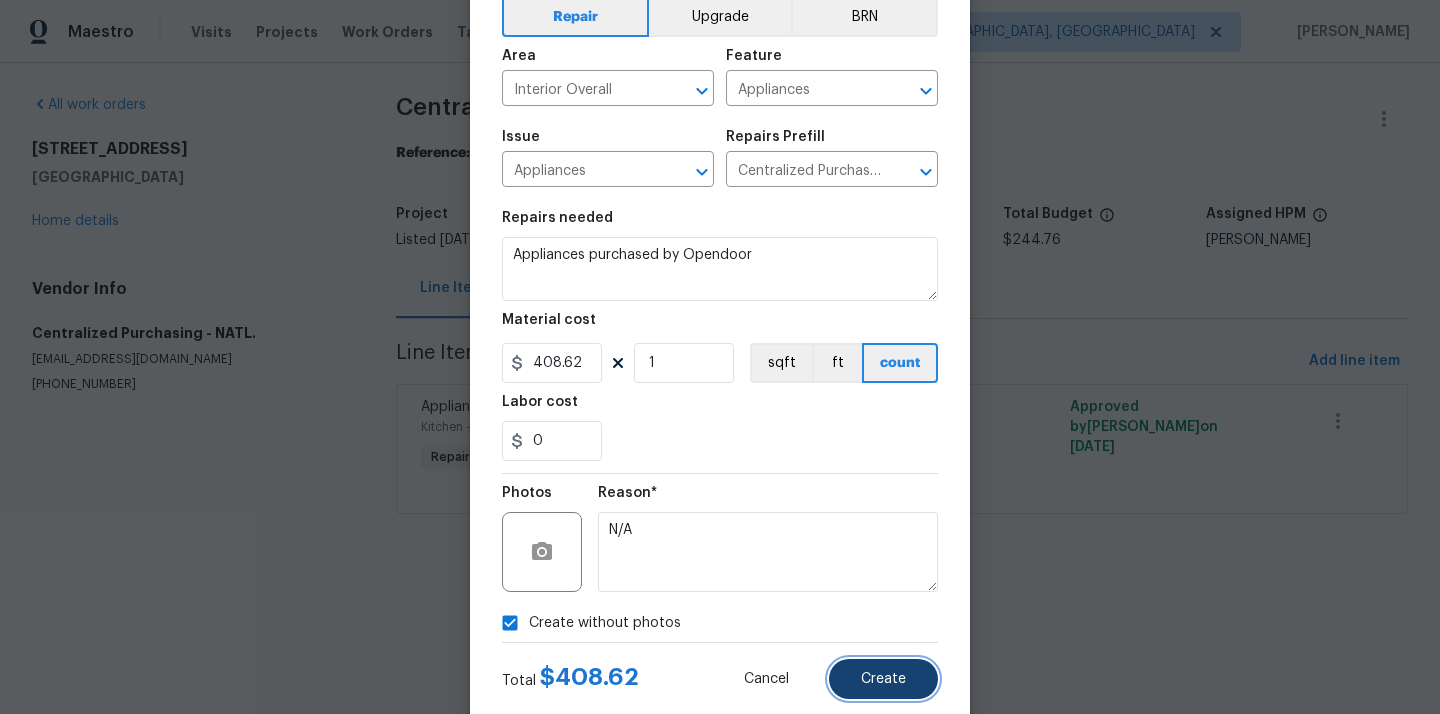 click on "Create" at bounding box center (883, 679) 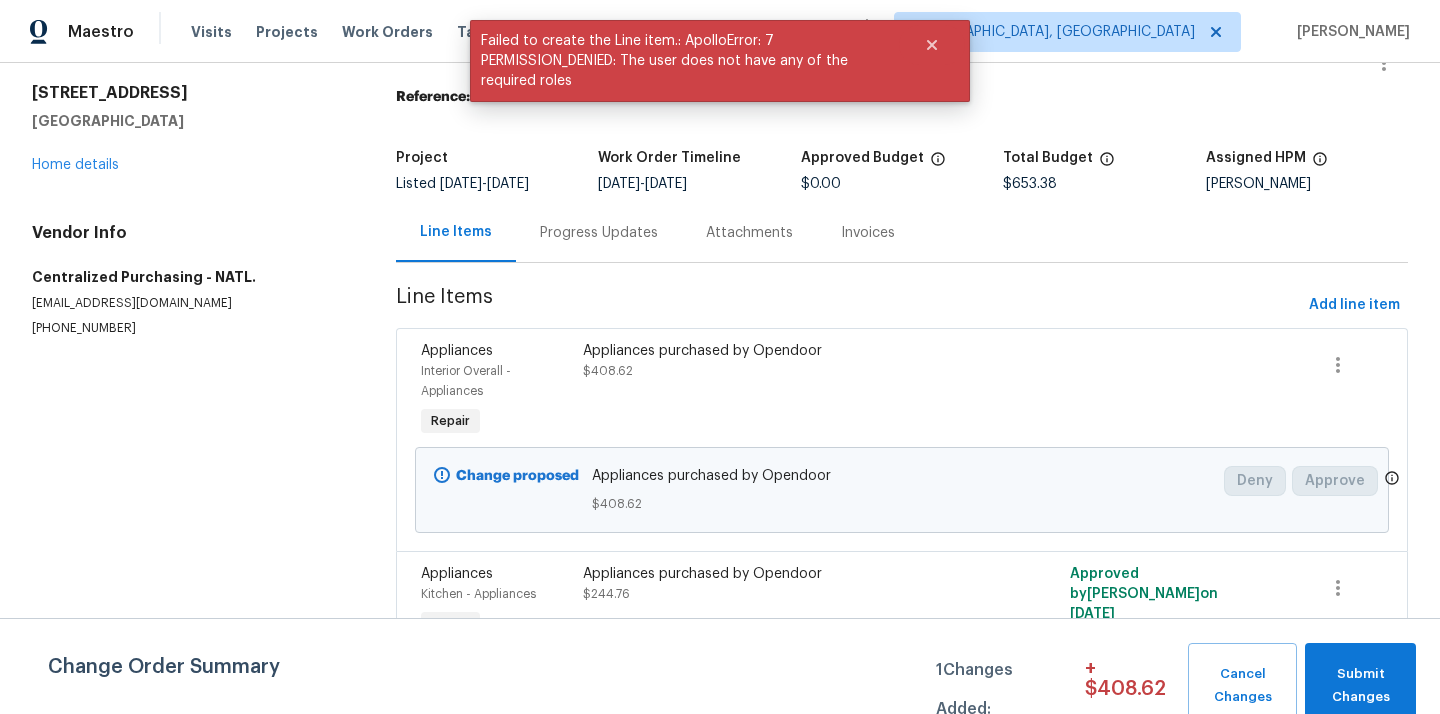 scroll, scrollTop: 80, scrollLeft: 0, axis: vertical 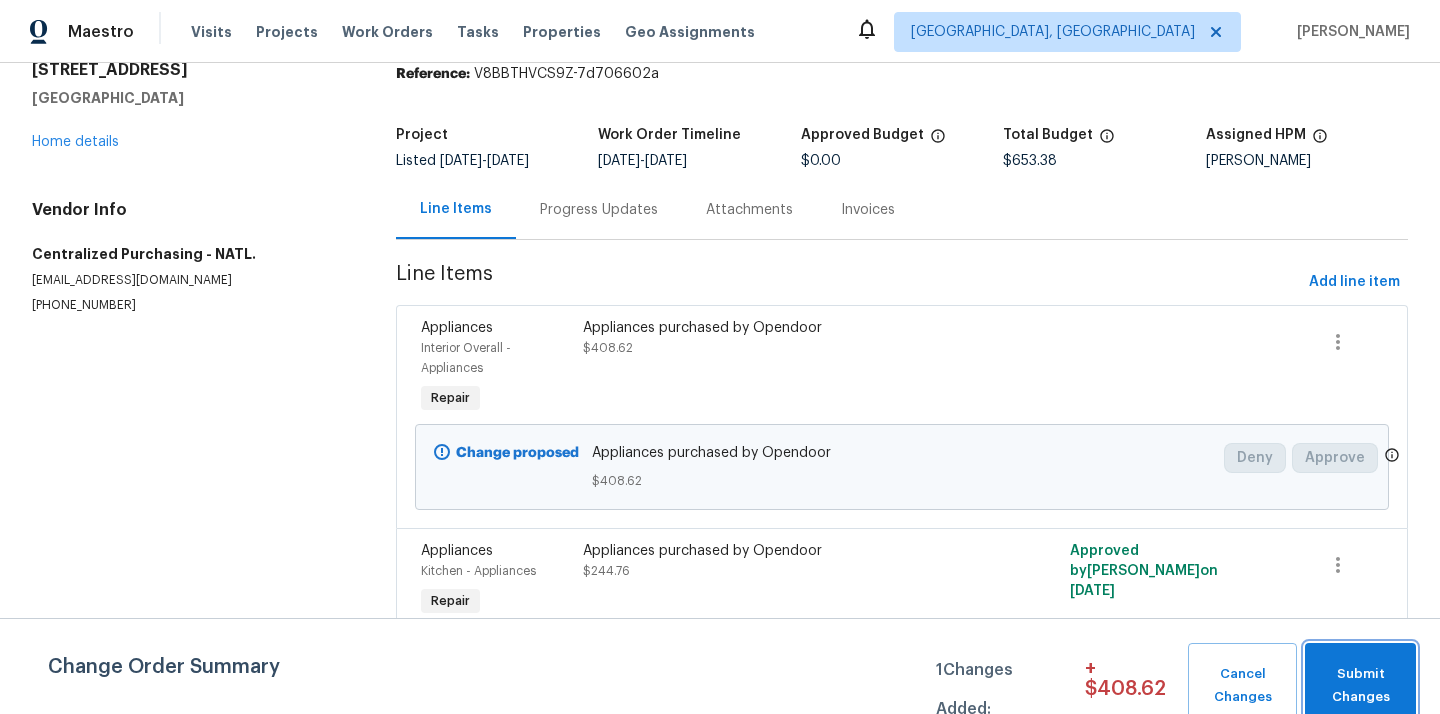 click on "Submit Changes" at bounding box center [1360, 686] 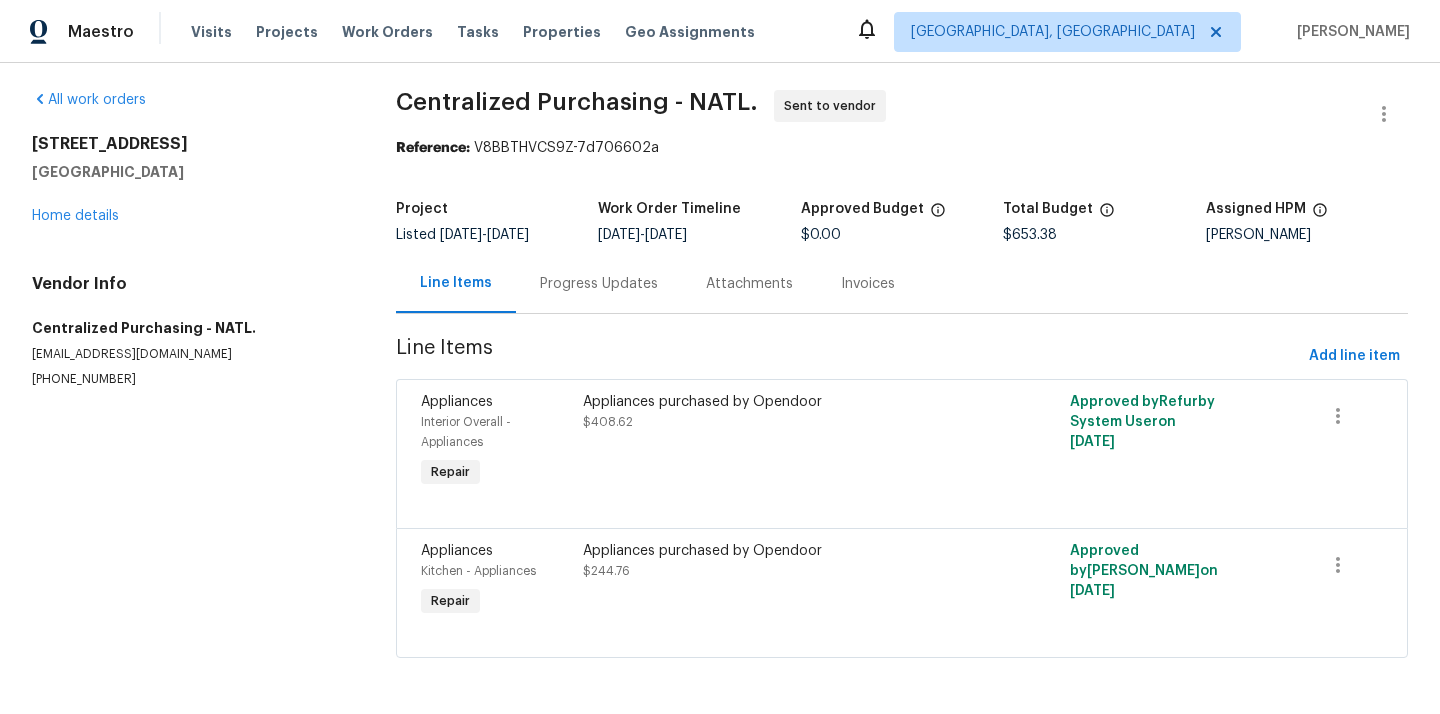 scroll, scrollTop: 6, scrollLeft: 0, axis: vertical 